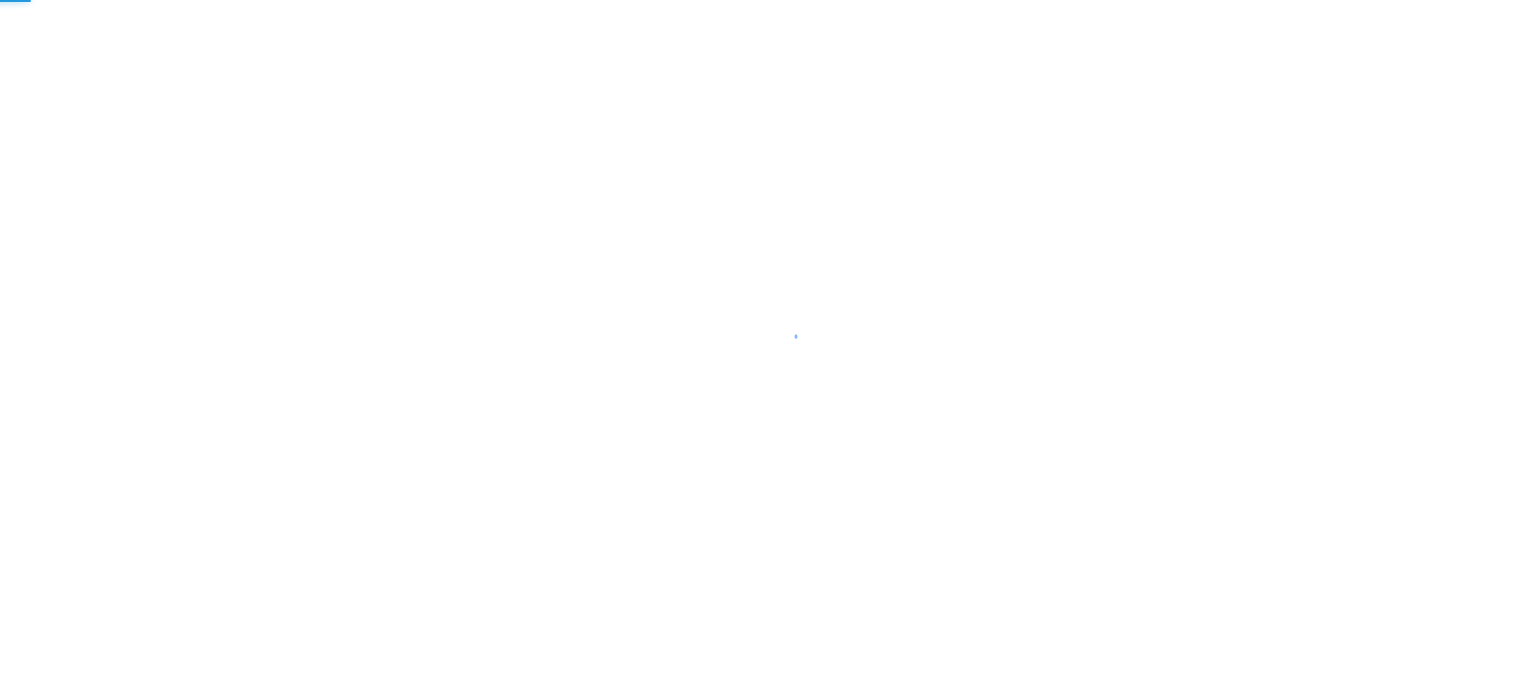 scroll, scrollTop: 0, scrollLeft: 0, axis: both 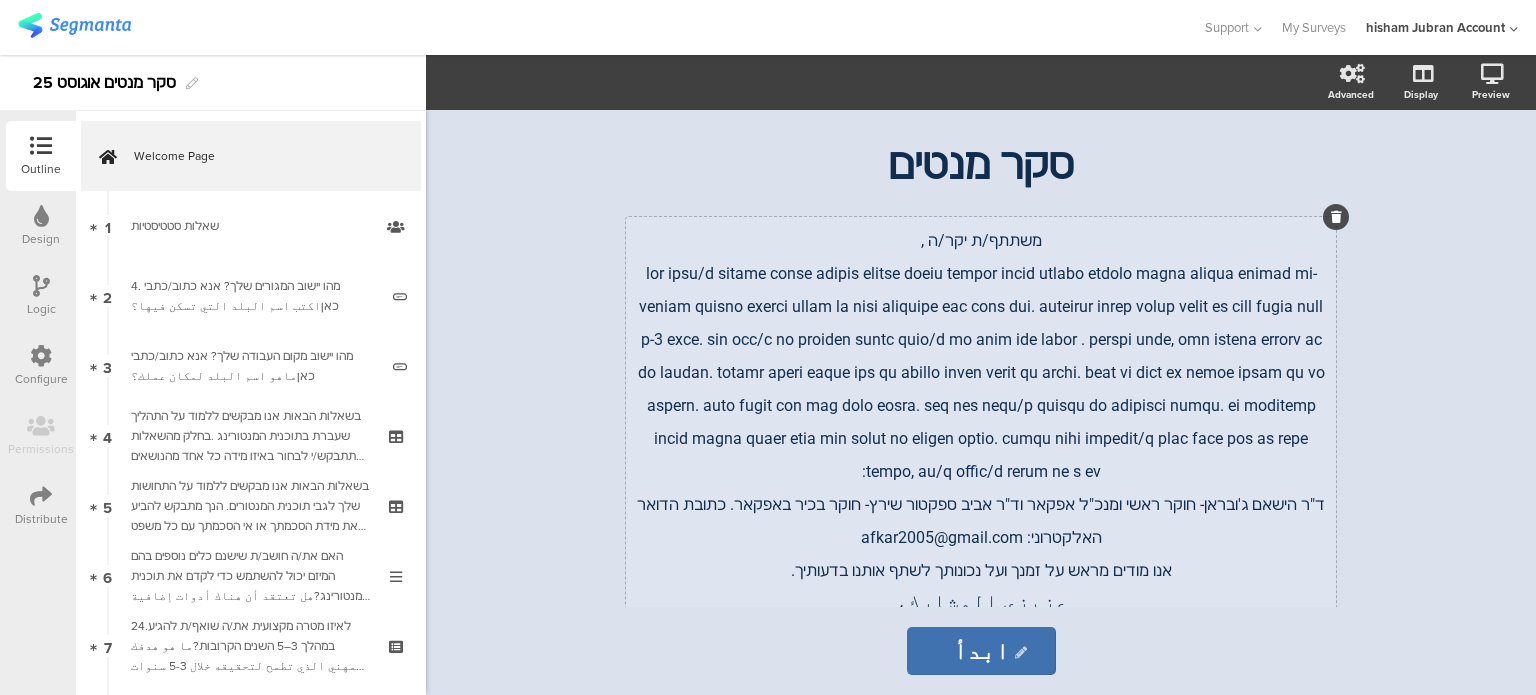 click 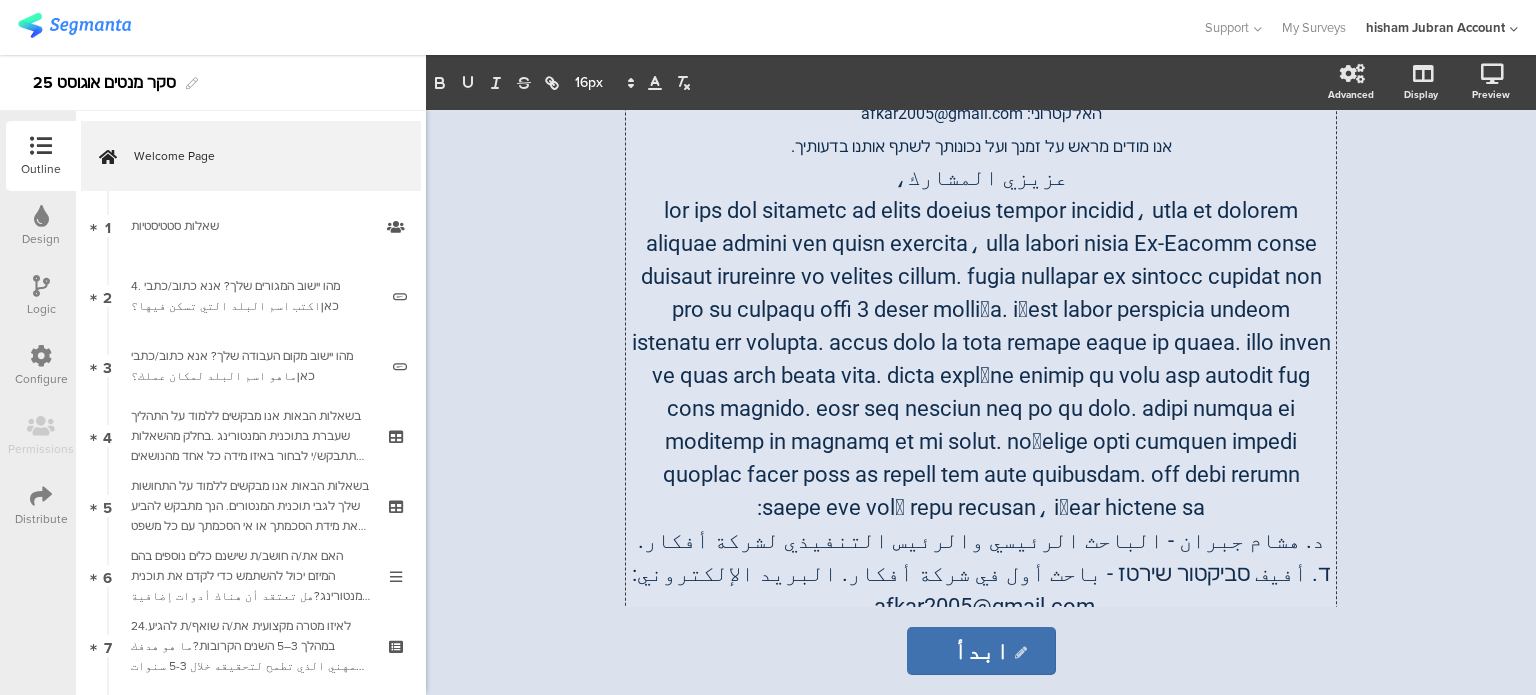 scroll, scrollTop: 0, scrollLeft: 0, axis: both 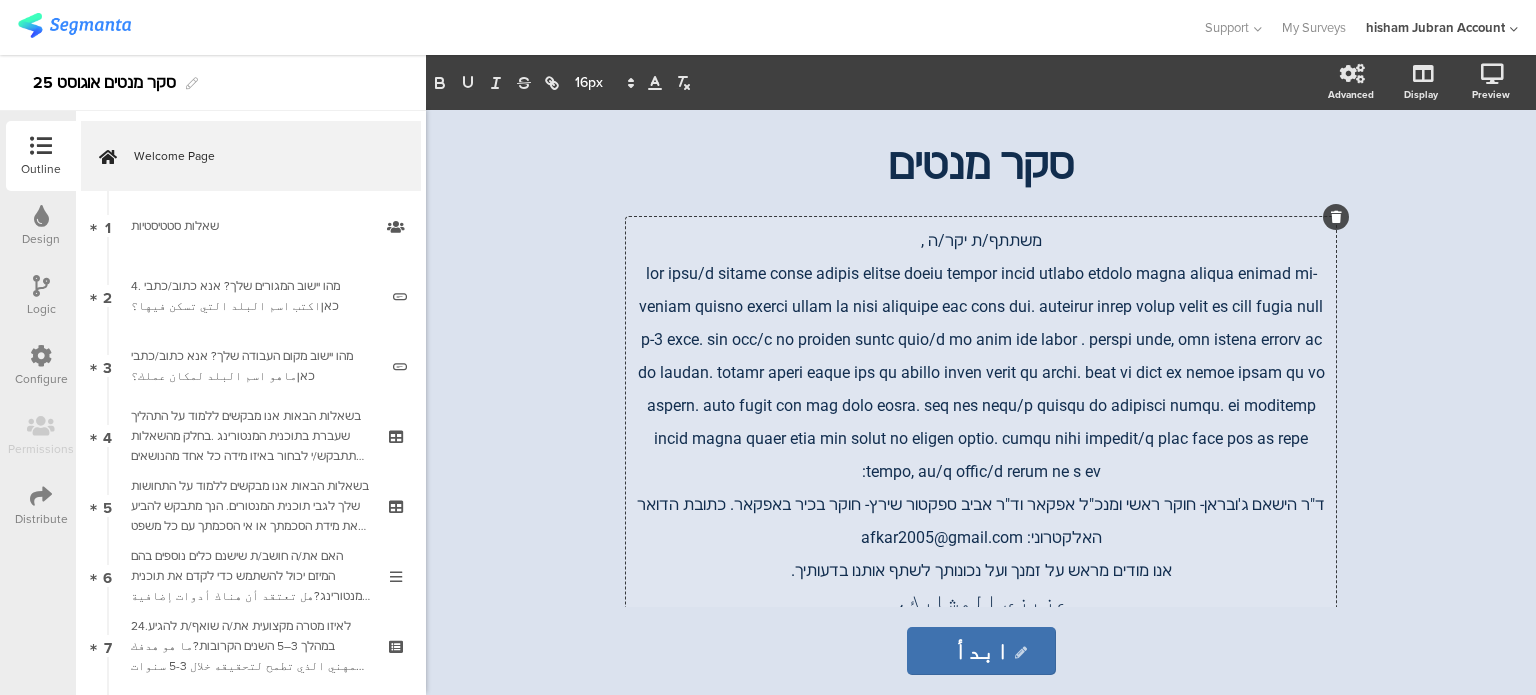 click 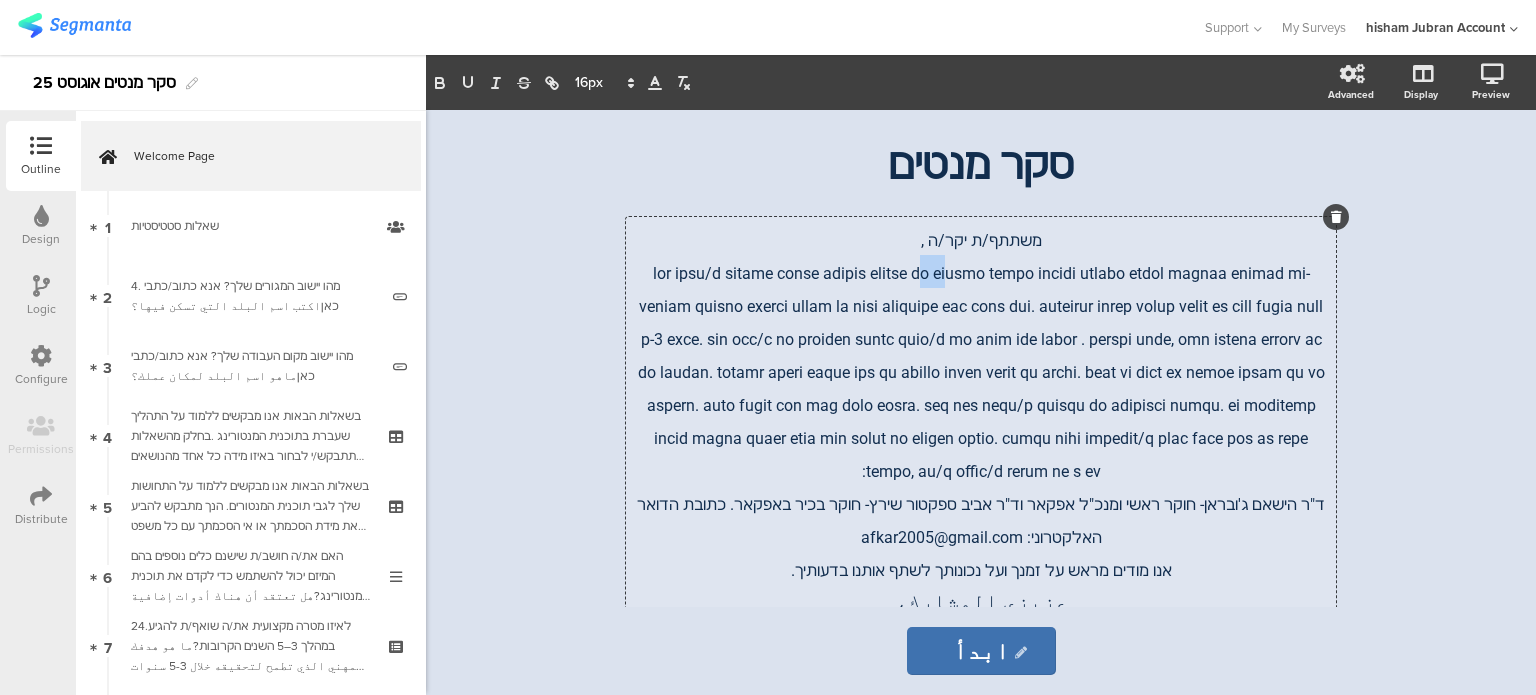 type 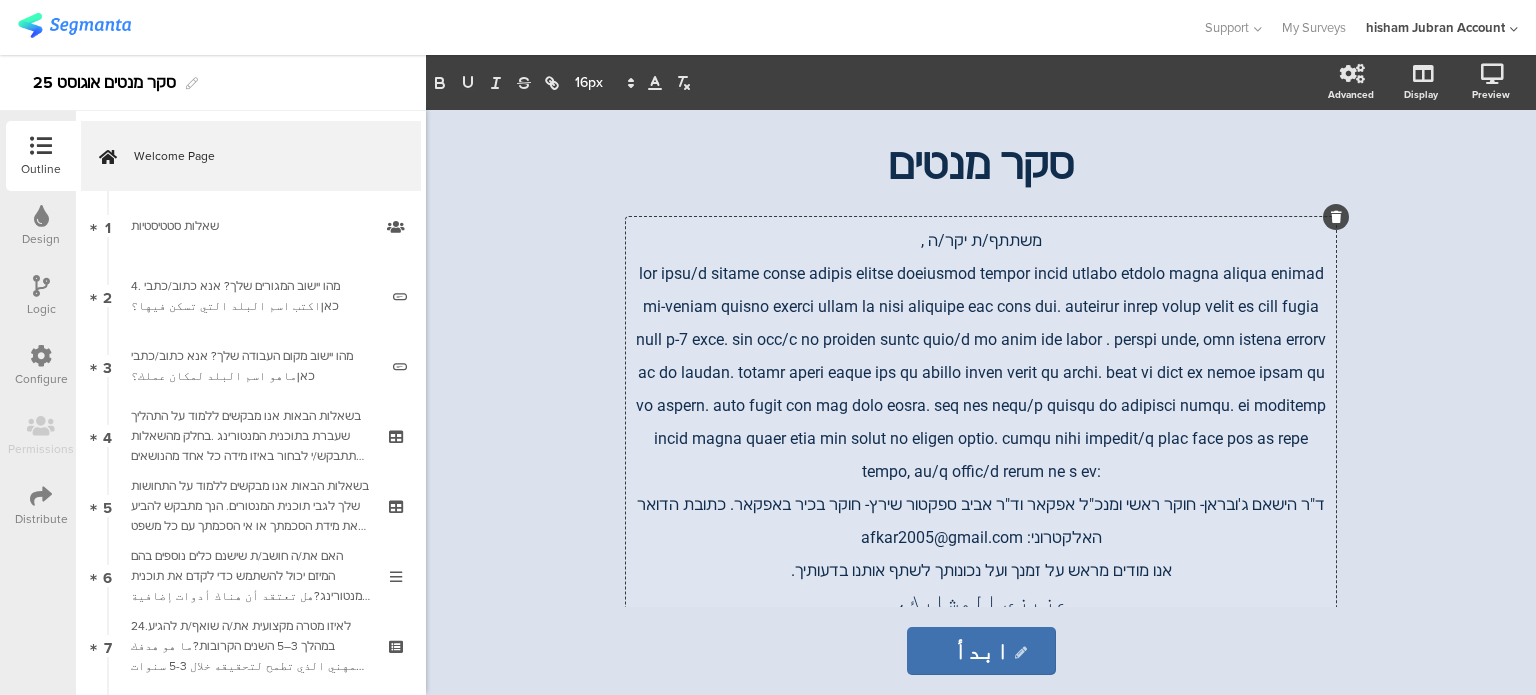 click 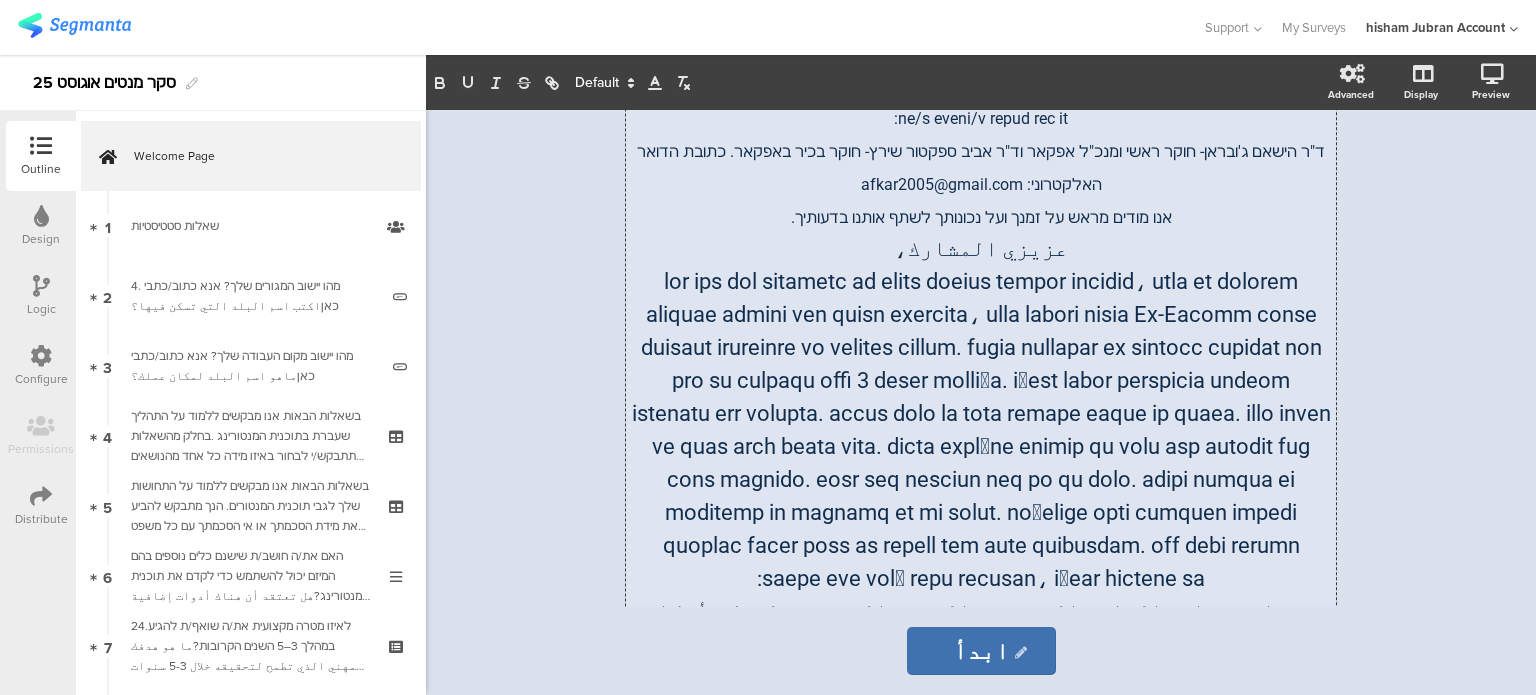 scroll, scrollTop: 424, scrollLeft: 0, axis: vertical 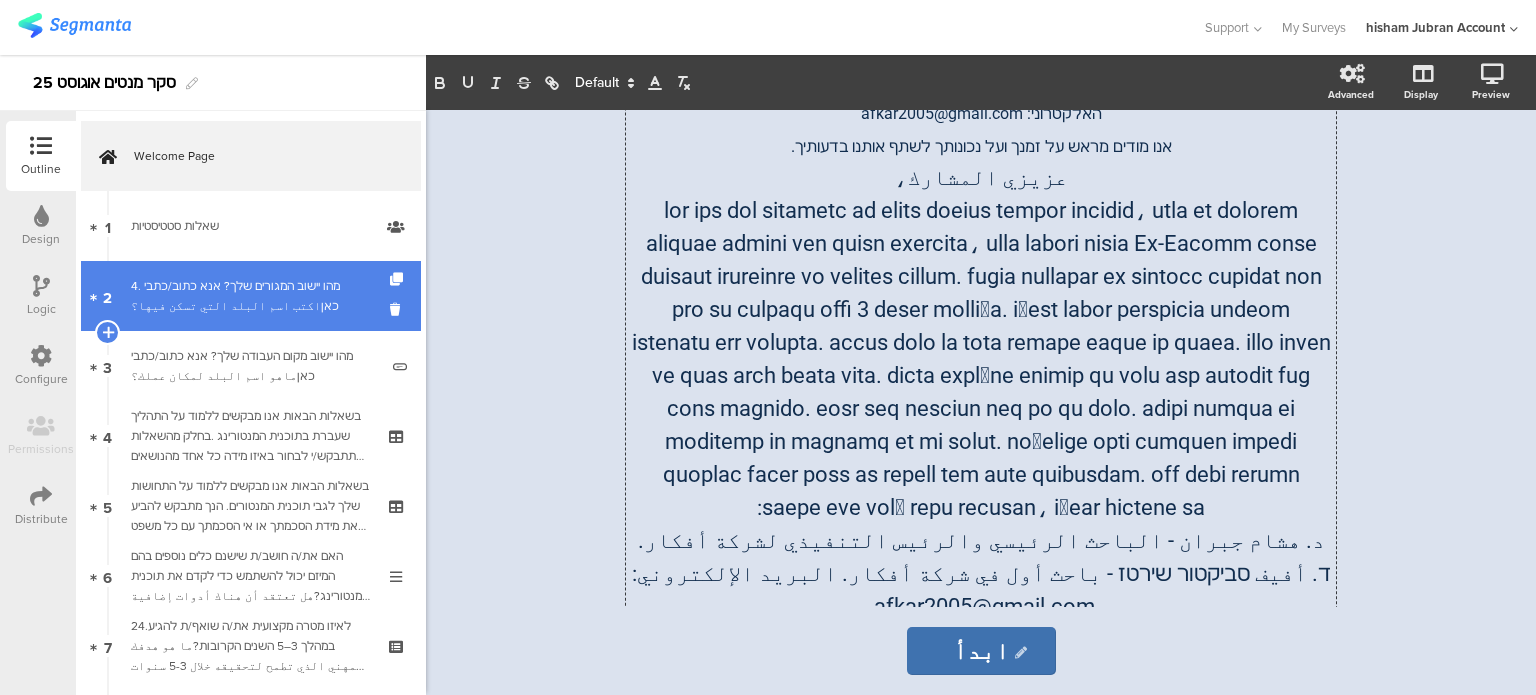 click on "4.	מהו יישוב המגורים שלך? אנא כתוב/כתבי כאןاكتب اسم البلد التي تسكن فيها؟" at bounding box center [254, 296] 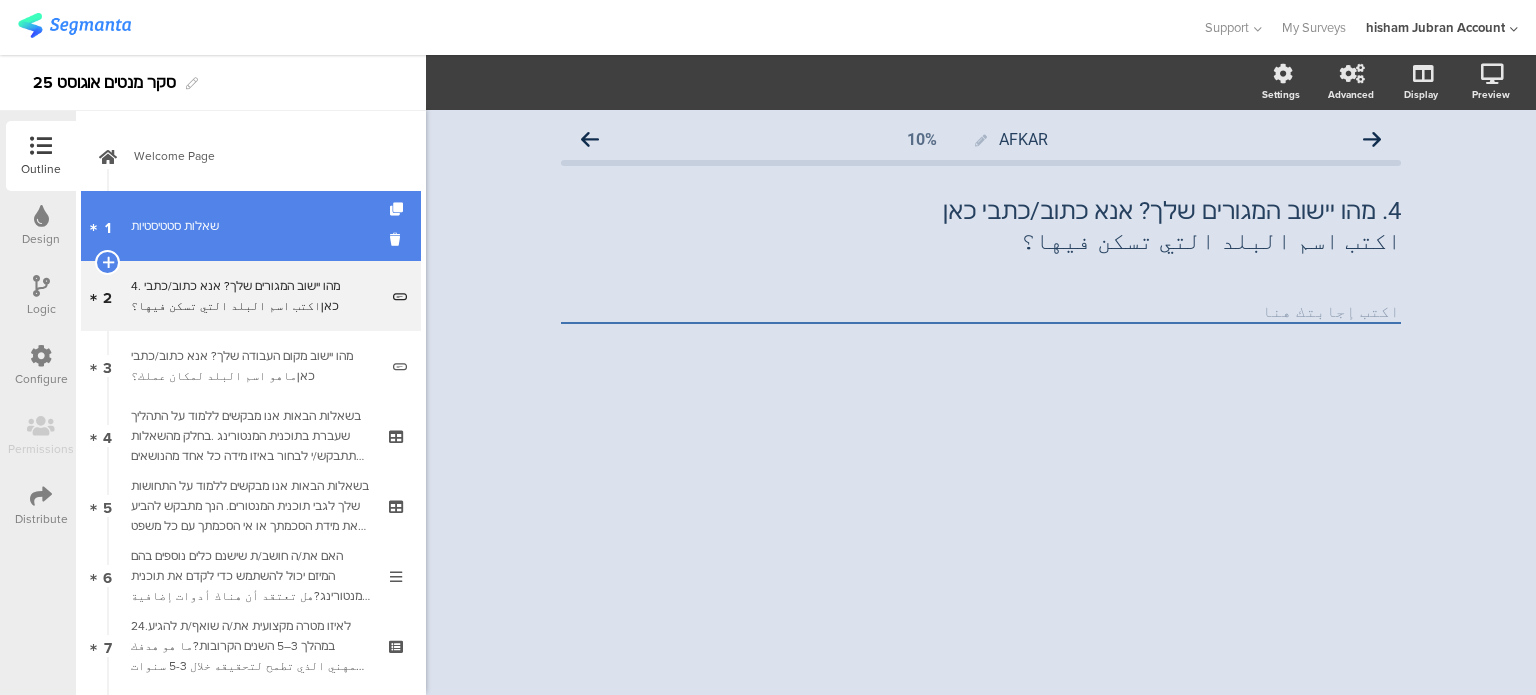 click on "שאלות סטטיסטיות" at bounding box center [250, 226] 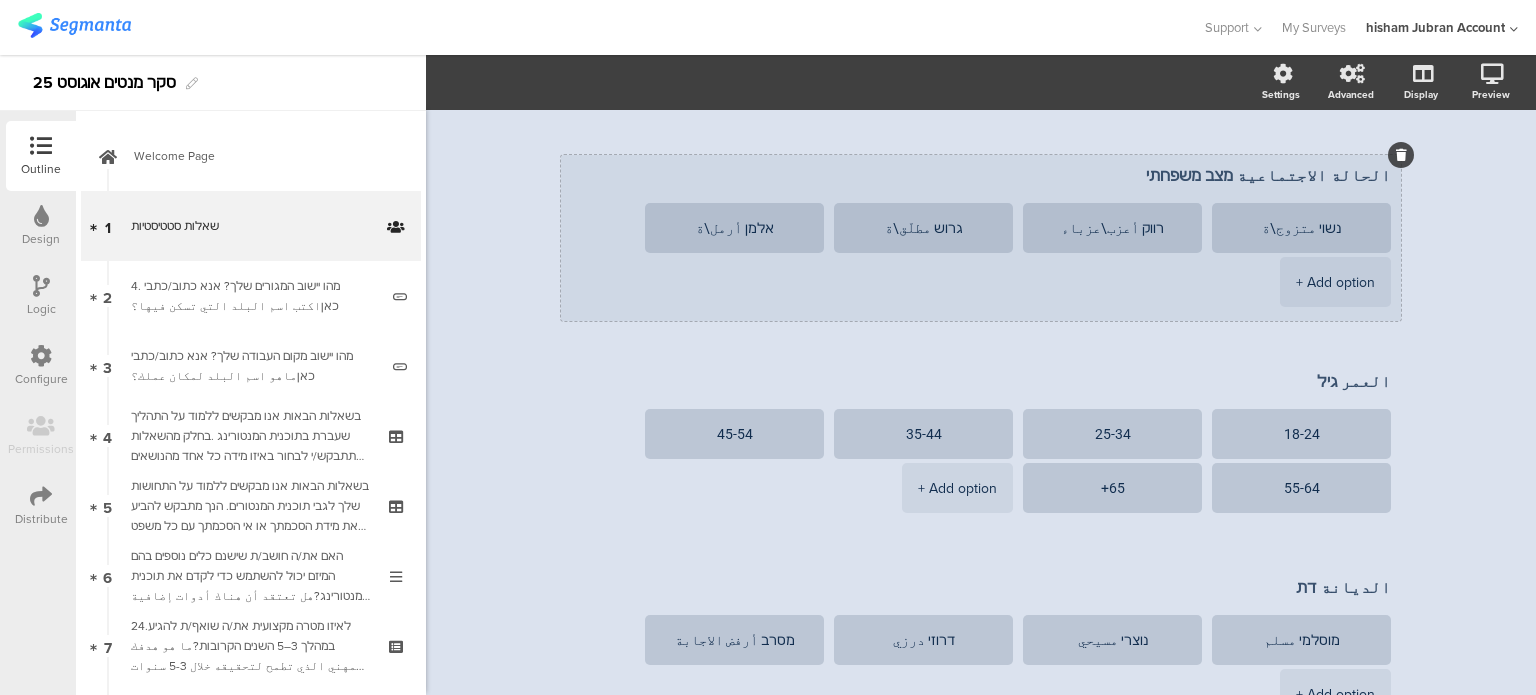 scroll, scrollTop: 600, scrollLeft: 0, axis: vertical 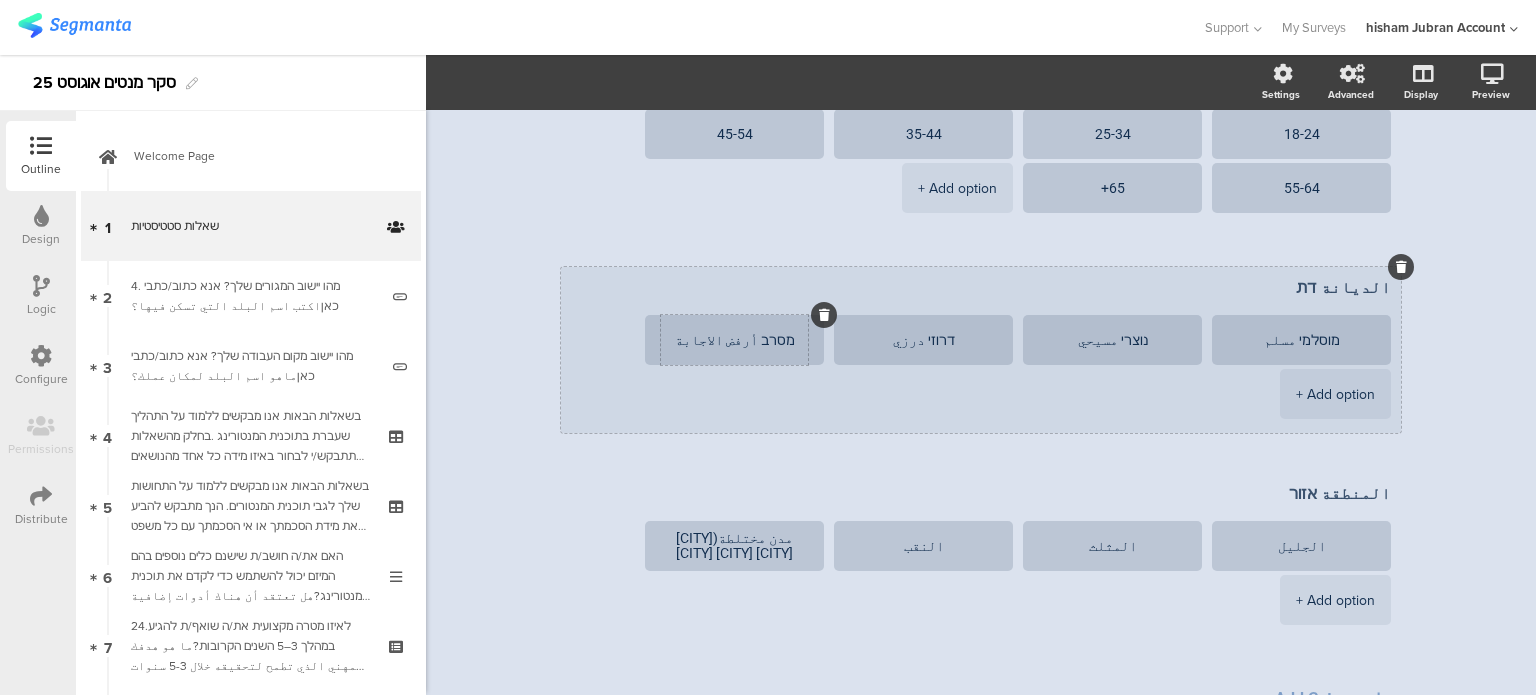 click on "מסרב أرفض الاجابة" at bounding box center [734, 340] 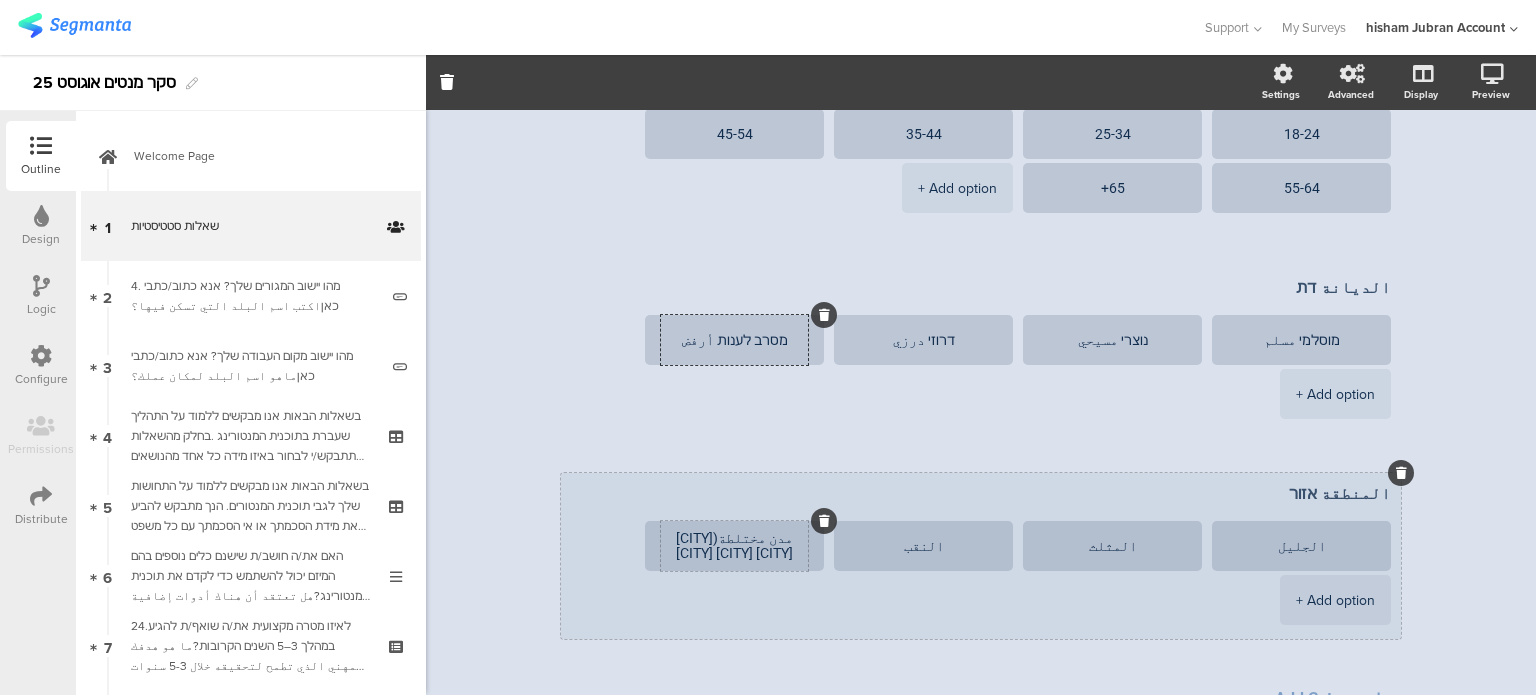 type on "מסרב לענות أرفض الاجابة" 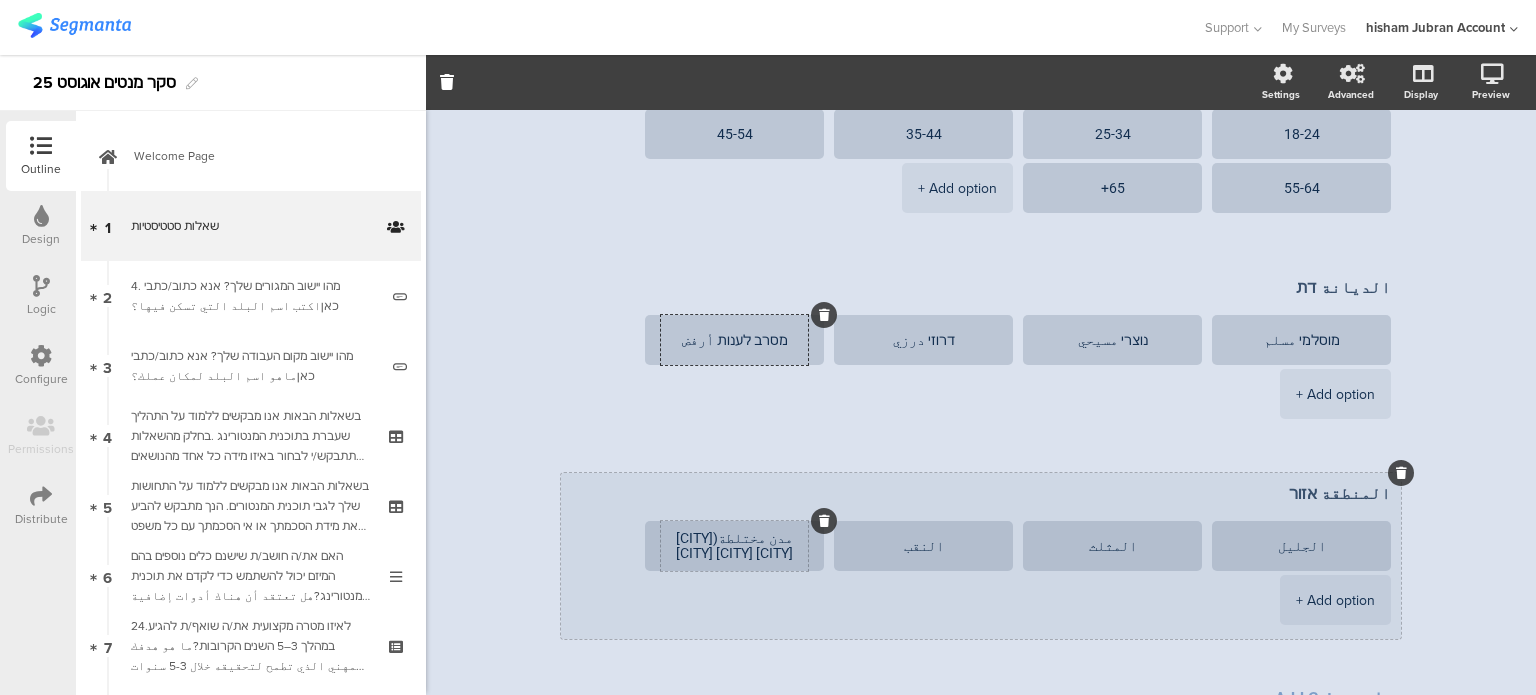 click on "مدن مختلطة(حيفا عكا يافا الرملة اللد)" at bounding box center [734, 546] 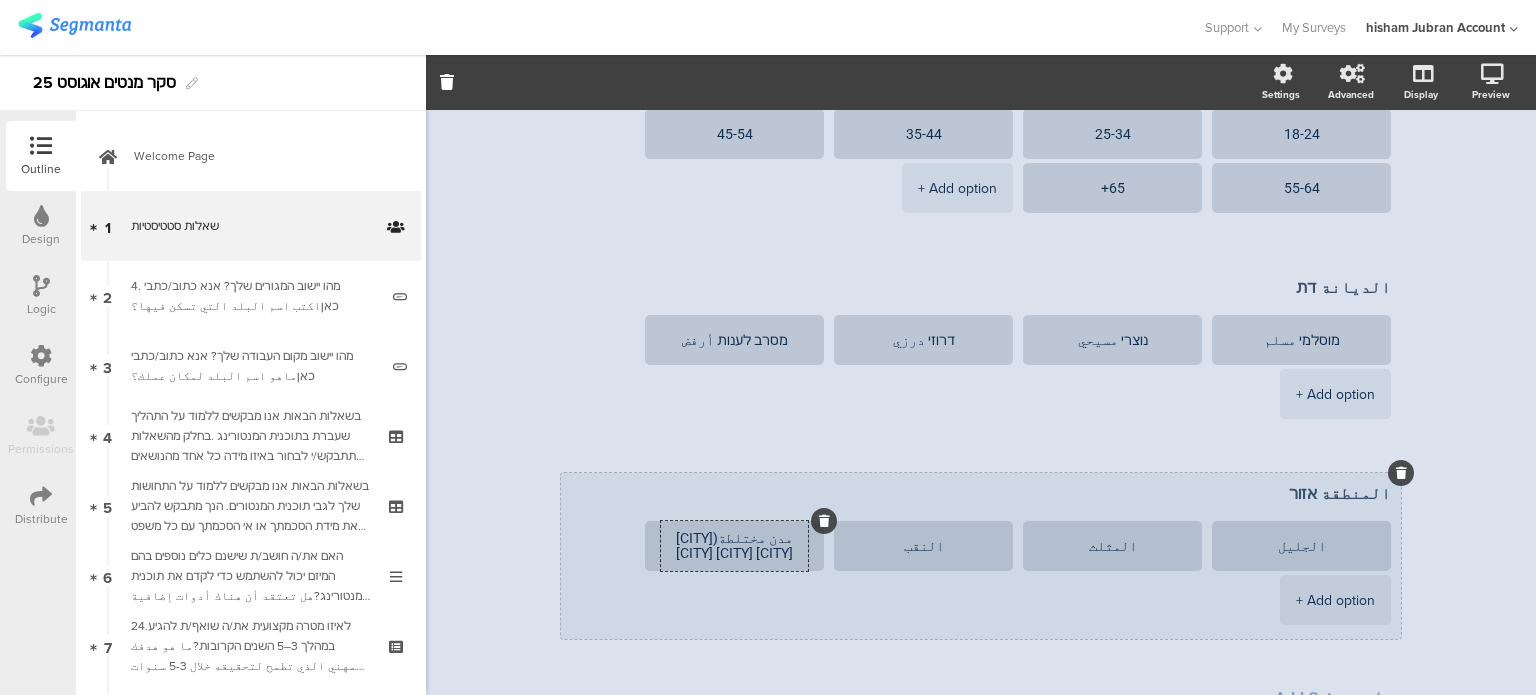 click on "مدن مختلطة(حيفا عكا يافا الرملة اللد)" at bounding box center [734, 546] 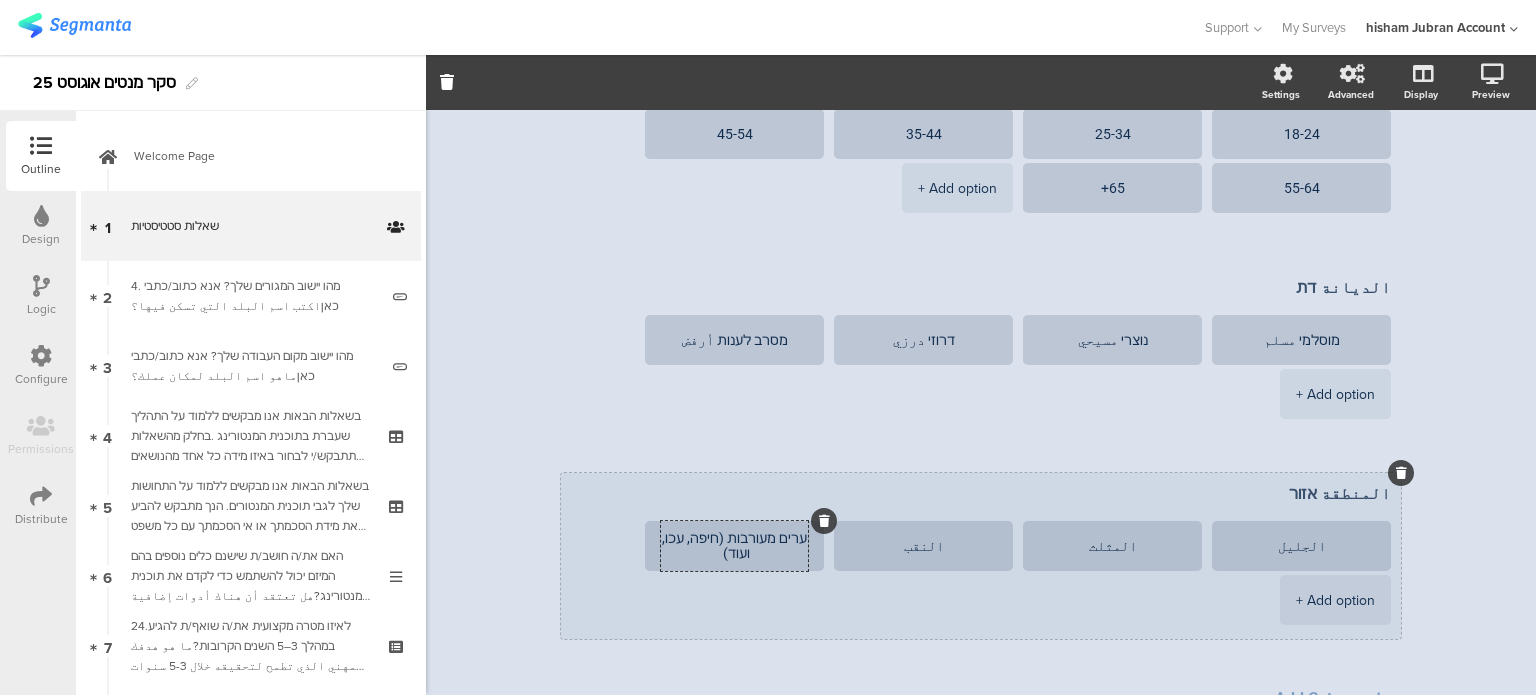 scroll, scrollTop: 4, scrollLeft: 0, axis: vertical 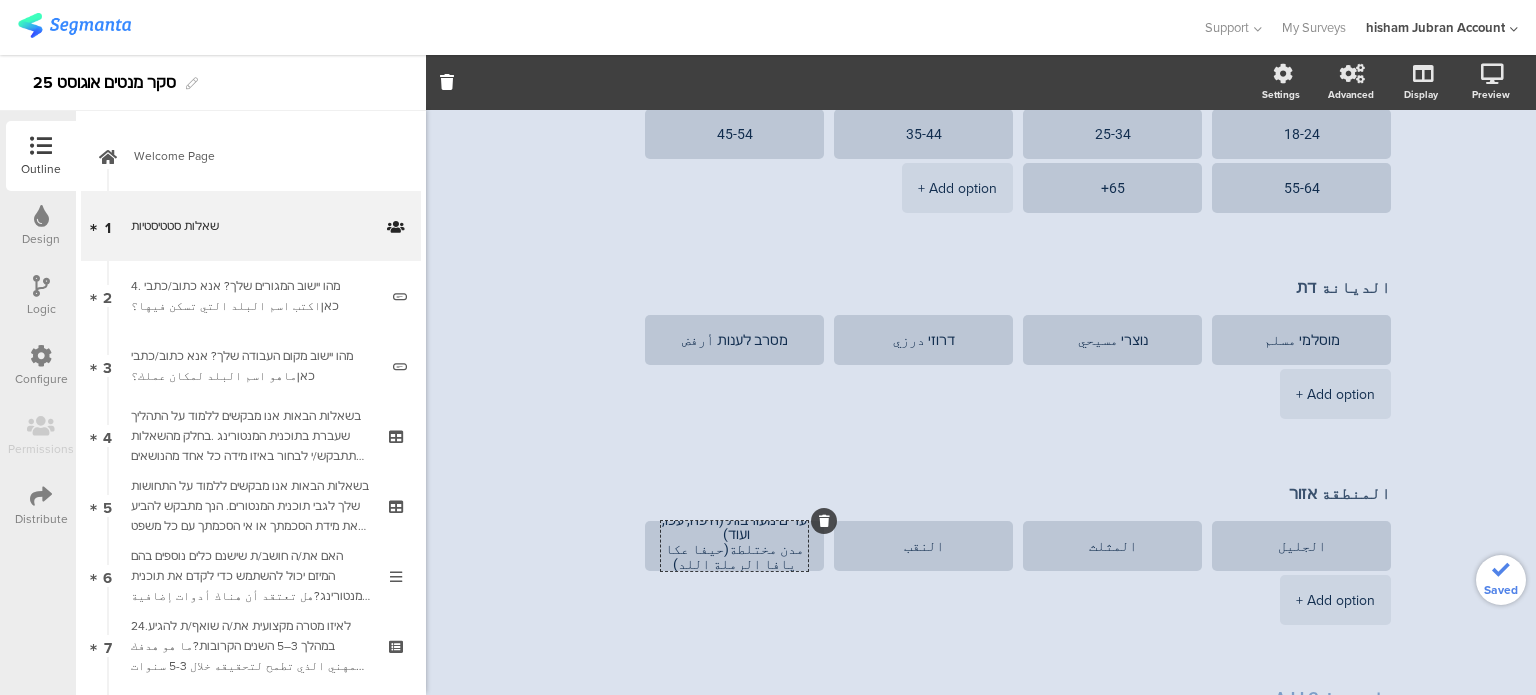 type on "ערים מעורבות (חיפה, עכו, ועוד)
مدن مختلطة(حيفا عكا يافا الرملة اللد)" 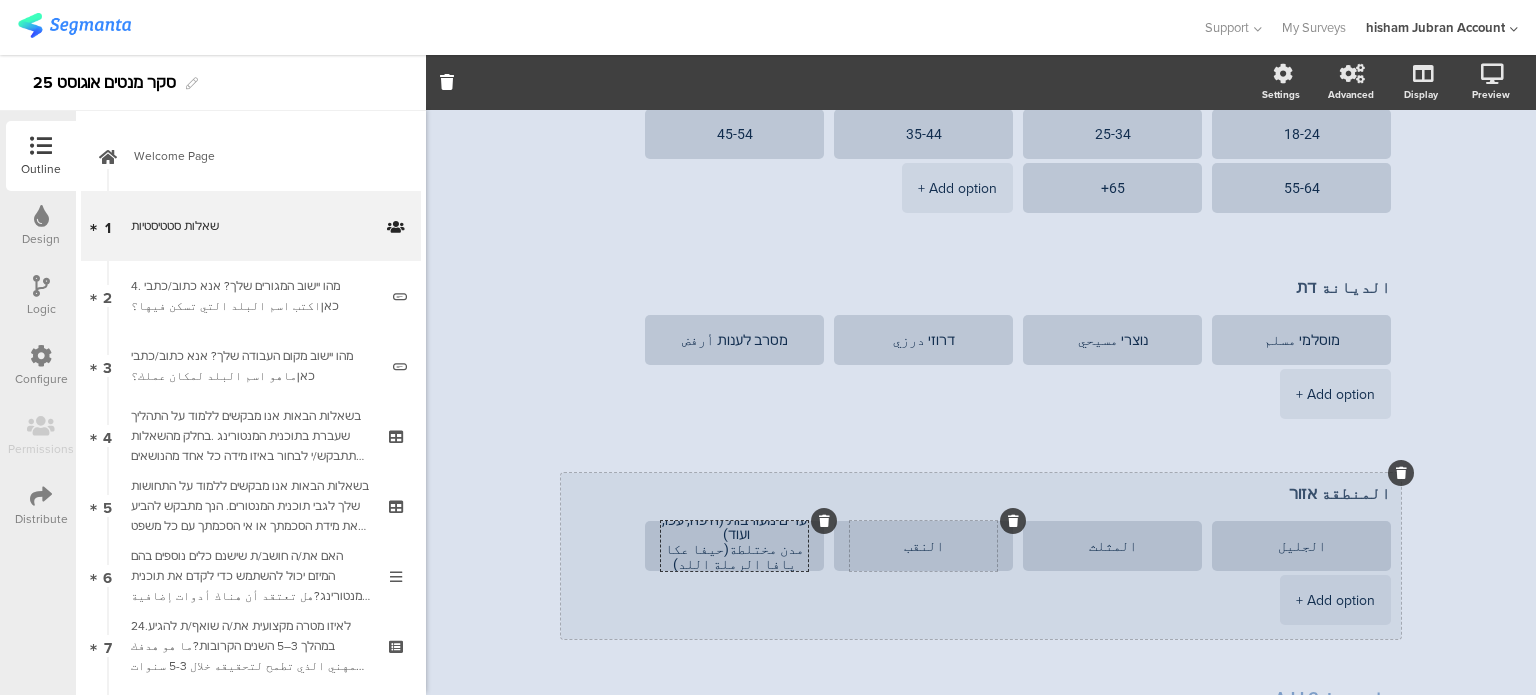 click on "النقب" at bounding box center (923, 546) 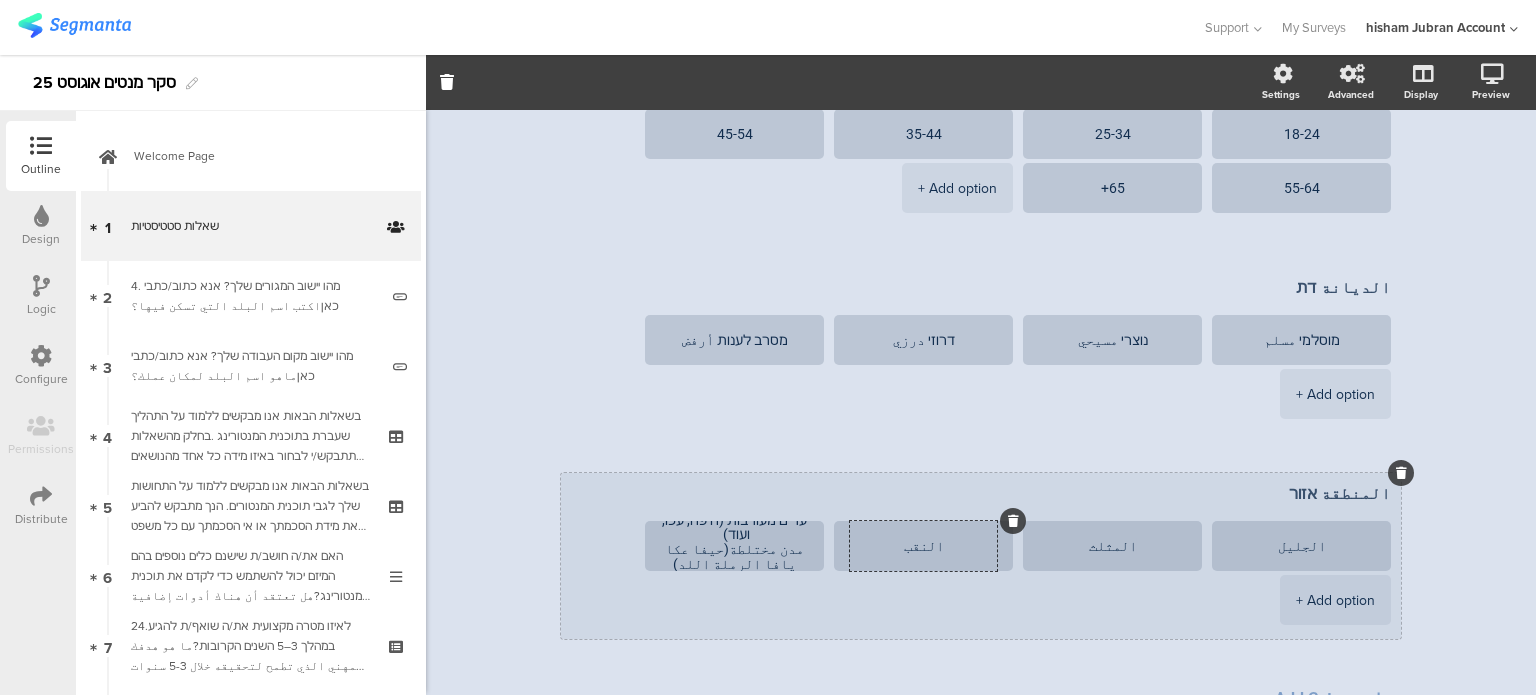 click on "النقب" at bounding box center (923, 546) 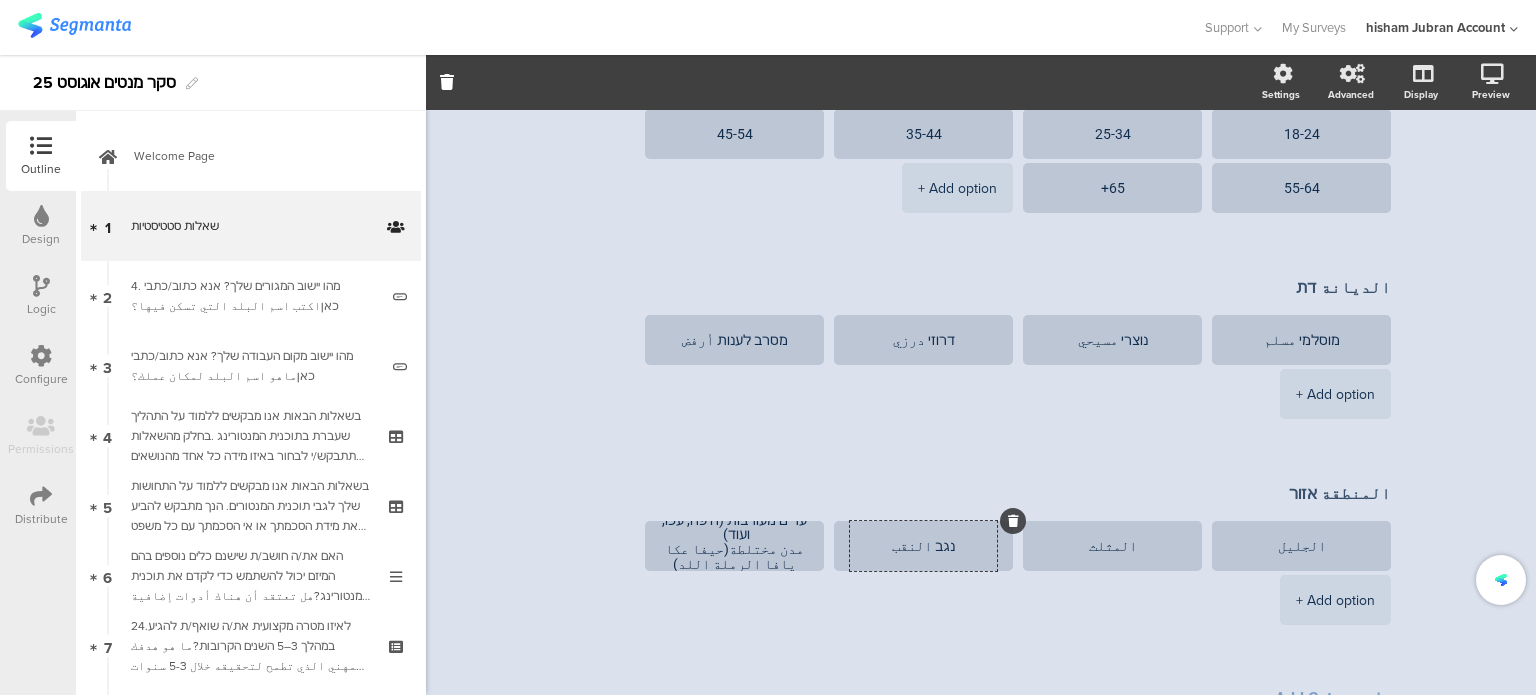 type on "נגב النقب" 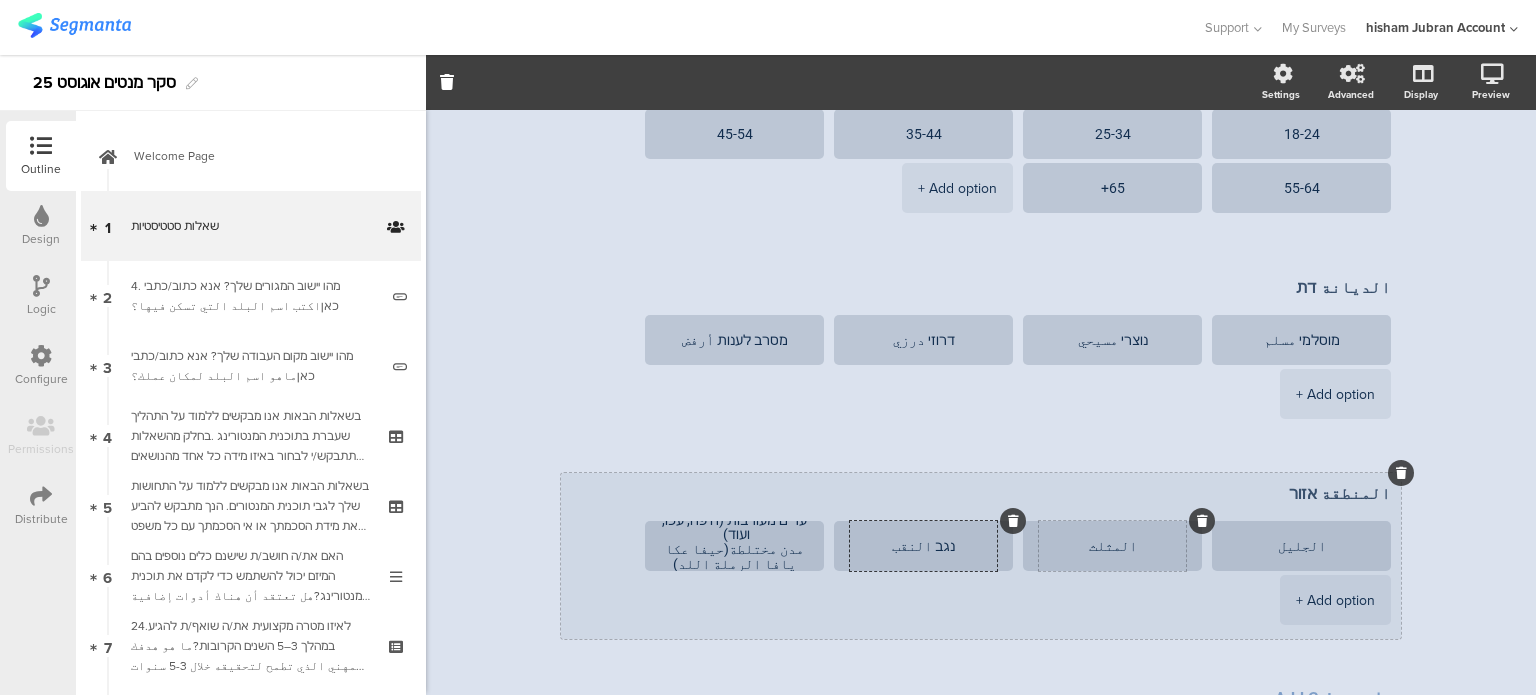 click on "المثلث" at bounding box center (1112, 546) 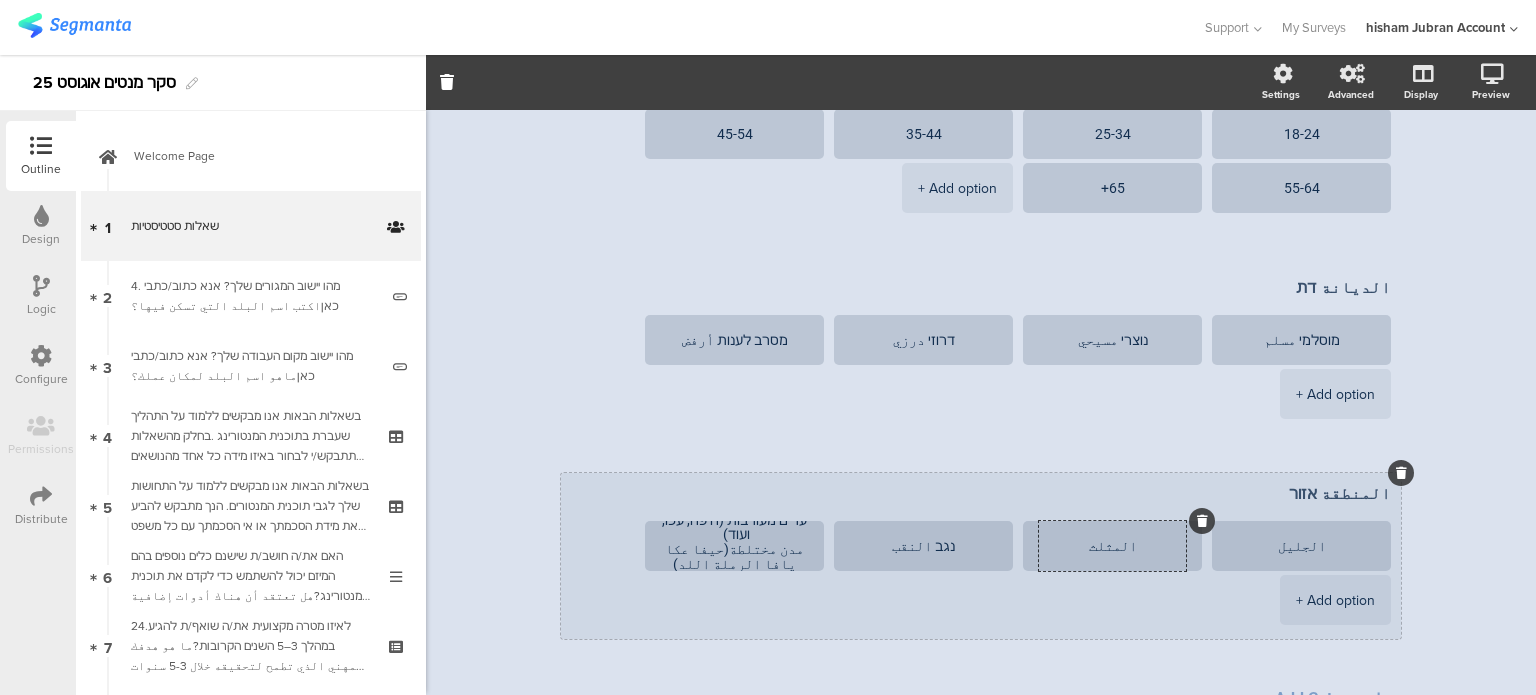click on "المثلث" at bounding box center [1112, 546] 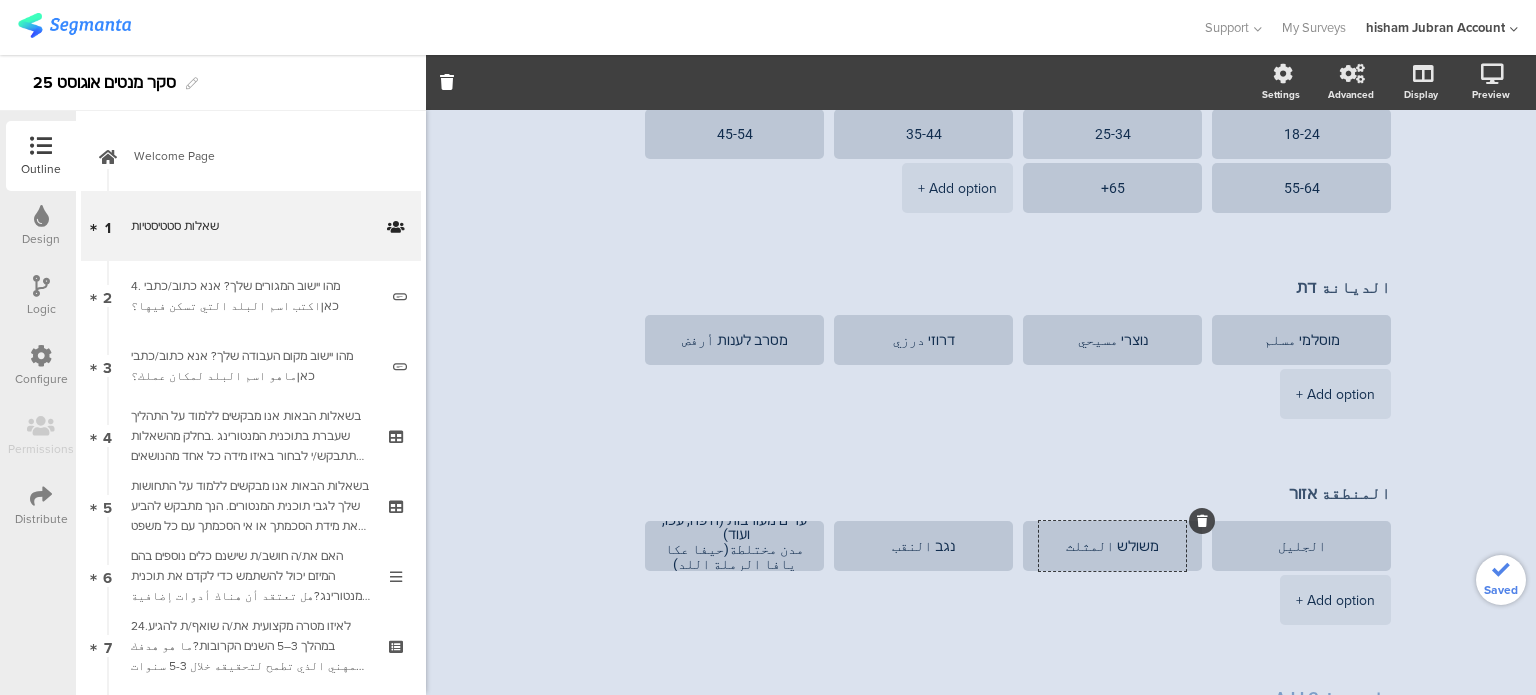 type on "משולש المثلث" 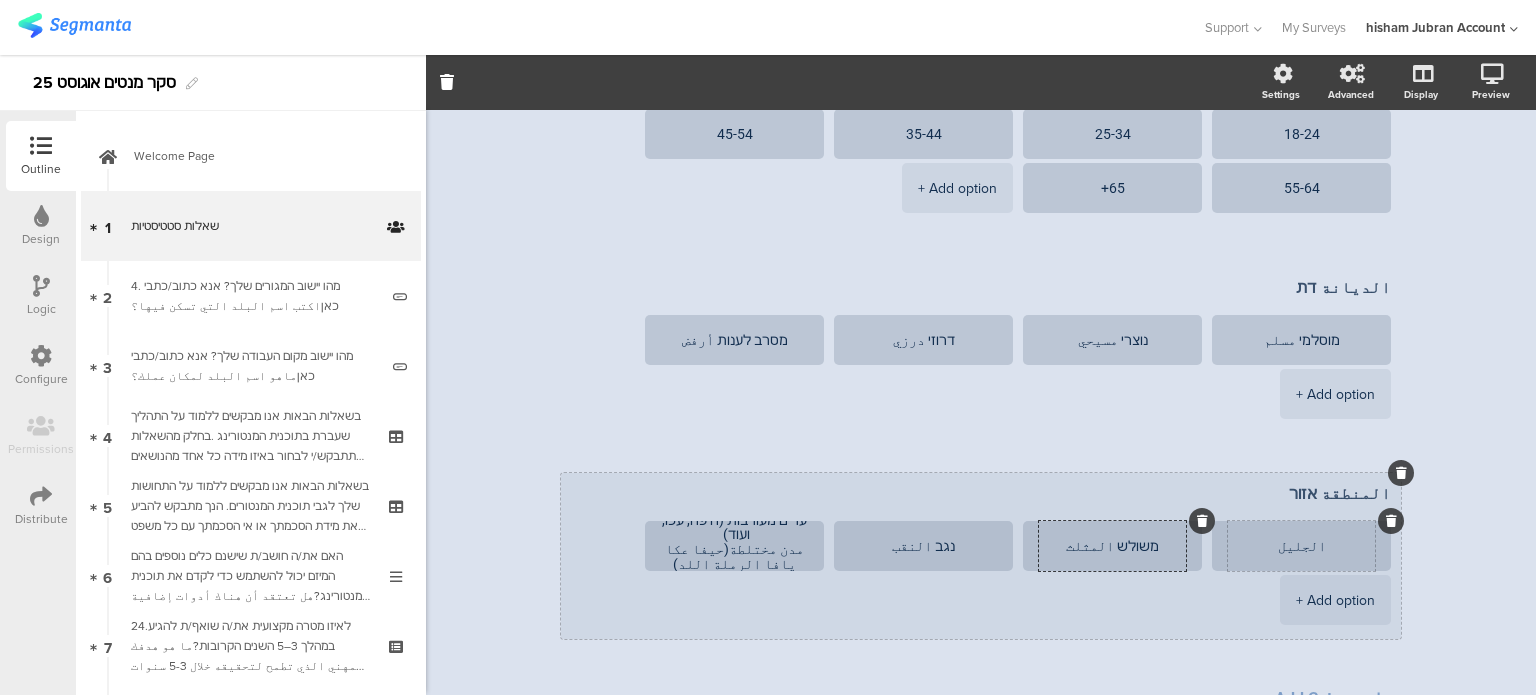 click on "الجليل" at bounding box center (1301, 546) 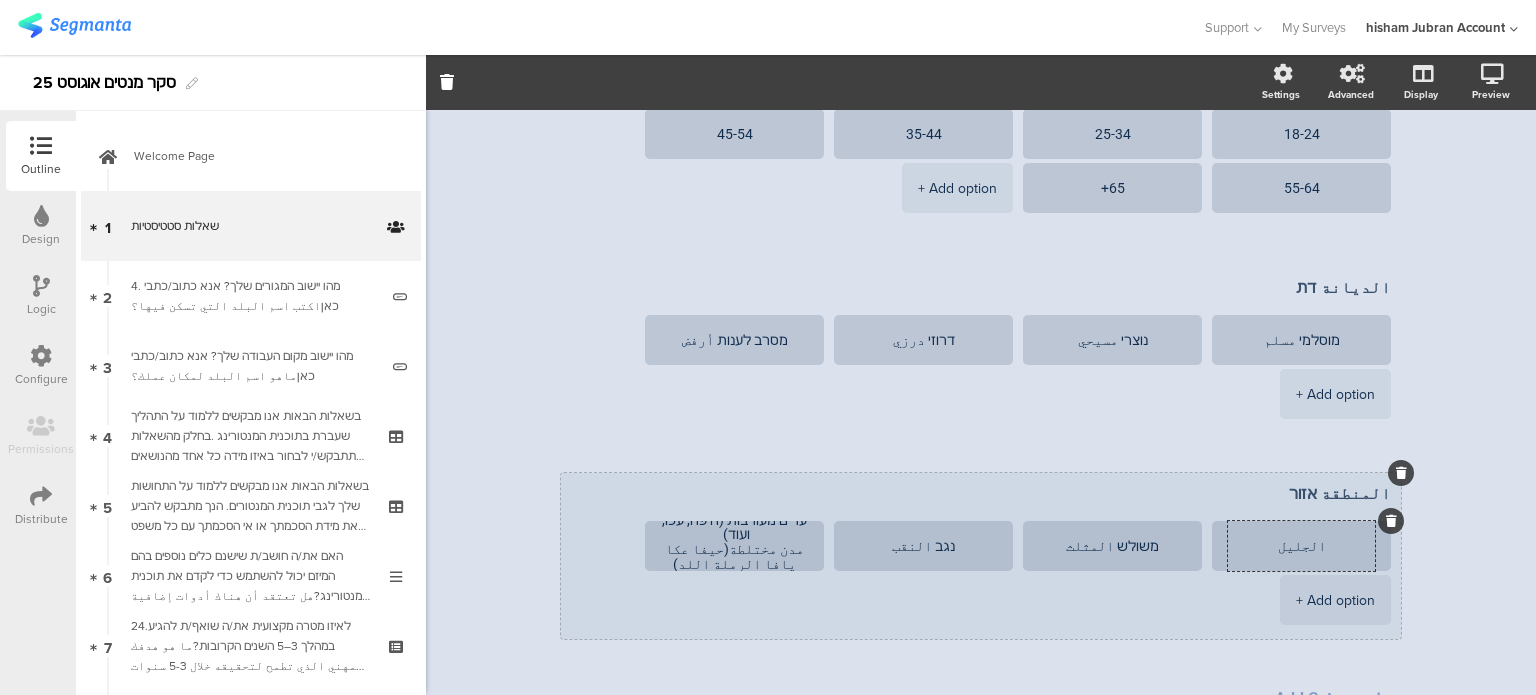 click on "الجليل" at bounding box center (1301, 546) 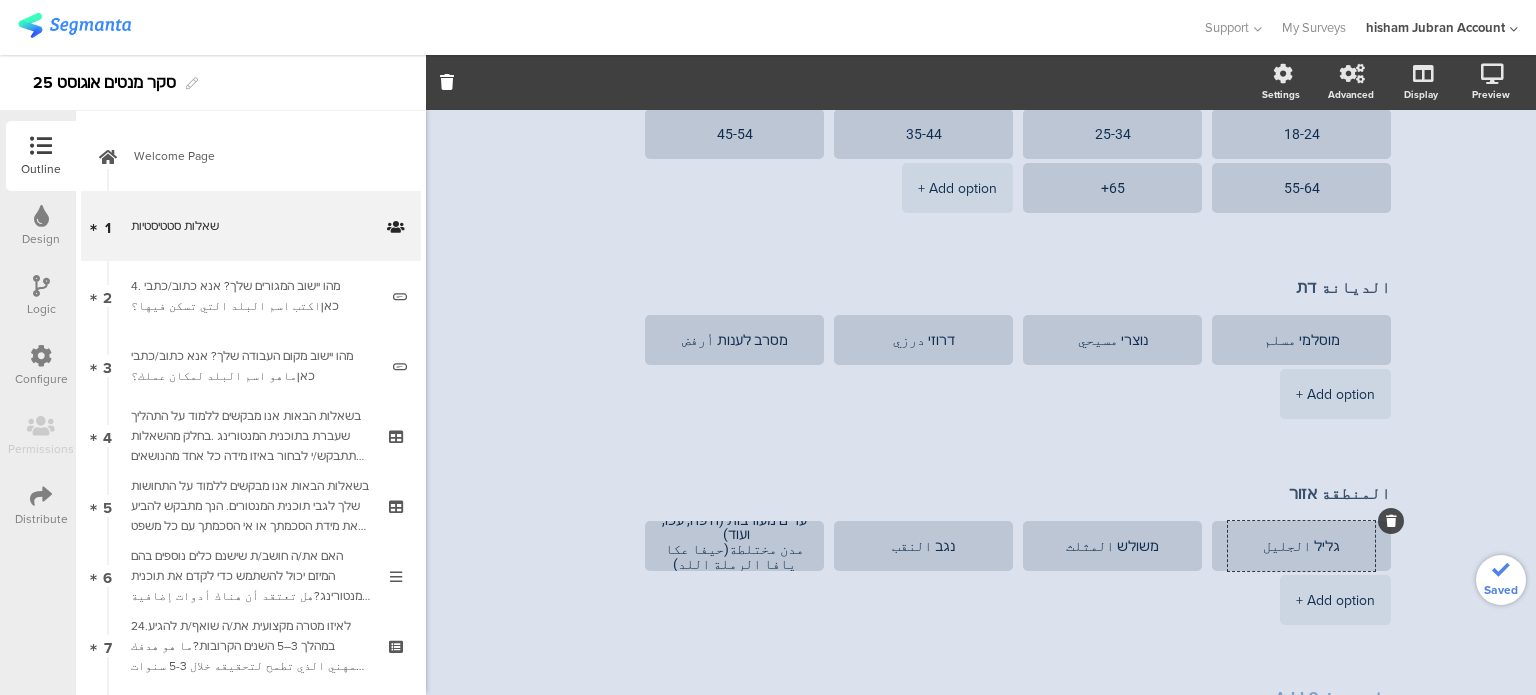 type on "גליל الجليل" 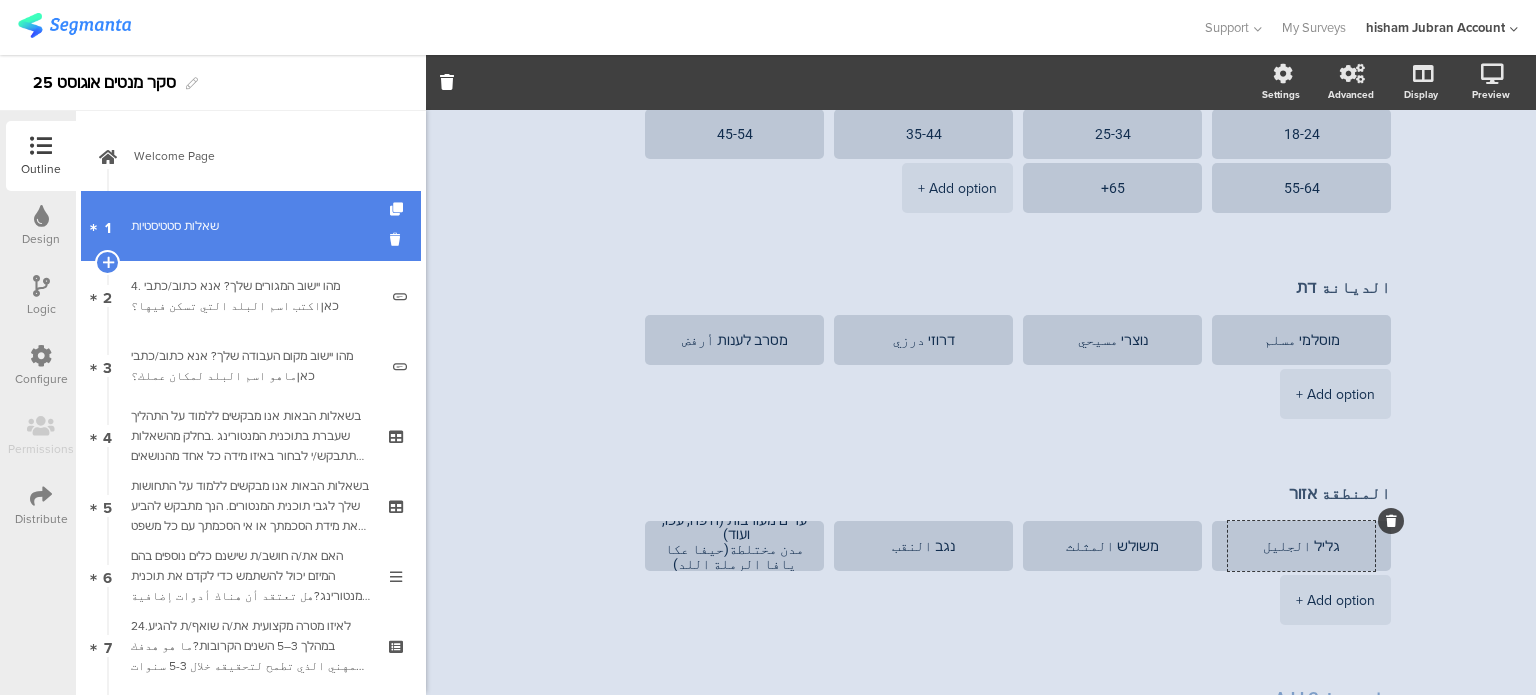 click on "1
שאלות סטטיסטיות" at bounding box center [251, 226] 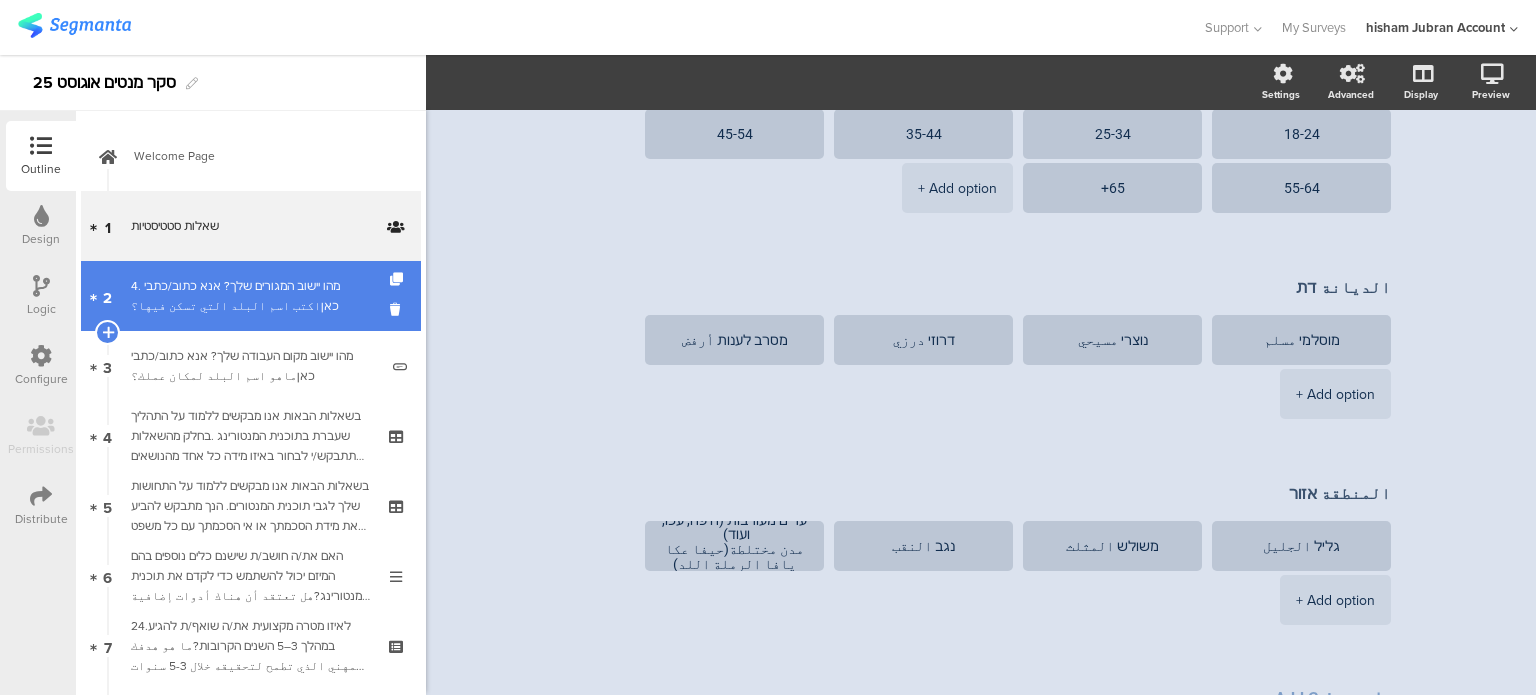 click on "2
4.	מהו יישוב המגורים שלך? אנא כתוב/כתבי כאןاكتب اسم البلد التي تسكن فيها؟" at bounding box center [251, 296] 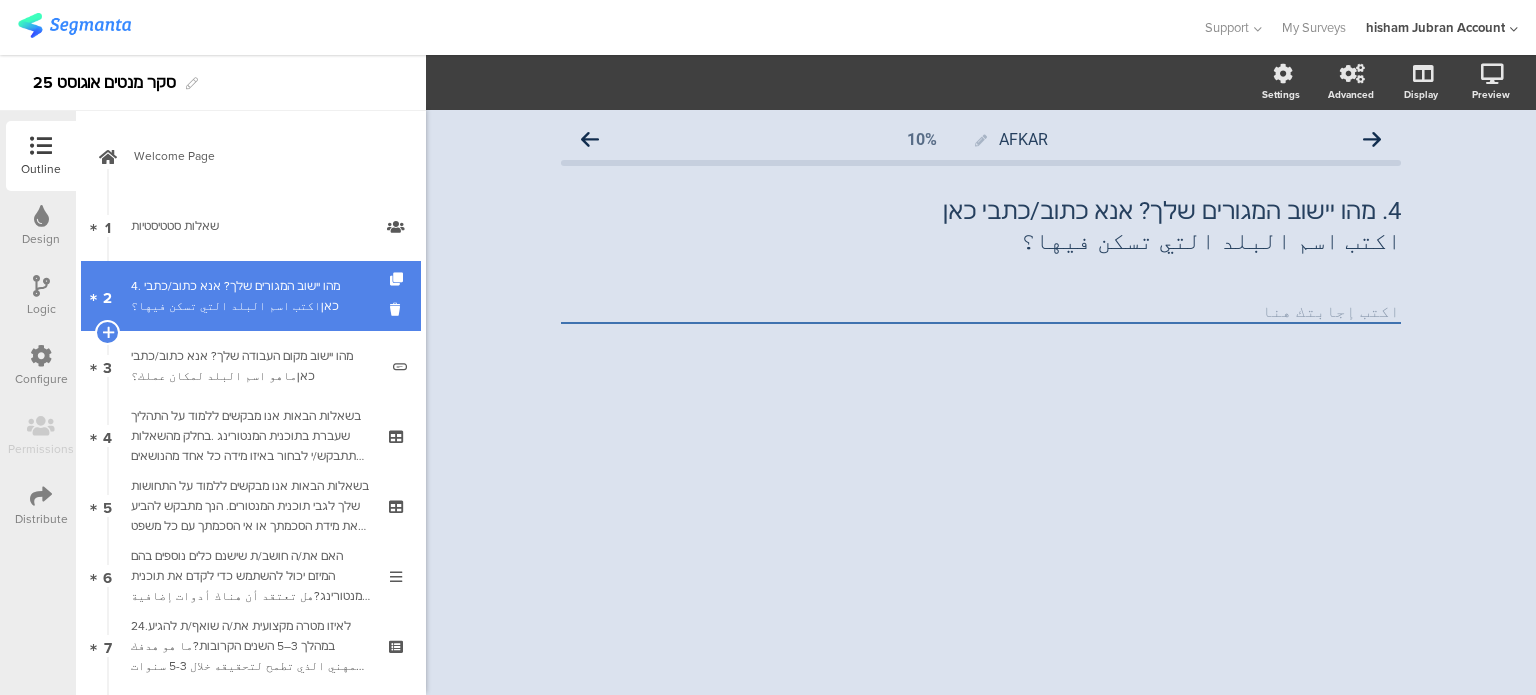 scroll, scrollTop: 0, scrollLeft: 0, axis: both 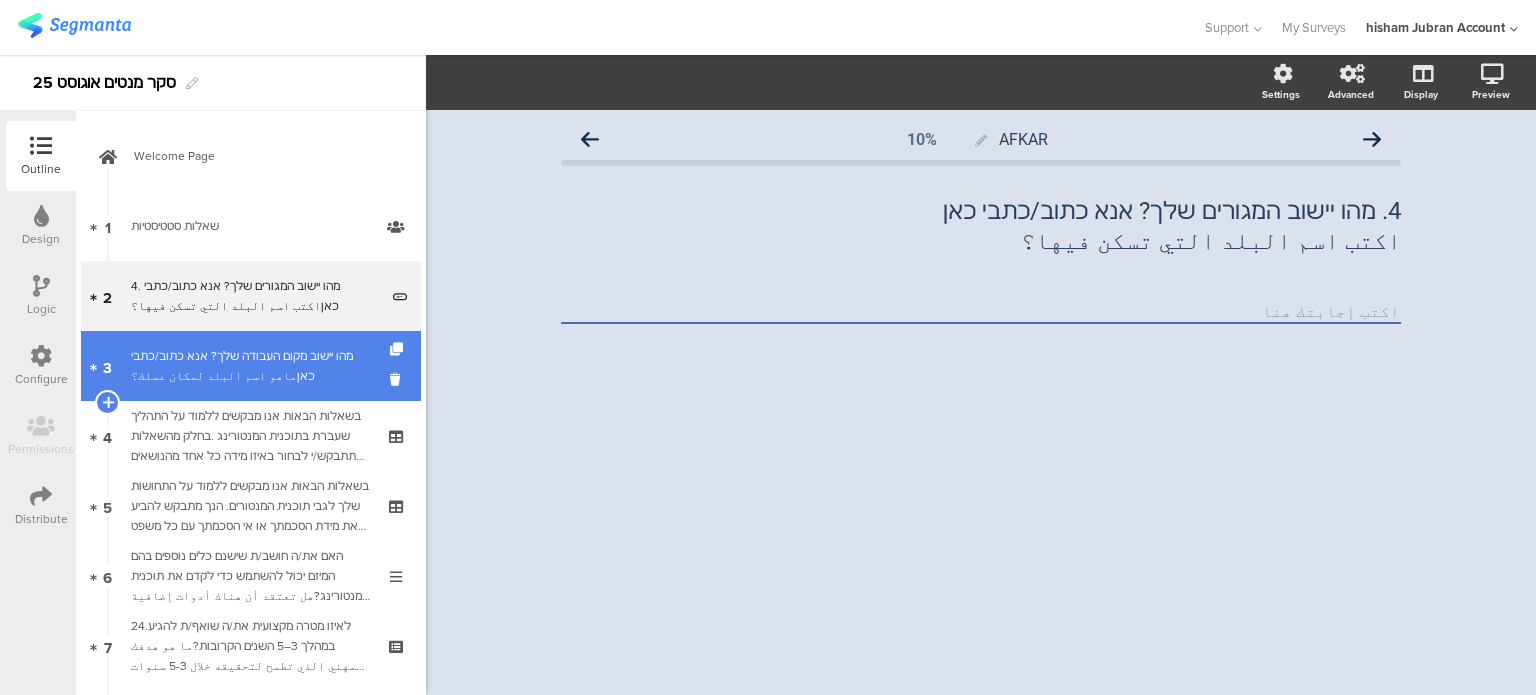 click on "מהו יישוב מקום העבודה שלך?  אנא כתוב/כתבי כאןماهو اسم البلد لمكان عملك؟" at bounding box center [254, 366] 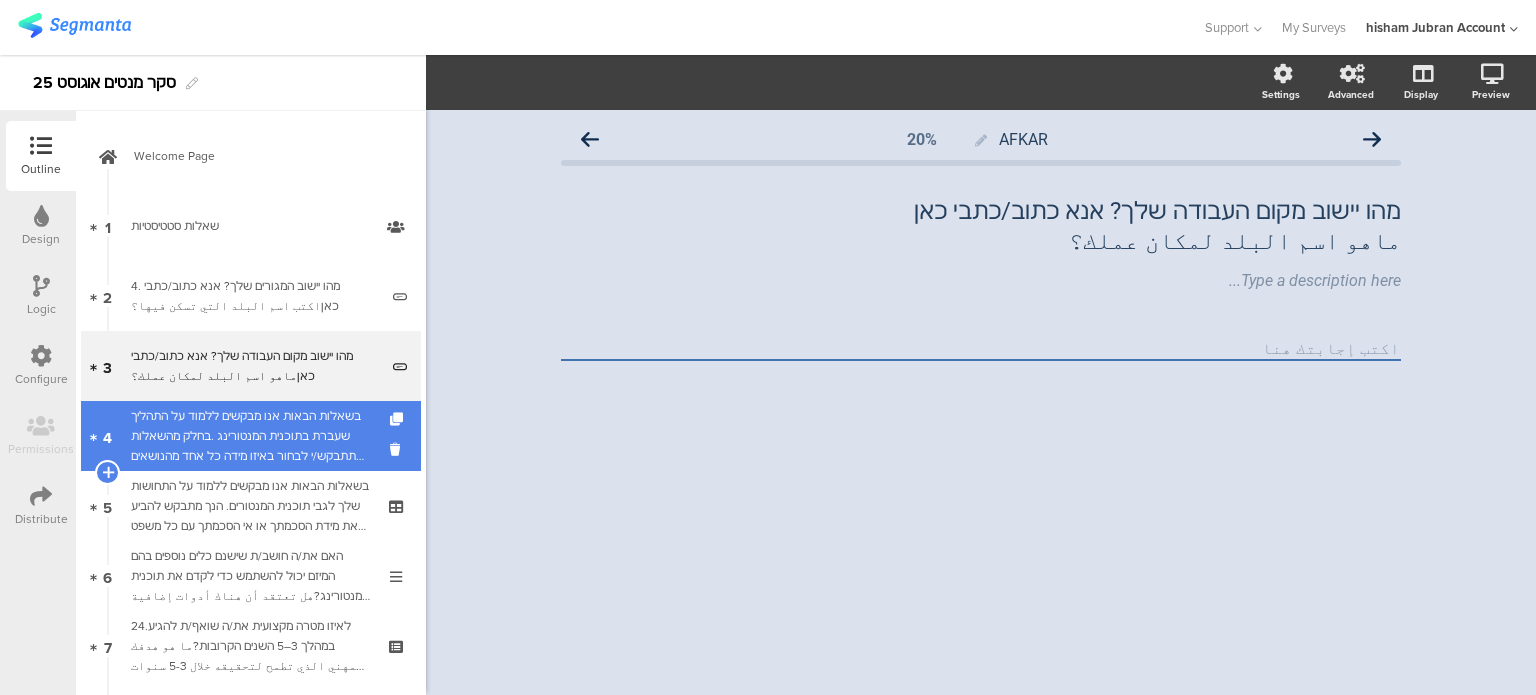 click on "בשאלות הבאות אנו מבקשים ללמוד על התהליך שעברת בתוכנית המנטורינג .בחלק מהשאלות תתבקש/י לבחור באיזו מידה כל אחד מהנושאים הבאים התקיים או לא התקיים בתהליך שלך . אנא דרג/י את תשובתך על סולם מ-1 עד 5, כאשר:في الأسئلة التالية، نود أن نتعرف على العملية التي مررت بها في برنامج الإرشاد. في بعض الأسئلة، سيُطلب منك تحديد مدى وجود أو غياب كل من القضايا التالية في البرنامج. يُرجى تقييم إجابتك على مقياس من 1 إلى 5 بحيث:" at bounding box center (250, 436) 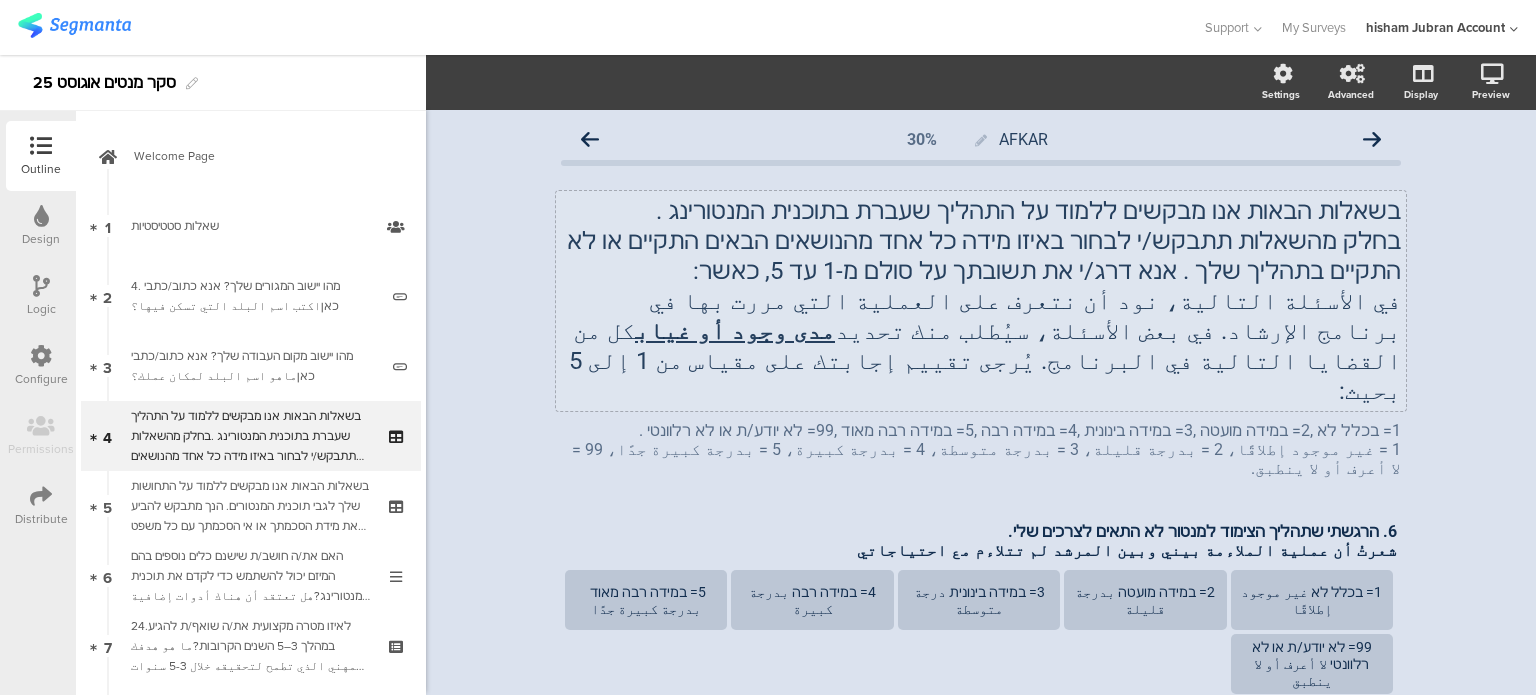 click on "בשאלות הבאות אנו מבקשים ללמוד על התהליך שעברת בתוכנית המנטורינג ." 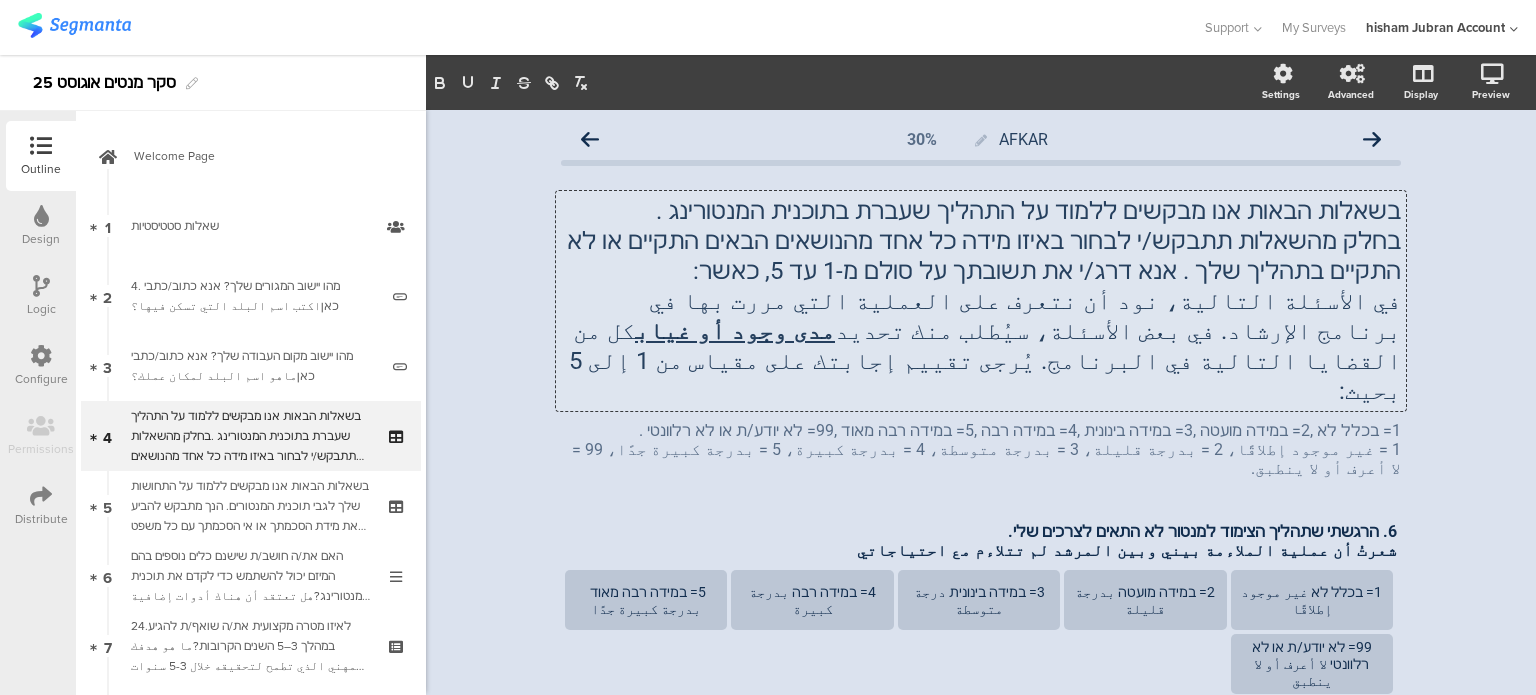 type 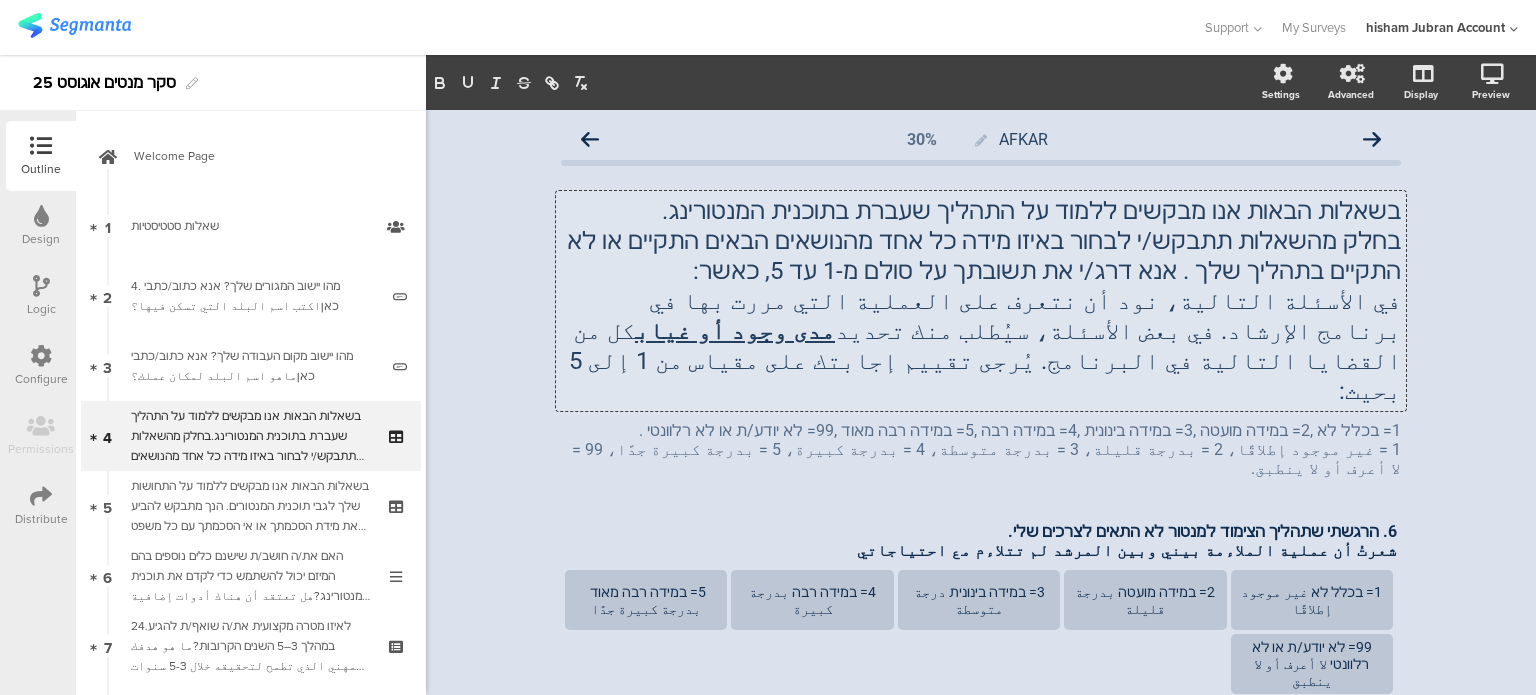 click on "בחלק מהשאלות תתבקש/י לבחור באיזו מידה כל אחד מהנושאים הבאים התקיים או לא התקיים בתהליך שלך . אנא דרג/י את תשובתך על סולם מ-1 עד 5, כאשר:" 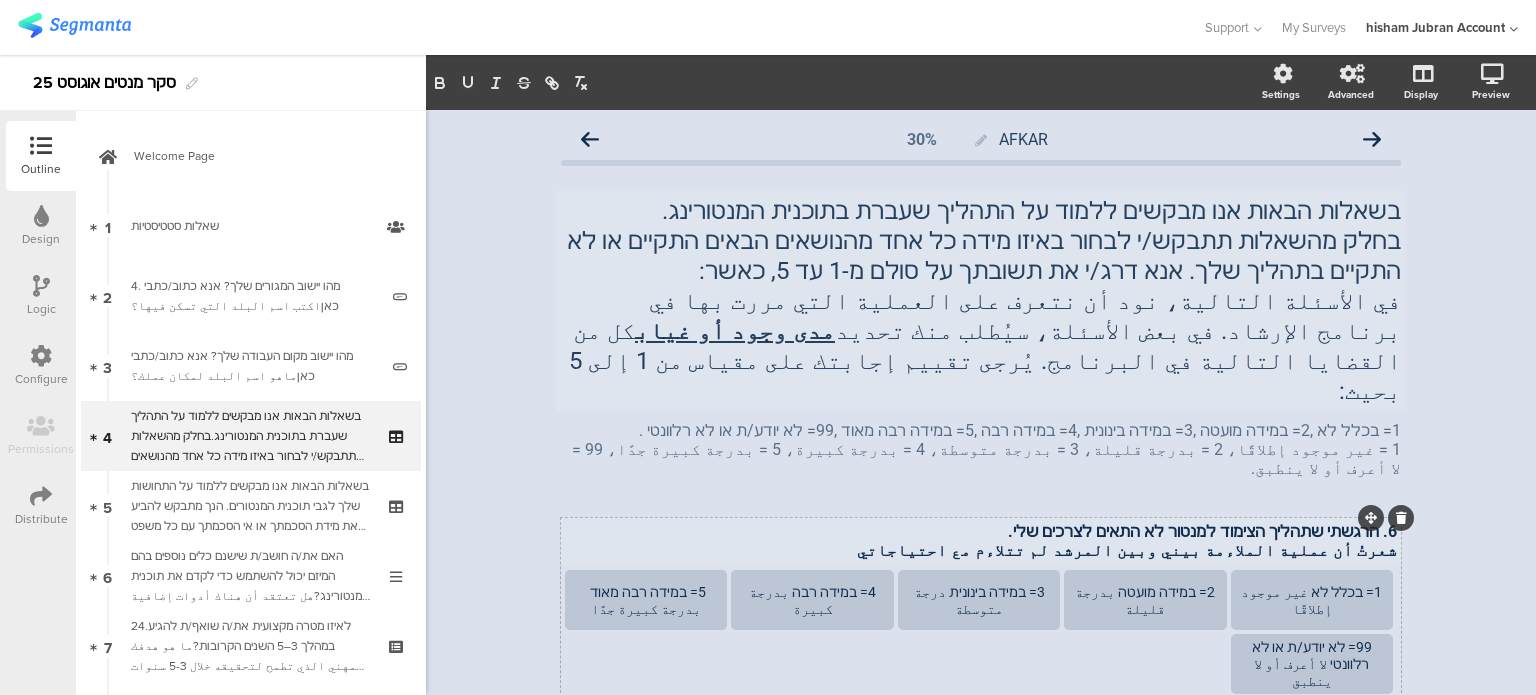 click on "6. הרגשתי שתהליך הצימוד למנטור לא התאים לצרכים שלי. شعرتُ أن عملية الملاءمة بيني وبين المرشد لم تتلاءم مع احتياجاتي
6. הרגשתי שתהליך הצימוד למנטור לא התאים לצרכים שלי. شعرتُ أن عملية الملاءمة بيني وبين المرشد لم تتلاءم مع احتياجاتي
6. הרגשתי שתהליך הצימוד למנטור לא התאים לצרכים שלי. شعرتُ أن عملية الملاءمة بيني وبين المرشد لم تتلاءم مع احتياجاتي" at bounding box center (981, 541) 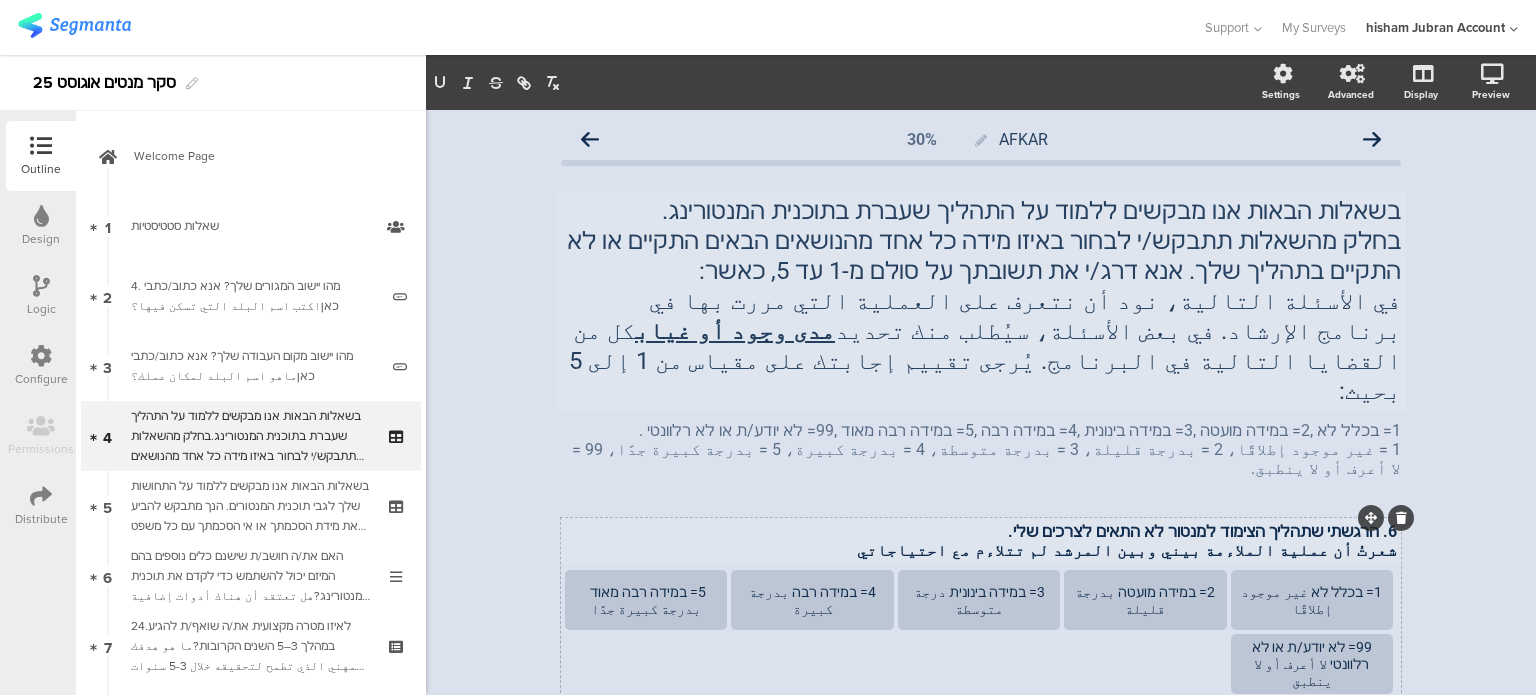 click on "6. הרגשתי שתהליך הצימוד למנטור לא התאים לצרכים שלי." at bounding box center (981, 531) 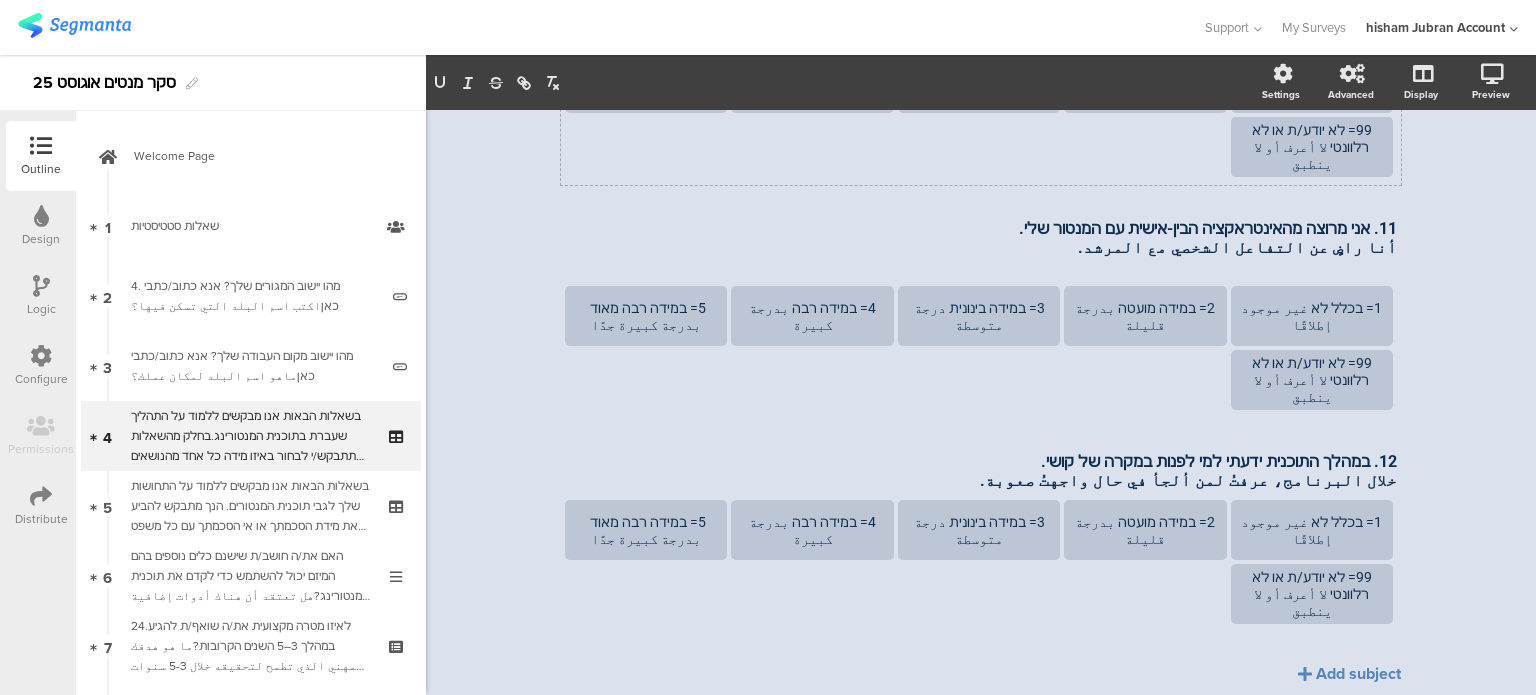 scroll, scrollTop: 1397, scrollLeft: 0, axis: vertical 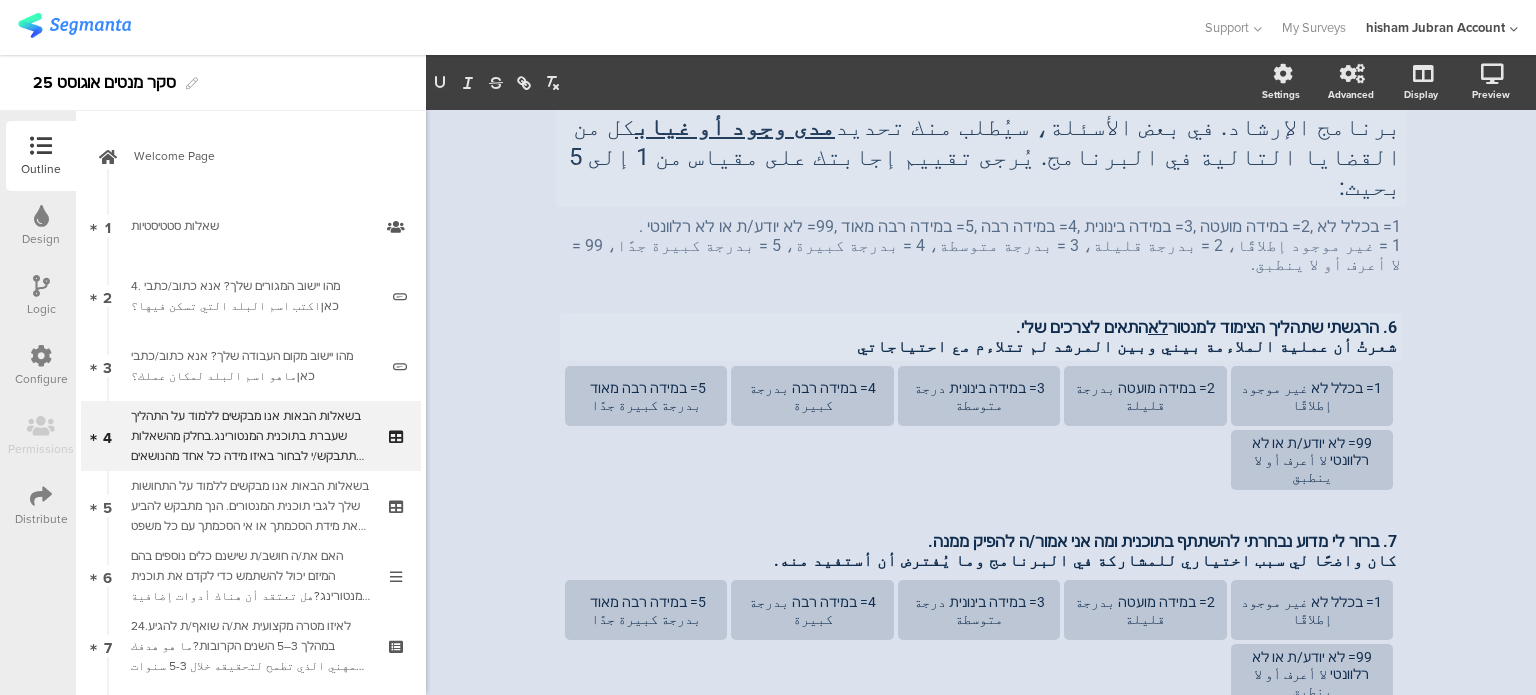 click on "6. הרגשתי שתהליך הצימוד למנטור  לא  התאים לצרכים שלי." at bounding box center [981, 327] 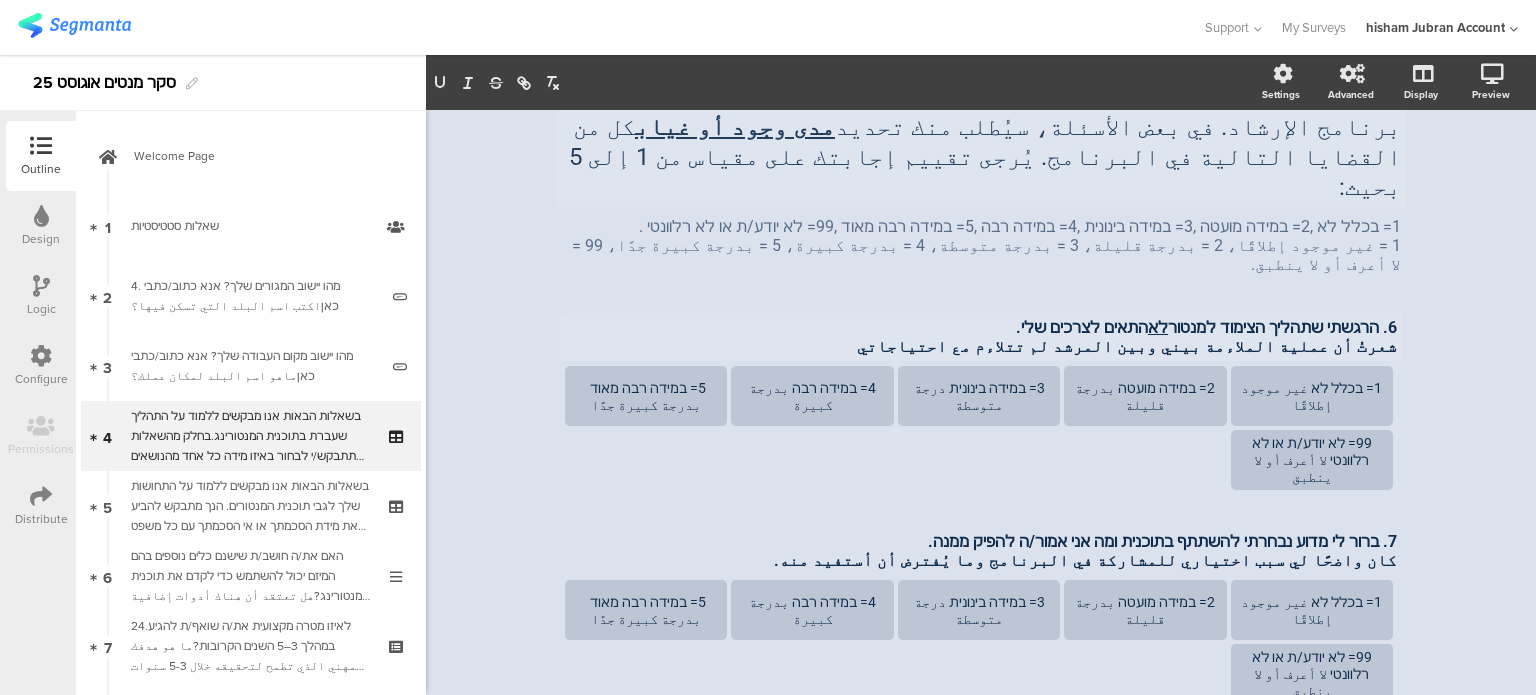 type 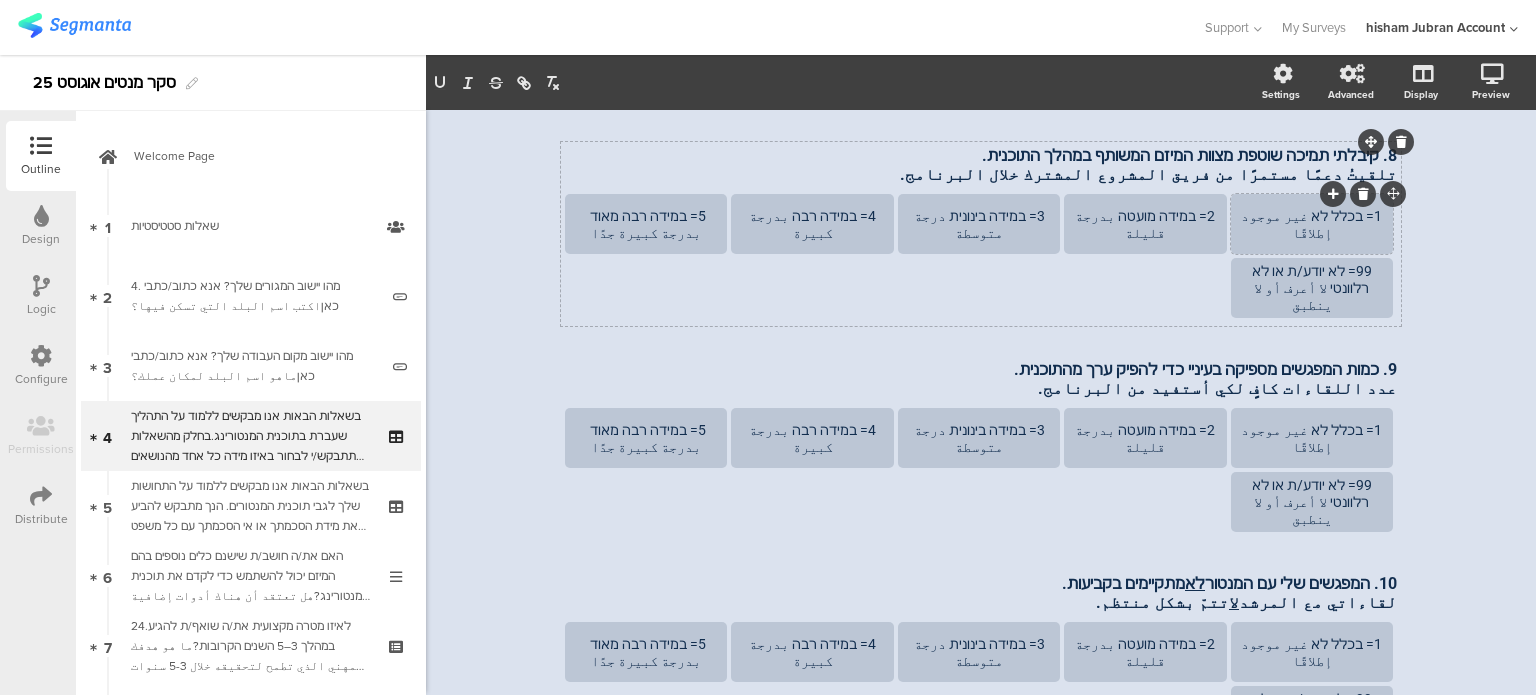 scroll, scrollTop: 904, scrollLeft: 0, axis: vertical 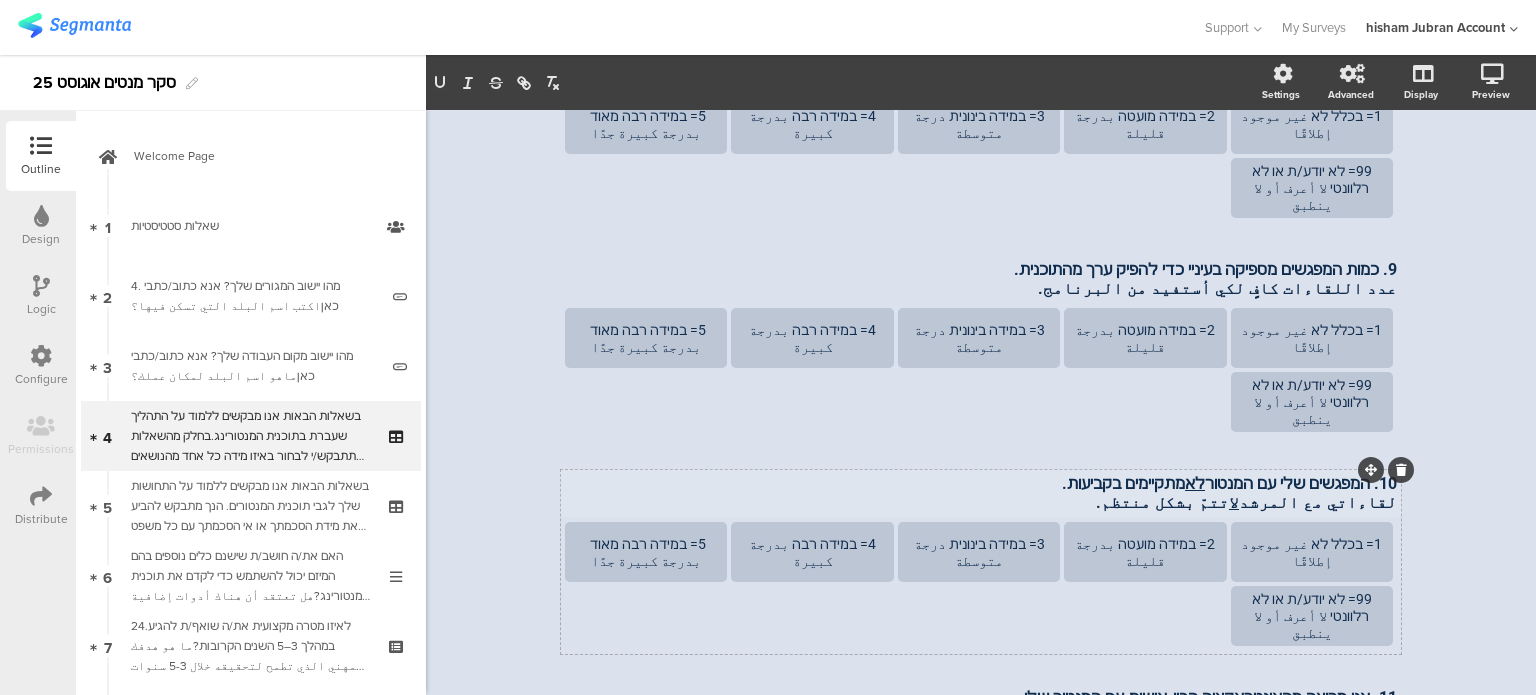 click on "10. המפגשים שלי עם המנטור  לא  מתקיימים בקביעות. لقاءاتي مع المرشد  لا  تتمّ بشكل منتظم.
10. המפגשים שלי עם המנטור  לא  מתקיימים בקביעות. لقاءاتي مع المرشد  لا  تتمّ بشكل منتظم." at bounding box center [981, 493] 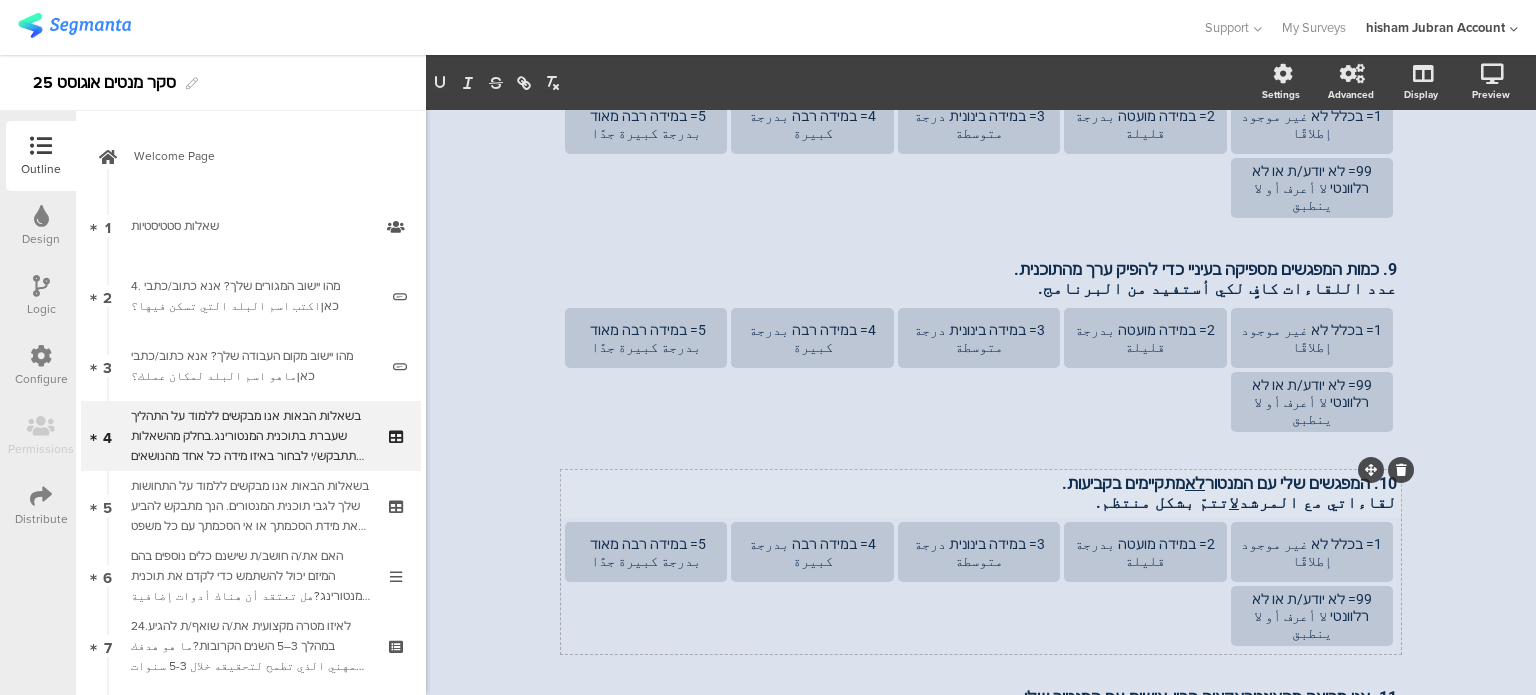 type 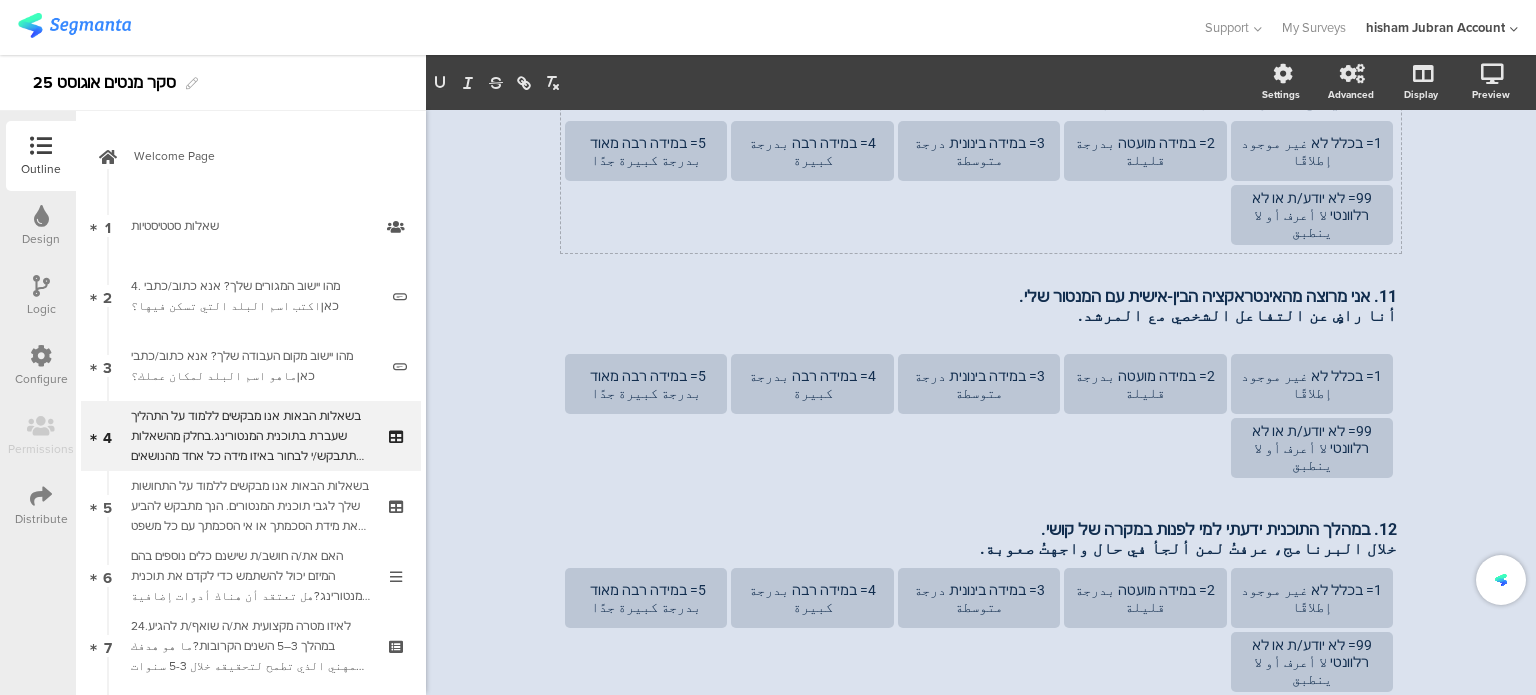 scroll, scrollTop: 1308, scrollLeft: 0, axis: vertical 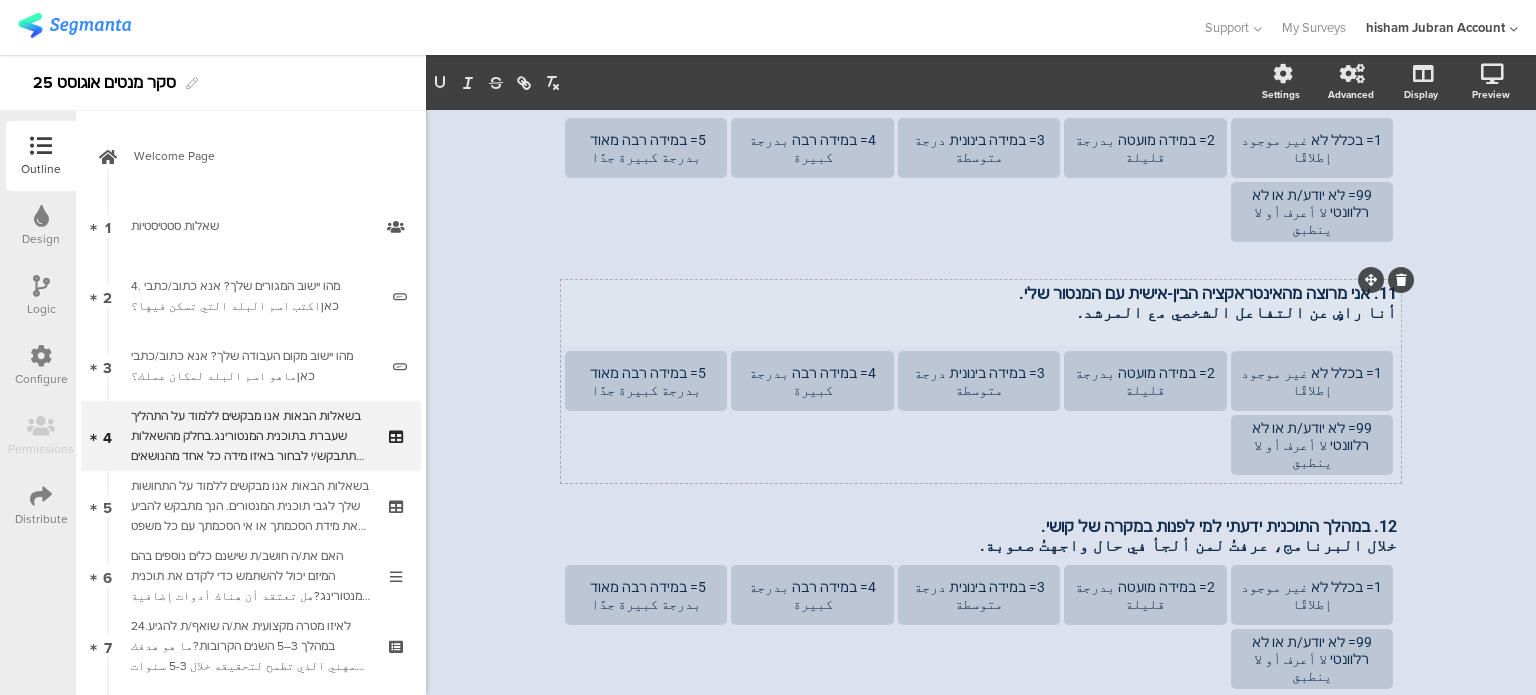 click on "11. אני מרוצה מהאינטראקציה הבין-אישית עם המנטור שלי. أنا راضٍ عن التفاعل الشخصي مع المرشد.
11. אני מרוצה מהאינטראקציה הבין-אישית עם המנטור שלי. أنا راضٍ عن التفاعل الشخصي مع المرشد." at bounding box center [981, 312] 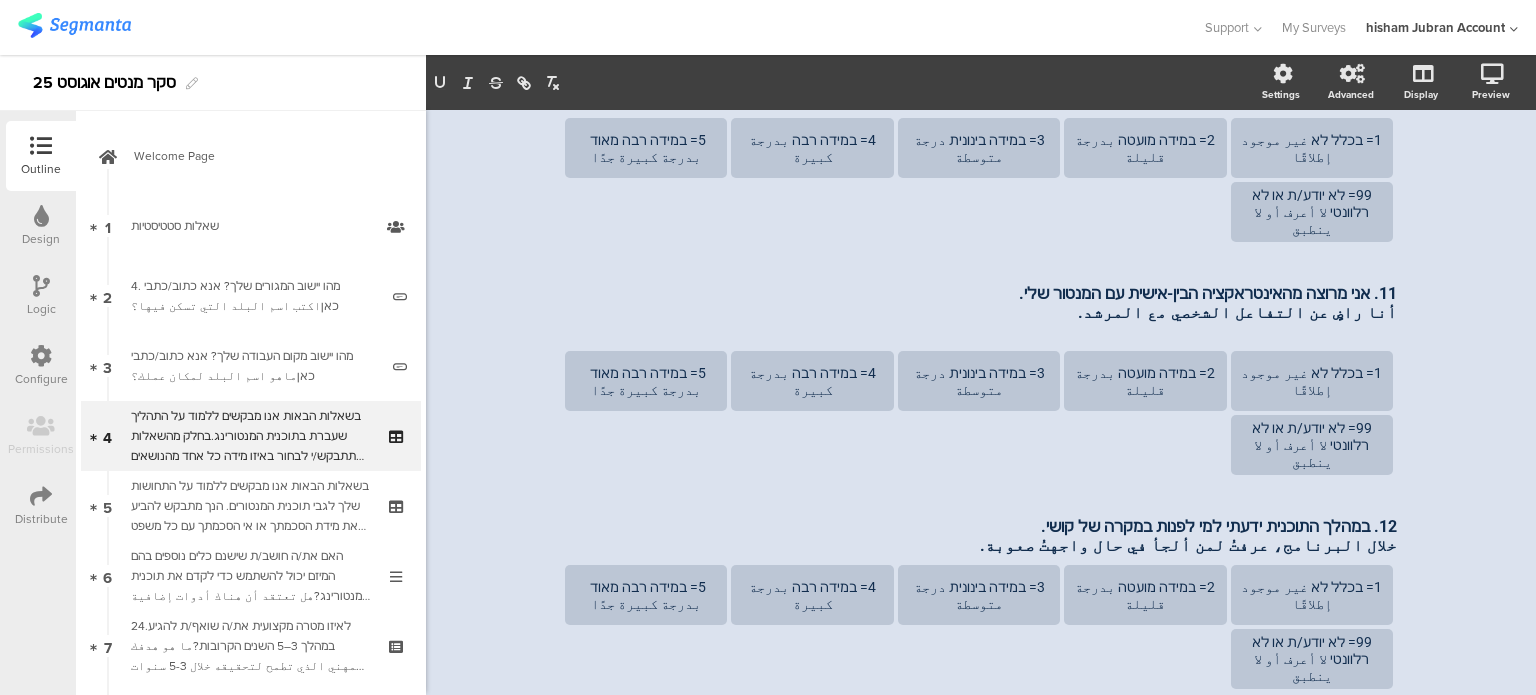 type 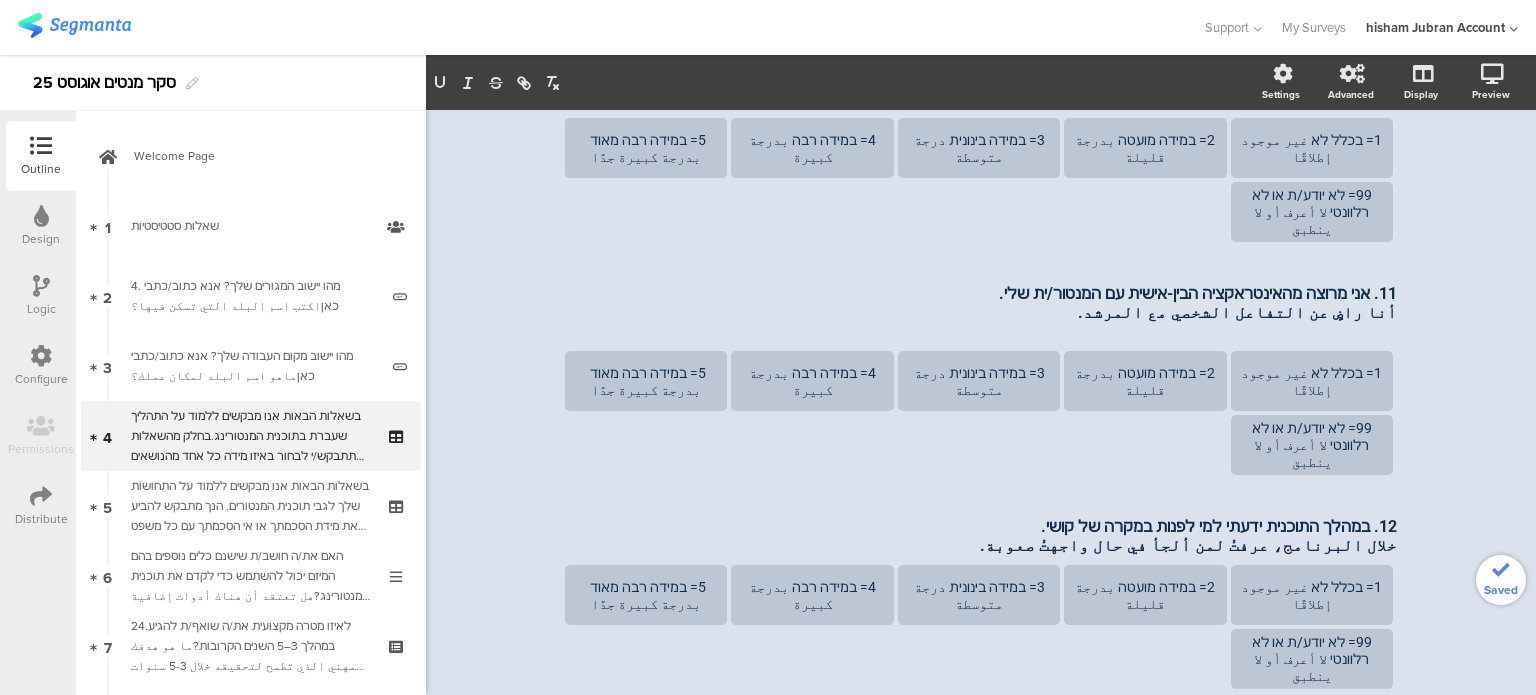 scroll, scrollTop: 1397, scrollLeft: 0, axis: vertical 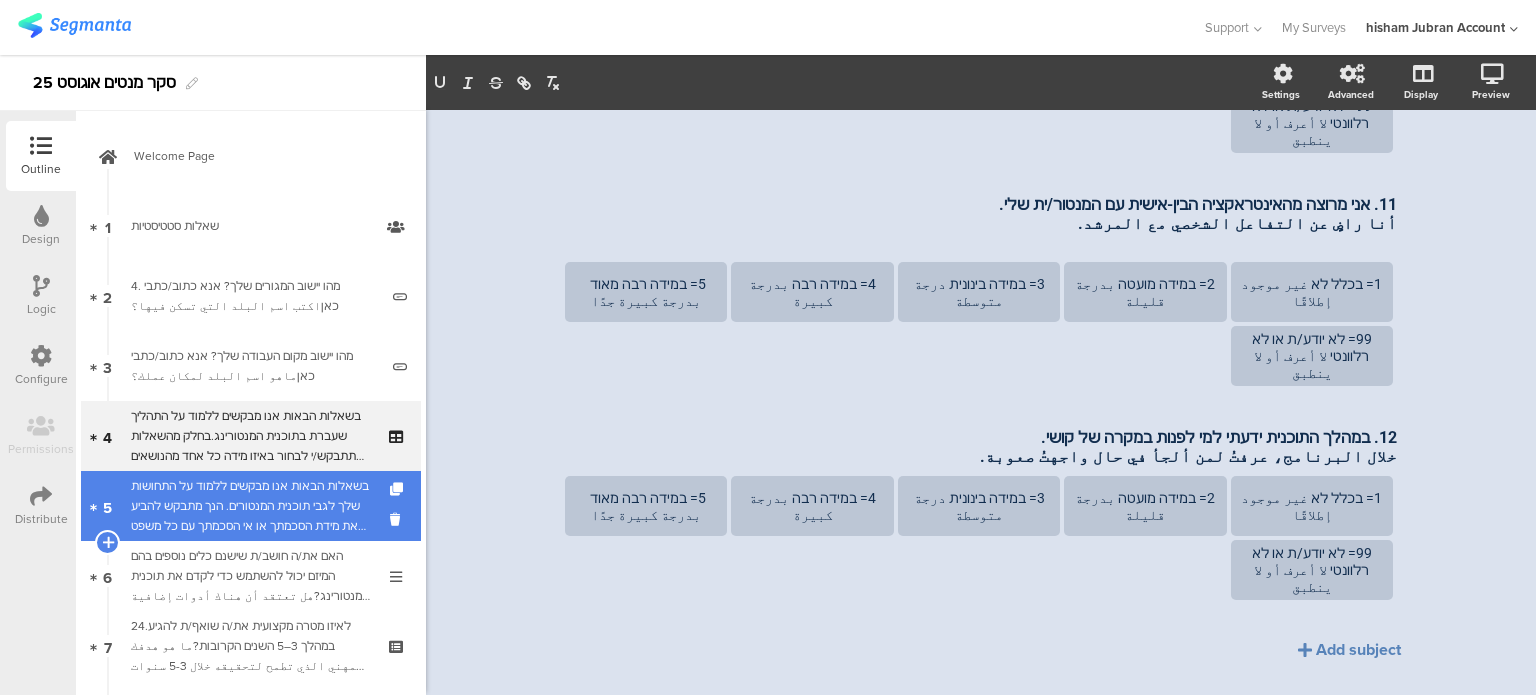 click on "בשאלות הבאות אנו מבקשים ללמוד על התחושות שלך לגבי תוכנית המנטורים. הנך מתבקש להביע את מידת הסכמתך או אי הסכמתך עם כל משפט ומשפט.אנא דרג/י את התשובה שלך על סולם מ-1 עד 5, כאשר:في الأسئلة التالية، نودُّ معرفة انطباعاتكم عن برنامج الإرشاد. يُرجى التعبير عن مدى موافقتكم أو عدم موافقتكم لكل عبارة. يرجى تقييم إجابتكم على مقياس من 1 إلى 5، حيث:" at bounding box center [250, 506] 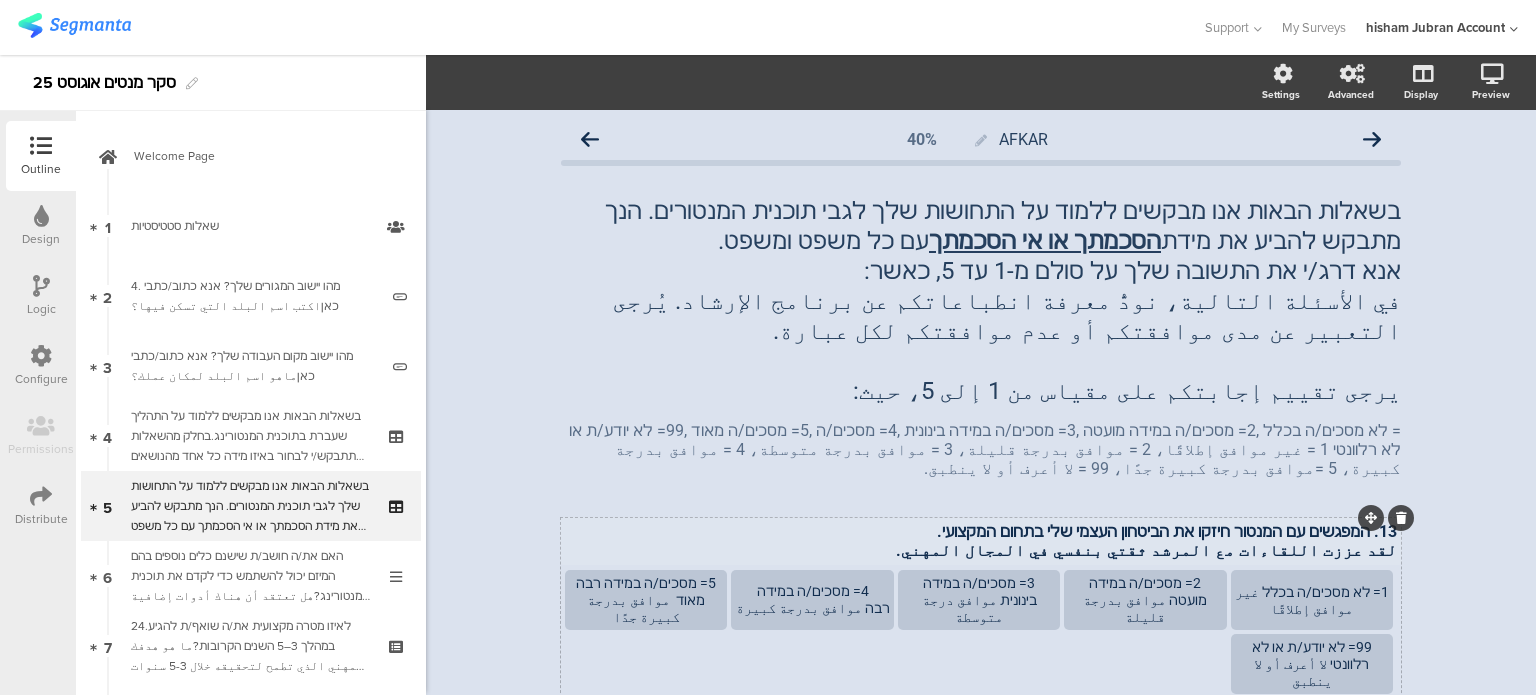 scroll, scrollTop: 200, scrollLeft: 0, axis: vertical 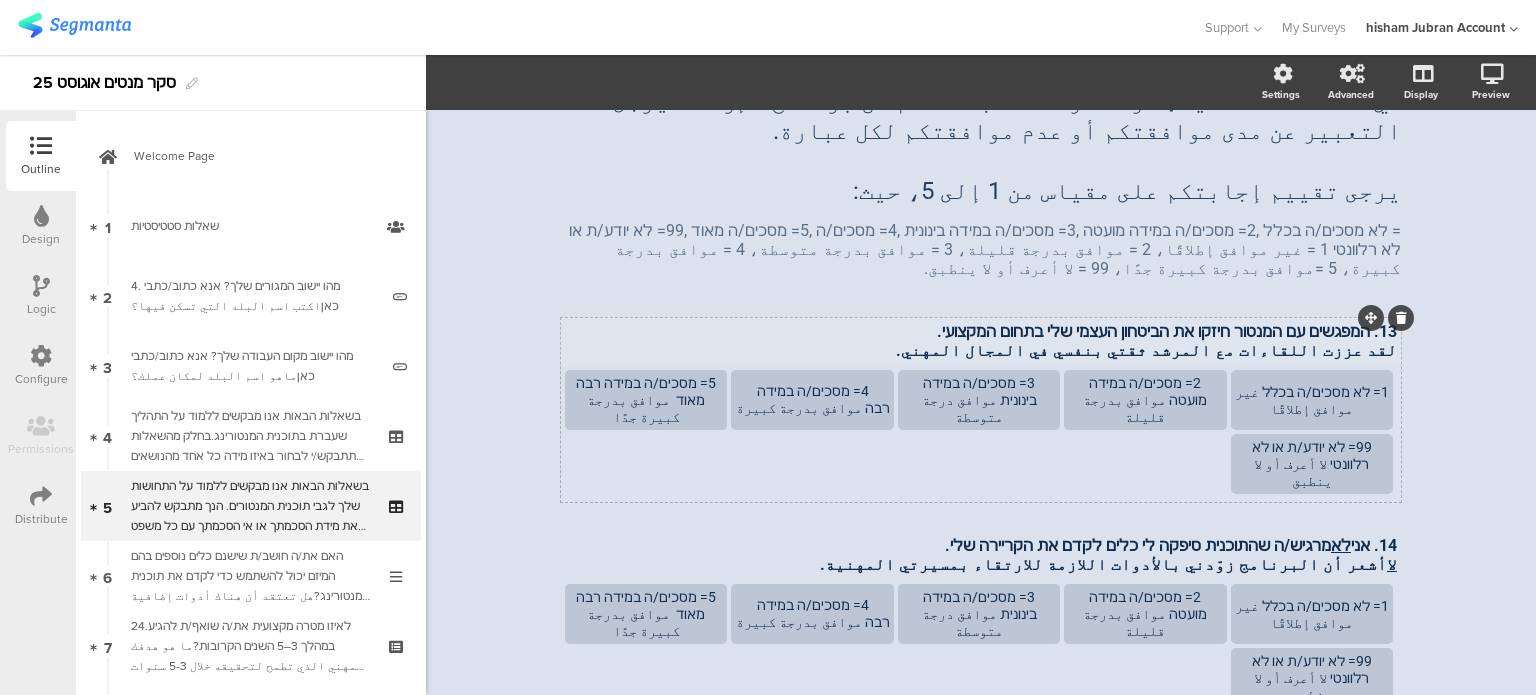 click on "AFKAR
40%
בשאלות הבאות אנו מבקשים ללמוד על התחושות שלך לגבי תוכנית המנטורים. הנך מתבקש להביע את מידת  הסכמתך או אי הסכמתך  עם כל משפט ומשפט. אנא דרג/י את התשובה שלך על סולם מ-1 עד 5, כאשר: في الأسئلة التالية، نودُّ معرفة انطباعاتكم عن برنامج الإرشاد. يُرجى التعبير عن مدى موافقتكم أو عدم موافقتكم لكل عبارة.
הסכמתך או אי הסכמתך" 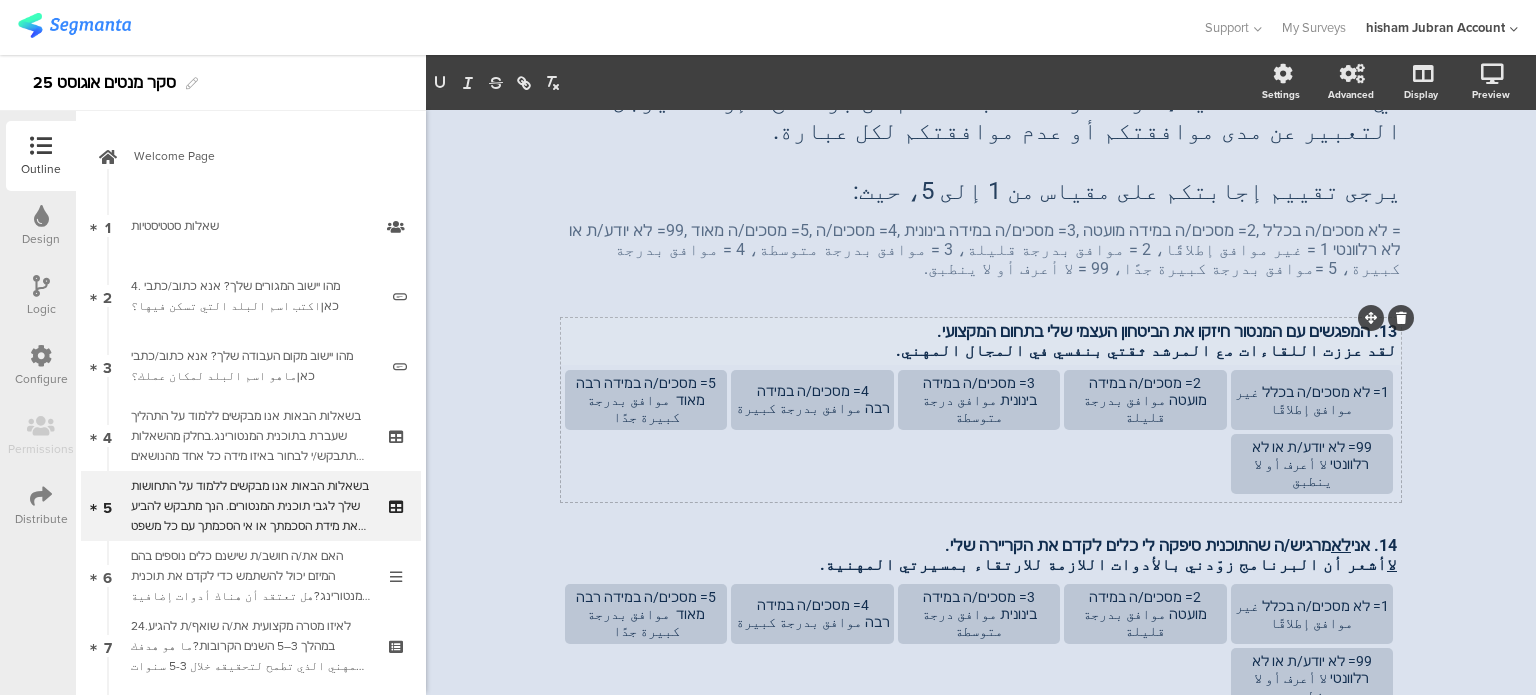 scroll, scrollTop: 161, scrollLeft: 0, axis: vertical 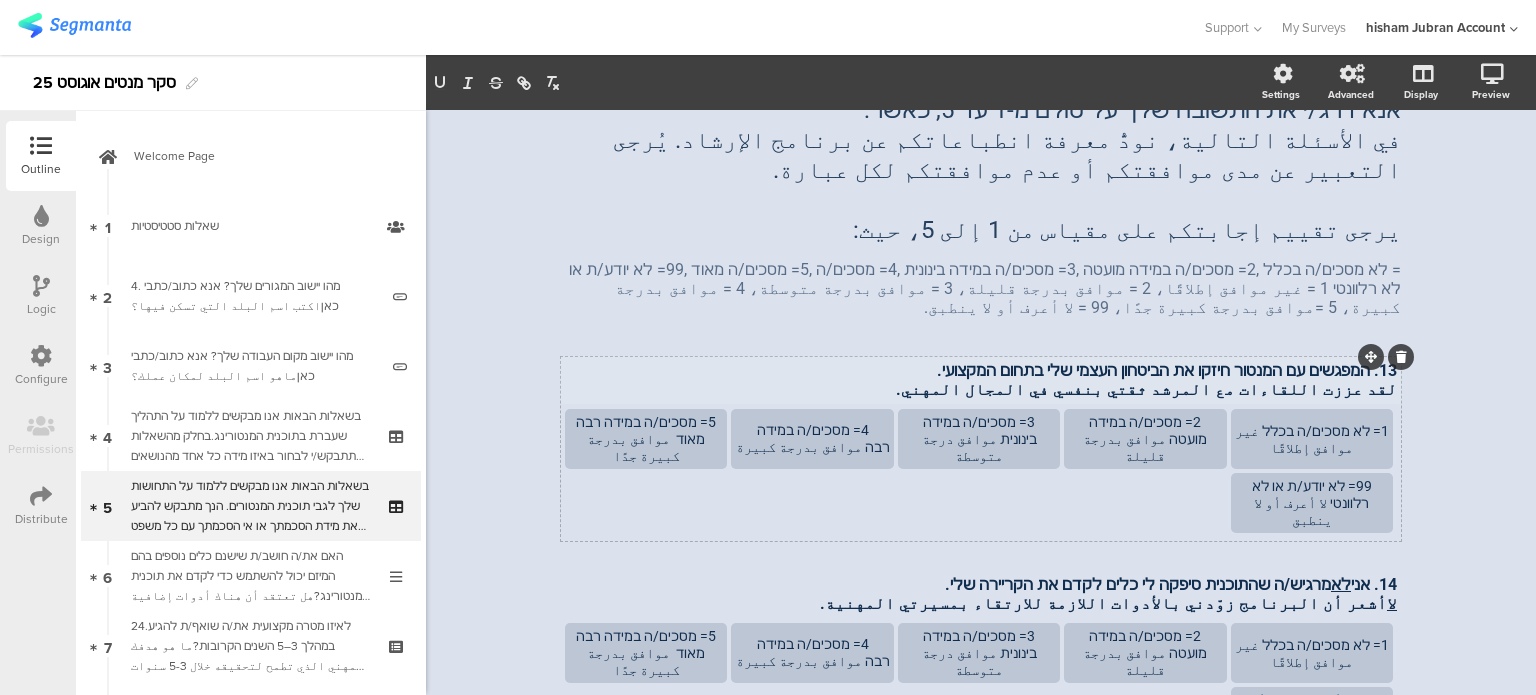 type 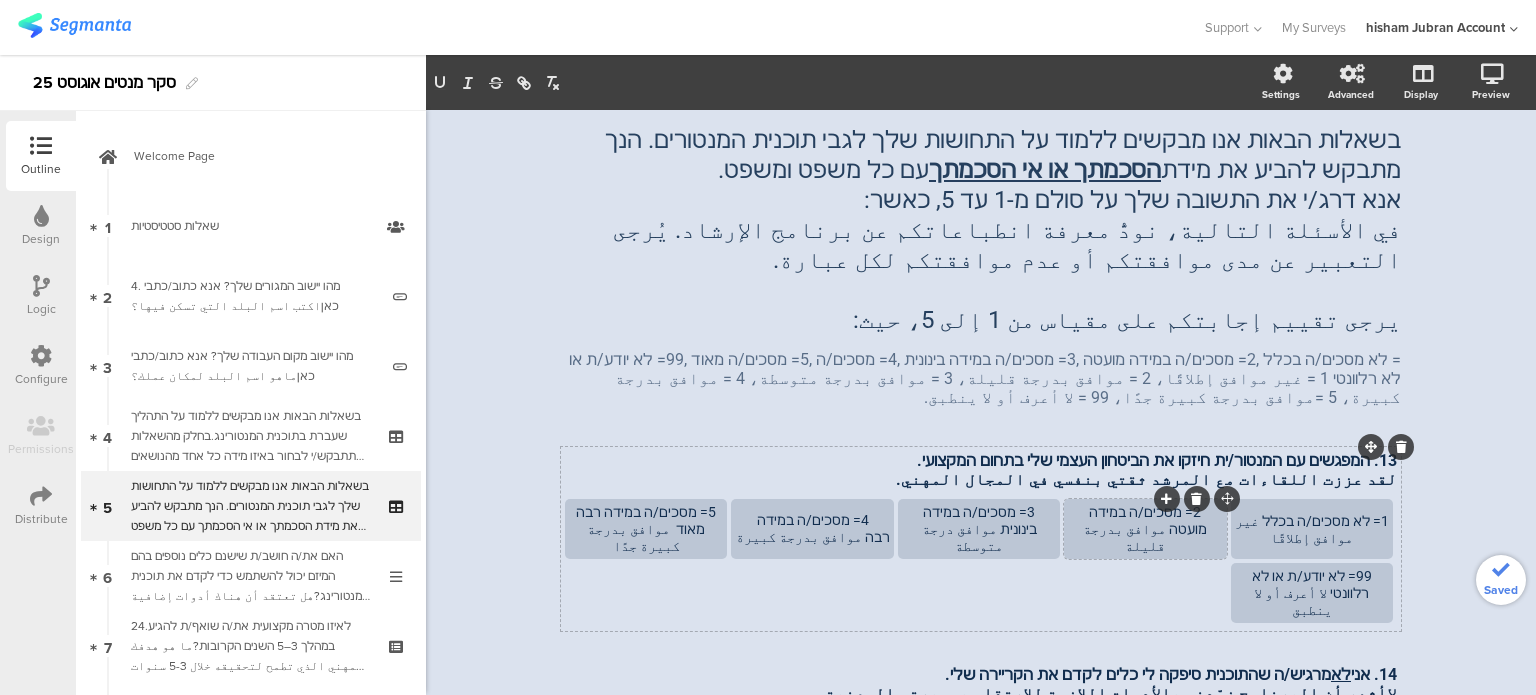 scroll, scrollTop: 0, scrollLeft: 0, axis: both 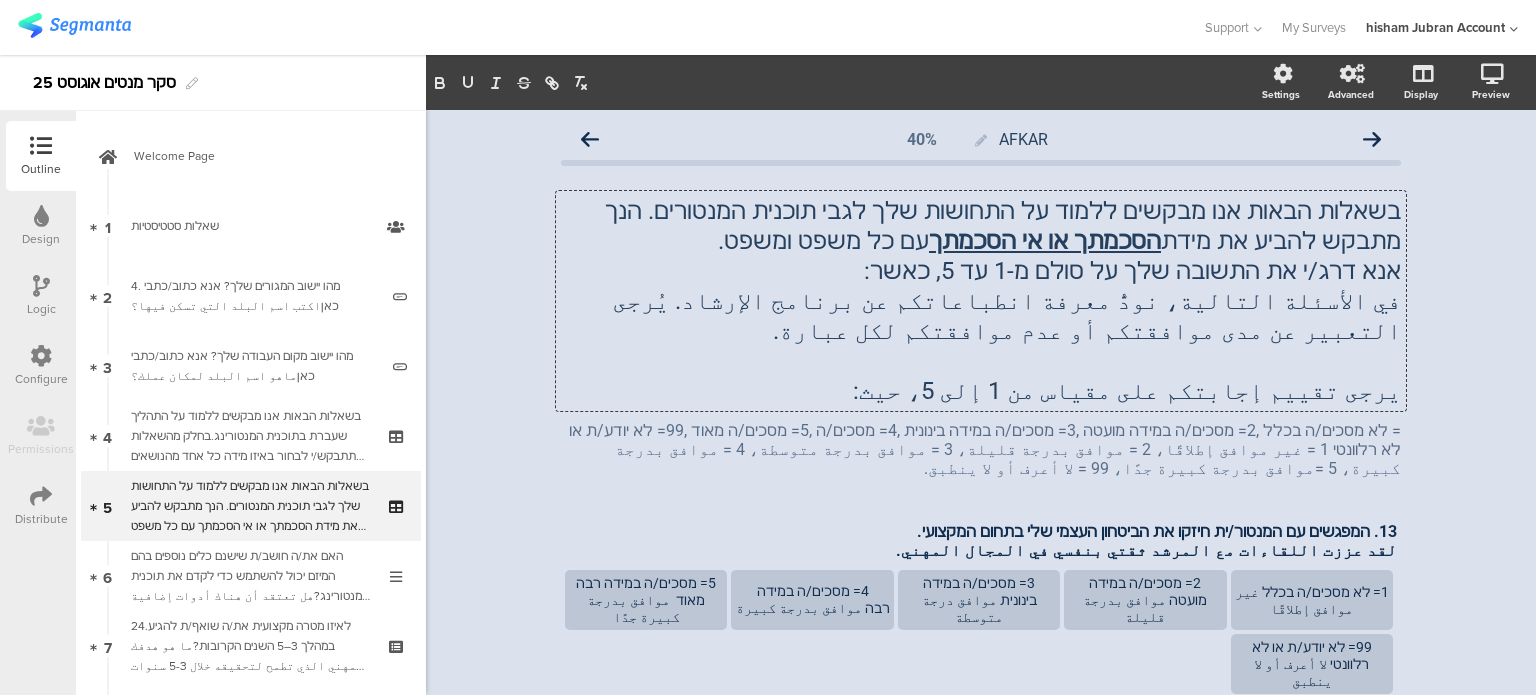 click on "בשאלות הבאות אנו מבקשים ללמוד על התחושות שלך לגבי תוכנית המנטורים. הנך מתבקש להביע את מידת  הסכמתך או אי הסכמתך  עם כל משפט ומשפט. אנא דרג/י את התשובה שלך על סולם מ-1 עד 5, כאשר: في الأسئلة التالية، نودُّ معرفة انطباعاتكم عن برنامج الإرشاد. يُرجى التعبير عن مدى موافقتكم أو عدم موافقتكم لكل عبارة. يرجى تقييم إجابتكم على مقياس من 1 إلى 5، حيث:
בשאלות הבאות אנו מבקשים ללמוד על התחושות שלך לגבי תוכנית המנטורים. הנך מתבקש להביע את מידת  הסכמתך או אי הסכמתך  עם כל משפט ומשפט. אנא דרג/י את התשובה שלך על סולם מ-1 עד 5, כאשר: يرجى تقييم إجابتكم على مقياس من 1 إلى 5، حيث:" 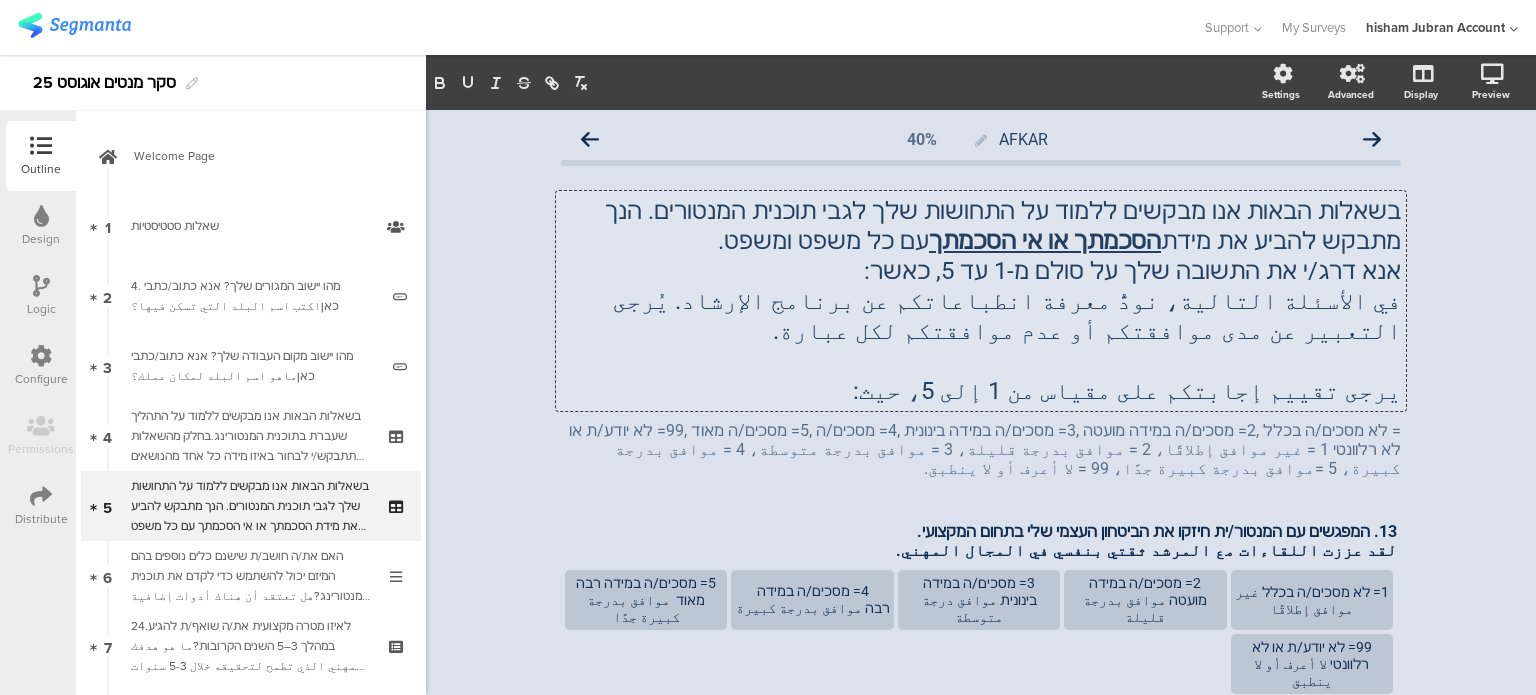 type 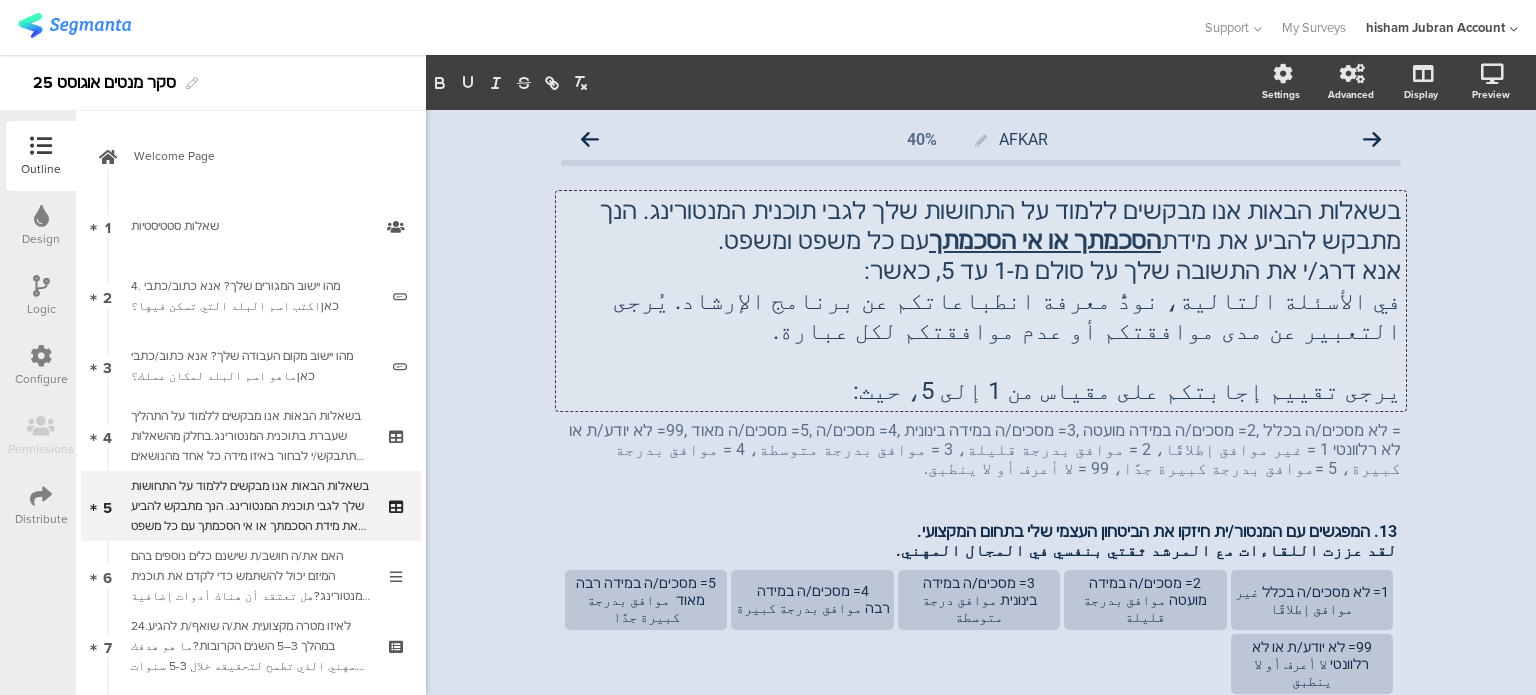 click on "בשאלות הבאות אנו מבקשים ללמוד על התחושות שלך לגבי תוכנית המנטורינג. הנך מתבקש להביע את מידת  הסכמתך או אי הסכמתך  עם כל משפט ומשפט." 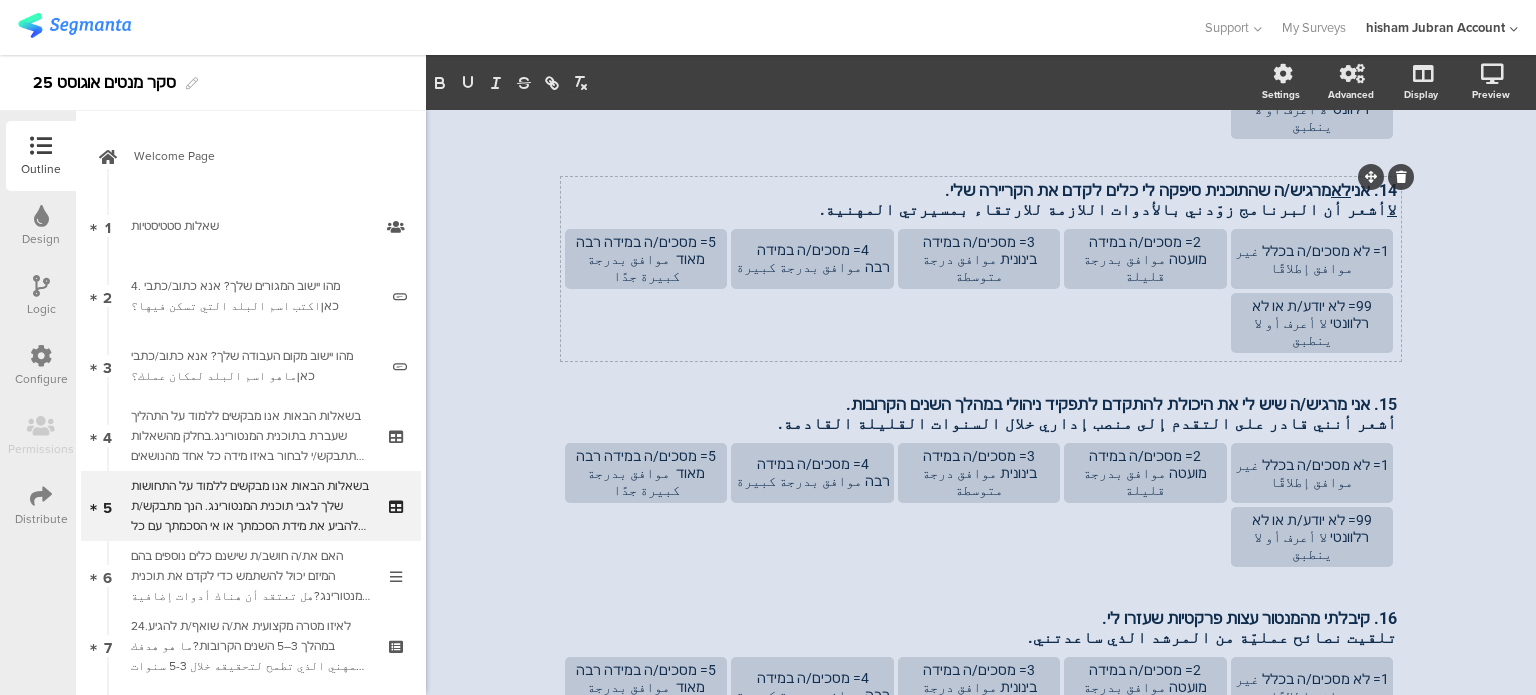 scroll, scrollTop: 600, scrollLeft: 0, axis: vertical 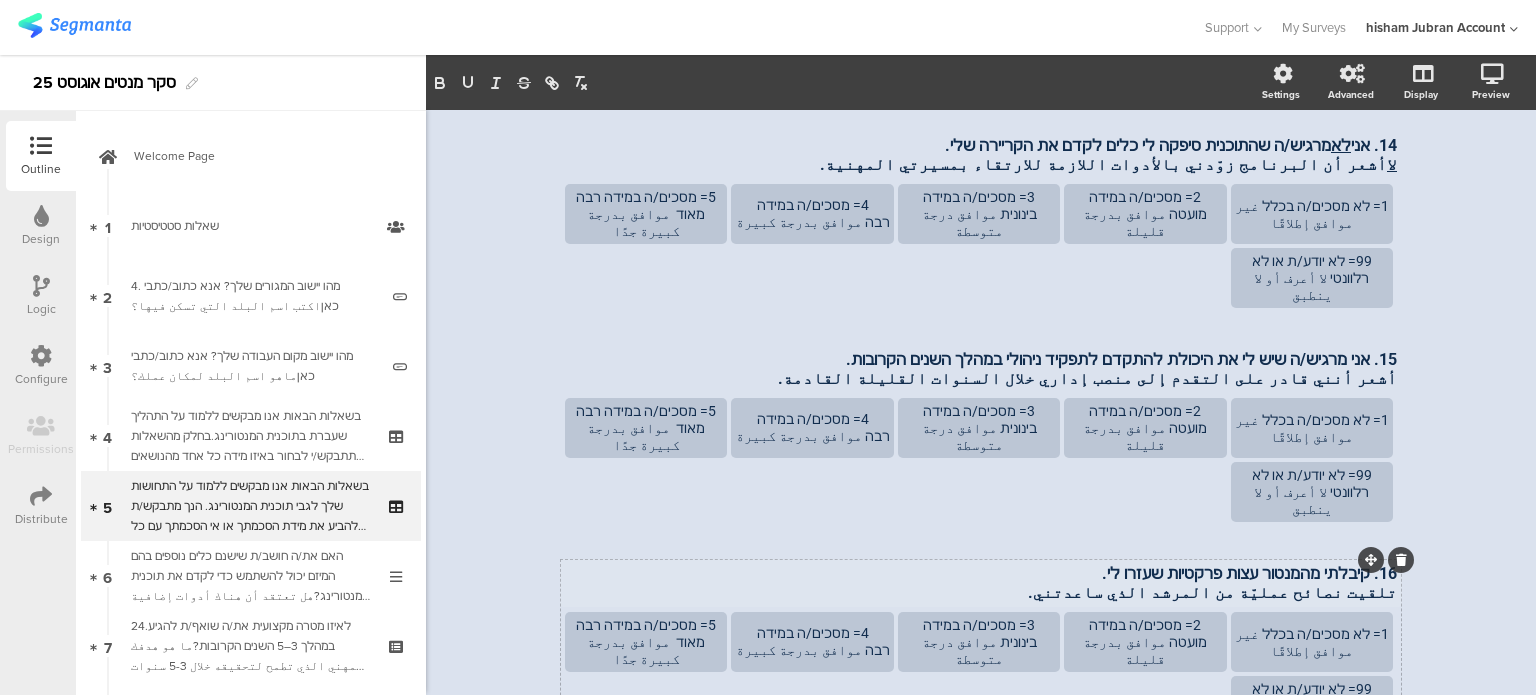 click on "16. קיבלתי מהמנטור עצות פרקטיות שעזרו לי. تلقيت نصائح عمليّة من المرشد الذي ساعدتني.
16. קיבלתי מהמנטור עצות פרקטיות שעזרו לי. تلقيت نصائح عمليّة من المرشد الذي ساعدتني." at bounding box center (981, 583) 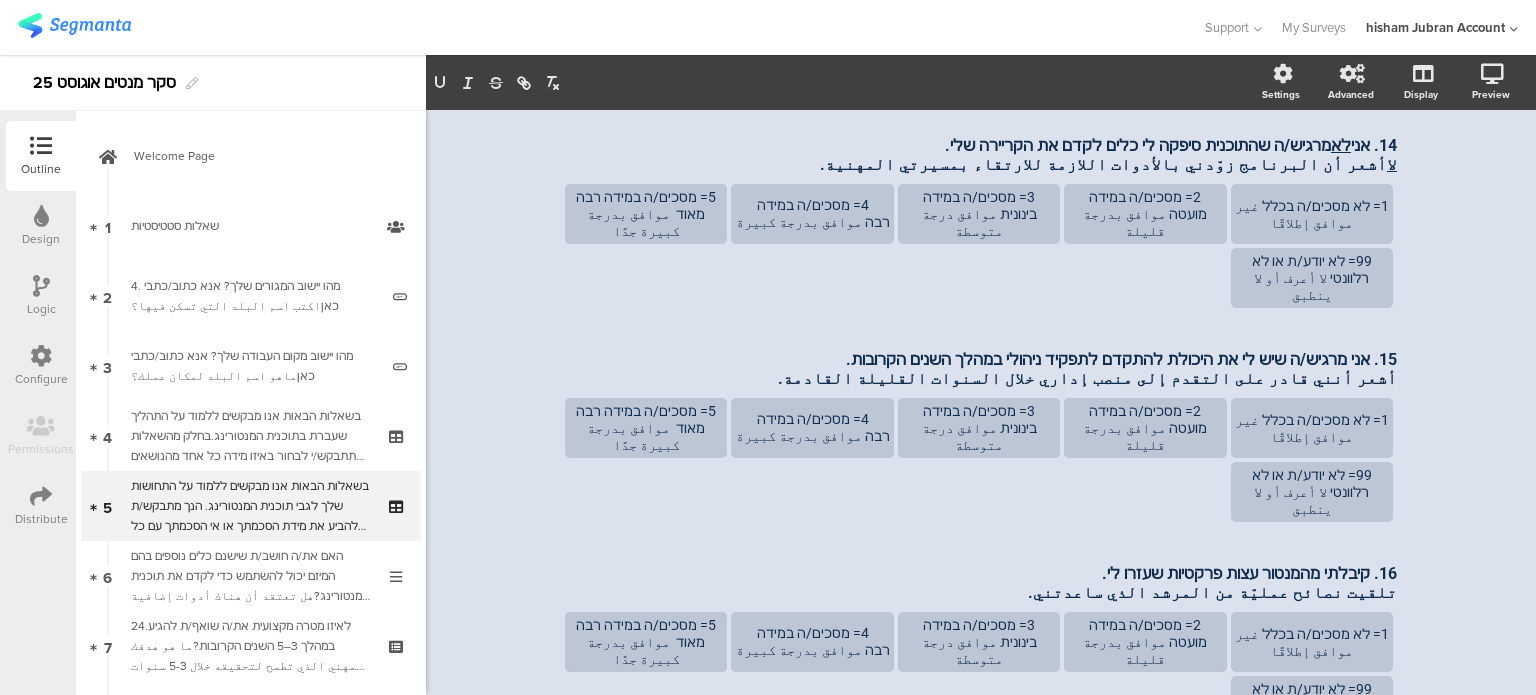 type 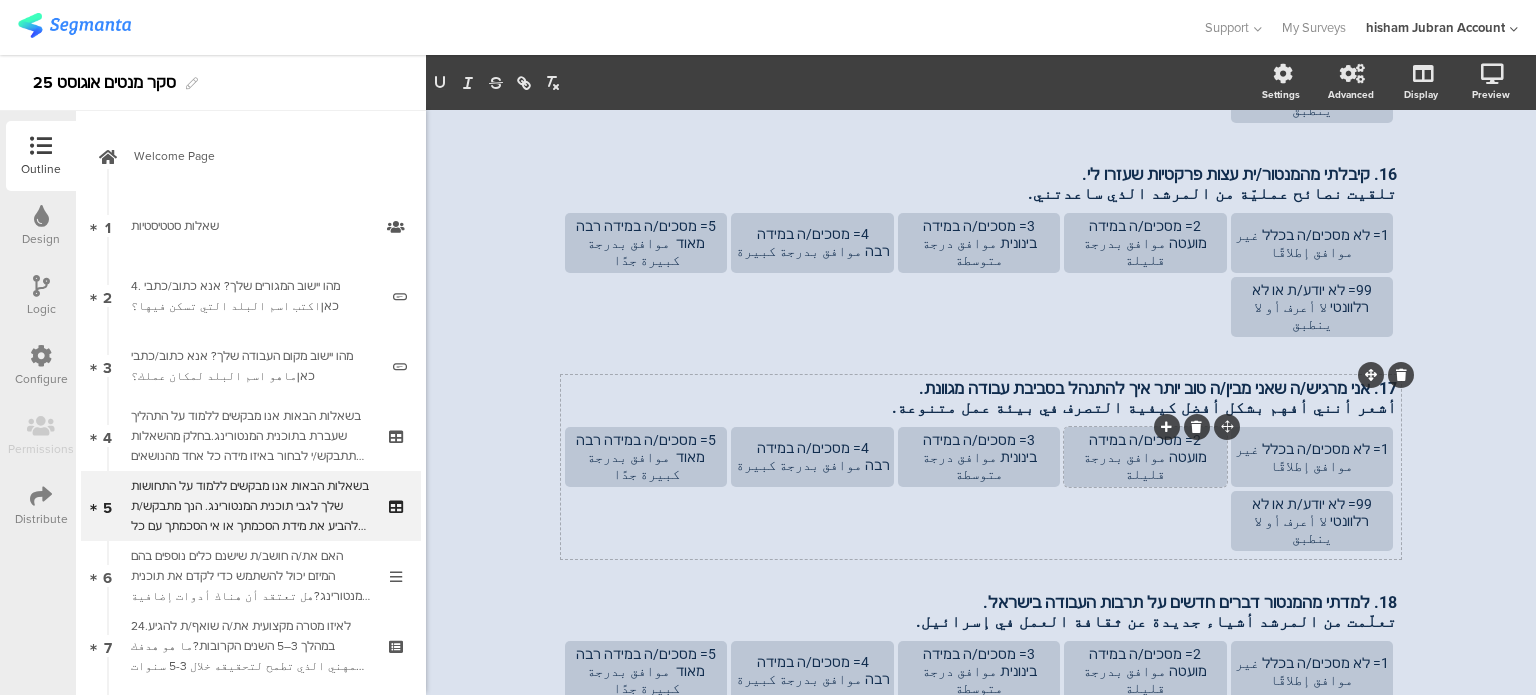 scroll, scrollTop: 1204, scrollLeft: 0, axis: vertical 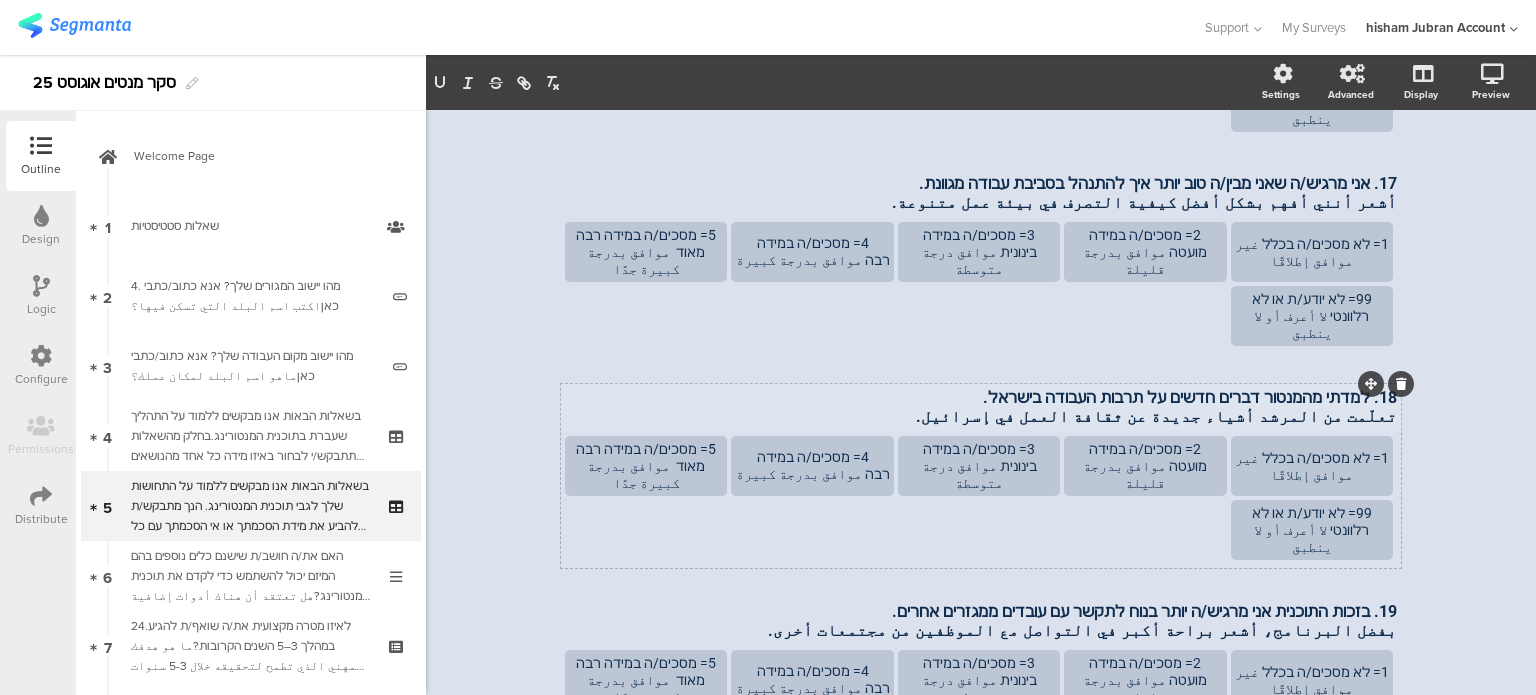 click on "18. למדתי מהמנטור דברים חדשים על תרבות העבודה בישראל. تعلّمت من المرشد أشياء جديدة عن ثقافة العمل في إسرائيل.
18. למדתי מהמנטור דברים חדשים על תרבות העבודה בישראל. تعلّمت من المرشد أشياء جديدة عن ثقافة العمل في إسرائيل." at bounding box center [981, 407] 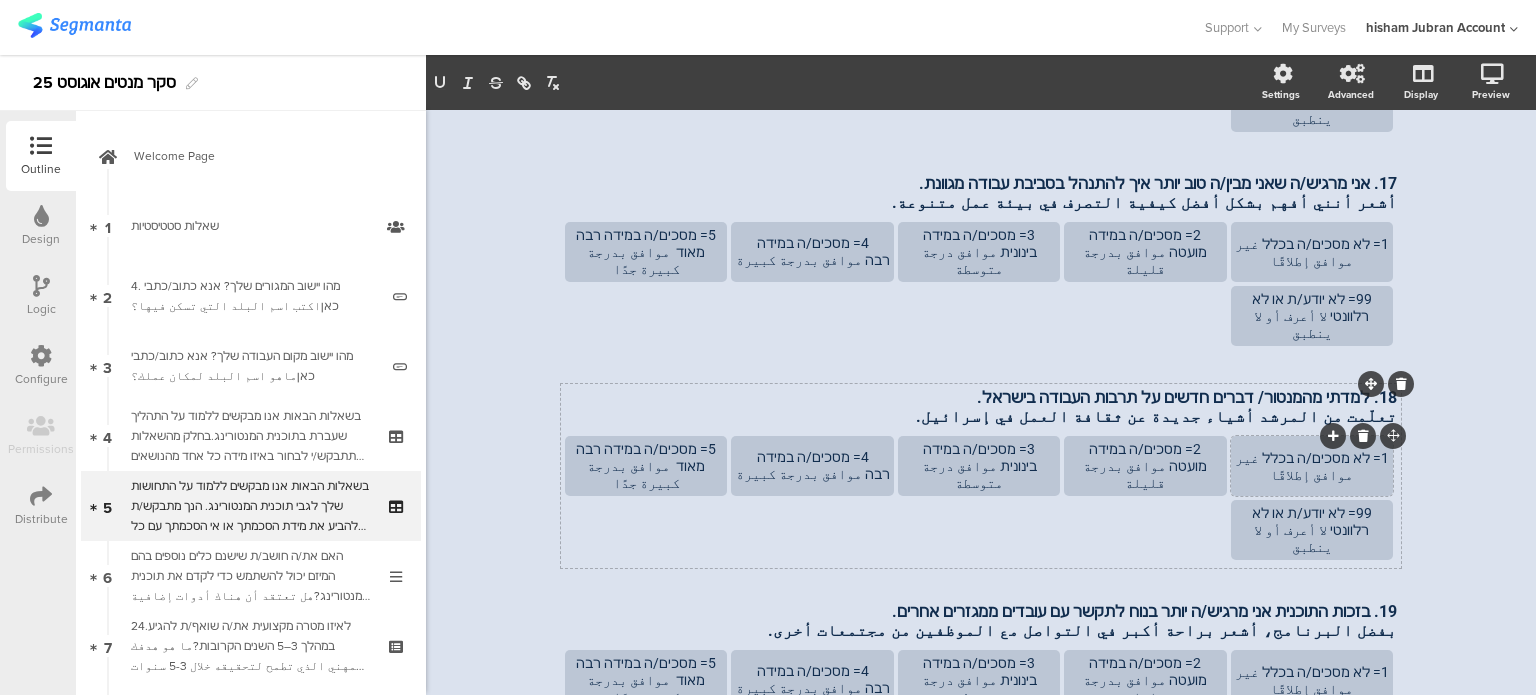 type 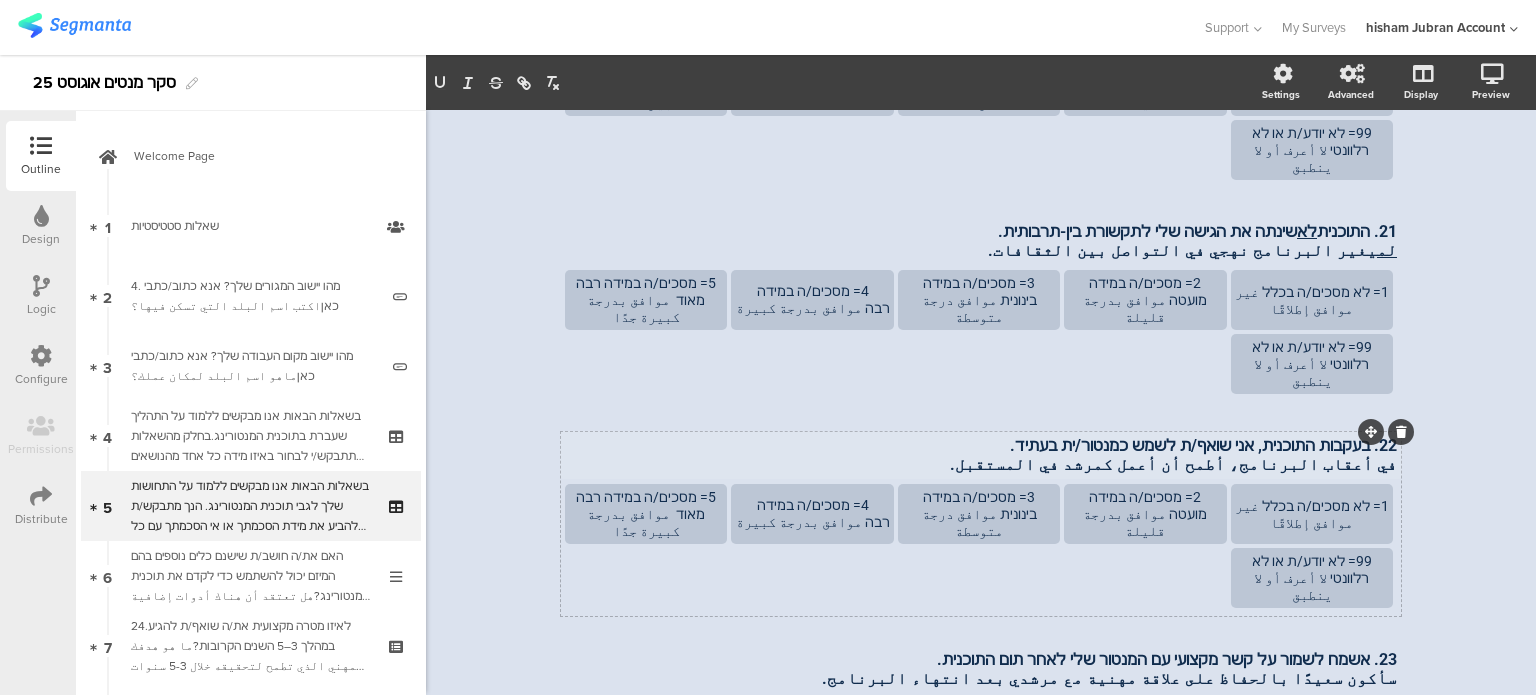 scroll, scrollTop: 2265, scrollLeft: 0, axis: vertical 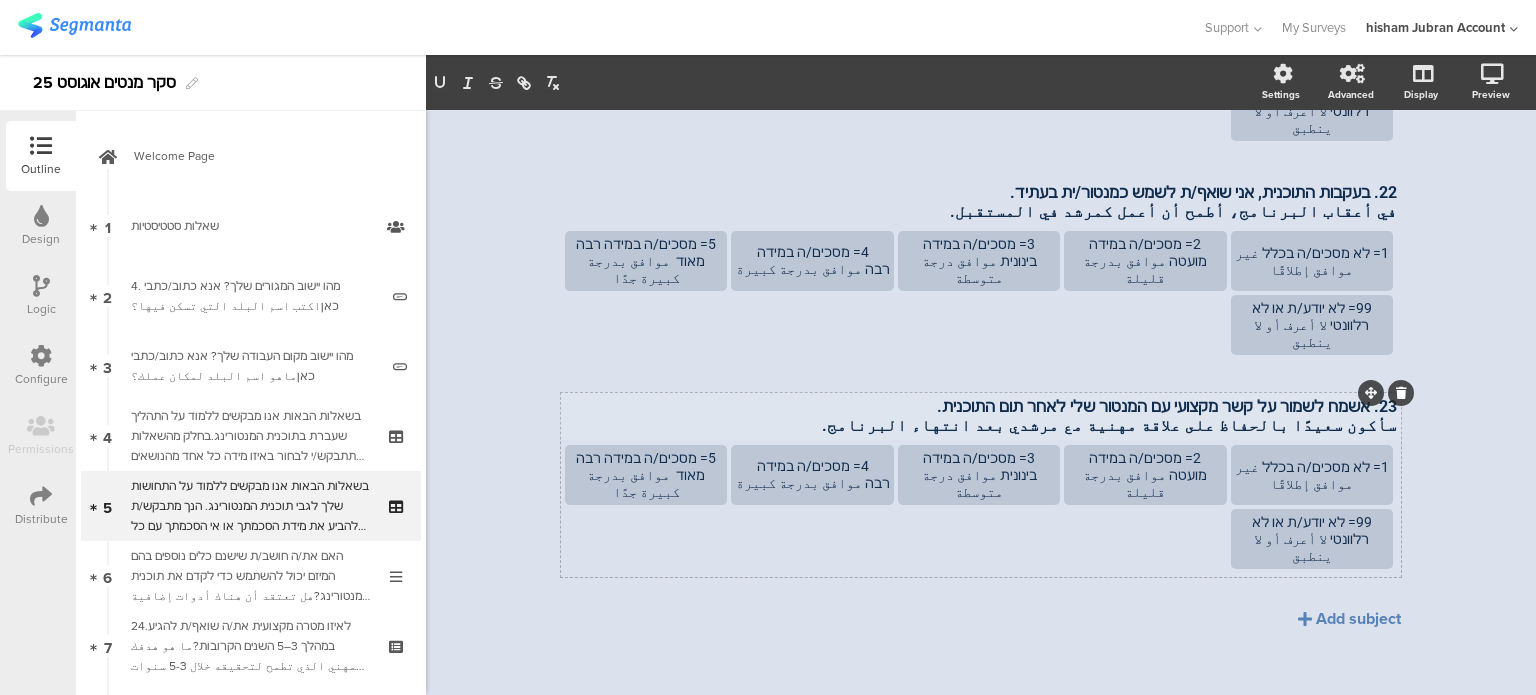 click on "23. אשמח לשמור על קשר מקצועי עם המנטור שלי לאחר תום התוכנית. سأكون سعيدًا بالحفاظ على علاقة مهنية مع مرشدي بعد انتهاء البرنامج.
23. אשמח לשמור על קשר מקצועי עם המנטור שלי לאחר תום התוכנית. سأكون سعيدًا بالحفاظ على علاقة مهنية مع مرشدي بعد انتهاء البرنامج." at bounding box center (981, 416) 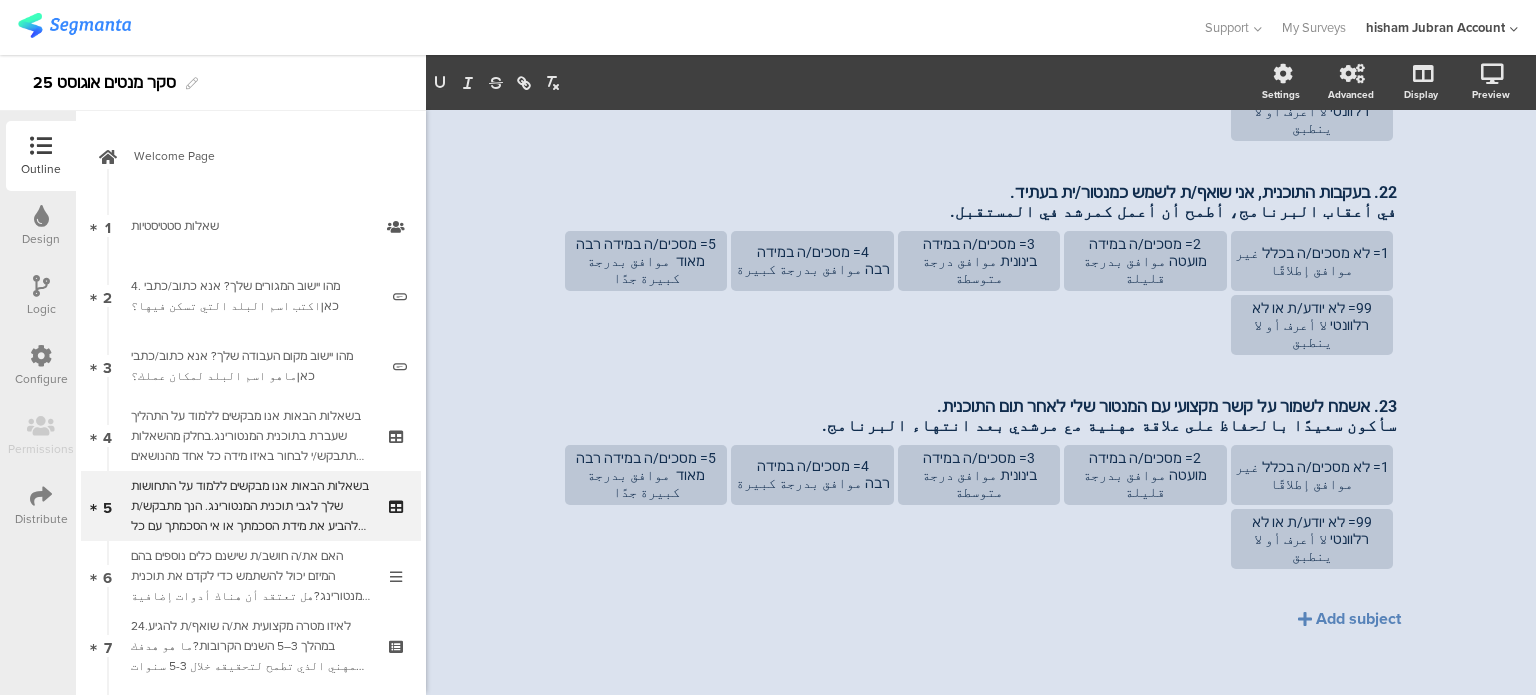 type 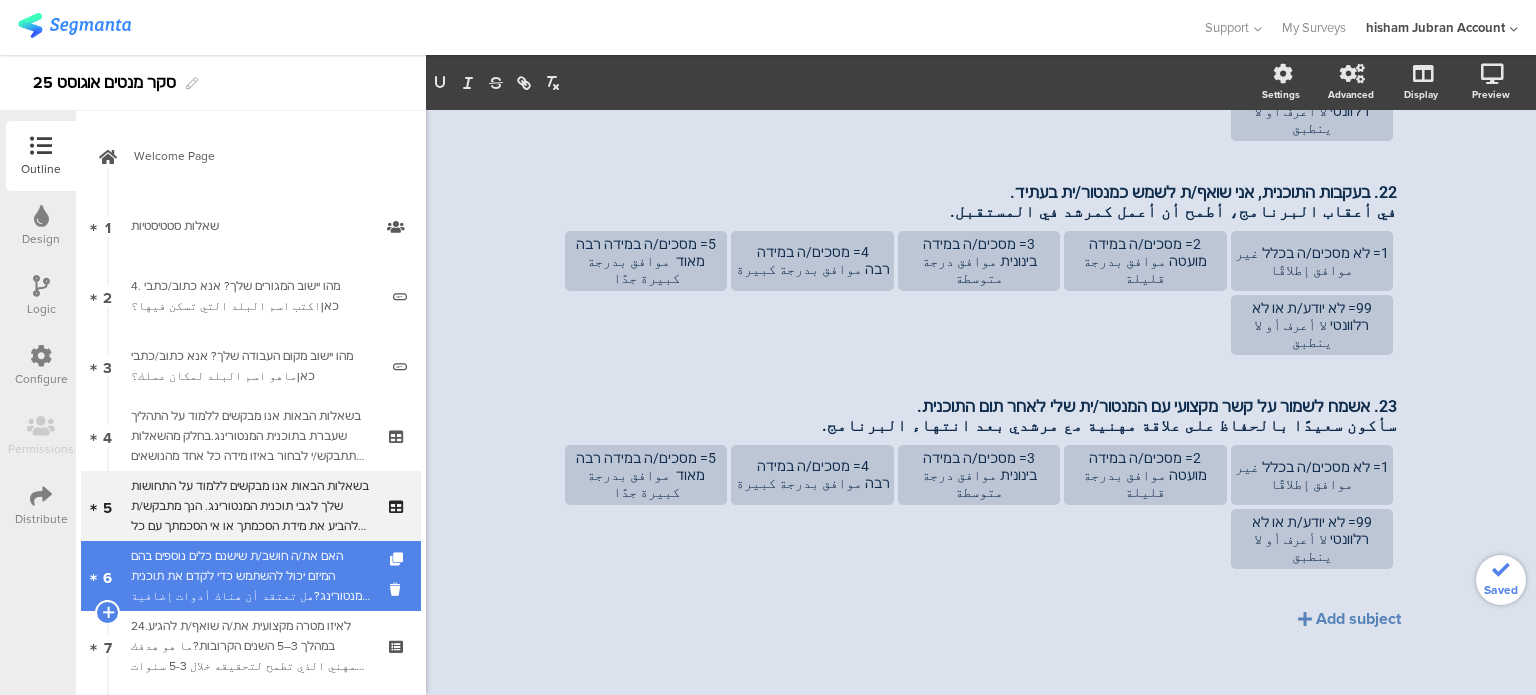 click on "6
האם את/ה חושב/ת שישנם כלים נוספים בהם המיזם יכול להשתמש כדי לקדם את תוכנית המנטורינג?هل تعتقد أن هناك أدوات إضافية يمكن للمشروع استخدامها لتعزيز برنامج الإرشاد؟" at bounding box center (251, 576) 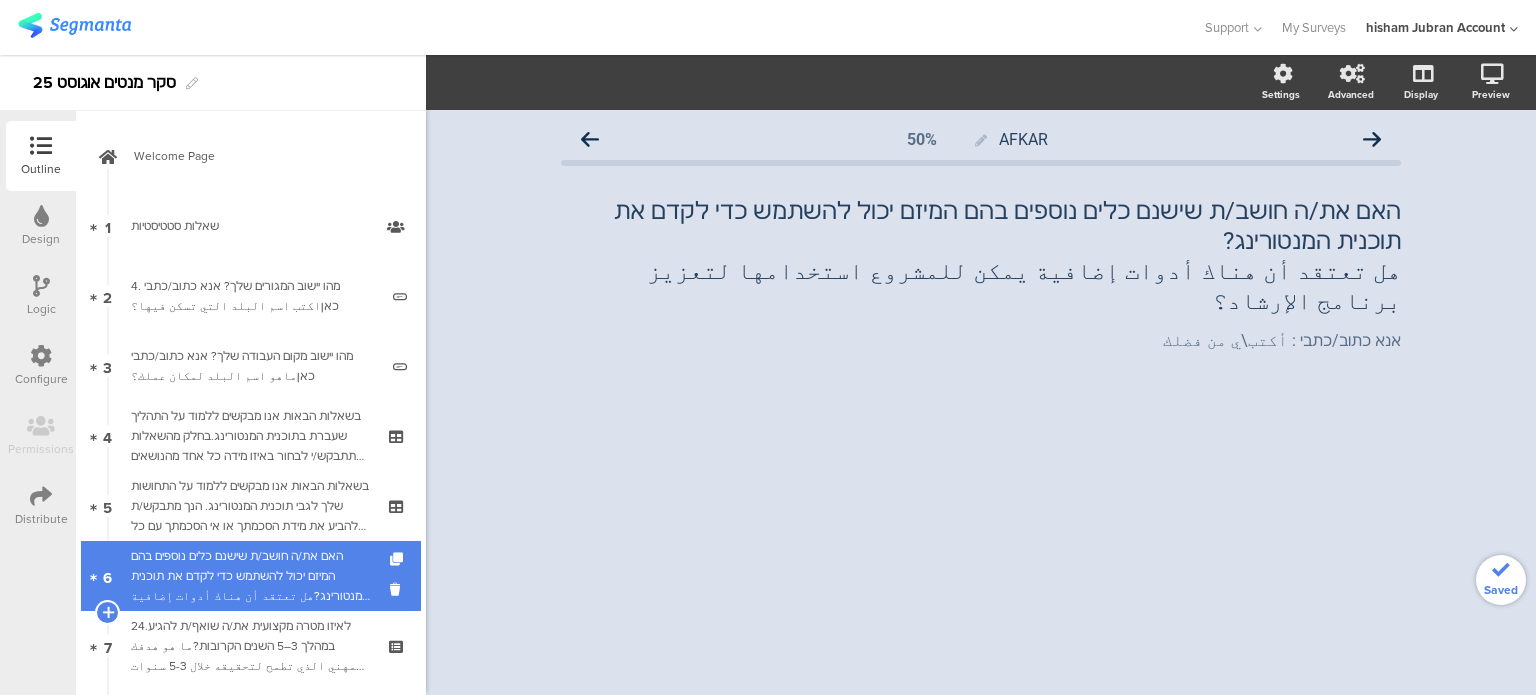 scroll, scrollTop: 0, scrollLeft: 0, axis: both 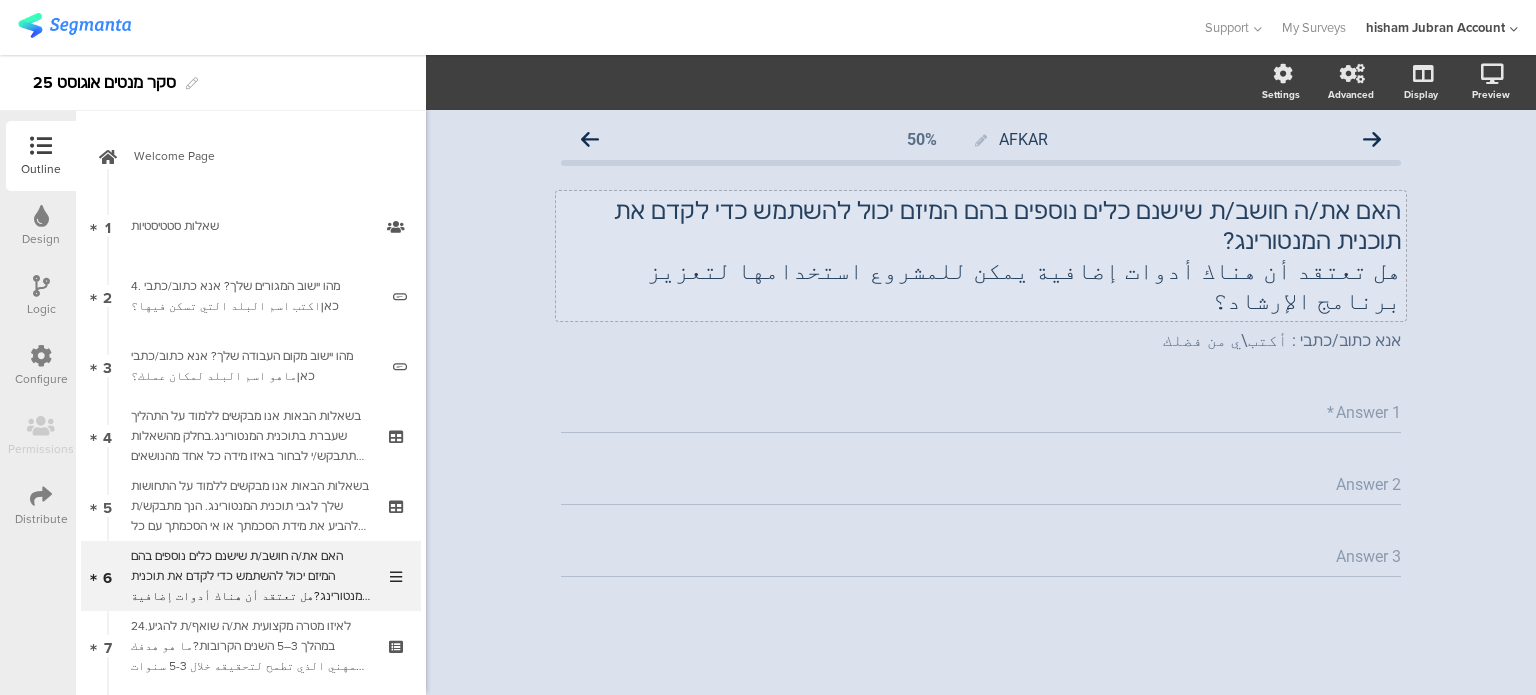 click on "האם את/ה חושב/ת שישנם כלים נוספים בהם המיזם יכול להשתמש כדי לקדם את תוכנית המנטורינג? هل تعتقد أن هناك أدوات إضافية يمكن للمشروع استخدامها لتعزيز برنامج الإرشاد؟
האם את/ה חושב/ת שישנם כלים נוספים בהם המיזם יכול להשתמש כדי לקדם את תוכנית המנטורינג? هل تعتقد أن هناك أدوات إضافية يمكن للمشروع استخدامها لتعزيز برنامج الإرشاد؟" 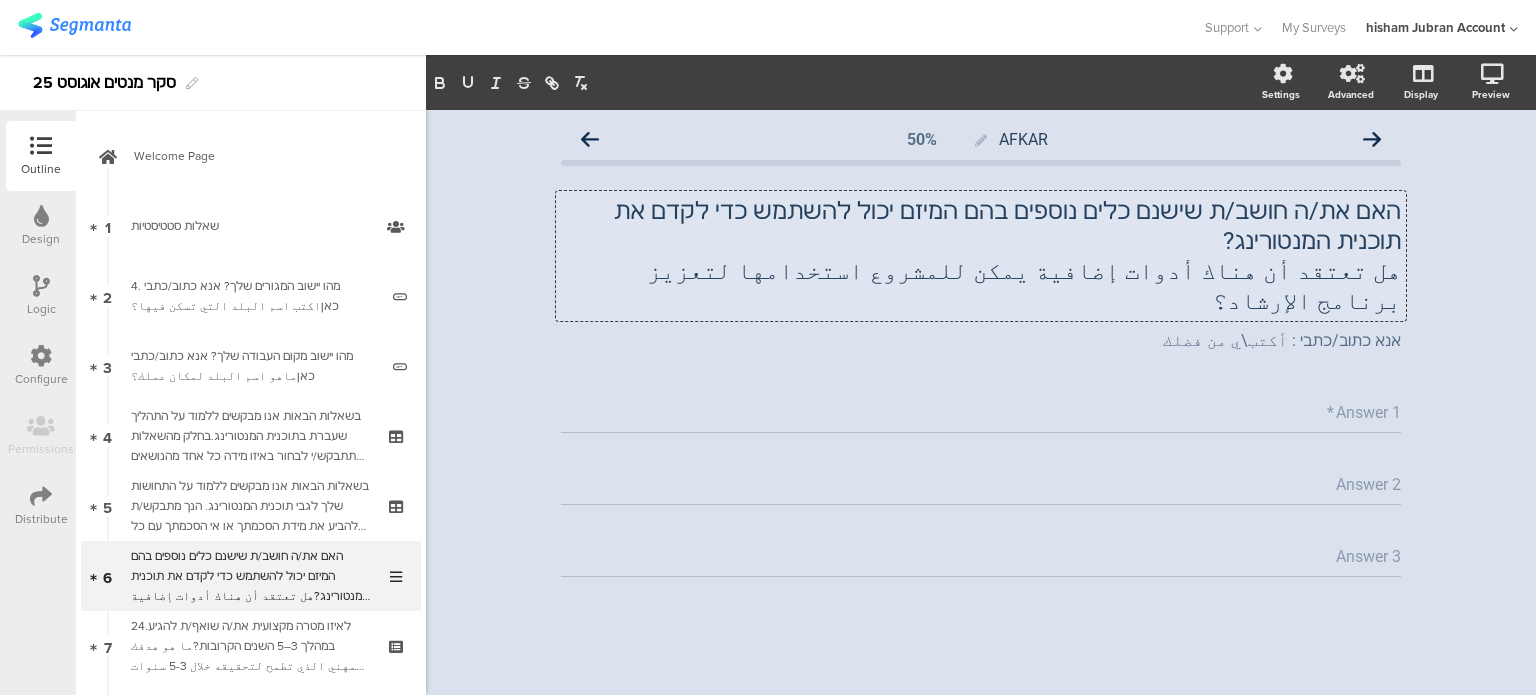 type 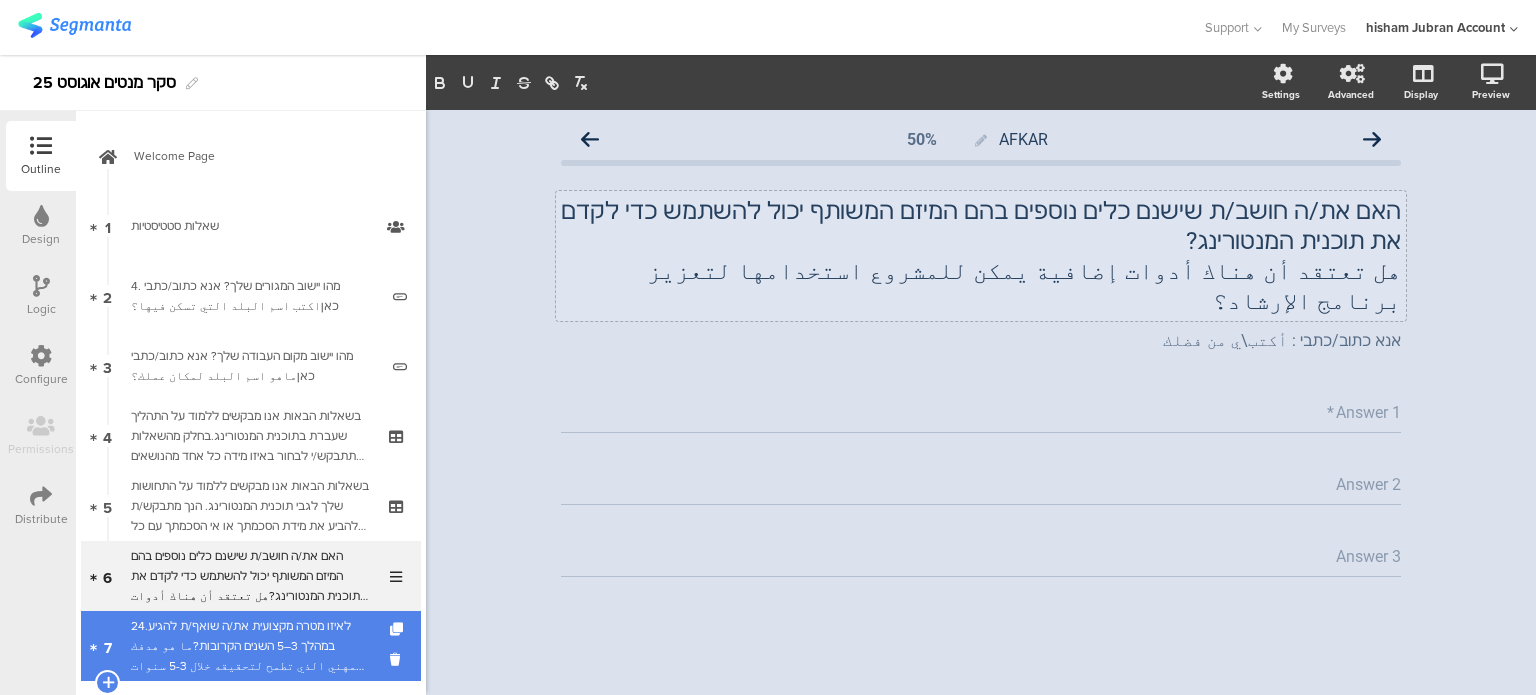 click on "24.לאיזו מטרה מקצועית את/ה שואף/ת להגיע במהלך 3–5 השנים הקרובות?ما هو هدفك المهني الذي تطمح لتحقيقه خلال  3-5 سنوات  القادمة؟" at bounding box center (250, 646) 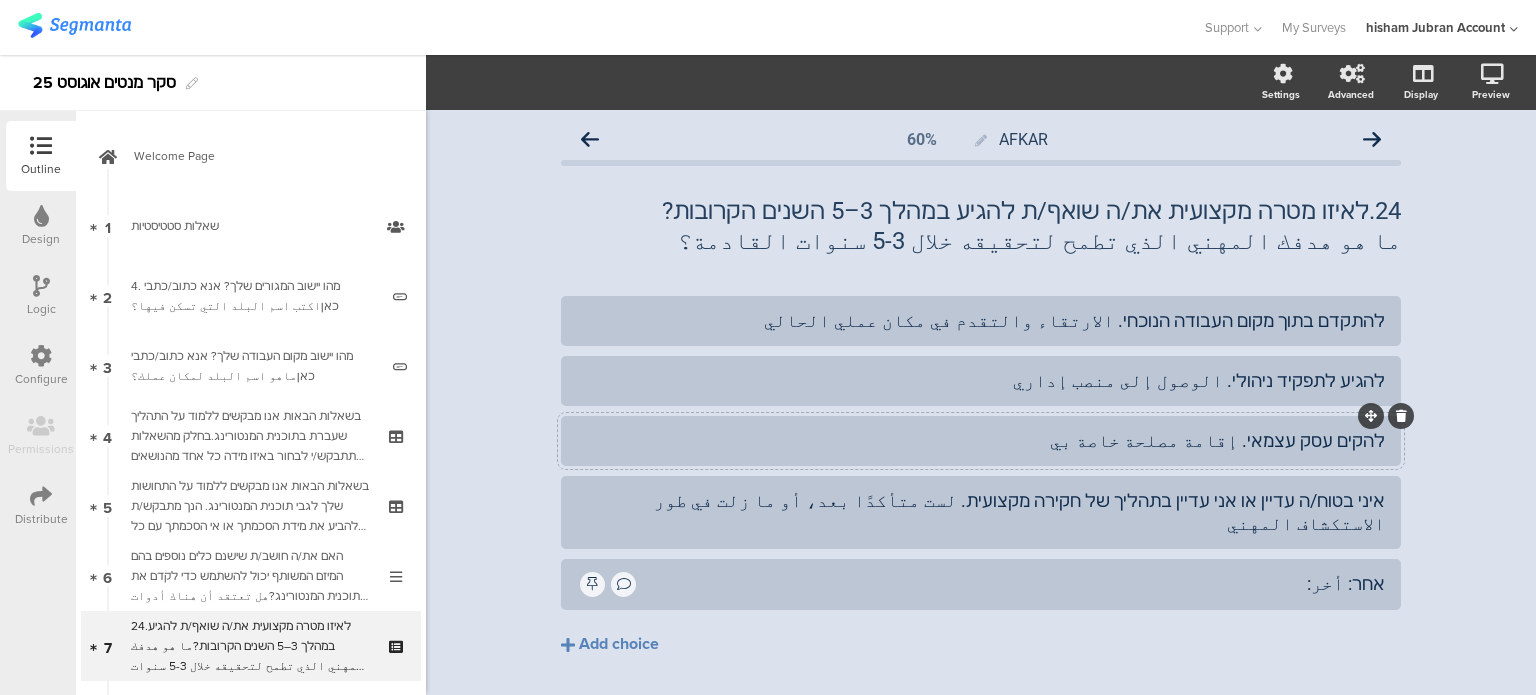 scroll, scrollTop: 32, scrollLeft: 0, axis: vertical 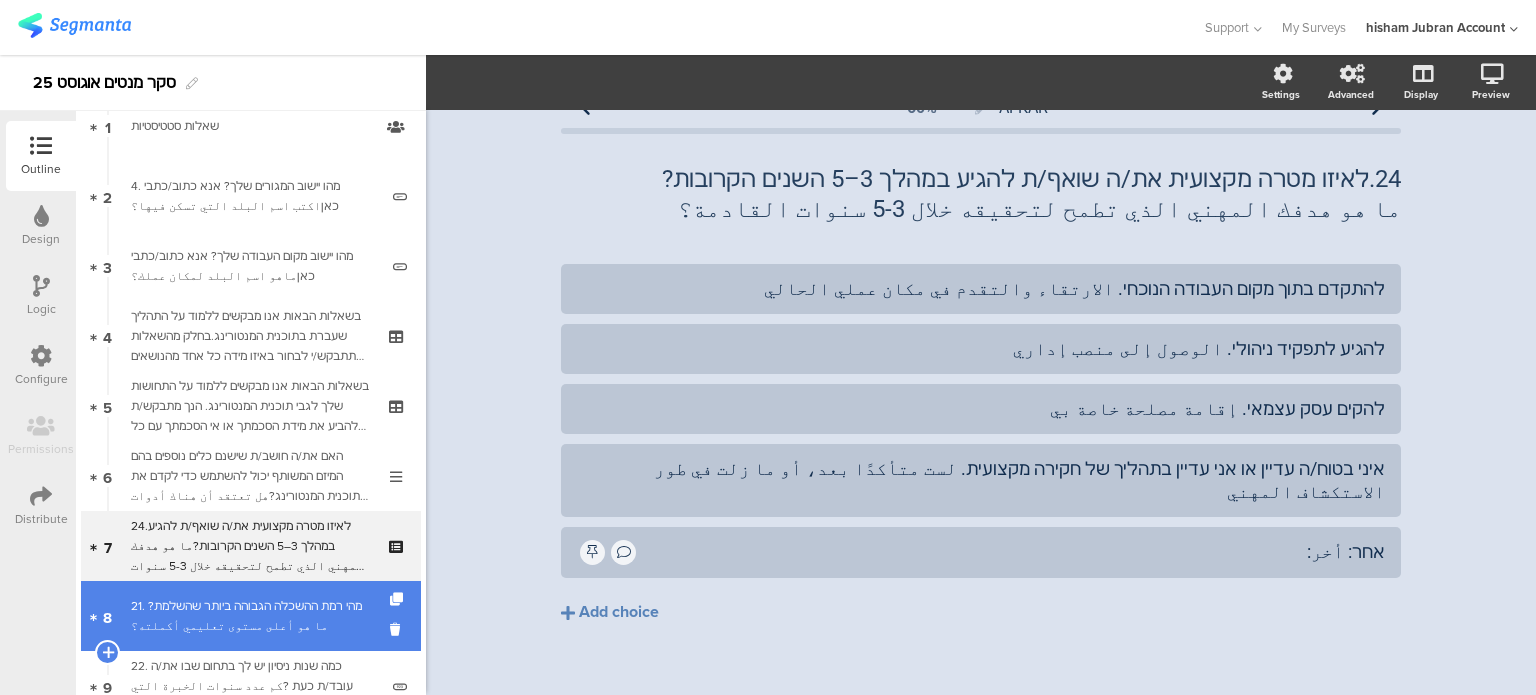 click on "21.	מהי רמת ההשכלה הגבוהה ביותר שהשלמת?ما هو أعلى مستوى تعليمي أكملته؟" at bounding box center [250, 616] 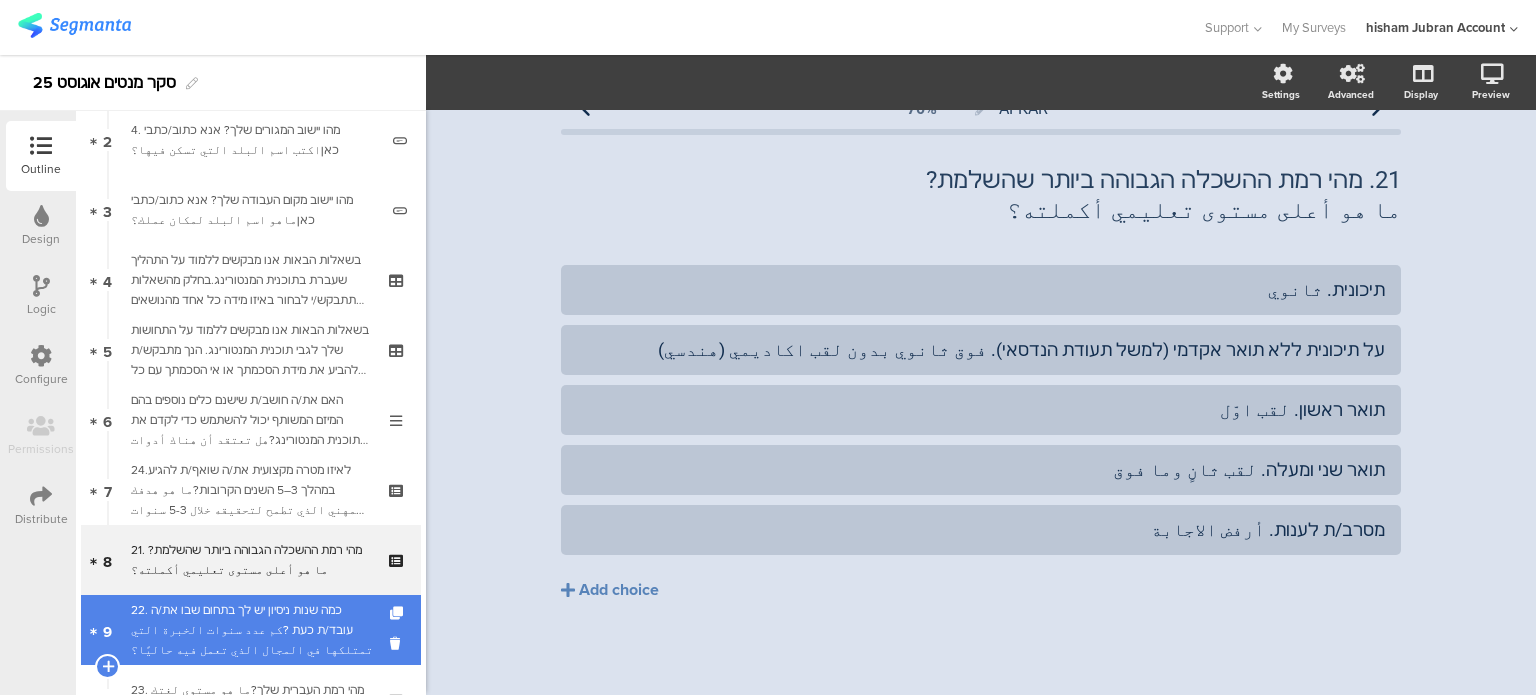 scroll, scrollTop: 200, scrollLeft: 0, axis: vertical 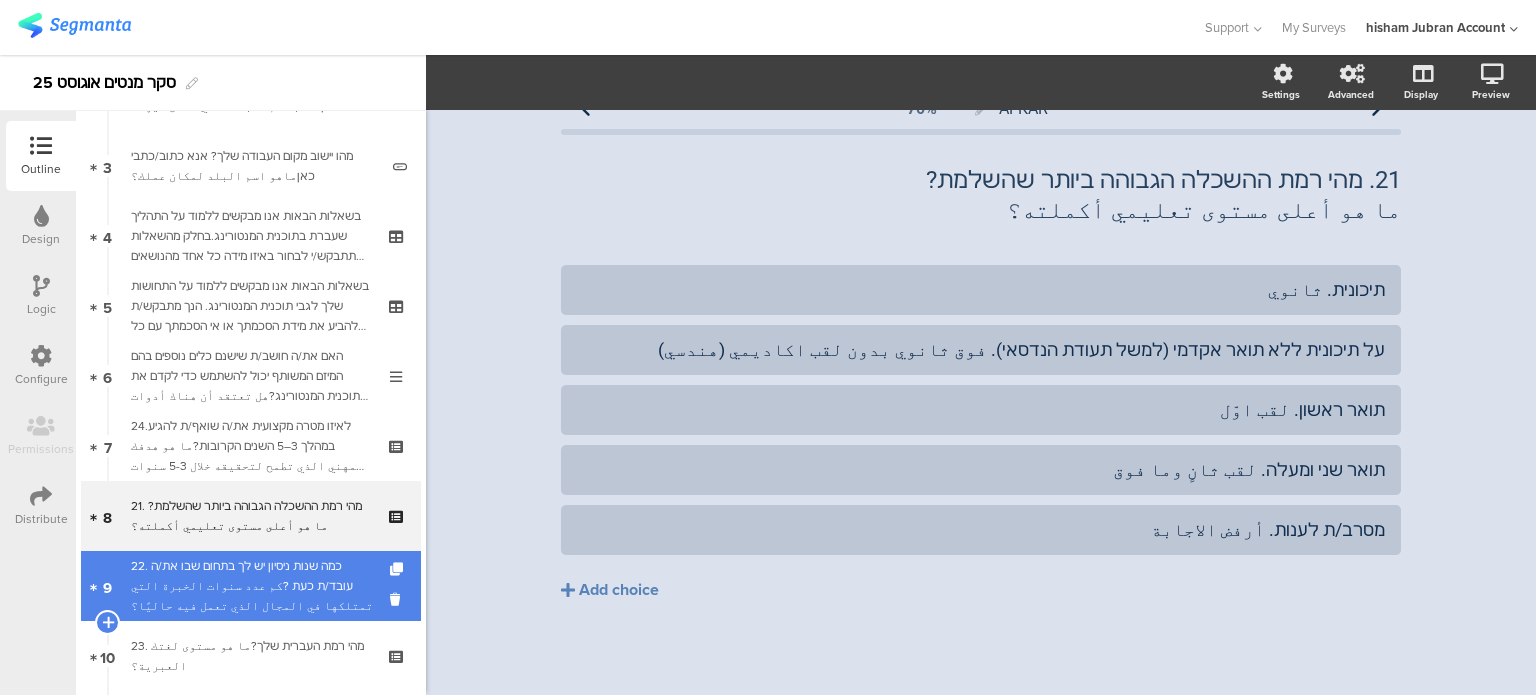click on "22.	כמה שנות ניסיון יש לך בתחום שבו את/ה עובד/ת כעת ?كم عدد سنوات الخبرة التي تمتلكها في المجال الذي تعمل فيه حاليًا؟" at bounding box center (254, 586) 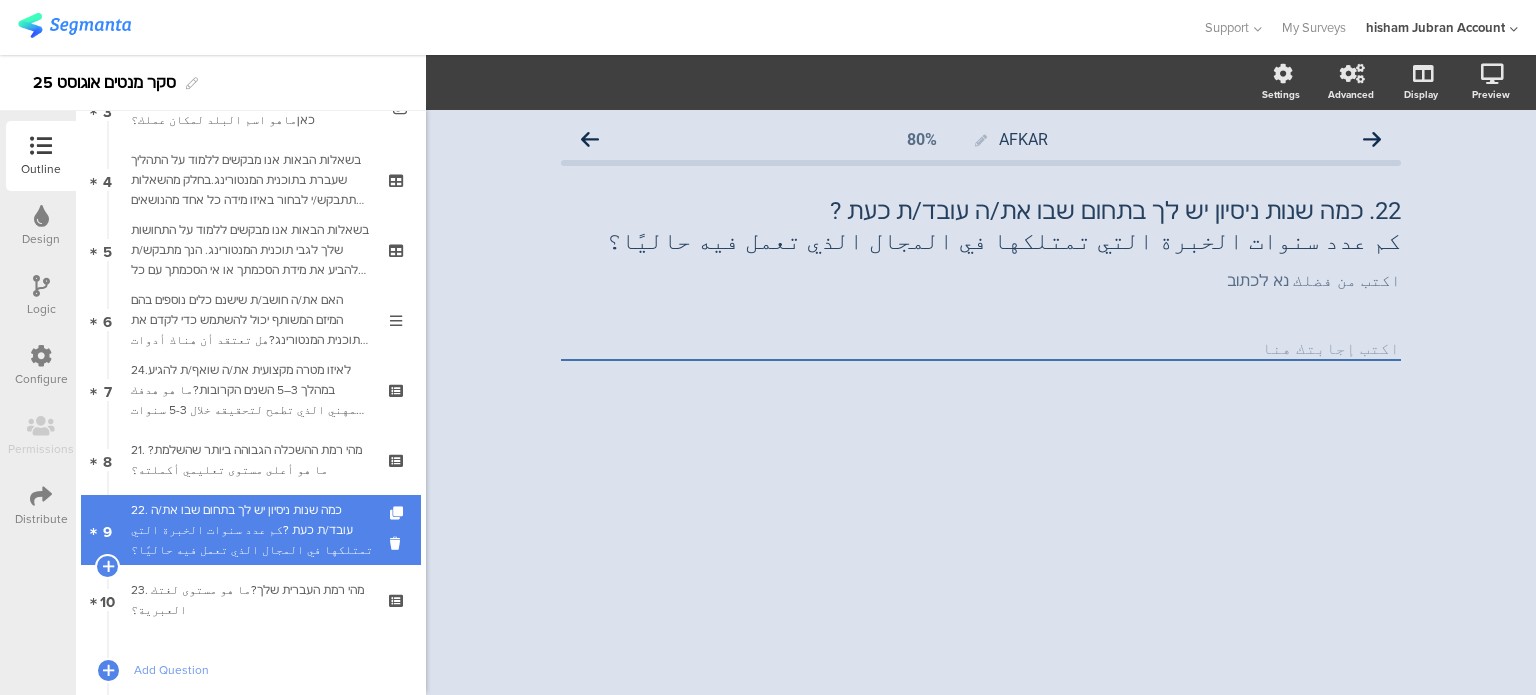 scroll, scrollTop: 300, scrollLeft: 0, axis: vertical 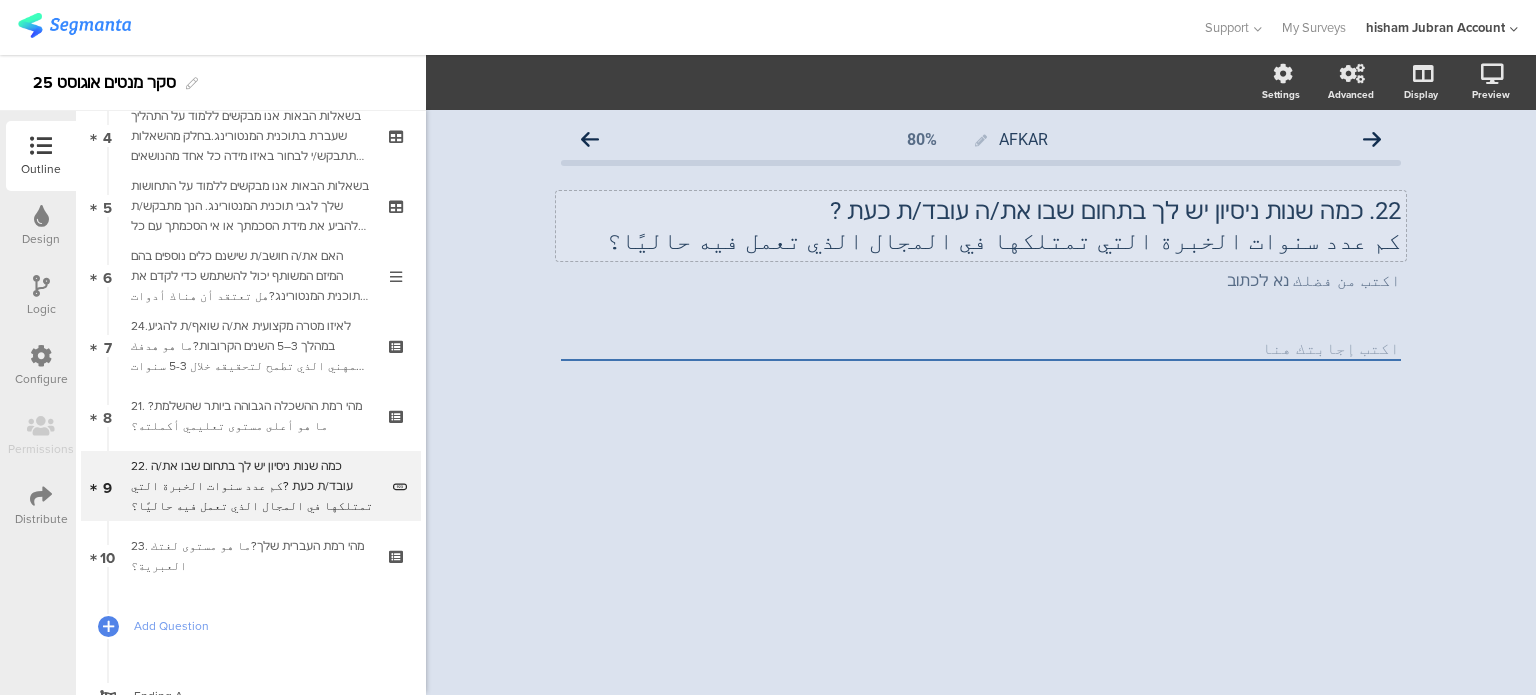click on "22.	כמה שנות ניסיון יש לך בתחום שבו את/ה עובד/ת כעת ? كم عدد سنوات الخبرة التي تمتلكها في المجال الذي تعمل فيه حاليًا؟
22.	כמה שנות ניסיון יש לך בתחום שבו את/ה עובד/ת כעת ? كم عدد سنوات الخبرة التي تمتلكها في المجال الذي تعمل فيه حاليًا؟" 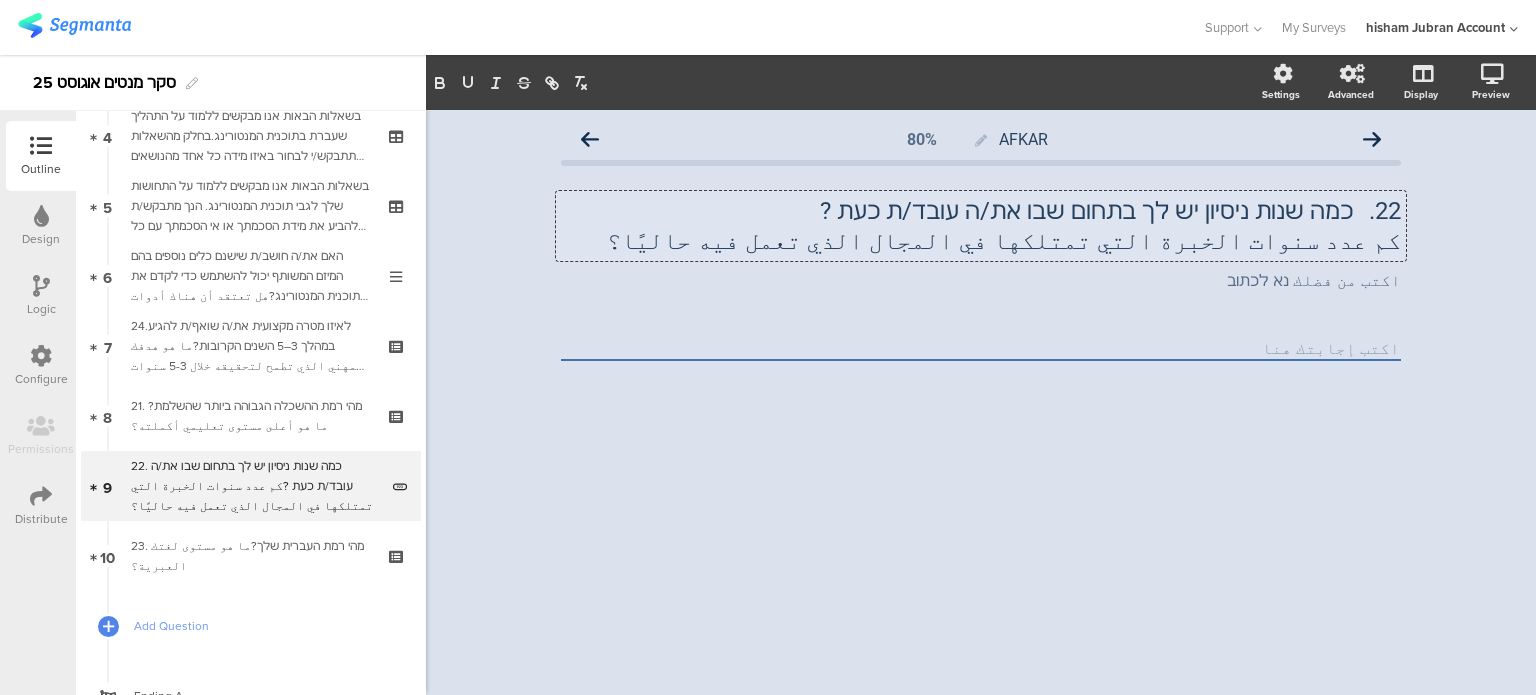 type 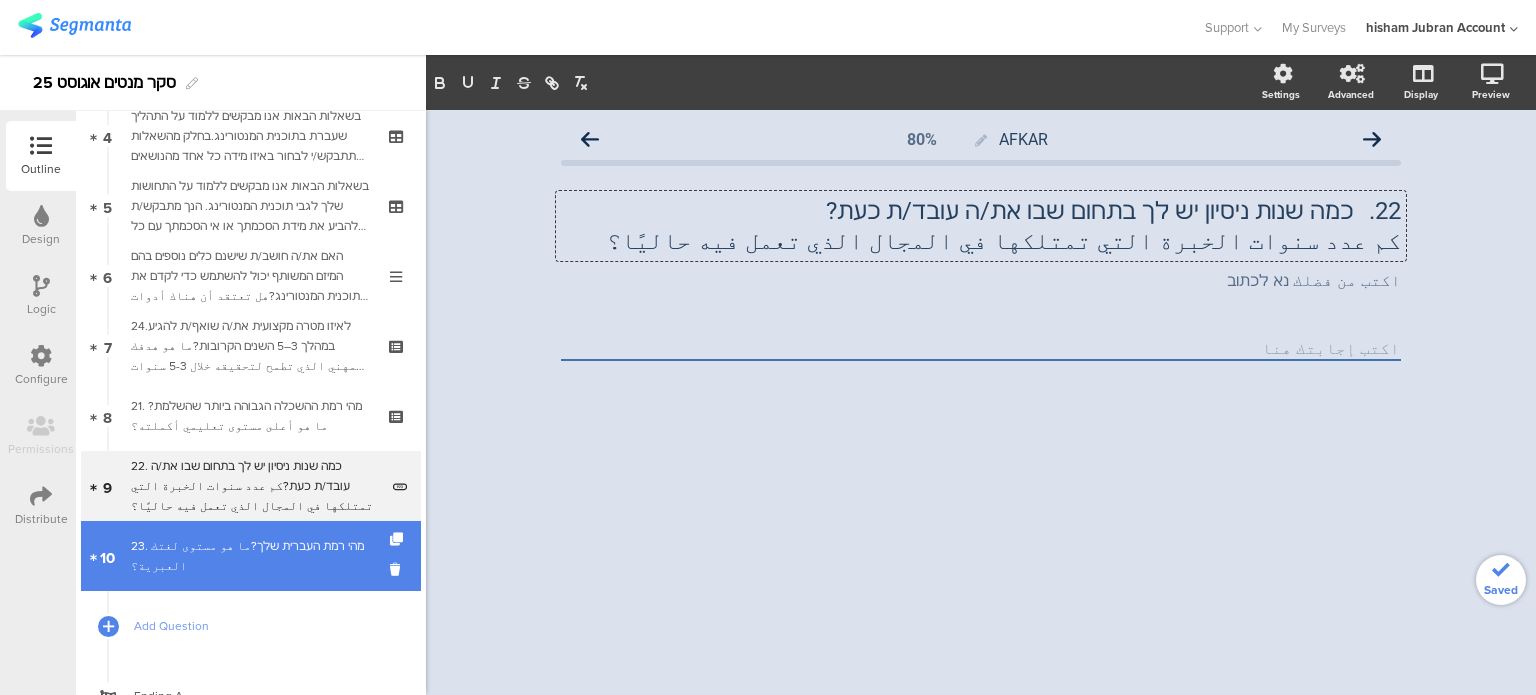 click on "23.	מהי רמת העברית שלך?ما هو مستوى لغتك العبرية؟" at bounding box center [250, 556] 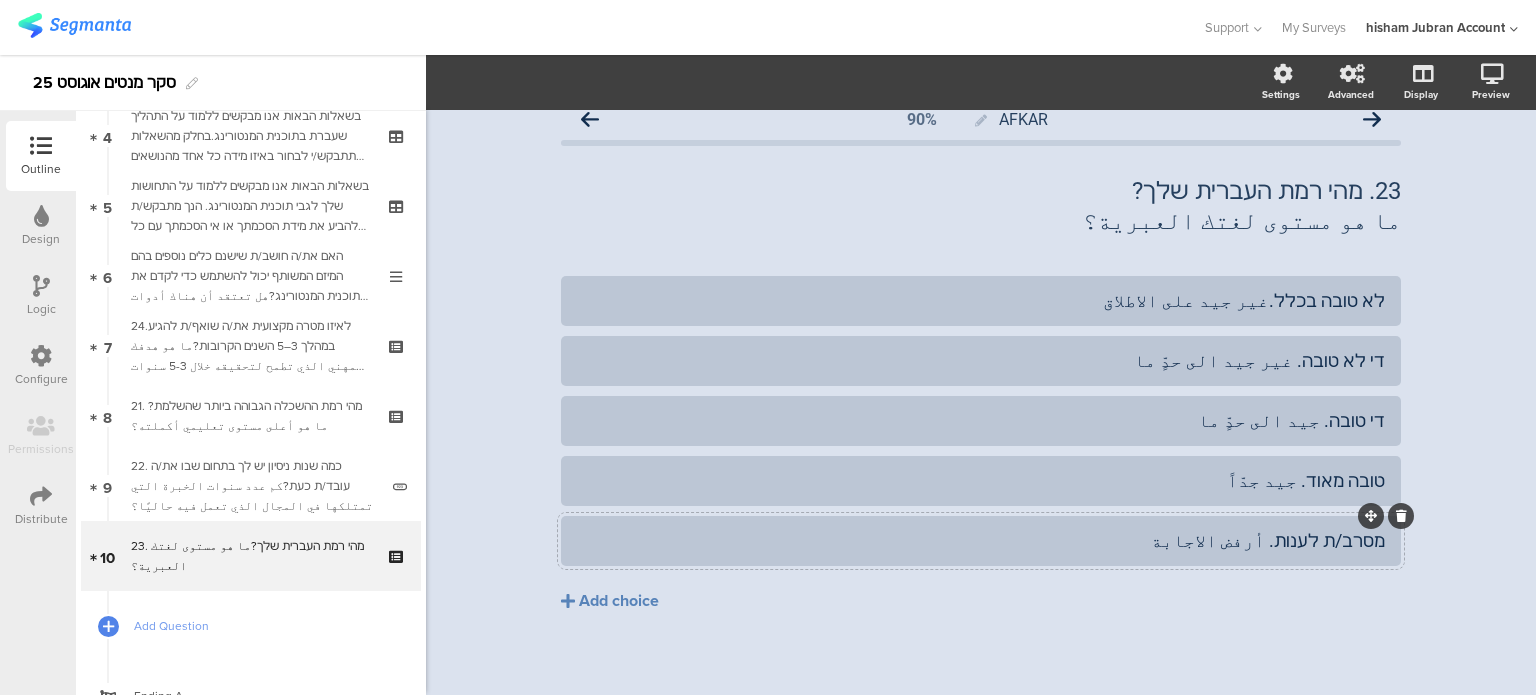 scroll, scrollTop: 31, scrollLeft: 0, axis: vertical 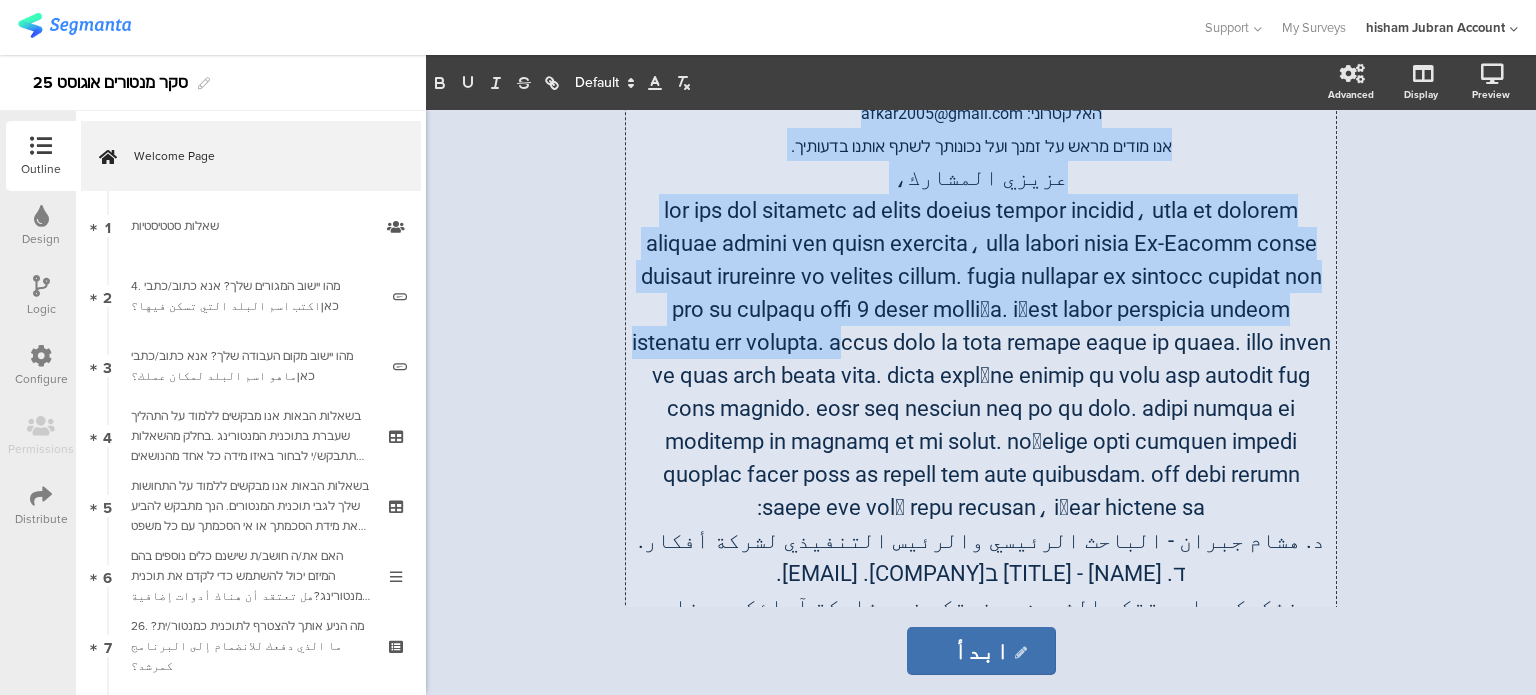 drag, startPoint x: 1026, startPoint y: 275, endPoint x: 1048, endPoint y: 278, distance: 22.203604 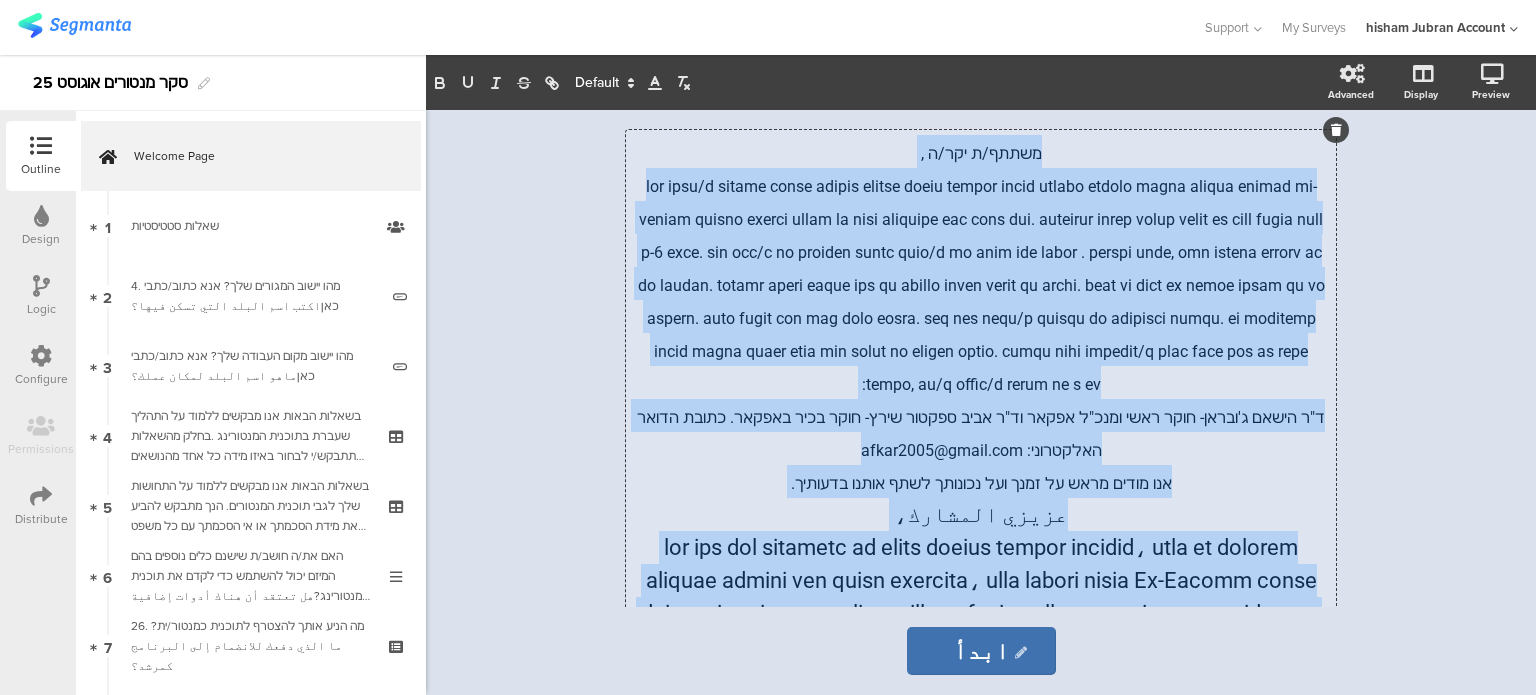 scroll, scrollTop: 0, scrollLeft: 0, axis: both 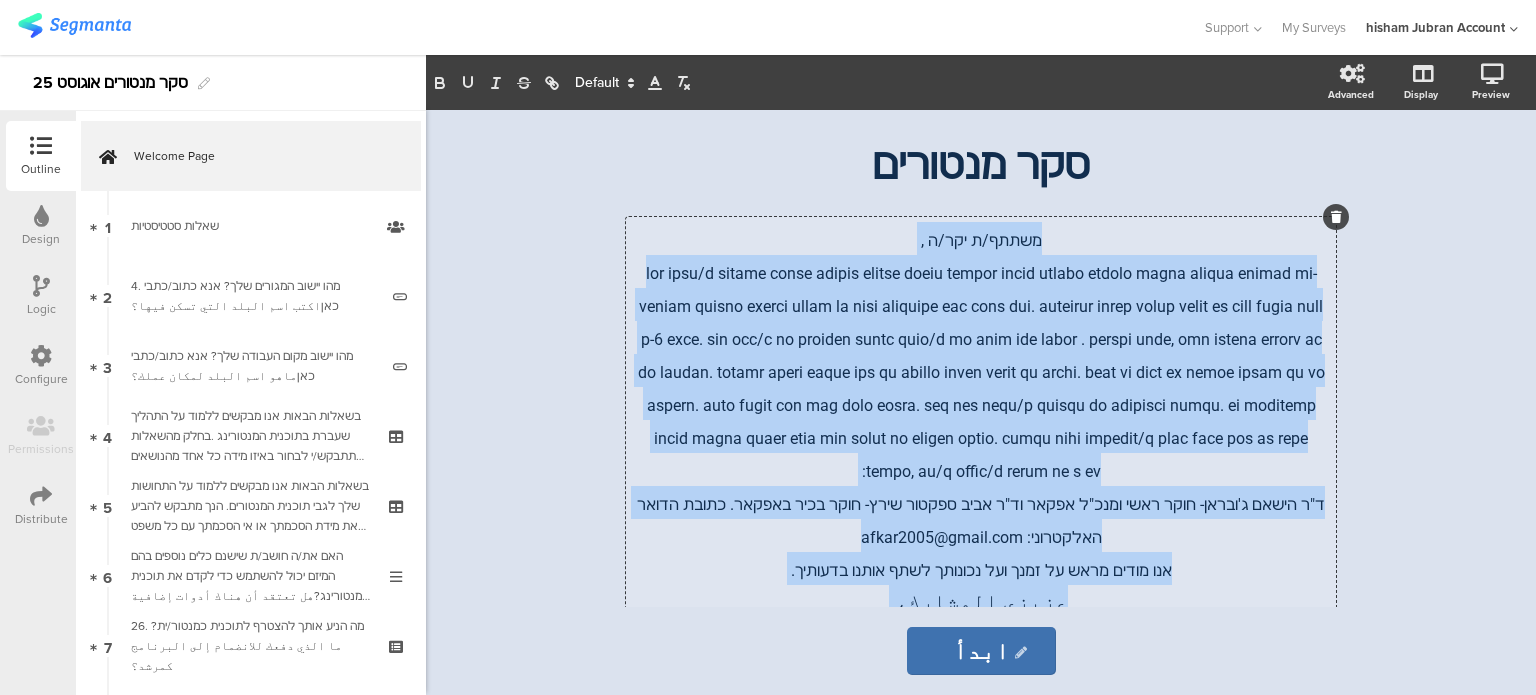 click 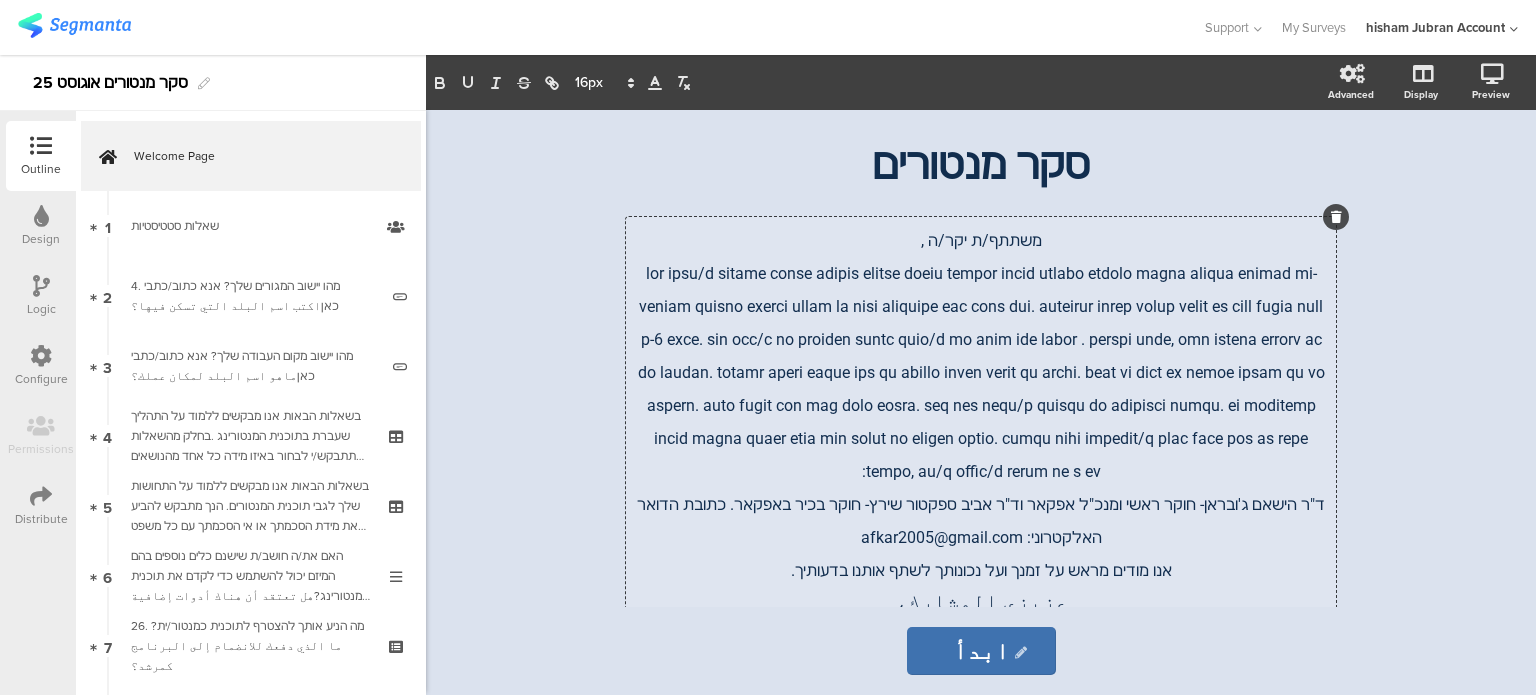 click 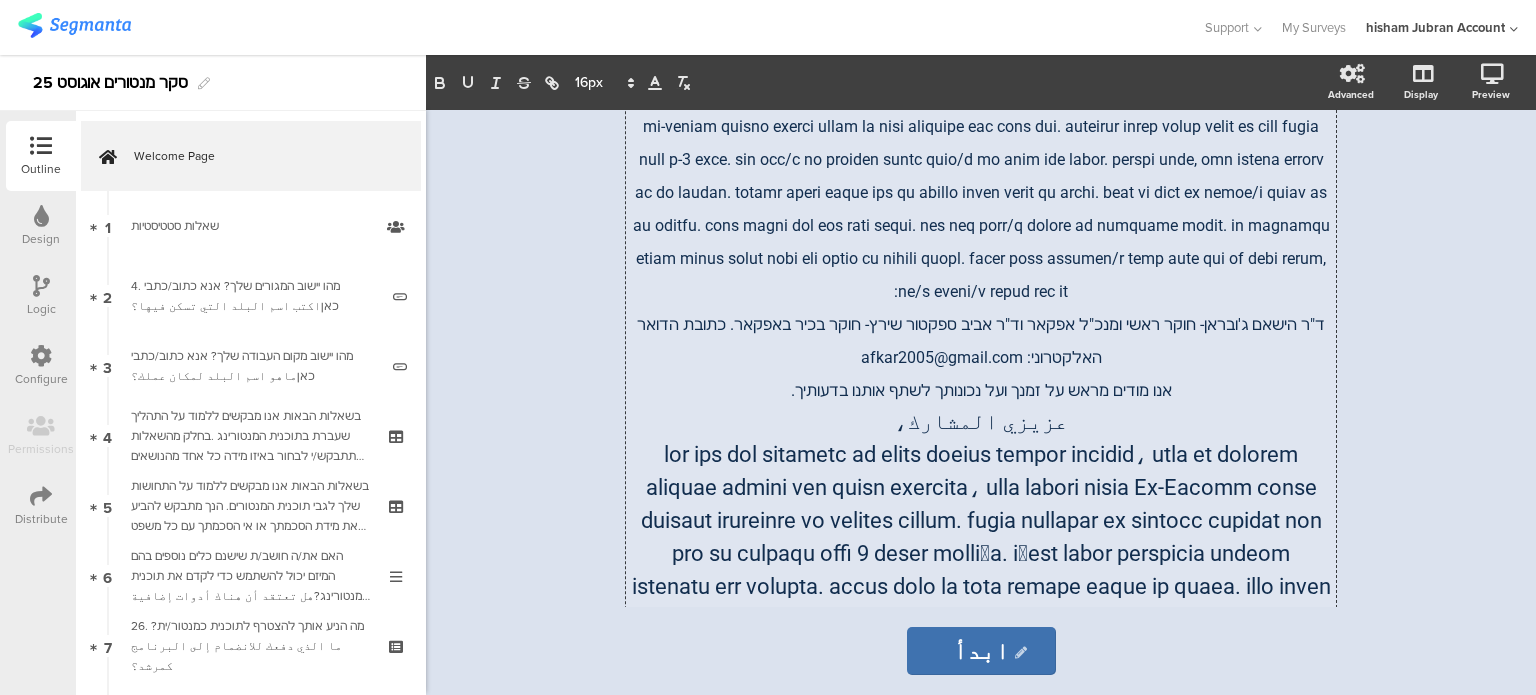 scroll, scrollTop: 424, scrollLeft: 0, axis: vertical 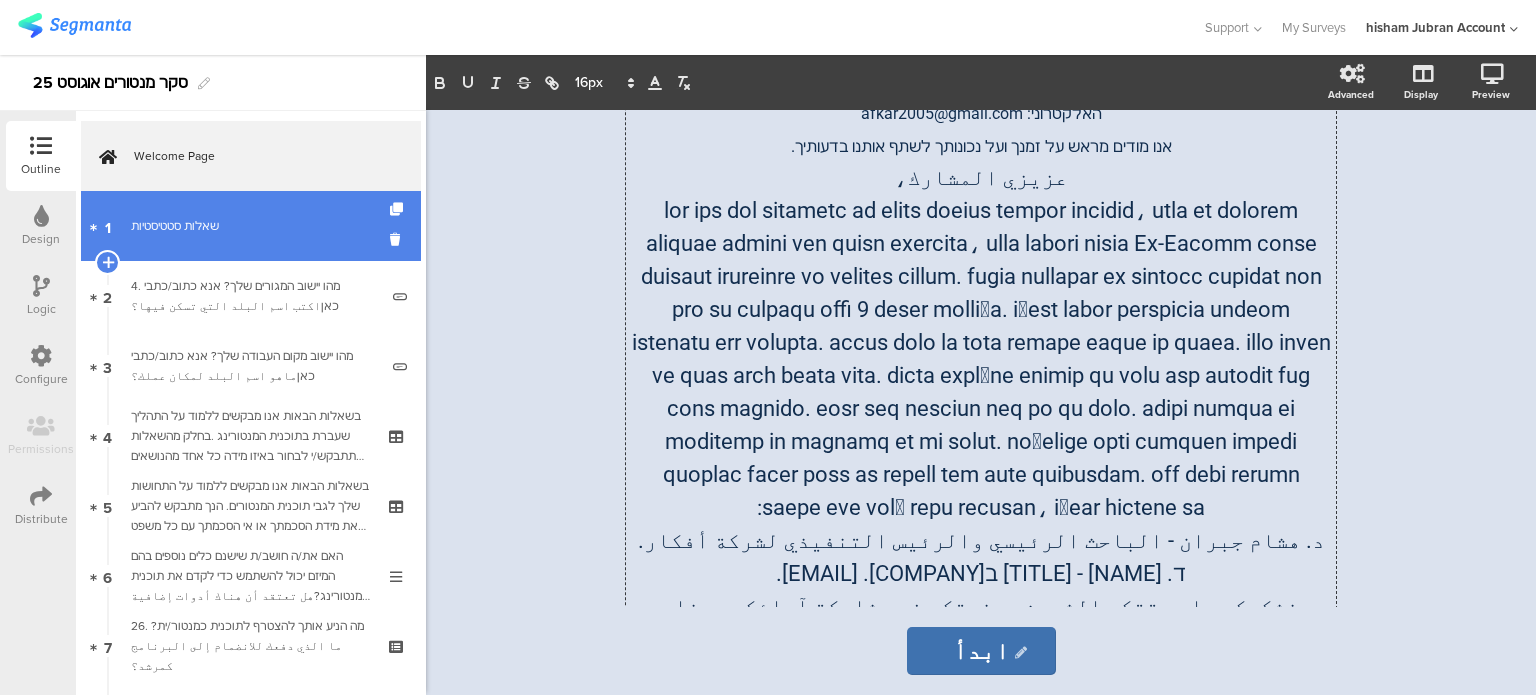 click on "שאלות סטטיסטיות" at bounding box center (250, 226) 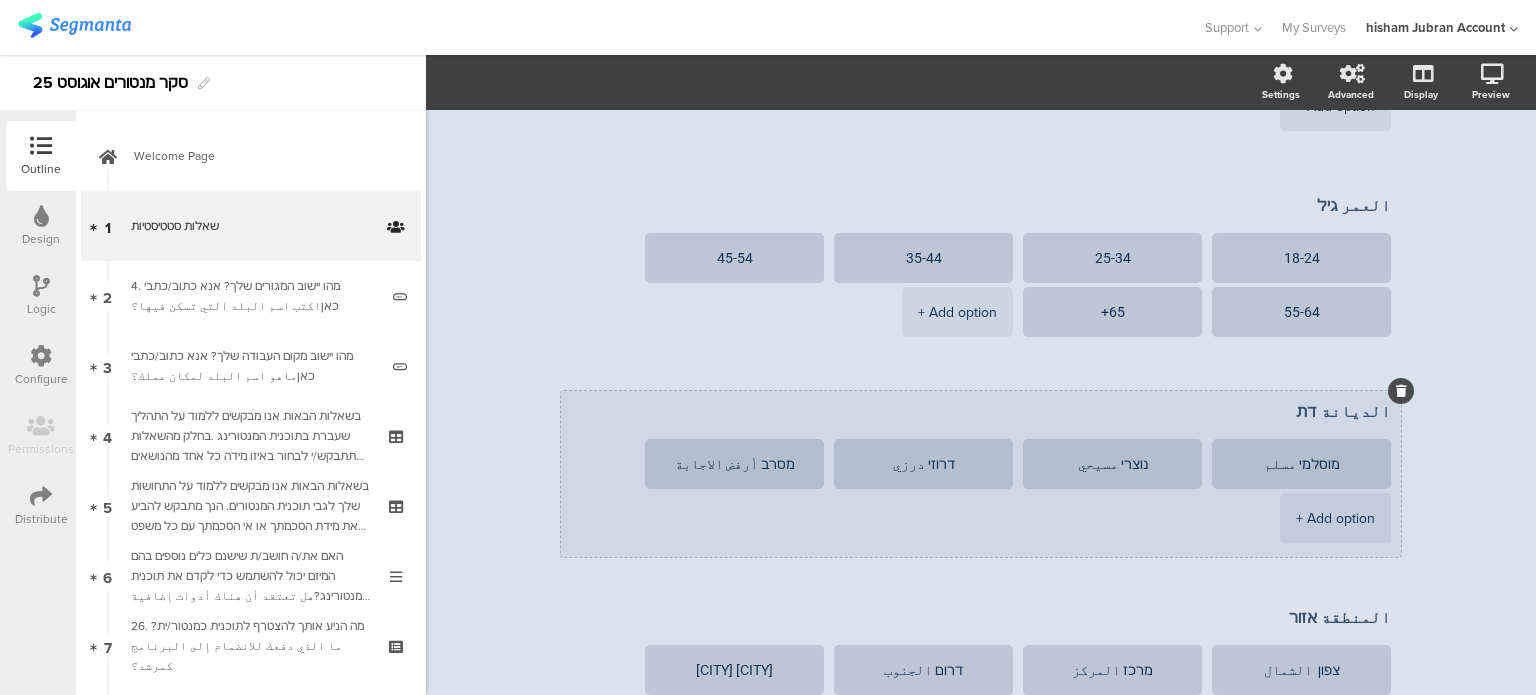 scroll, scrollTop: 600, scrollLeft: 0, axis: vertical 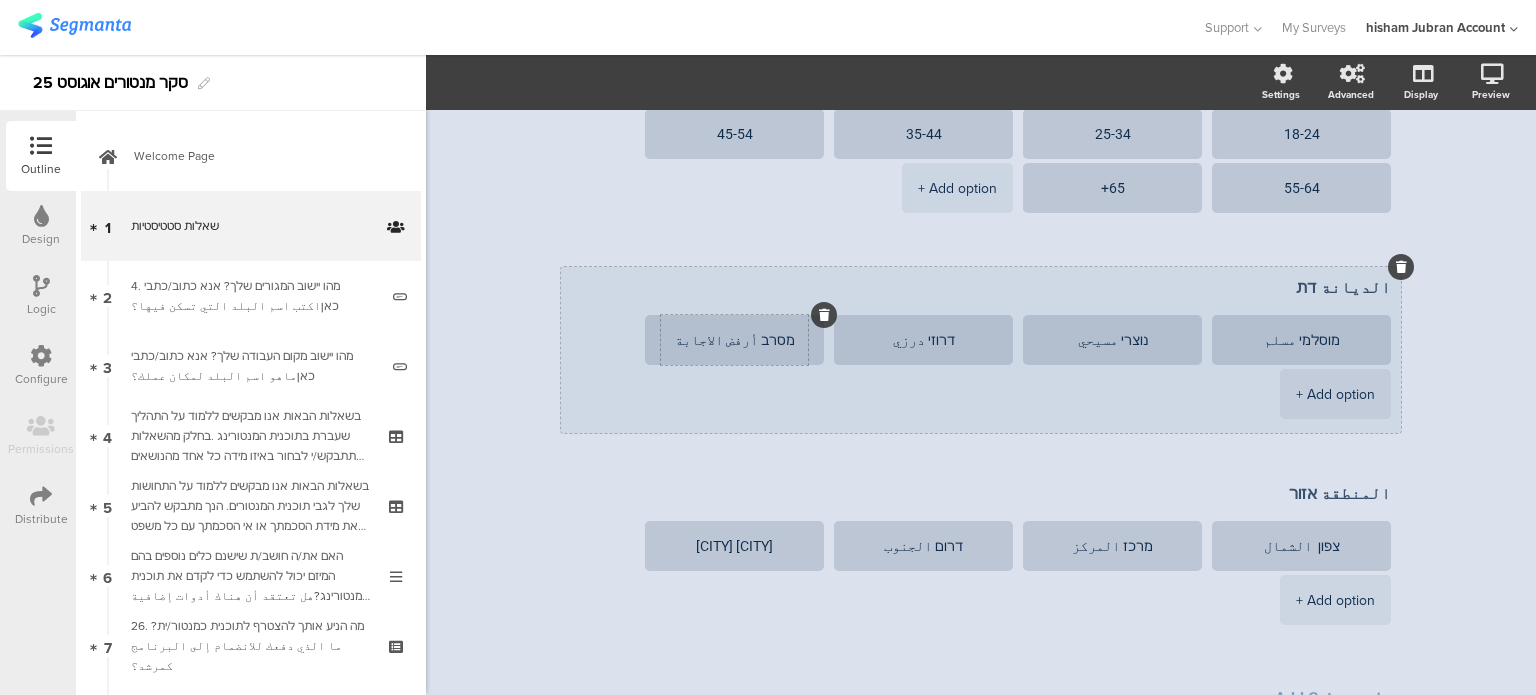 click on "מסרב أرفض الاجابة" at bounding box center [734, 340] 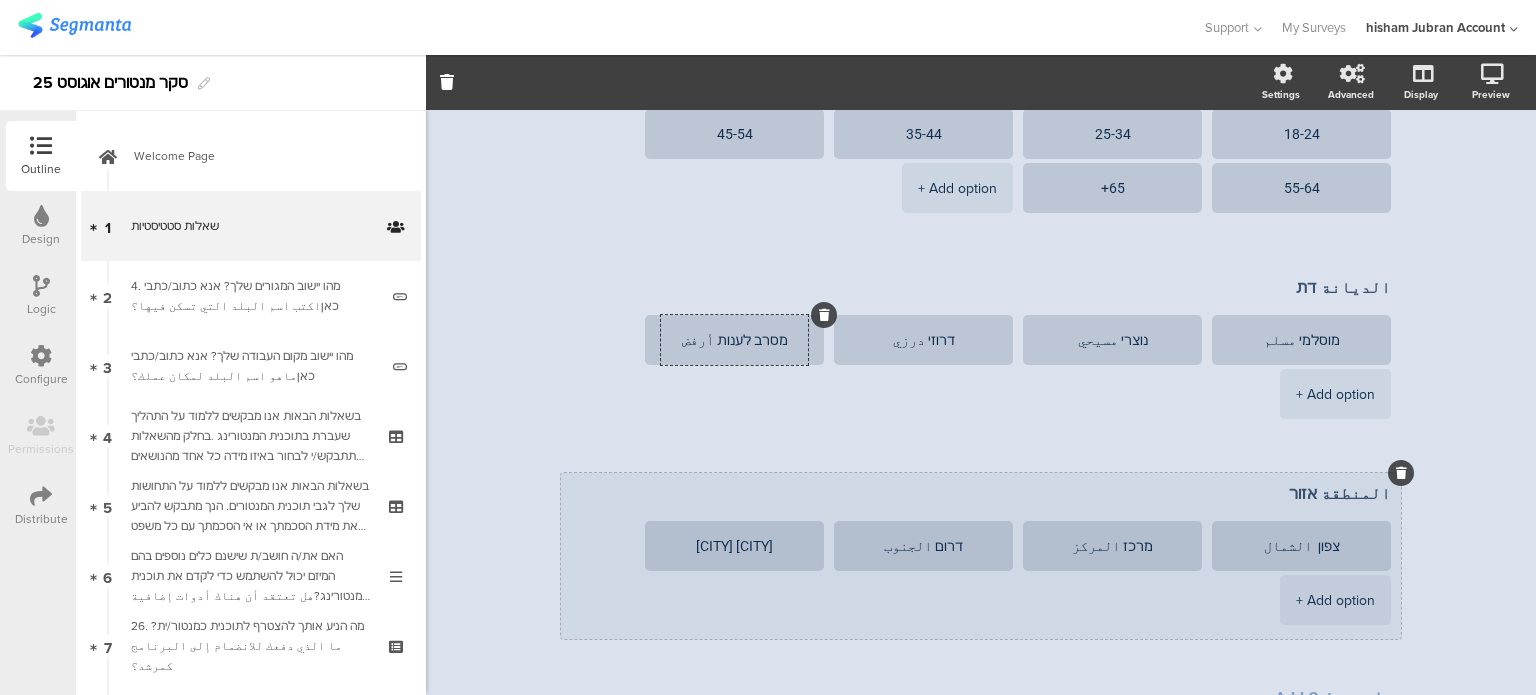 scroll, scrollTop: 703, scrollLeft: 0, axis: vertical 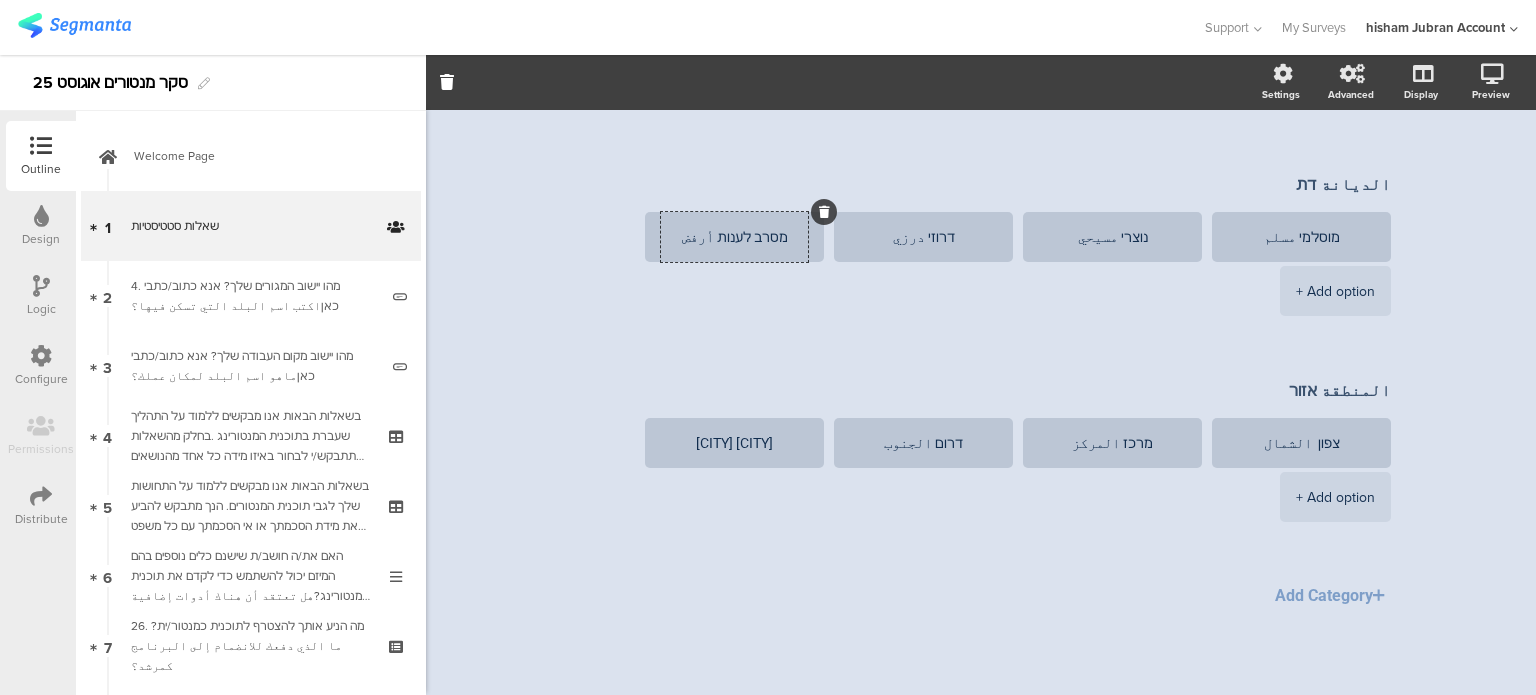 type on "מסרב לענות أرفض الاجابة" 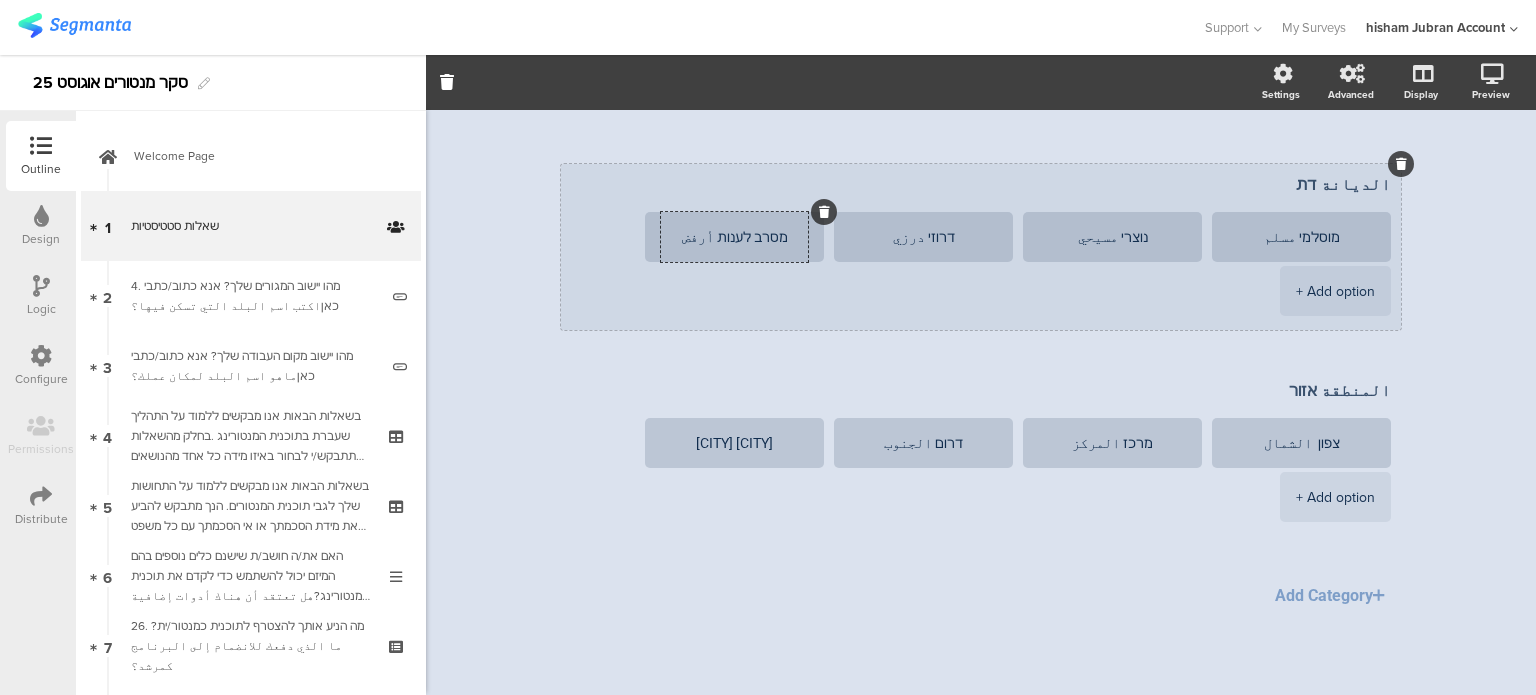 click on "+ Add option" at bounding box center (1335, 291) 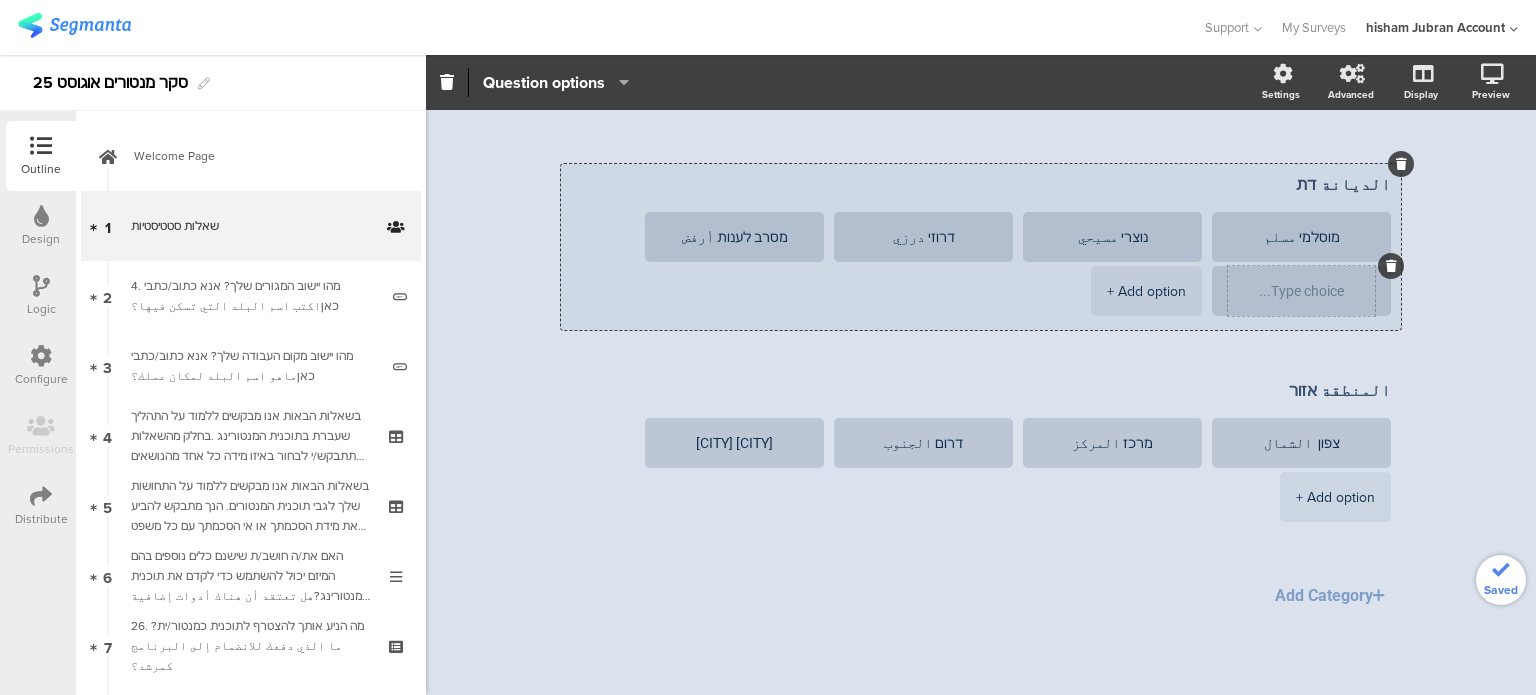 click at bounding box center [1301, 291] 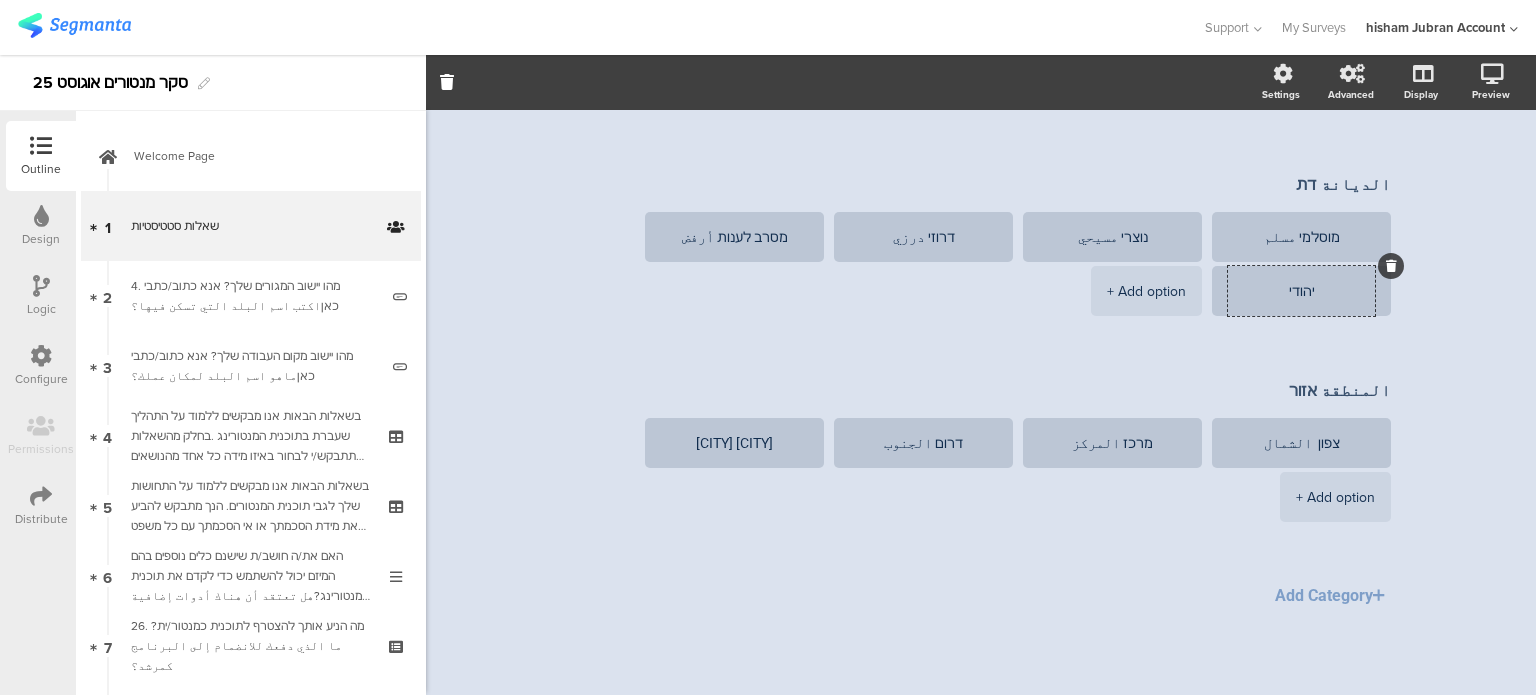 type on "יהודי" 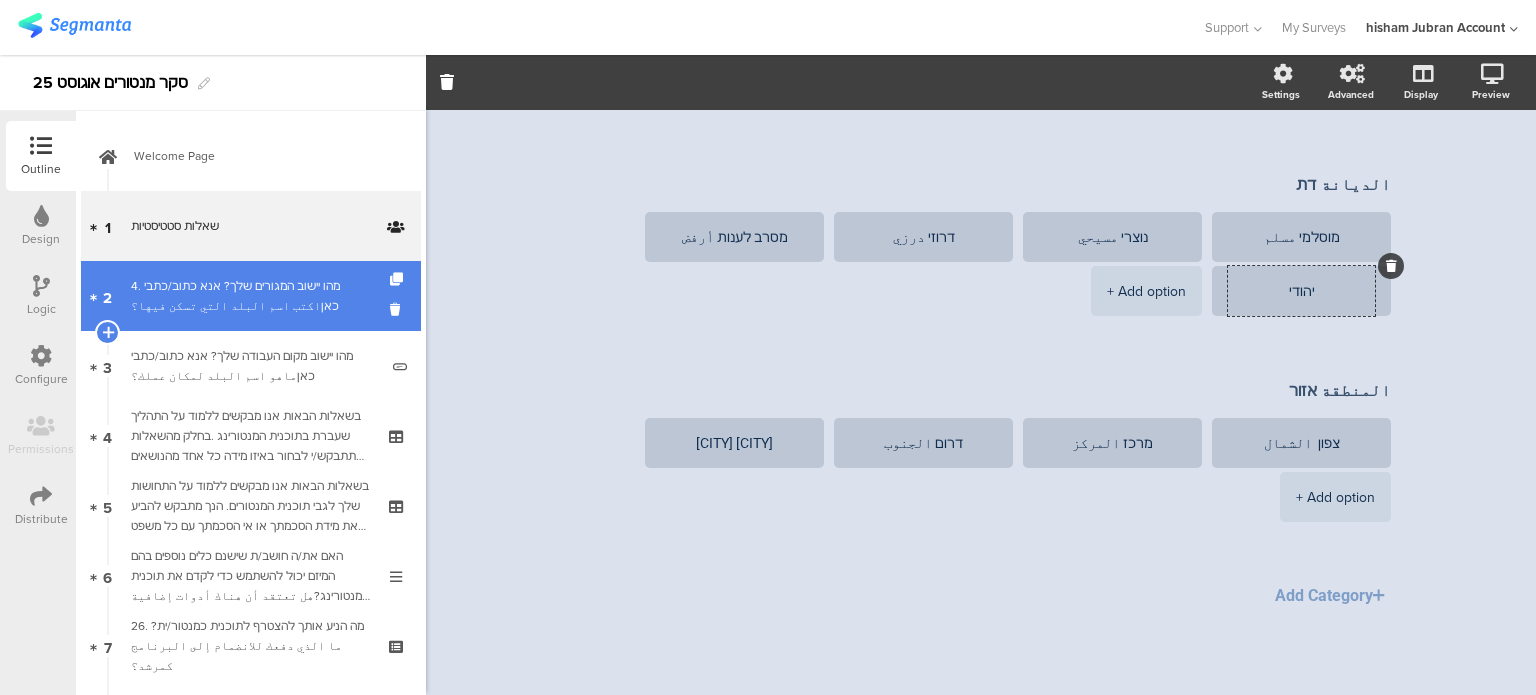 click on "2
4.	מהו יישוב המגורים שלך? אנא כתוב/כתבי כאןاكتب اسم البلد التي تسكن فيها؟" at bounding box center (251, 296) 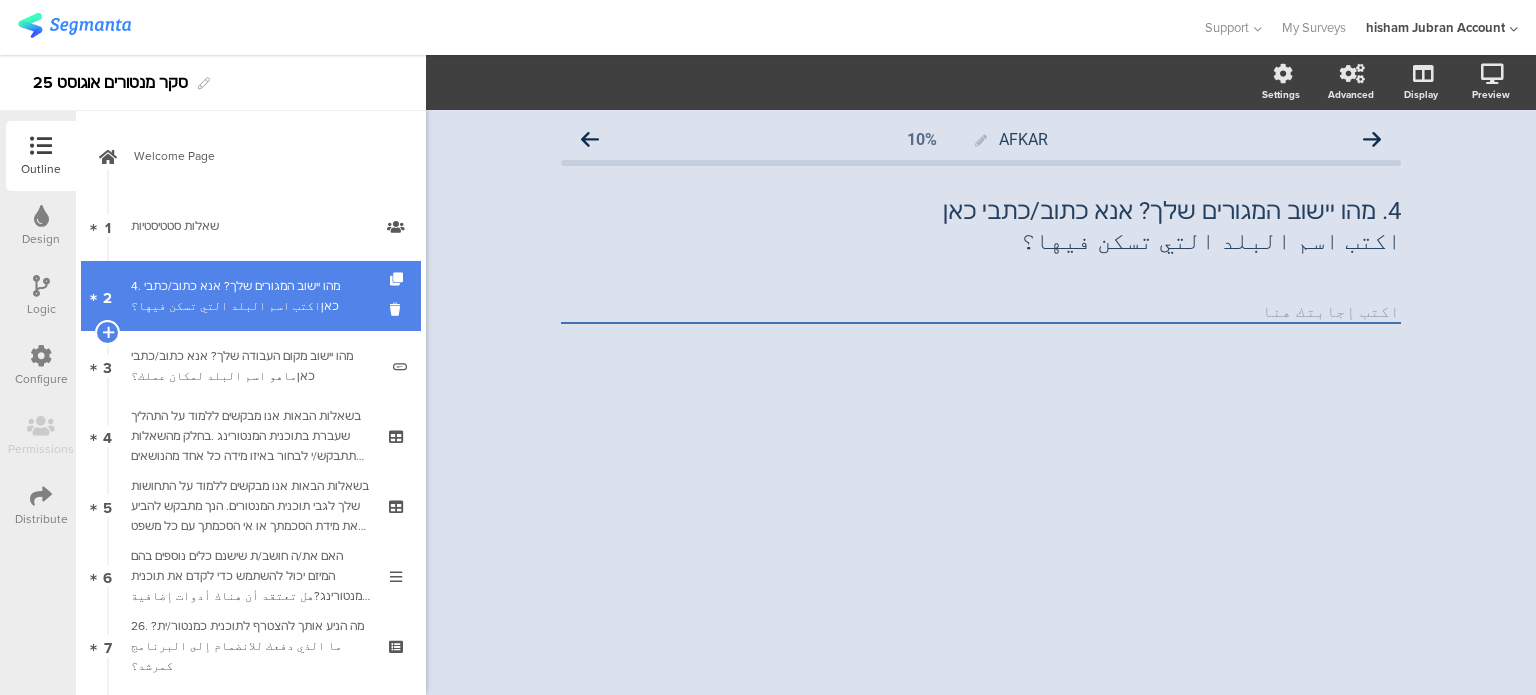 scroll, scrollTop: 0, scrollLeft: 0, axis: both 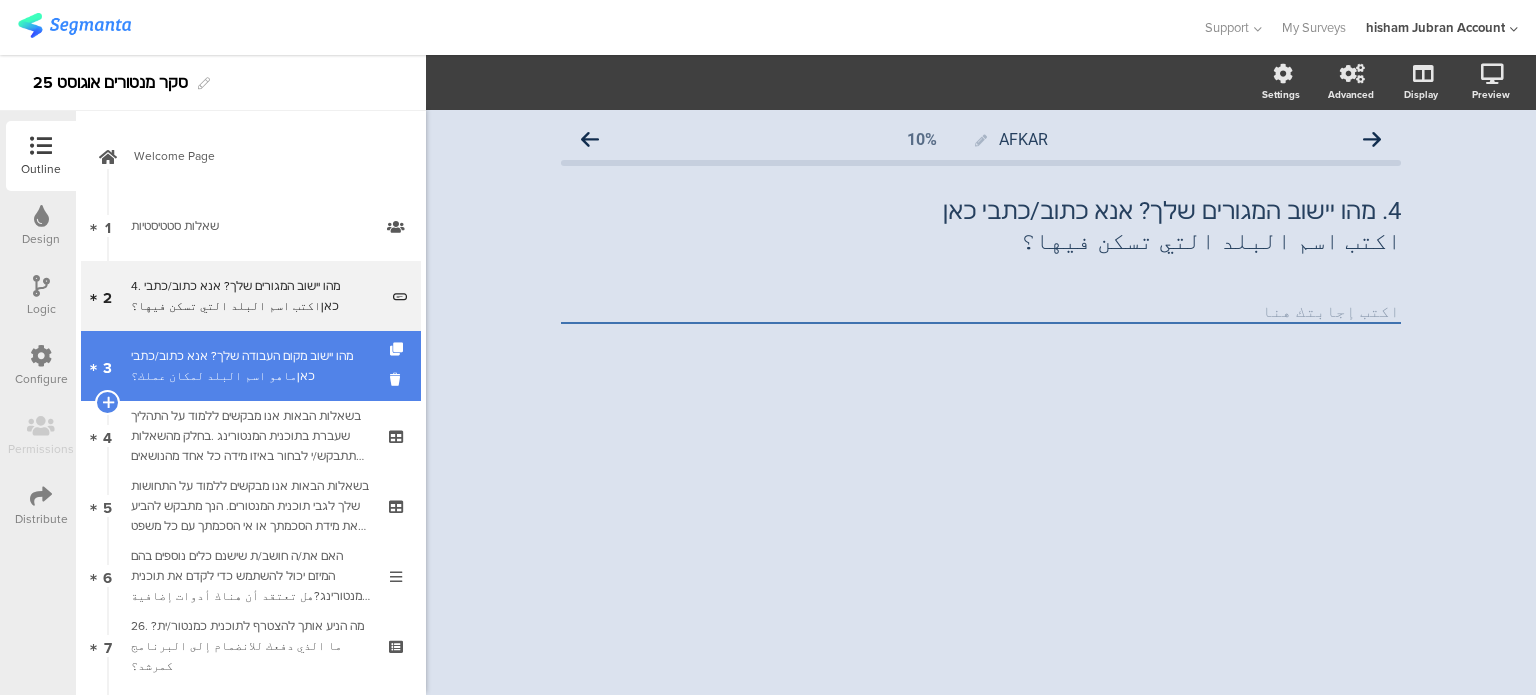 click on "מהו יישוב מקום העבודה שלך?  אנא כתוב/כתבי כאןماهو اسم البلد لمكان عملك؟" at bounding box center (254, 366) 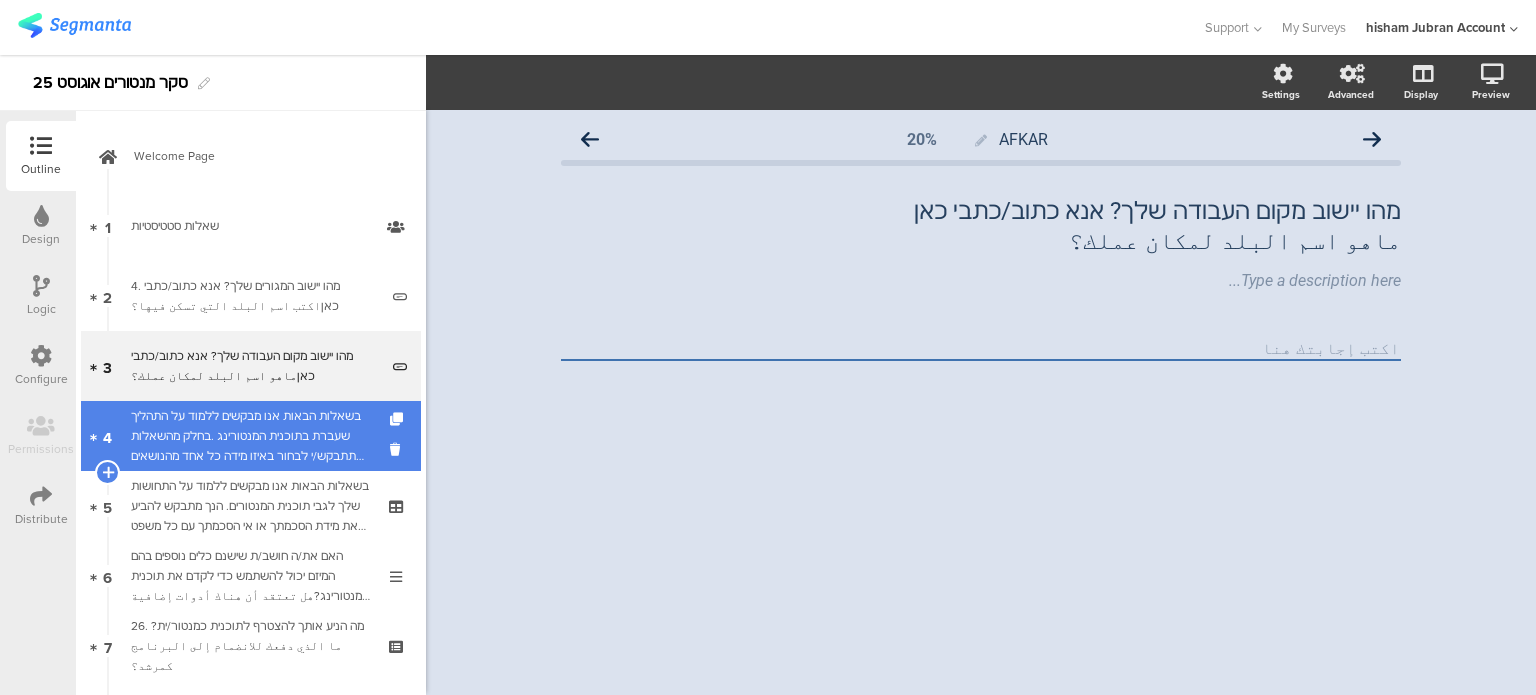 click on "בשאלות הבאות אנו מבקשים ללמוד על התהליך שעברת בתוכנית המנטורינג .בחלק מהשאלות תתבקש/י לבחור באיזו מידה כל אחד מהנושאים הבאים התקיים או לא התקיים בתהליך שלך .אנא דרג/י את תשובתך על סולם מ-1 עד 5, כאשר:في الأسئلة التالية، نود أن نتعرف على العملية التي مررت بها في برنامج الإرشاد. في بعض الأسئلة، سيُطلب منك تحديد مدى وجود أو غياب كل من المواضيع التالية في البرنامج. يُرجى تقييم إجابتك على مقياس من 1 إلى 5 بحيث:" at bounding box center [250, 436] 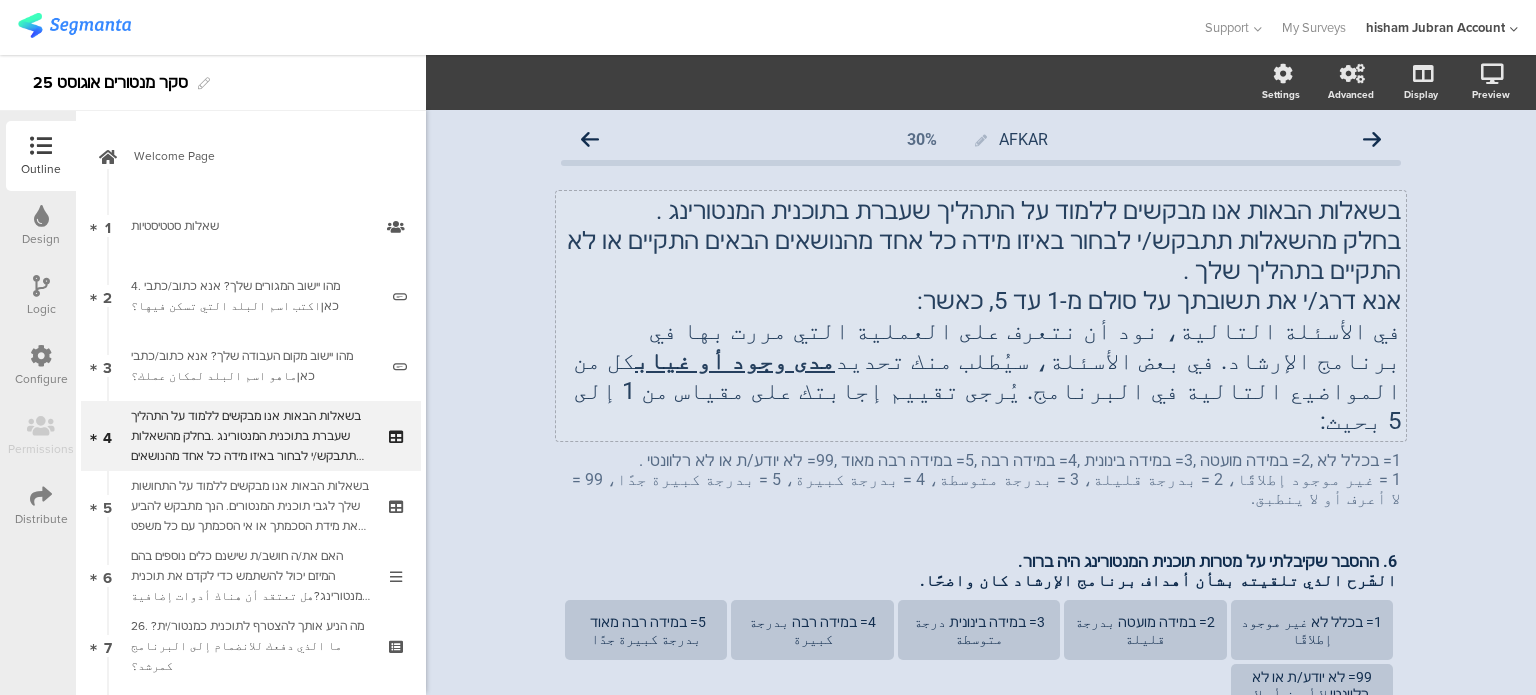 click on "בשאלות הבאות אנו מבקשים ללמוד על התהליך שעברת בתוכנית המנטורינג . בחלק מהשאלות תתבקש/י לבחור באיזו מידה כל אחד מהנושאים הבאים התקיים או לא התקיים בתהליך שלך . אנא דרג/י את תשובתך על סולם מ-1 עד 5, כאשר: في الأسئلة التالية، نود أن نتعرف على العملية التي مررت بها في برنامج الإرشاد. في بعض الأسئلة، سيُطلب منك تحديد مدى وجود أو غياب كل من المواضيع التالية في البرنامج. يُرجى تقييم إجابتك على مقياس من 1 إلى 5 بحيث:
בשאלות הבאות אנו מבקשים ללמוד על התהליך שעברת בתוכנית המנטורינג . אנא דרג/י את תשובתך על סולם מ-1 עד 5, כאשר: مدى وجود או غياب" 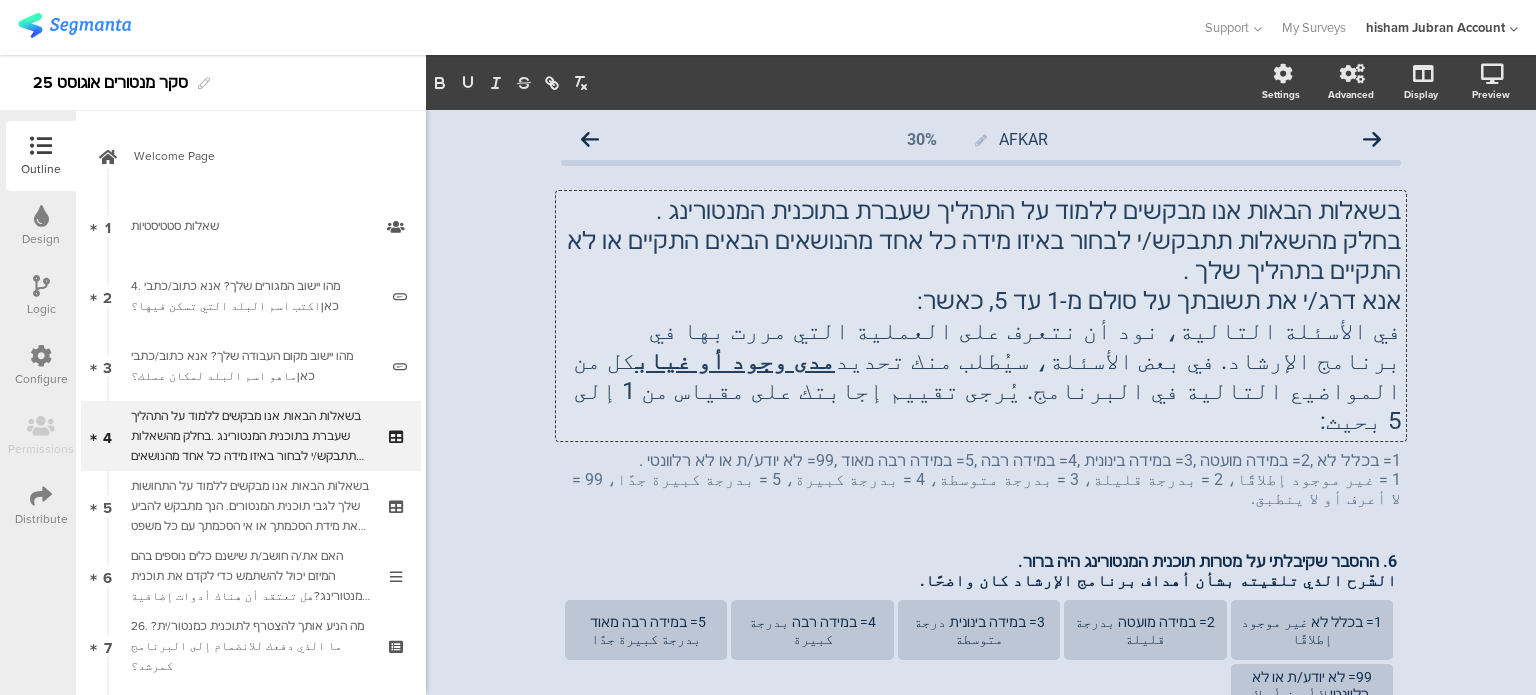 type 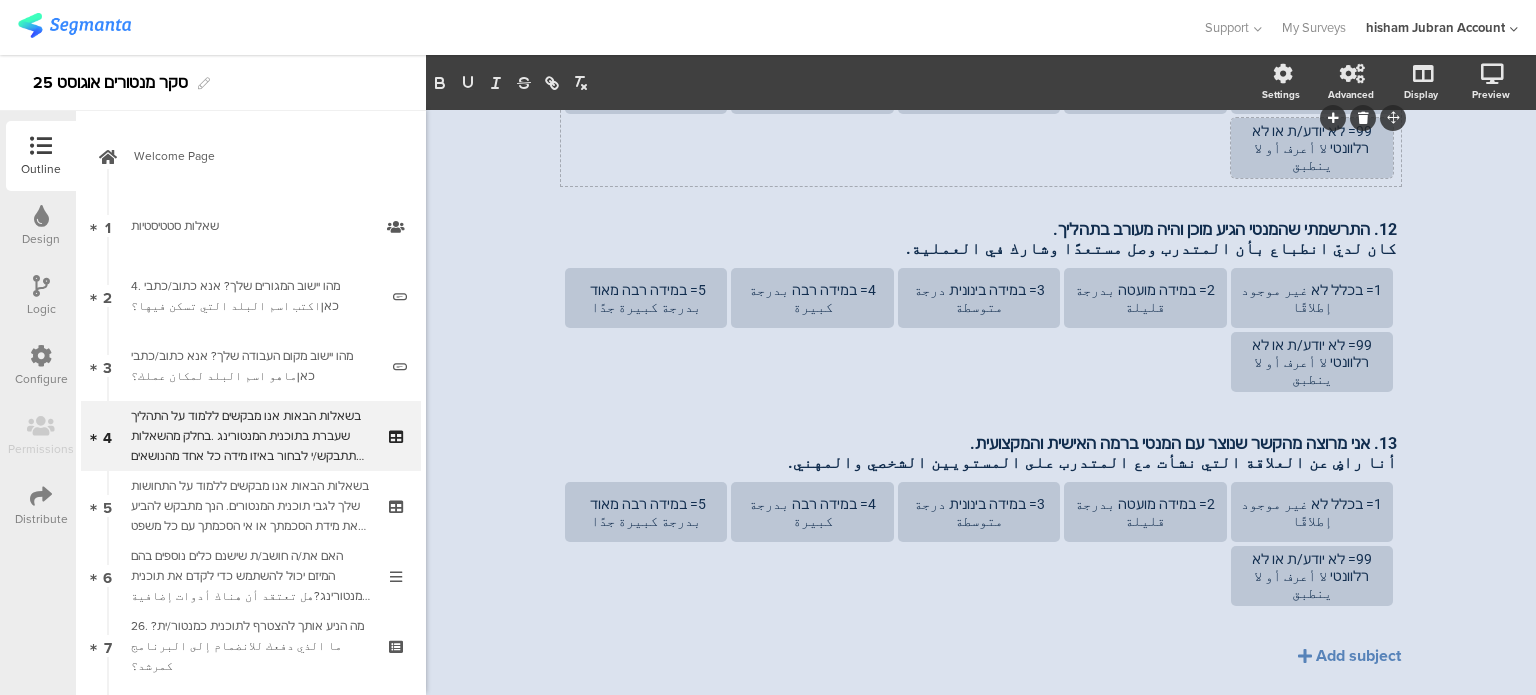 scroll, scrollTop: 1622, scrollLeft: 0, axis: vertical 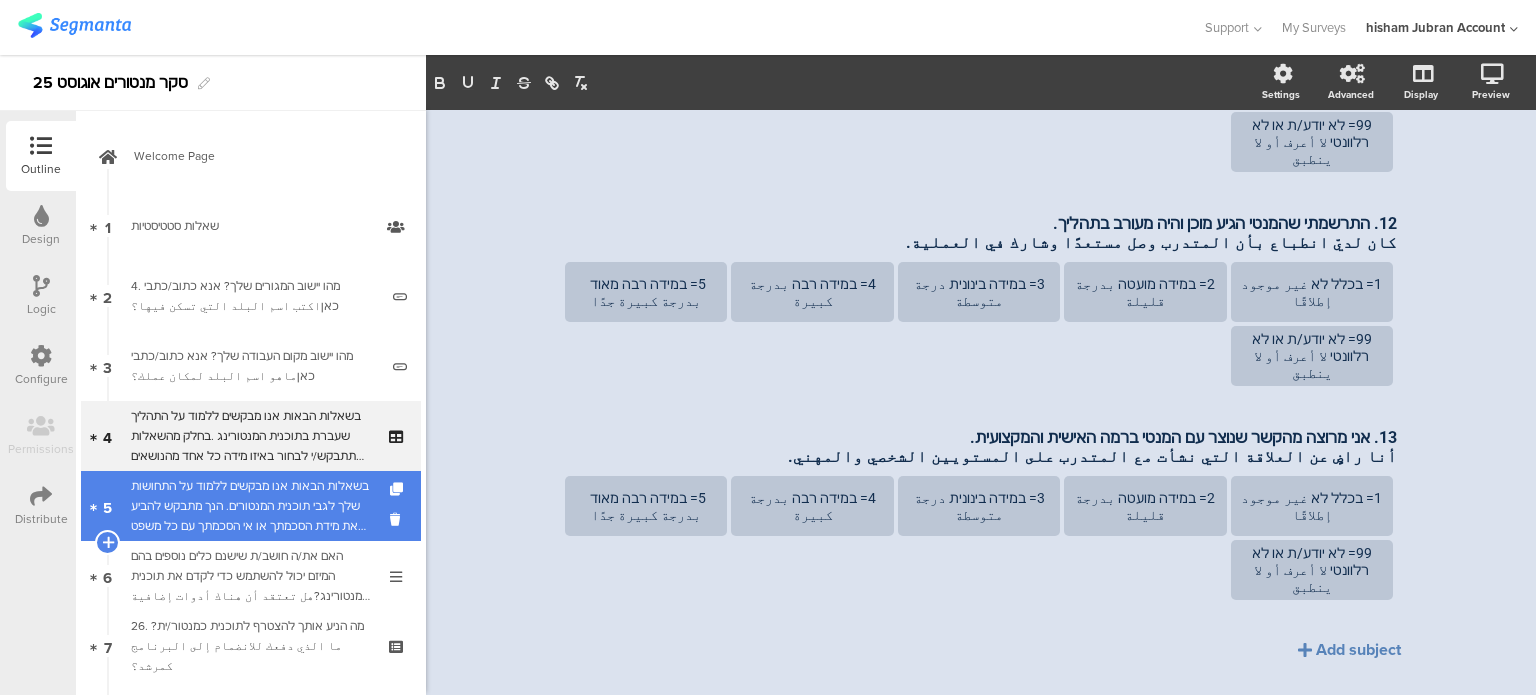 click on "בשאלות הבאות אנו מבקשים ללמוד על התחושות שלך לגבי תוכנית המנטורים. הנך מתבקש להביע את מידת הסכמתך או אי הסכמתך עם כל משפט ומשפט.אנא דרג/י את התשובה שלך על סולם מ-1 עד 5, כאשר:في الأسئلة التالية، نودُّ معرفة انطباعاتكم عن برنامج الإرشاد. يُرجى التعبير عن مدى موافقتكم أو عدم موافقتكم لكل عبارة.يرجى تقييم إجابتكم على مقياس من ١ إلى ٥، بحيث:" at bounding box center (250, 506) 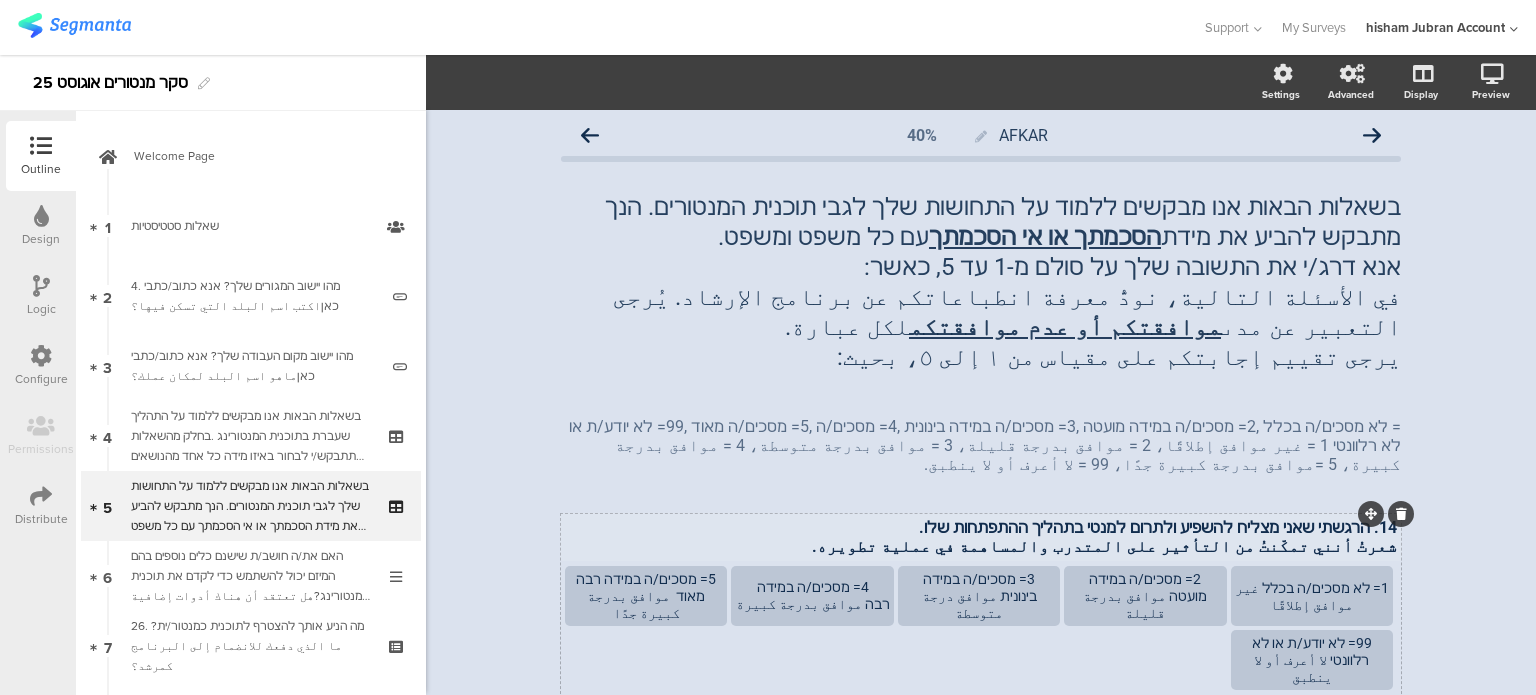 scroll, scrollTop: 0, scrollLeft: 0, axis: both 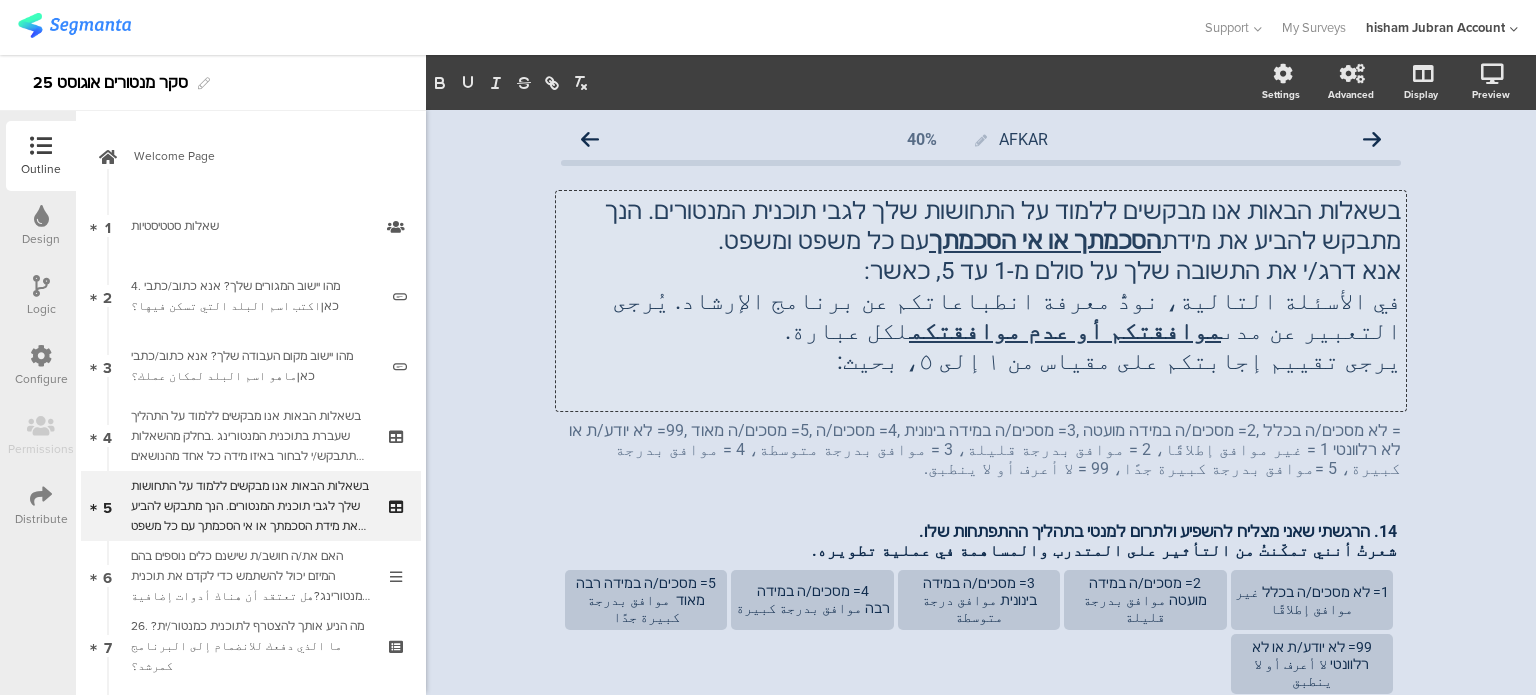 click on "בשאלות הבאות אנו מבקשים ללמוד על התחושות שלך לגבי תוכנית המנטורים. הנך מתבקש להביע את מידת  הסכמתך או אי הסכמתך  עם כל משפט ומשפט. אנא דרג/י את התשובה שלך על סולם מ-1 עד 5, כאשר: في الأسئلة التالية، نودُّ معرفة انطباعاتكم عن برنامج الإرشاد. يُرجى التعبير عن مدى  موافقتكم أو عدم موافقتكم  لكل عبارة. يرجى تقييم إجابتكم على مقياس من ١ إلى ٥، بحيث:
בשאלות הבאות אנו מבקשים ללמוד על התחושות שלך לגבי תוכנית המנטורים. הנך מתבקש להביע את מידת  הסכמתך או אי הסכמתך  עם כל משפט ומשפט. אנא דרג/י את התשובה שלך על סולם מ-1 עד 5, כאשר: موافقتكم أو عدم موافقتكم  لكل عبارة." 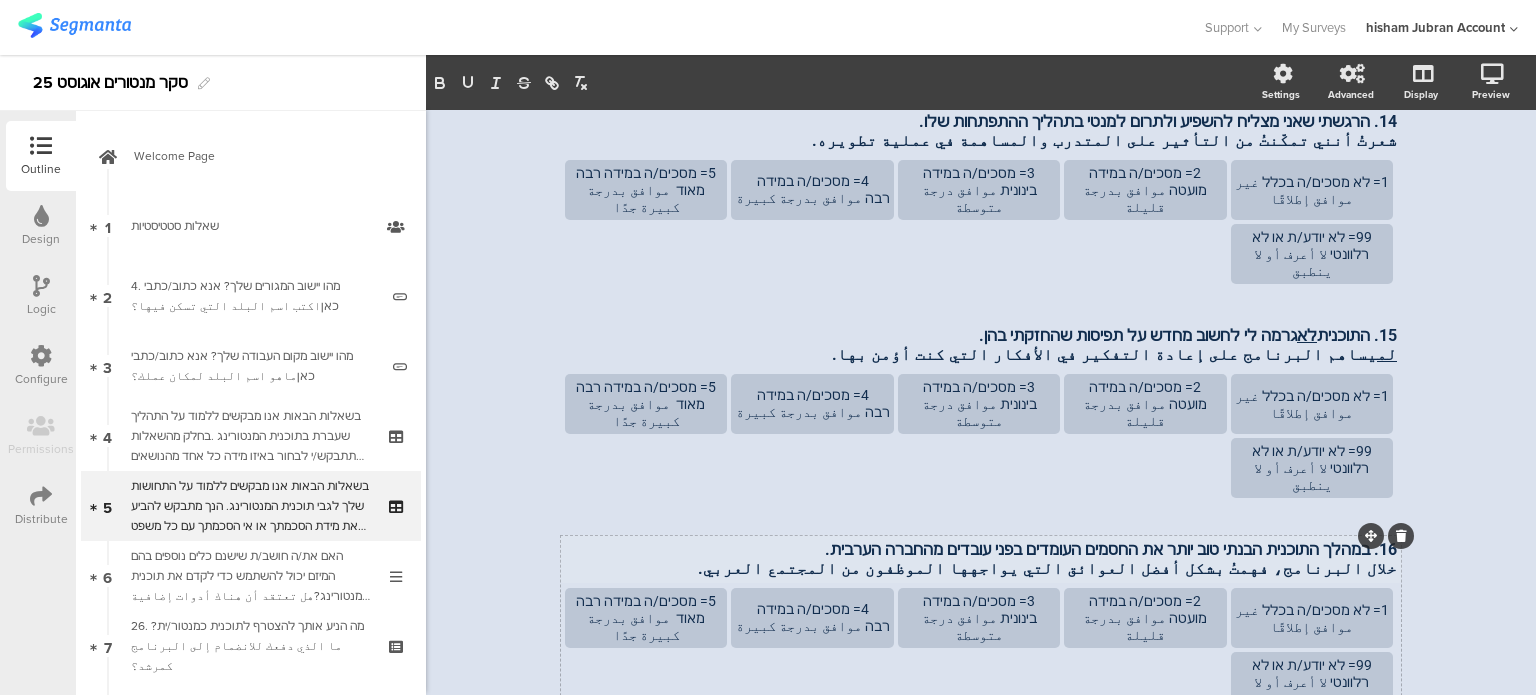 scroll, scrollTop: 204, scrollLeft: 0, axis: vertical 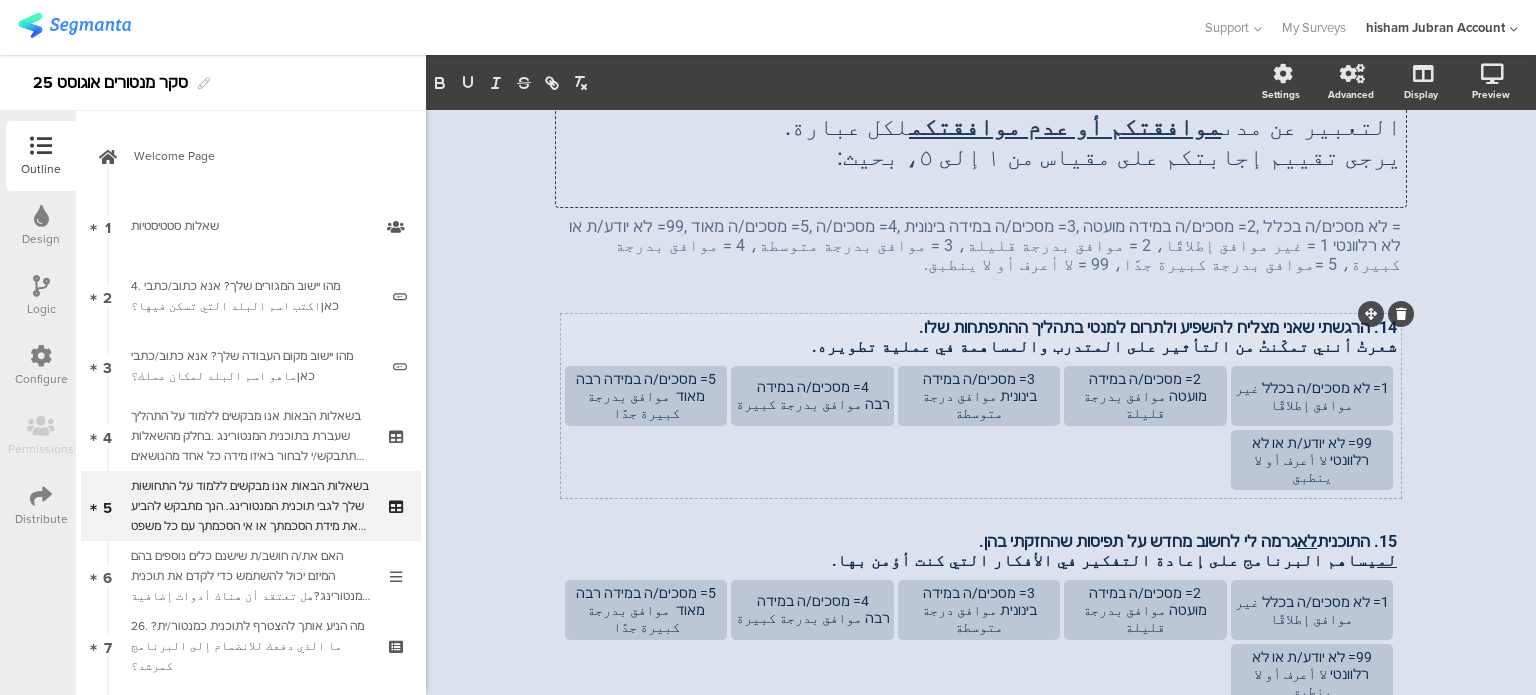 click on "14. הרגשתי שאני מצליח להשפיע ולתרום למנטי בתהליך ההתפתחות שלו. شعرتُ أنني تمكّنتُ من التأثير على المتدرب والمساهمة في عملية تطويره.
14. הרגשתי שאני מצליח להשפיע ולתרום למנטי בתהליך ההתפתחות שלו. شعرتُ أنني تمكّنتُ من التأثير على المتدرب والمساهمة في عملية تطويره." at bounding box center (981, 337) 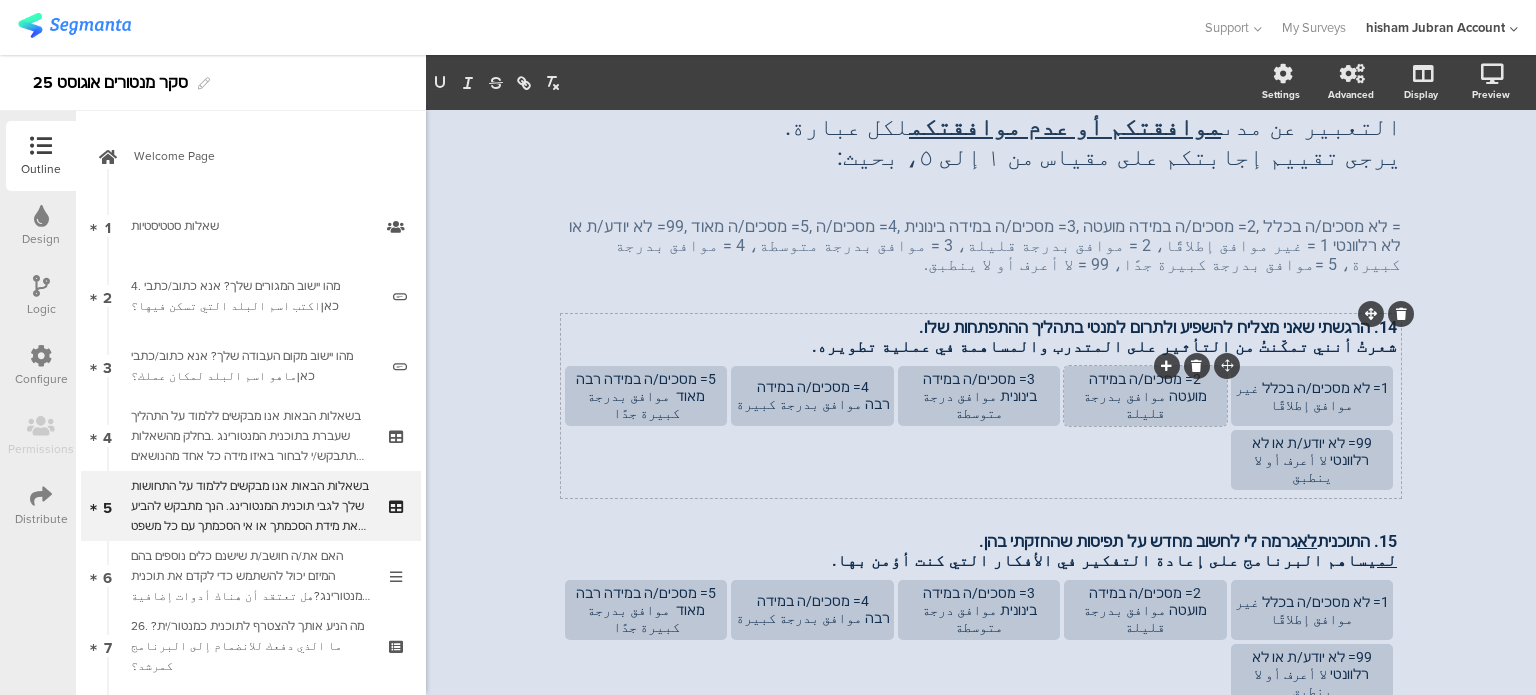 type 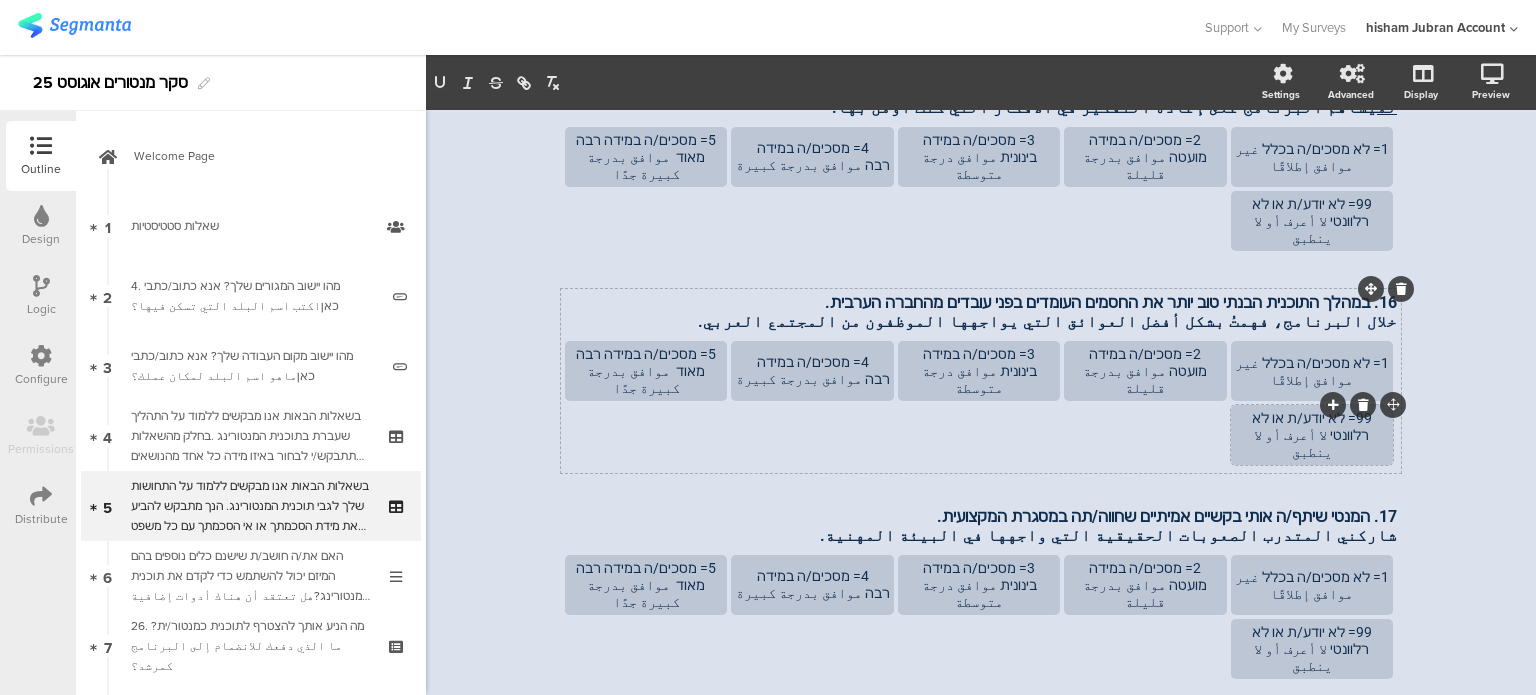 scroll, scrollTop: 804, scrollLeft: 0, axis: vertical 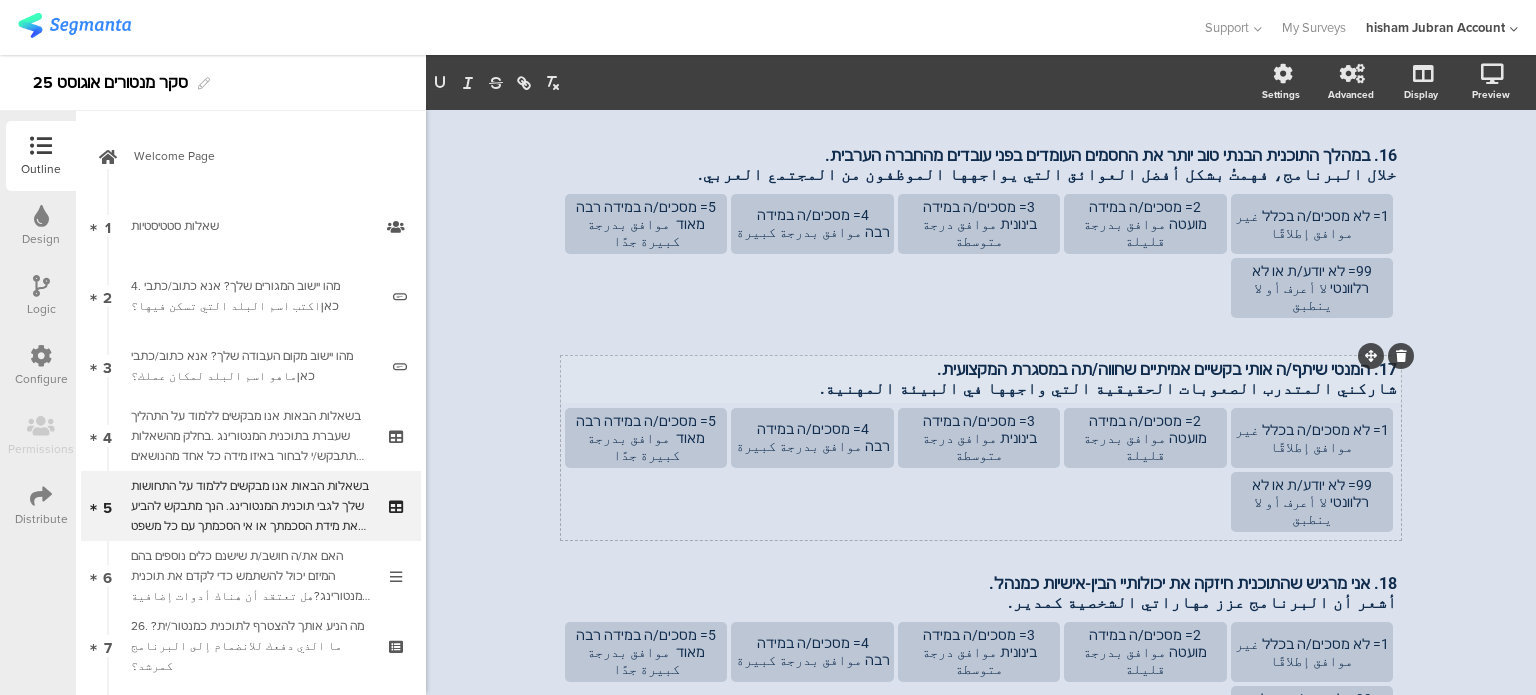 click on "17. המנטי שיתף/ה אותי בקשיים אמיתיים שחווה/תה במסגרת המקצועית. شاركني المتدرب الصعوبات الحقيقية التي واجهها في البيئة المهنية.
17. המנטי שיתף/ה אותי בקשיים אמיתיים שחווה/תה במסגרת המקצועית. شاركني المتدرب الصعوبات الحقيقية التي واجهها في البيئة المهنية." at bounding box center [981, 379] 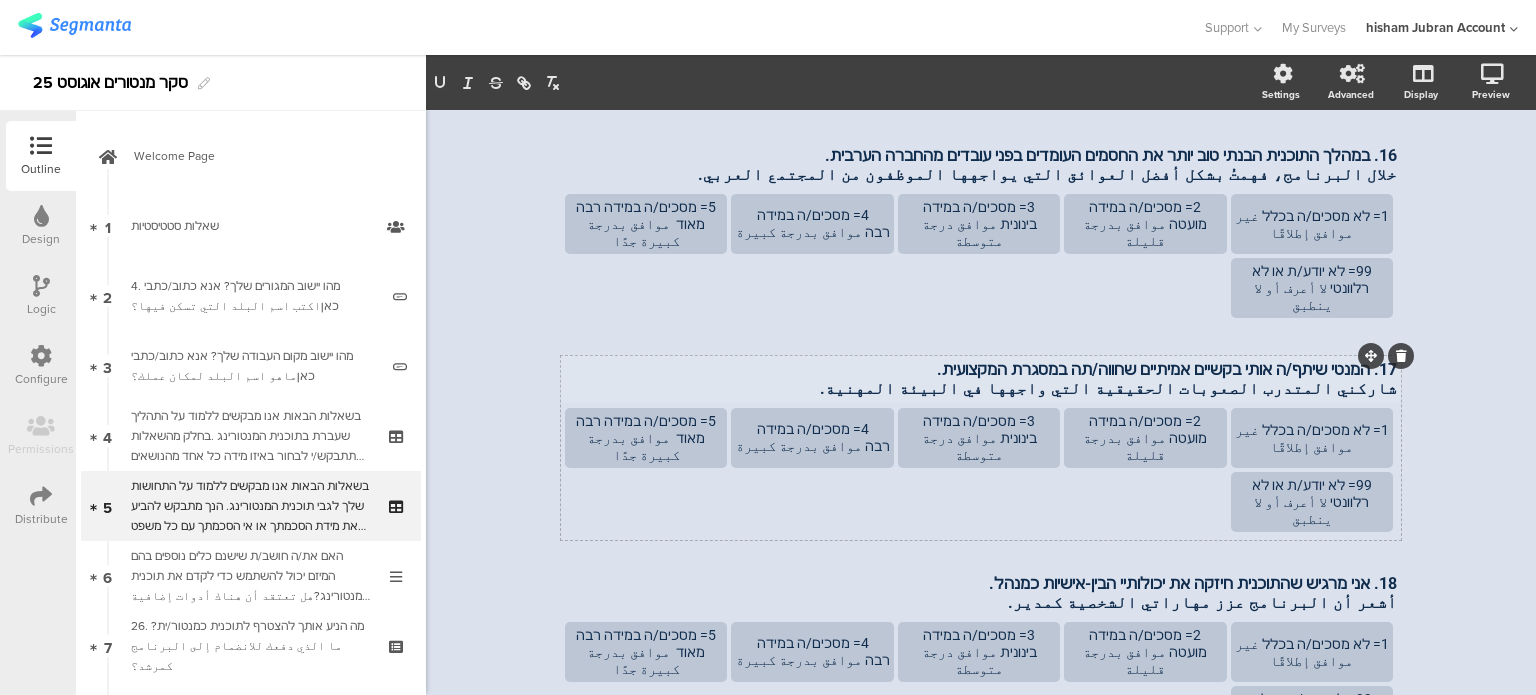 type 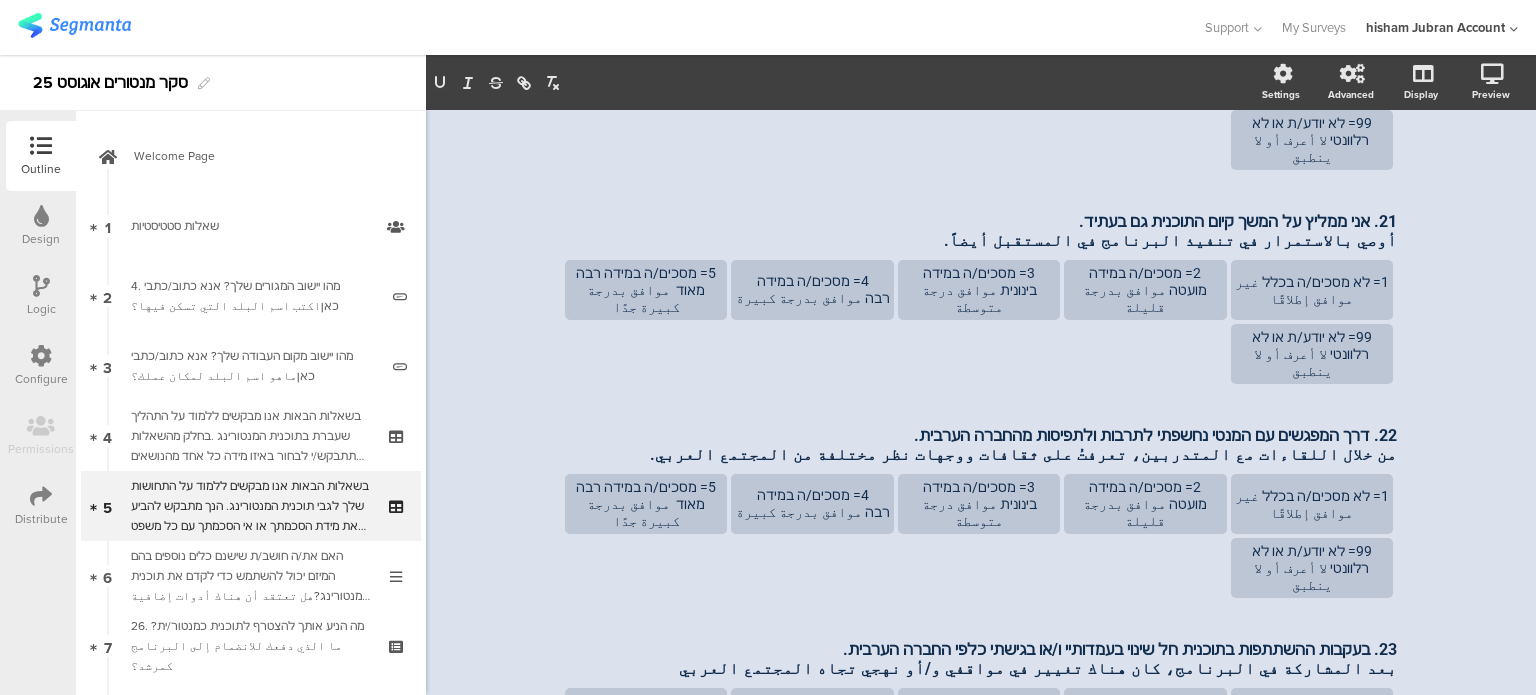 scroll, scrollTop: 1812, scrollLeft: 0, axis: vertical 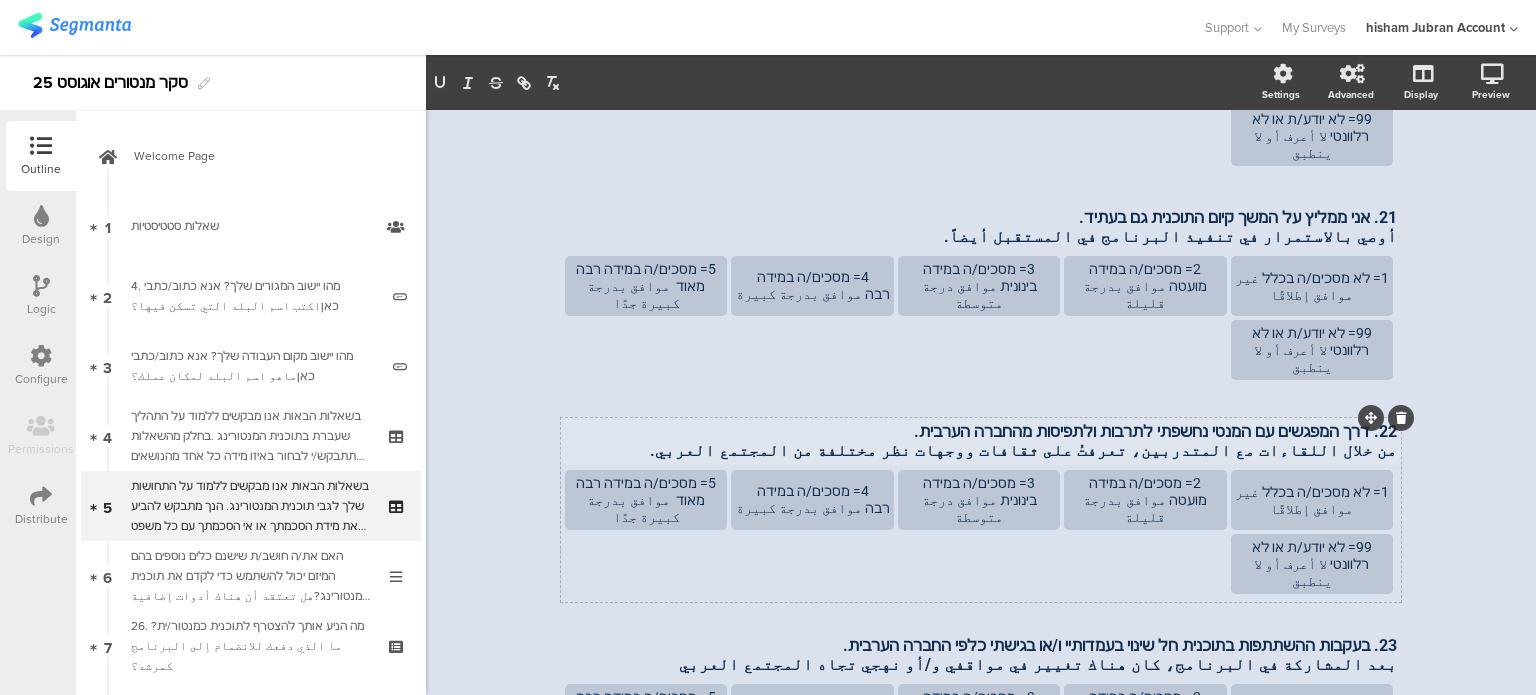 click on "22. דרך המפגשים עם המנטי נחשפתי לתרבות ולתפיסות מהחברה הערבית. من خلال اللقاءات مع المتدربين، تعرفتُ على ثقافات ووجهات نظر مختلفة من المجتمع العربي.
22. דרך המפגשים עם המנטי נחשפתי לתרבות ולתפיסות מהחברה הערבית. من خلال اللقاءات مع المتدربين، تعرفتُ على ثقافات ووجهات نظر مختلفة من المجتمع العربي." at bounding box center (981, 441) 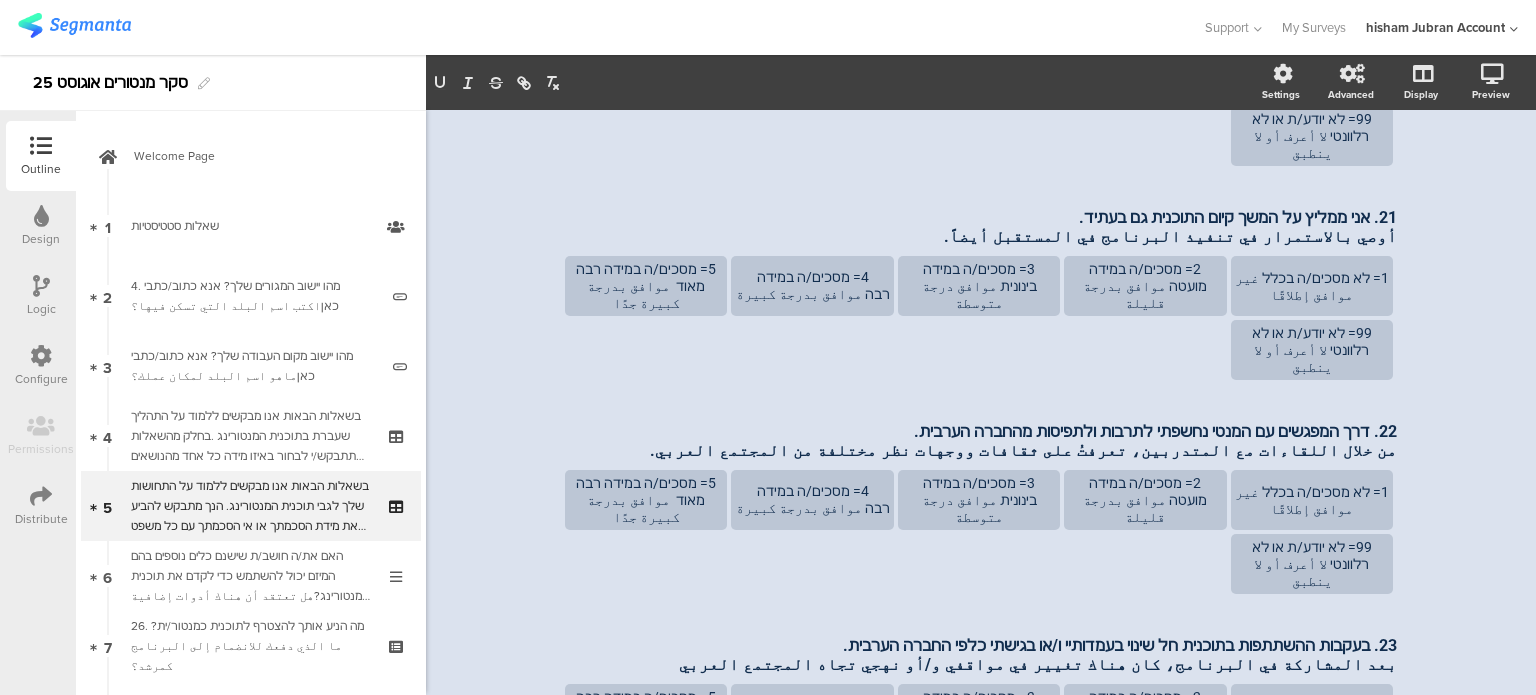 type 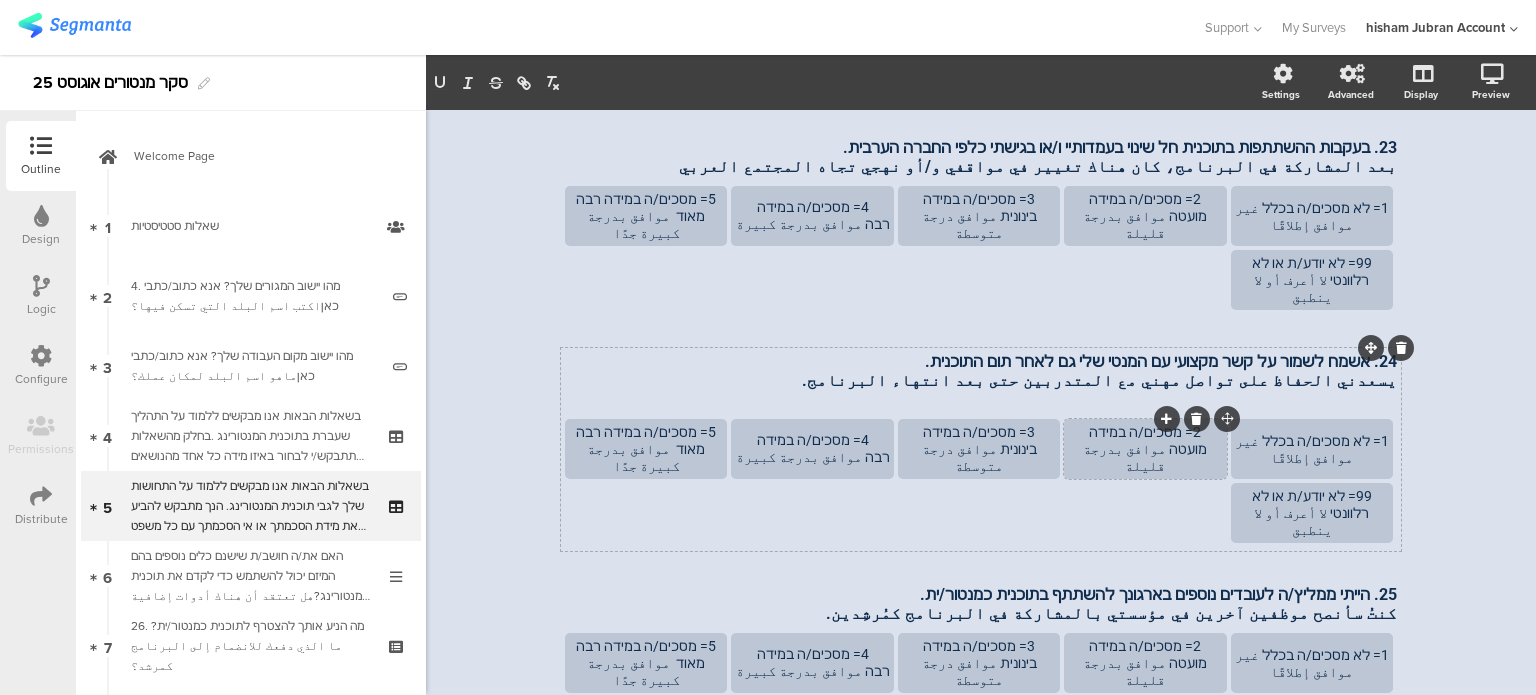 scroll, scrollTop: 2316, scrollLeft: 0, axis: vertical 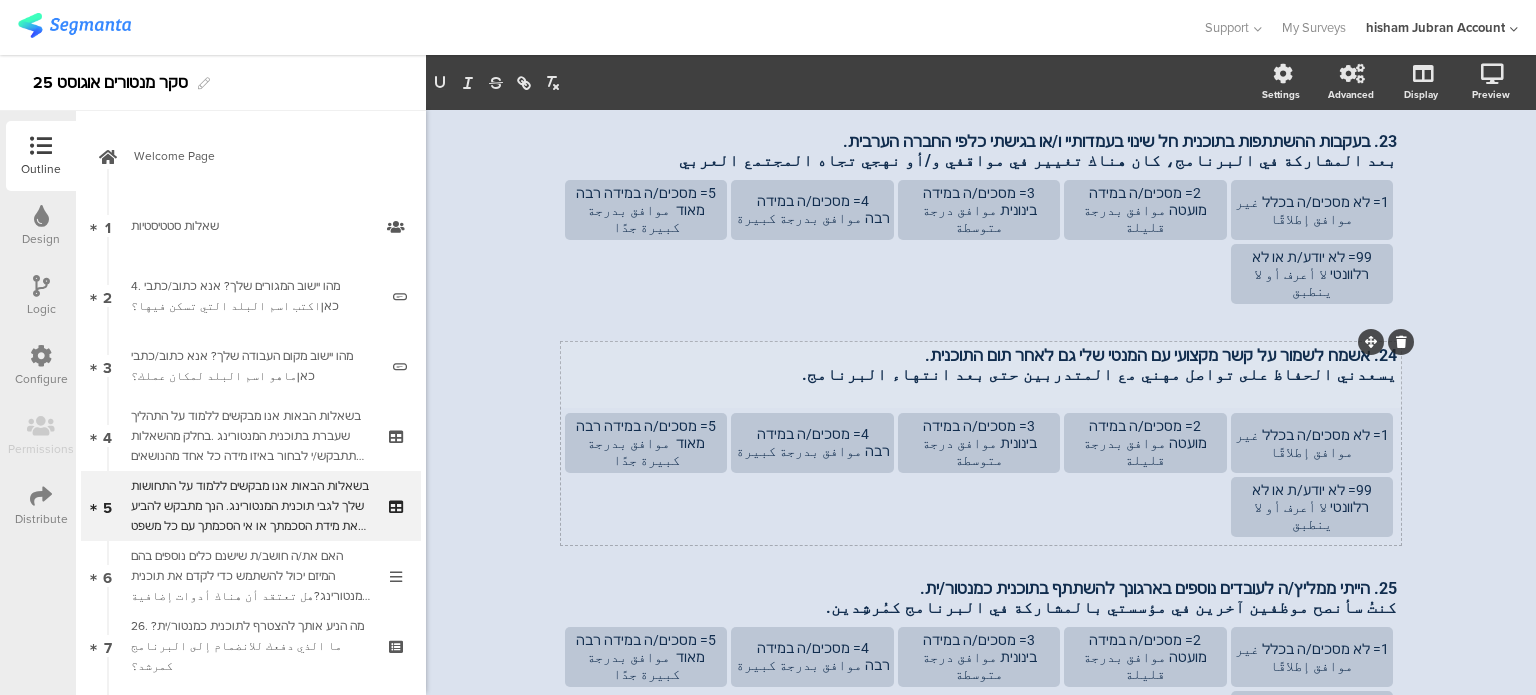 click on "24. אשמח לשמור על קשר מקצועי עם המנטי שלי גם לאחר תום התוכנית. يسعدني الحفاظ على تواصل مهني مع المتدربين حتى بعد انتهاء البرنامج.
24. אשמח לשמור על קשר מקצועי עם המנטי שלי גם לאחר תום התוכנית. يسعدني الحفاظ على تواصل مهني مع المتدربين حتى بعد انتهاء البرنامج." at bounding box center [981, 374] 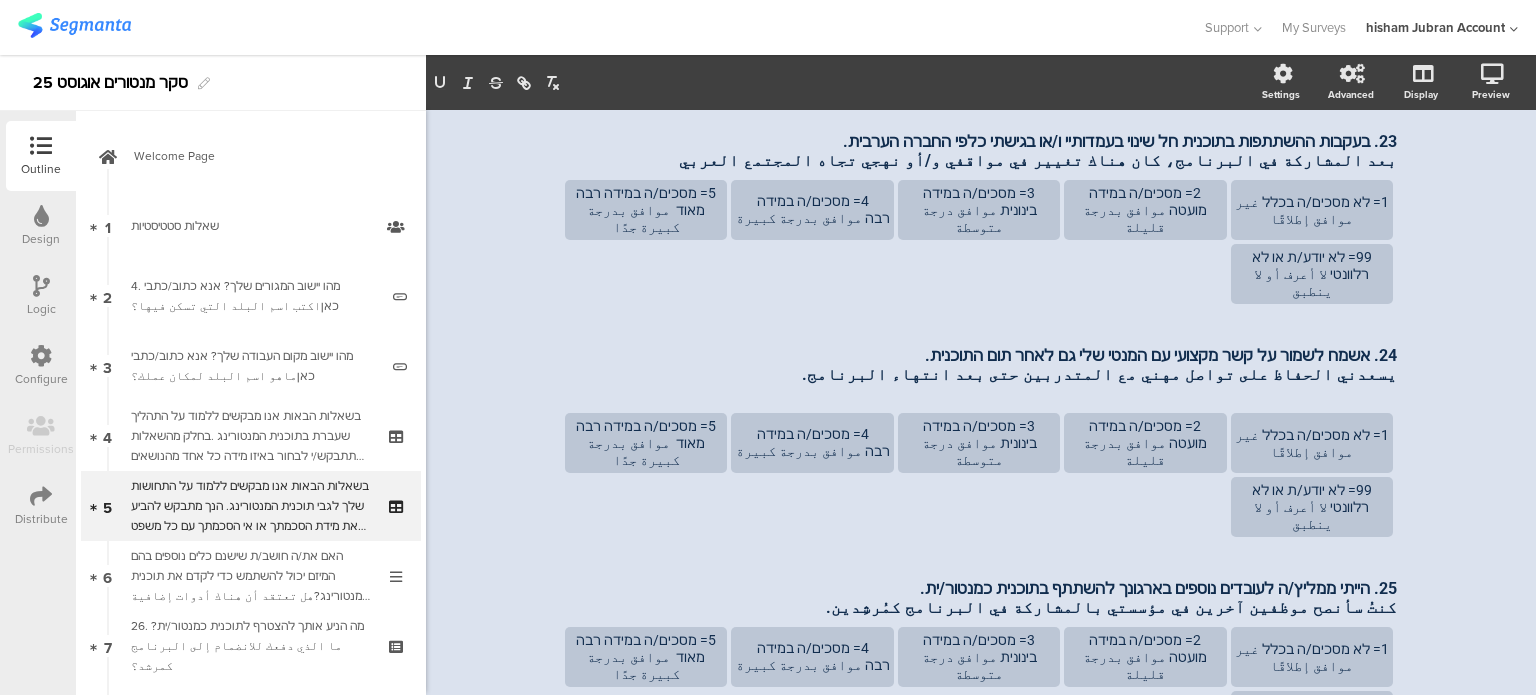 type 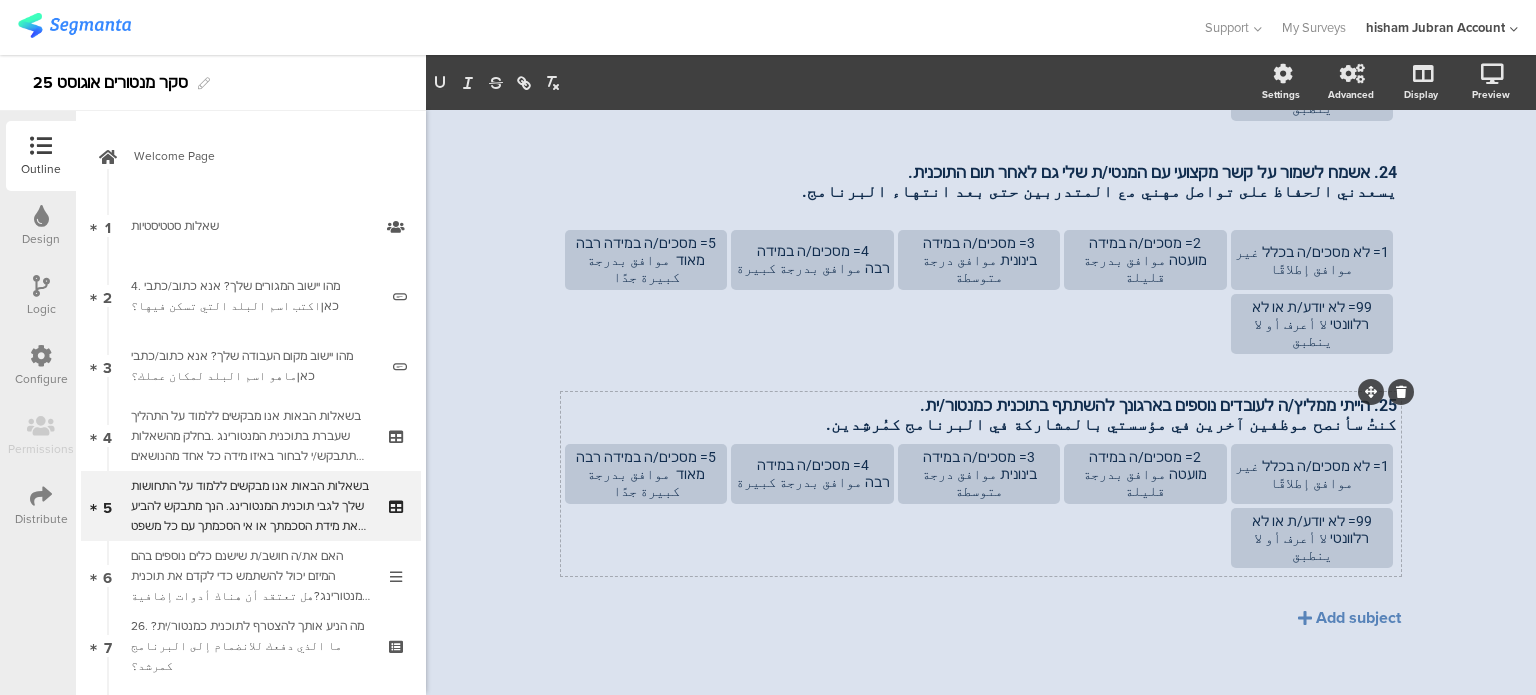 scroll, scrollTop: 2500, scrollLeft: 0, axis: vertical 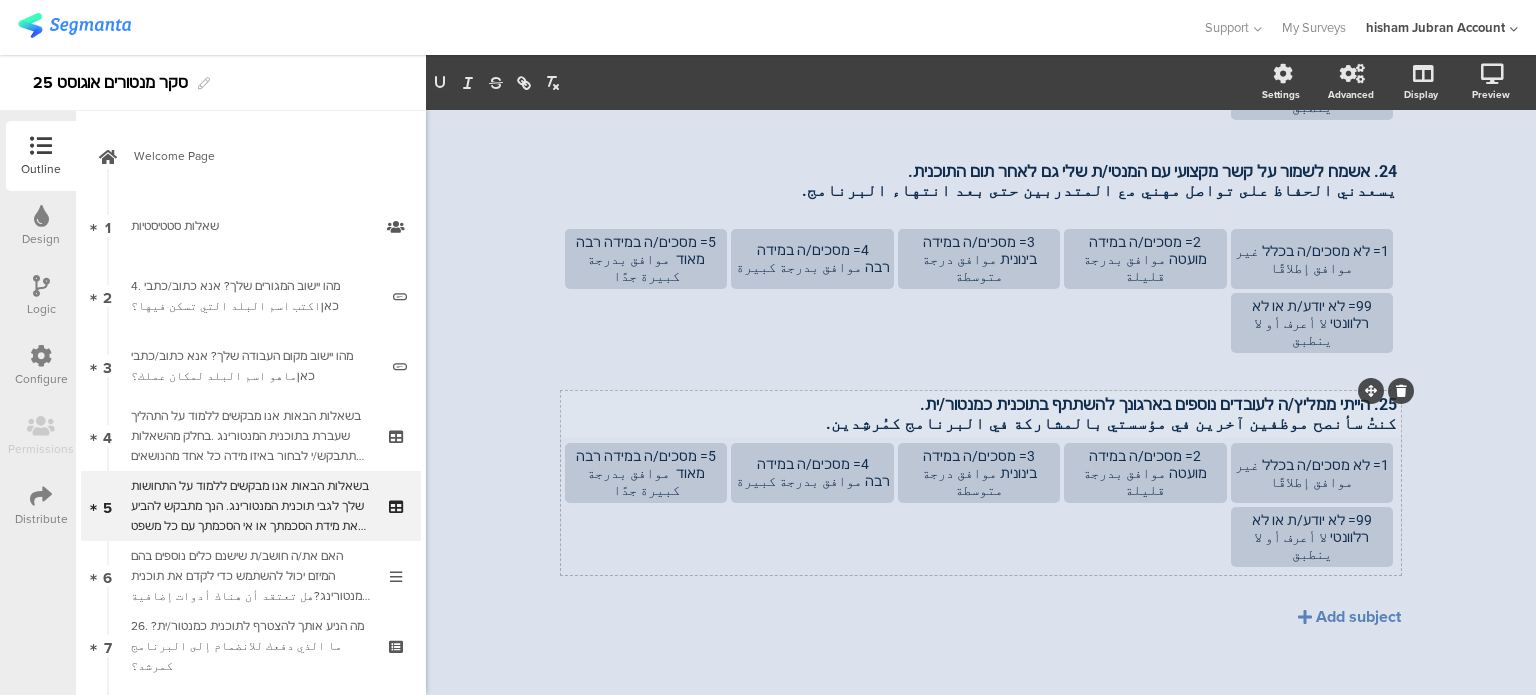 click on "25. הייתי ממליץ/ה לעובדים נוספים בארגונך להשתתף בתוכנית כמנטור/ית. كنتُ سأنصح موظفين آخرين في مؤسستي بالمشاركة  في البرنامج كمُرشِدين.
25. הייתי ממליץ/ה לעובדים נוספים בארגונך להשתתף בתוכנית כמנטור/ית. كنتُ سأنصح موظفين آخرين في مؤسستي بالمشاركة  في البرنامج كمُرشِدين." at bounding box center (981, 414) 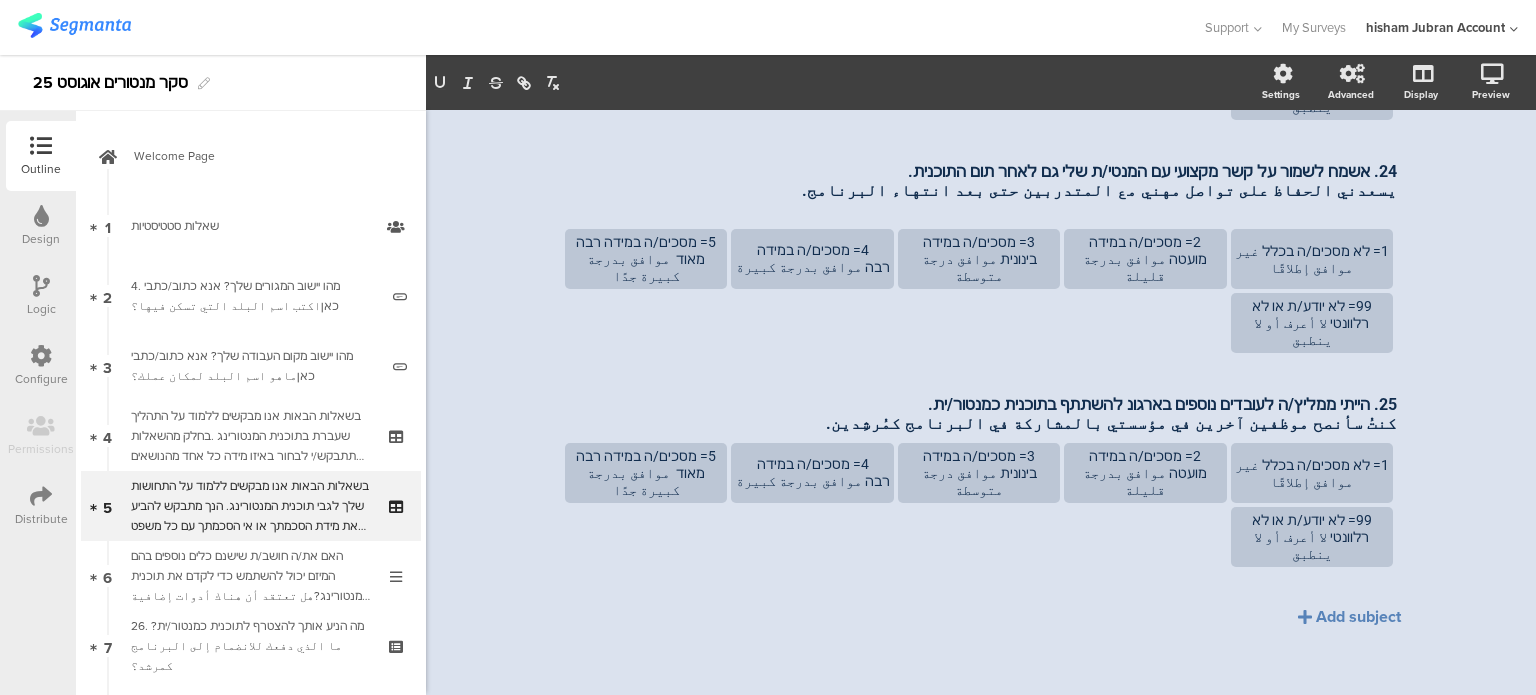 type 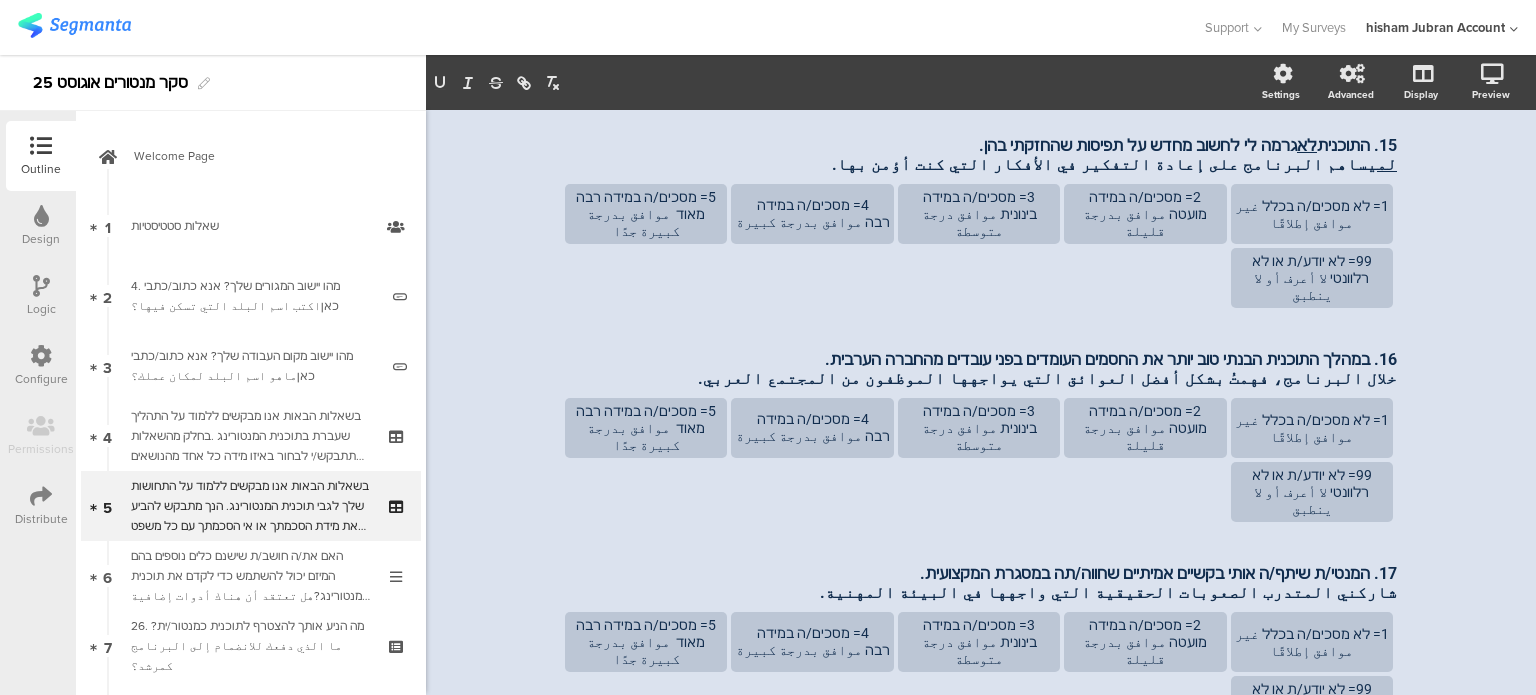 scroll, scrollTop: 0, scrollLeft: 0, axis: both 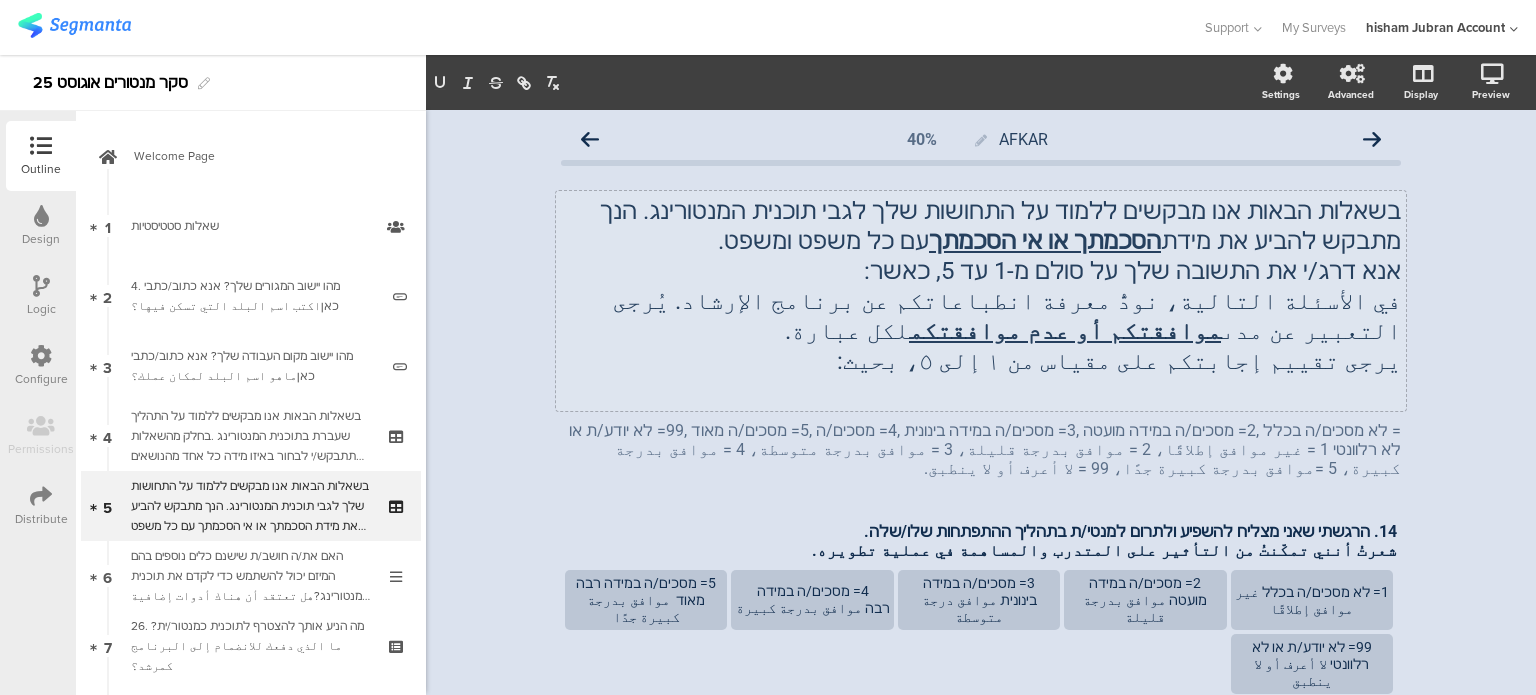 click on "בשאלות הבאות אנו מבקשים ללמוד על התחושות שלך לגבי תוכנית המנטורינג. הנך מתבקש להביע את מידת  הסכמתך או אי הסכמתך  עם כל משפט ומשפט. אנא דרג/י את התשובה שלך על סולם מ-1 עד 5, כאשר: في الأسئلة التالية، نودُّ معرفة انطباعاتكم عن برنامج الإرشاد. يُرجى التعبير عن مدى  موافقتكم أو عدم موافقتكم  لكل عبارة. يرجى تقييم إجابتكم على مقياس من ١ إلى ٥، بحيث:
בשאלות הבאות אנו מבקשים ללמוד על התחושות שלך לגבי תוכנית המנטורינג. הנך מתבקש להביע את מידת  הסכמתך או אי הסכמתך  עם כל משפט ומשפט. אנא דרג/י את התשובה שלך על סולם מ-1 עד 5, כאשר: موافقتكم أو عدم موافقتكم  لكل عبارة." 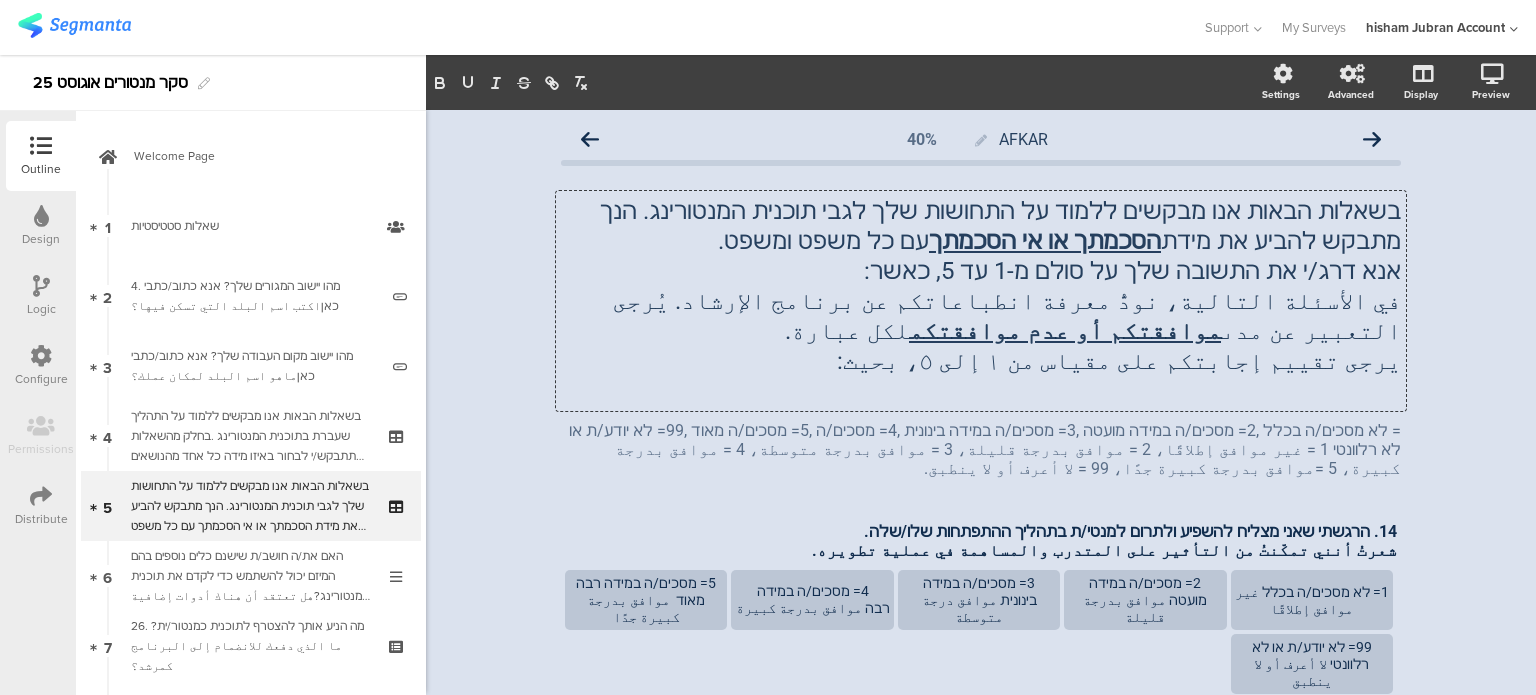 type 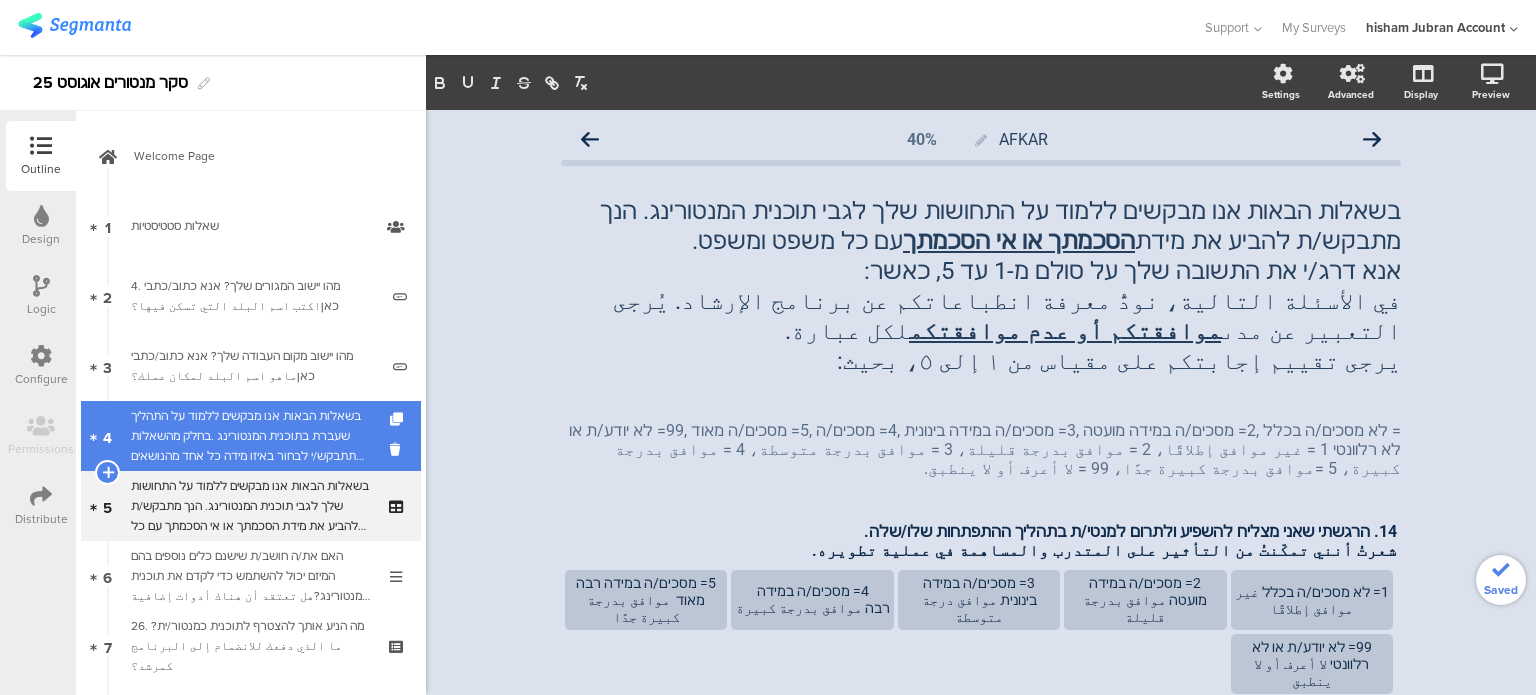 click on "בשאלות הבאות אנו מבקשים ללמוד על התהליך שעברת בתוכנית המנטורינג .בחלק מהשאלות תתבקש/י לבחור באיזו מידה כל אחד מהנושאים הבאים התקיים או לא התקיים בתהליך שלך.אנא דרג/י את תשובתך על סולם מ-1 עד 5, כאשר:في الأسئلة التالية، نود أن نتعرف على العملية التي مررت بها في برنامج الإرشاد. في بعض الأسئلة، سيُطلب منك تحديد مدى وجود أو غياب كل من المواضيع التالية في البرنامج. يُرجى تقييم إجابتك على مقياس من 1 إلى 5 بحيث:" at bounding box center (250, 436) 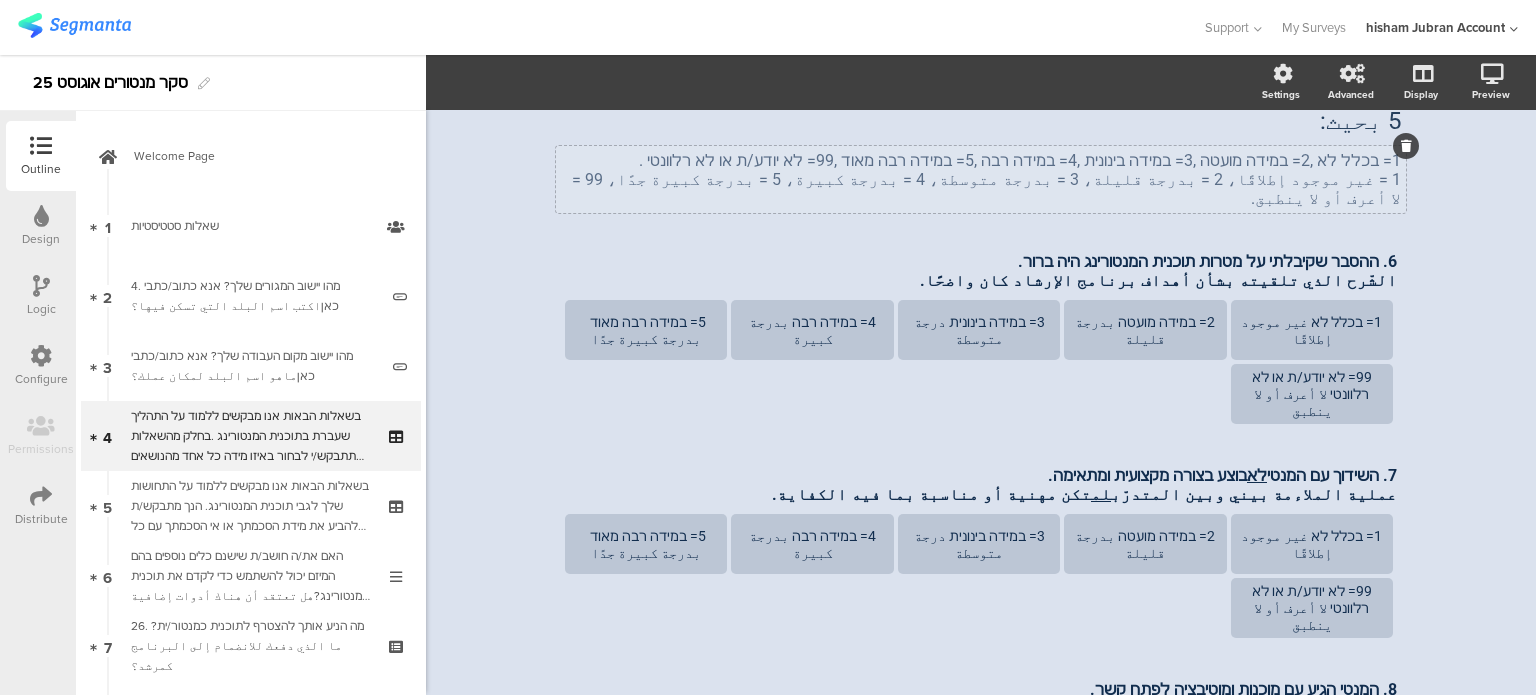 scroll, scrollTop: 500, scrollLeft: 0, axis: vertical 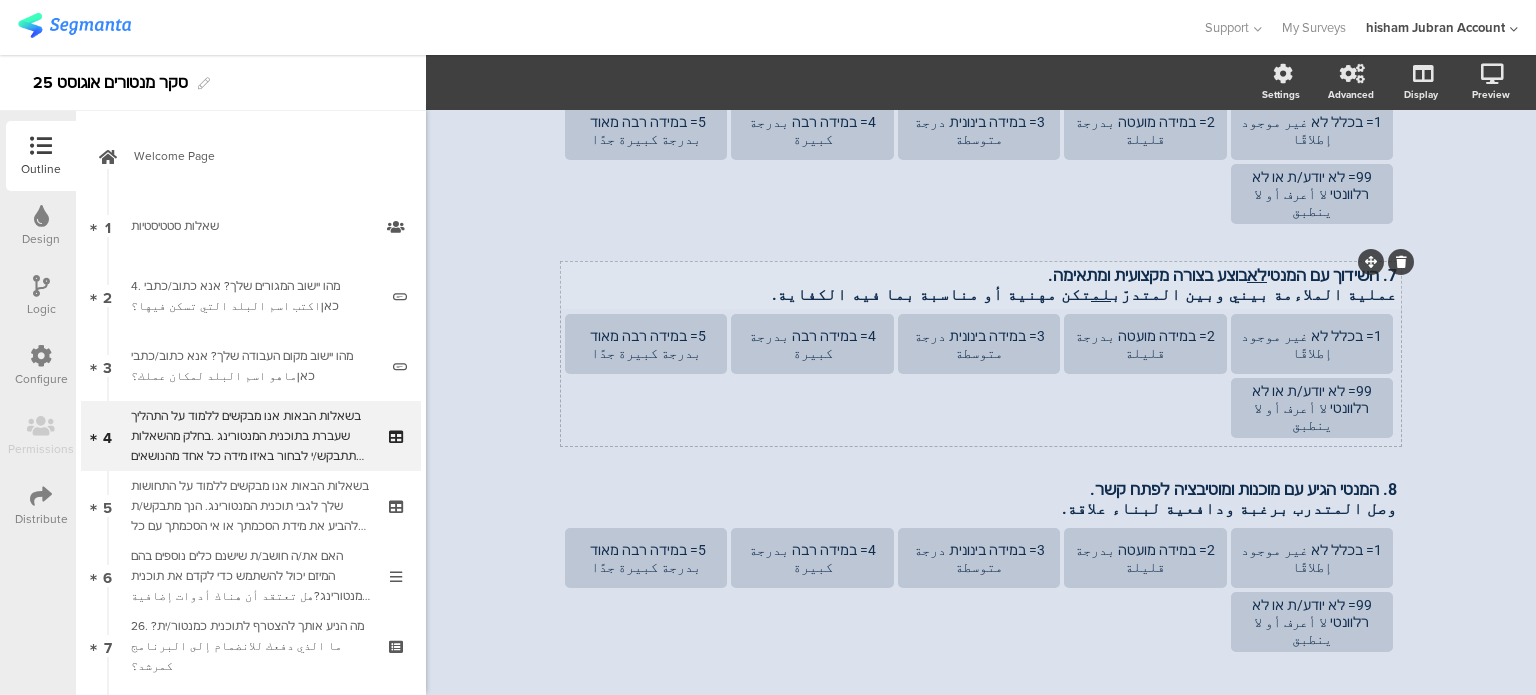click on "6. ההסבר שקיבלתי על מטרות תוכנית המנטורינג היה ברור. الشّرح الذي تلقيته بشأن أهداف برنامج الإرشاد كان واضحًا.
6. ההסבר שקיבלתי על מטרות תוכנית המנטורינג היה ברור. الشّرح الذي تلقيته بشأن أهداف برنامج الإرشاد كان واضحًا.
1= בכלל לא غير موجود إطلاقًا
2= במידה מועטה بدرجة قليلة
3= במידה בינונית درجة متوسطة
4= במידה רבה بدرجة كبيرة" 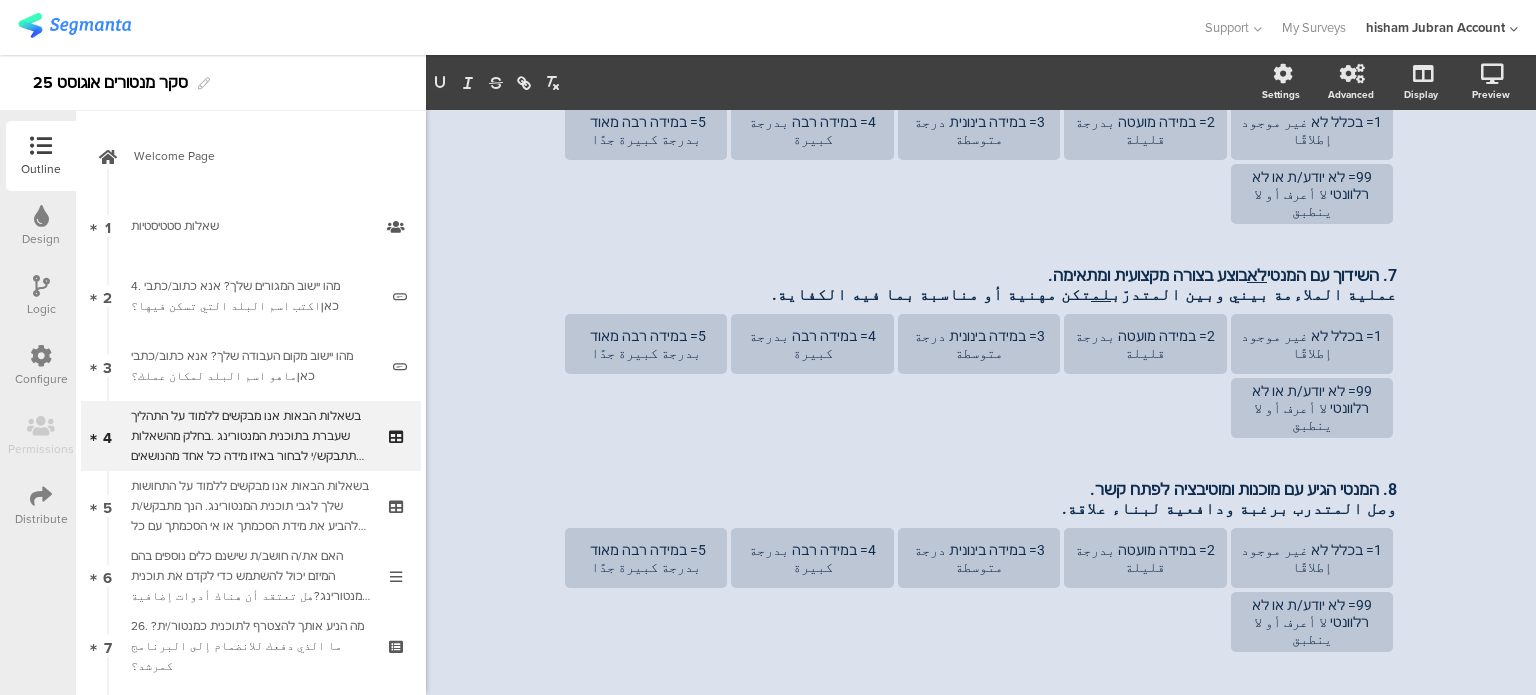scroll, scrollTop: 461, scrollLeft: 0, axis: vertical 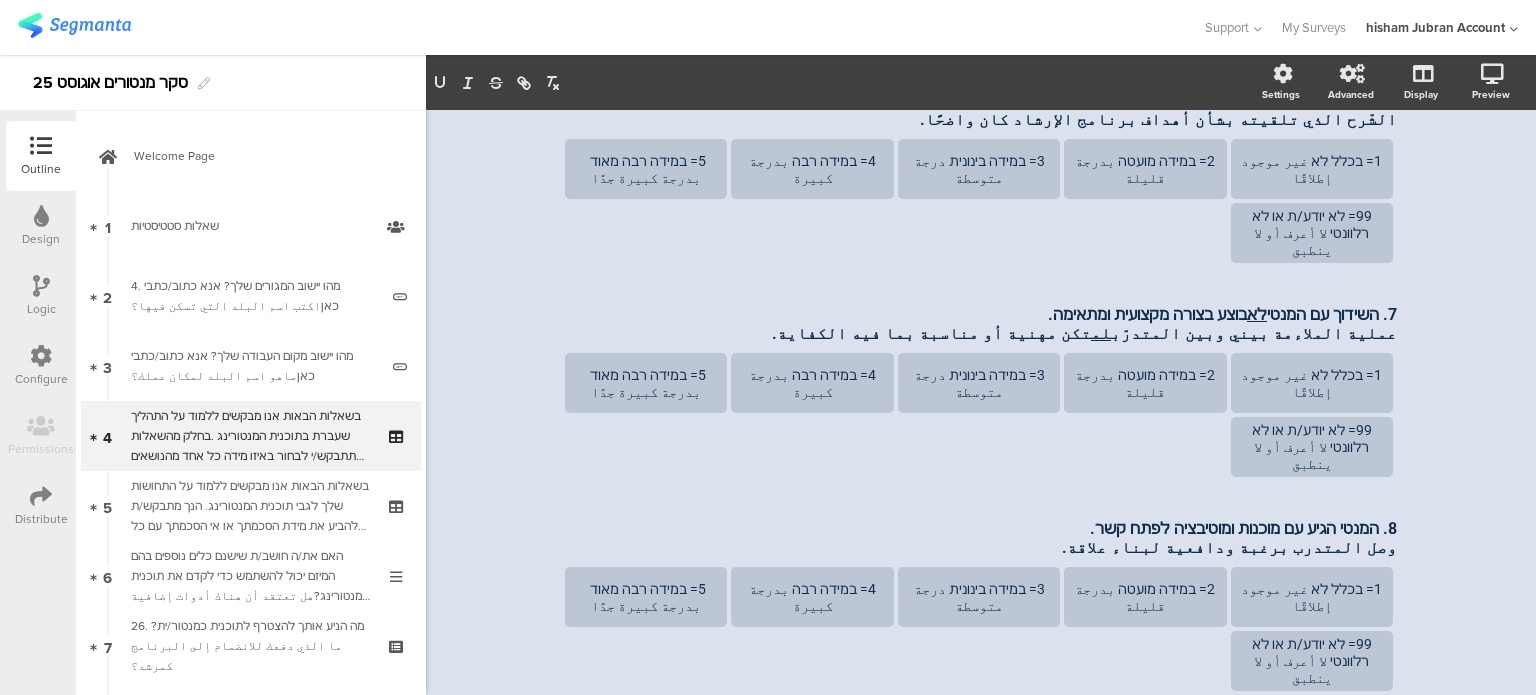 type 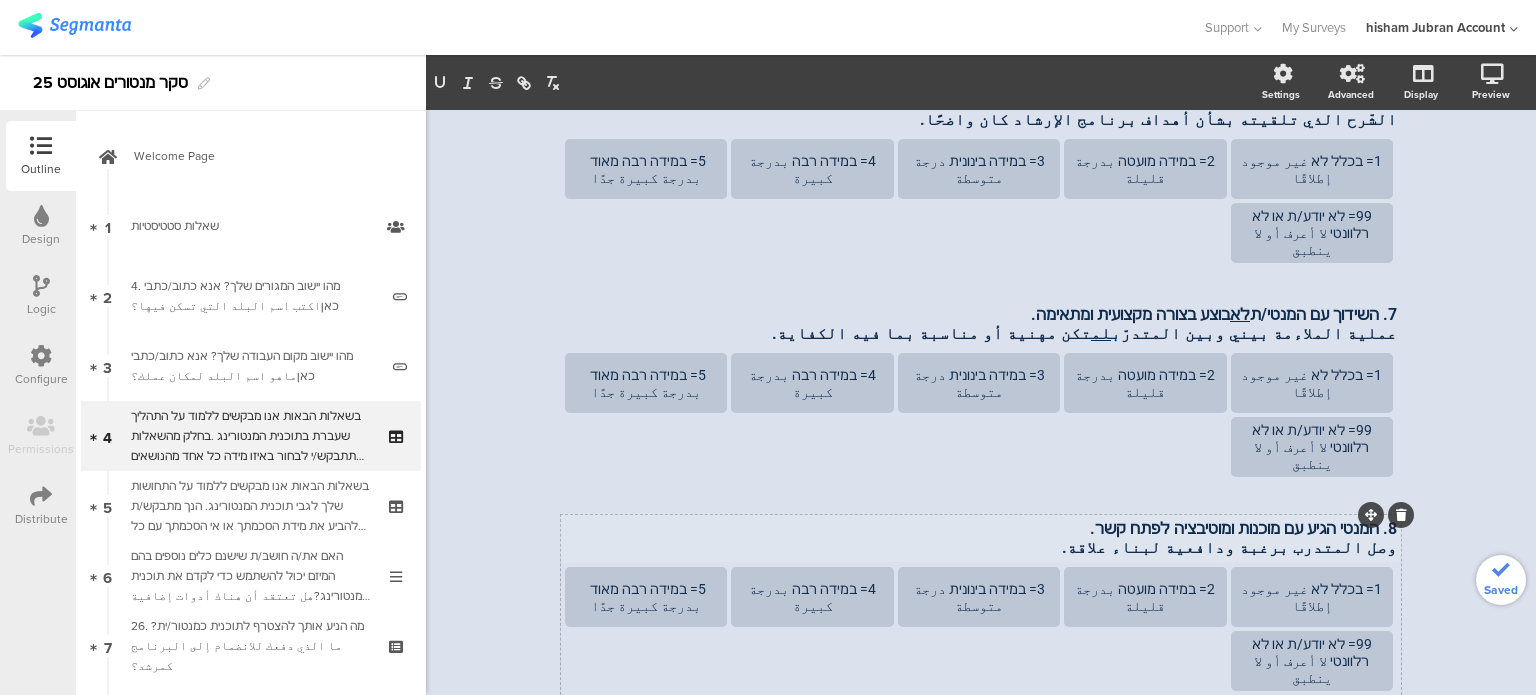 click on "8. המנטי הגיע עם מוכנות ומוטיבציה לפתח קשר. وصل المتدرب برغبة ودافعية لبناء علاقة.
8. המנטי הגיע עם מוכנות ומוטיבציה לפתח קשר. وصل المتدرب برغبة ودافعية لبناء علاقة." at bounding box center [981, 538] 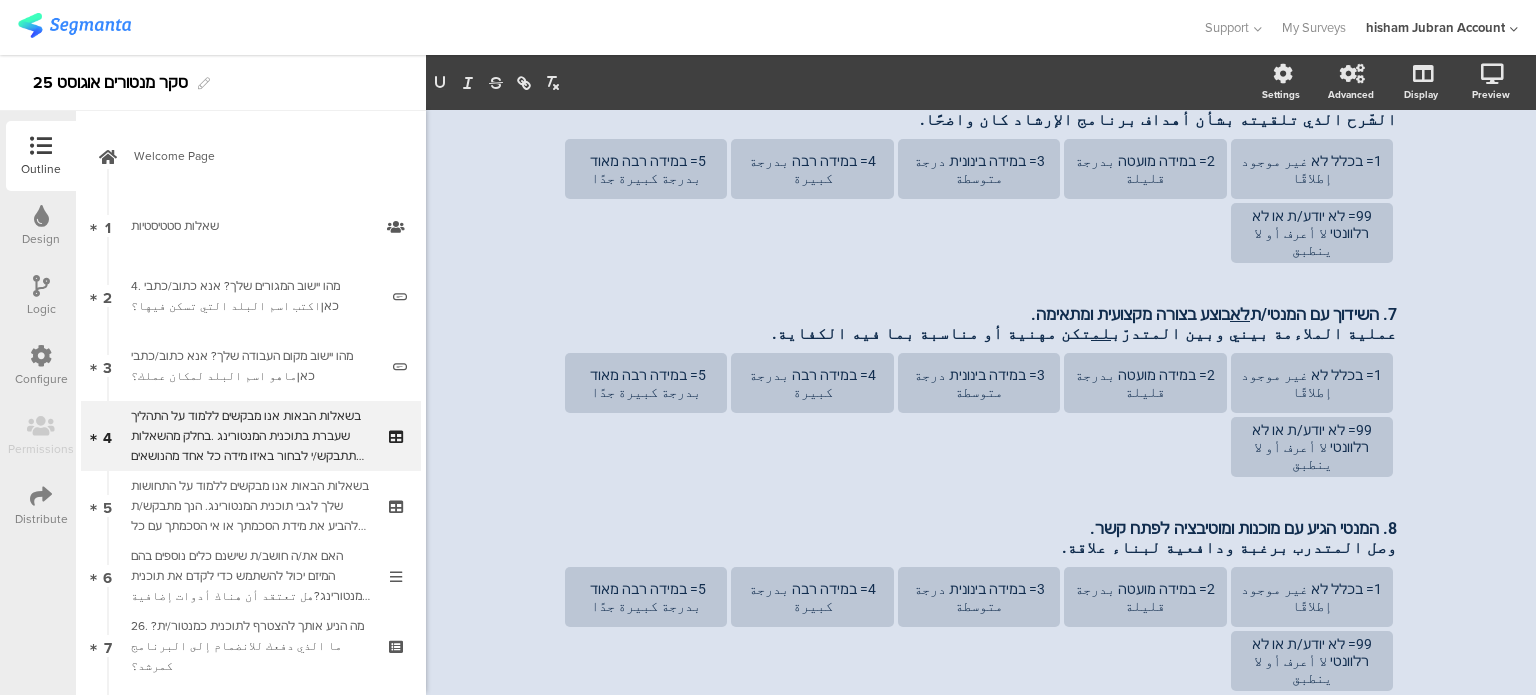 type 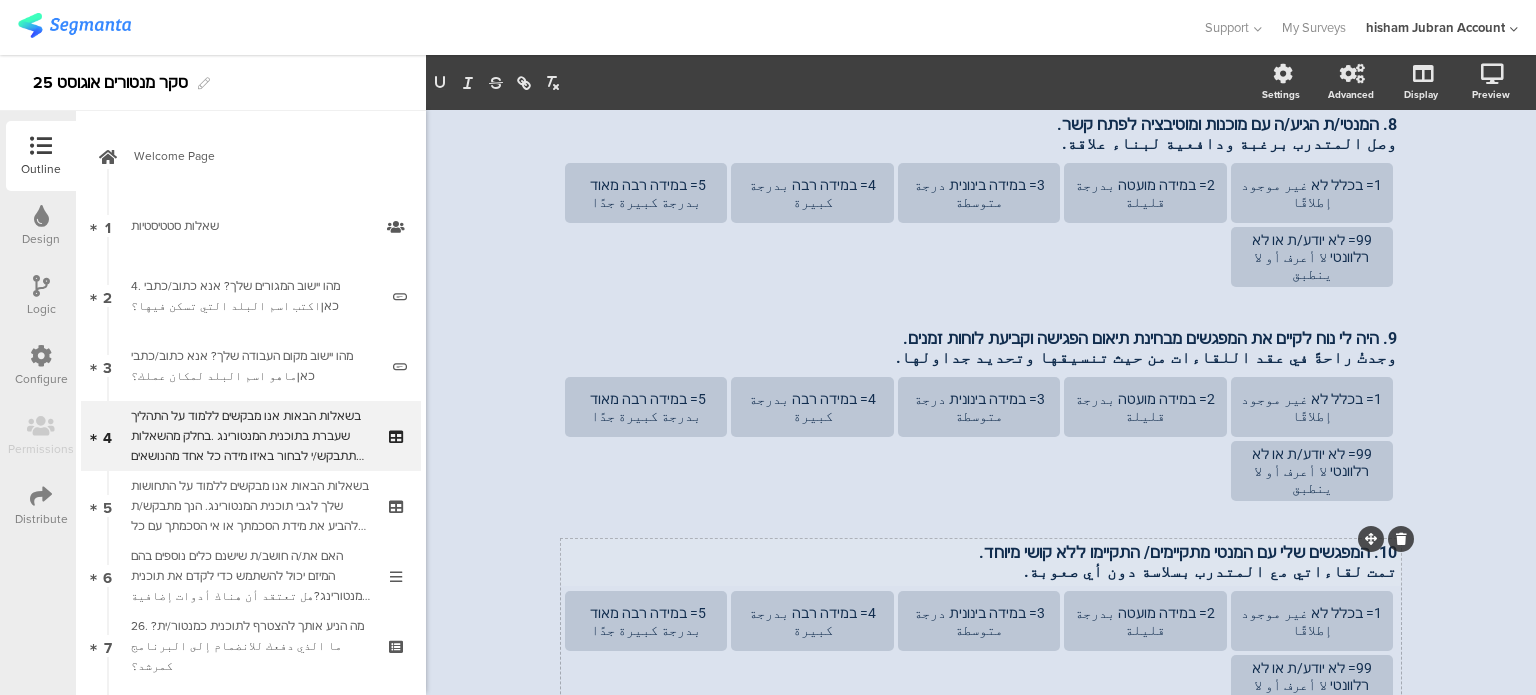 scroll, scrollTop: 1065, scrollLeft: 0, axis: vertical 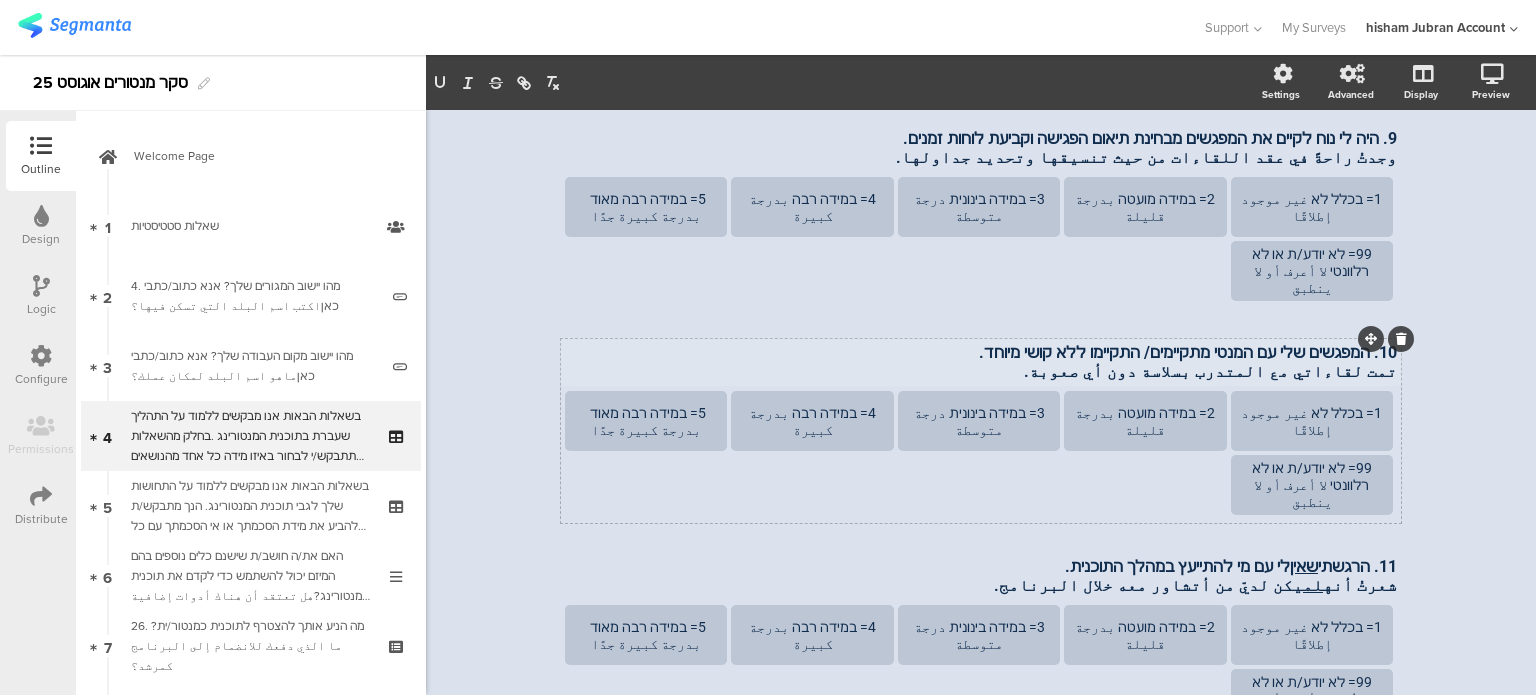 click on "10. המפגשים שלי עם המנטי מתקיימים/ התקיימו ללא קושי מיוחד. تمت لقاءاتي مع المتدرب بسلاسة دون أي صعوبة.
10. המפגשים שלי עם המנטי מתקיימים/ התקיימו ללא קושי מיוחד. تمت لقاءاتي مع المتدرب بسلاسة دون أي صعوبة." at bounding box center [981, 362] 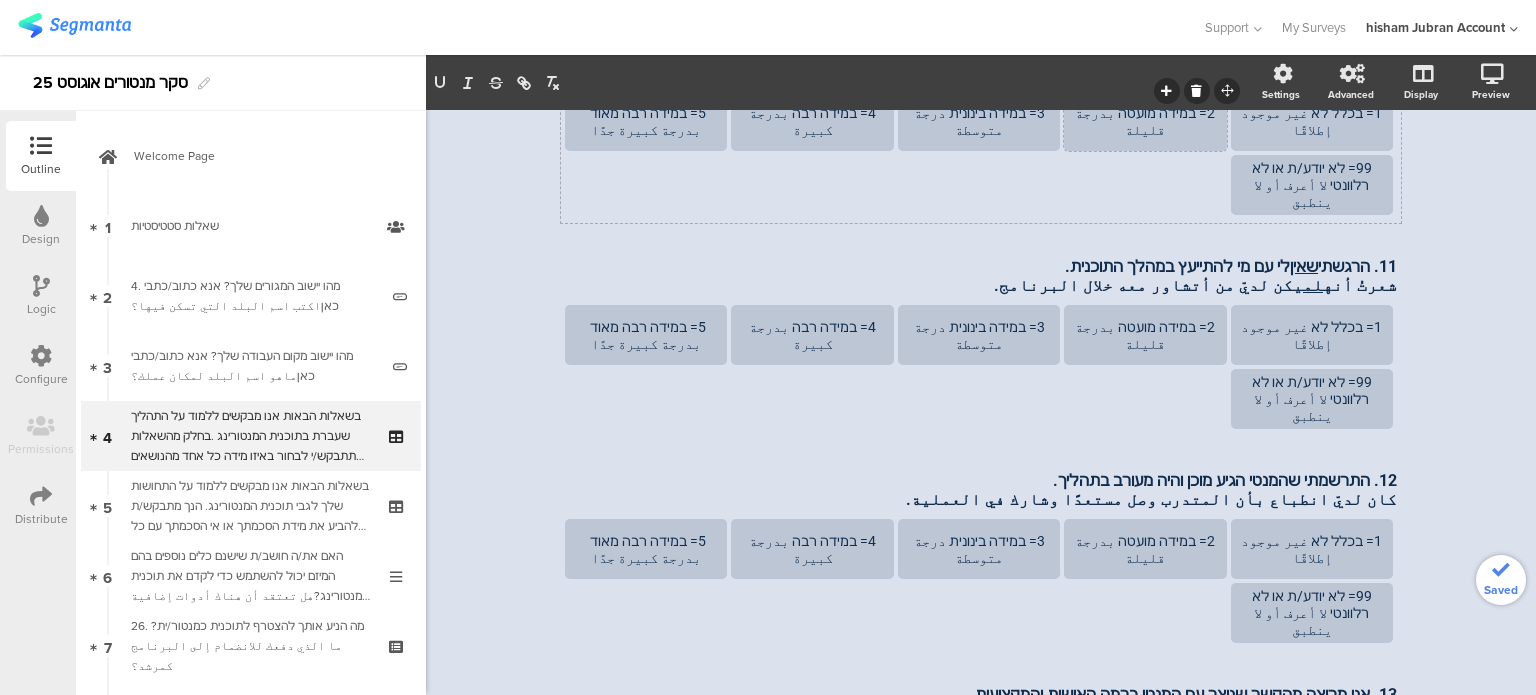 scroll, scrollTop: 1369, scrollLeft: 0, axis: vertical 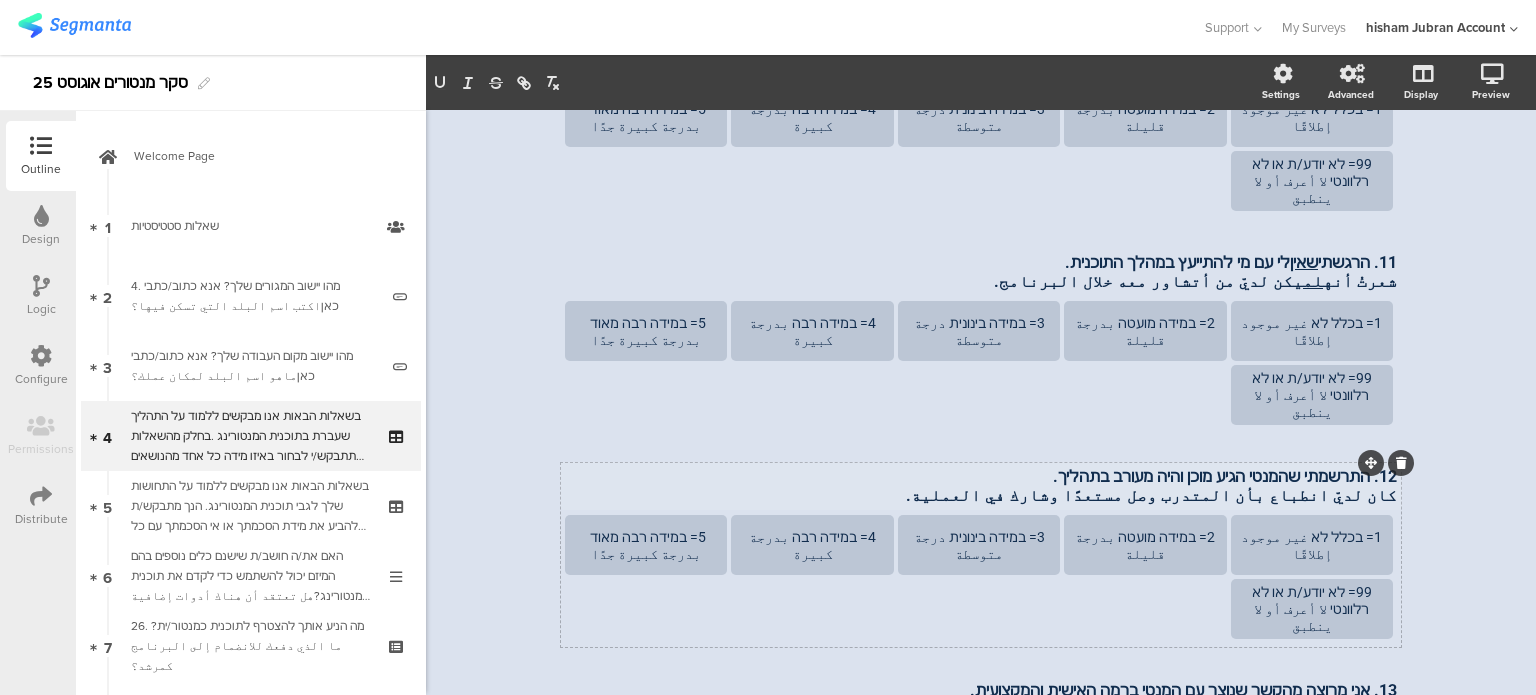 click on "12. התרשמתי שהמנטי הגיע מוכן והיה מעורב בתהליך. كان لديّ انطباع بأن المتدرب وصل مستعدًا وشارك في العملية.
12. התרשמתי שהמנטי הגיע מוכן והיה מעורב בתהליך. كان لديّ انطباع بأن المتدرب وصل مستعدًا وشارك في العملية.
12. התרשמתי שהמנטי הגיע מוכן והיה מעורב בתהליך. كان لديّ انطباع بأن المتدرب وصل مستعدًا وشارك في العملية." at bounding box center [981, 486] 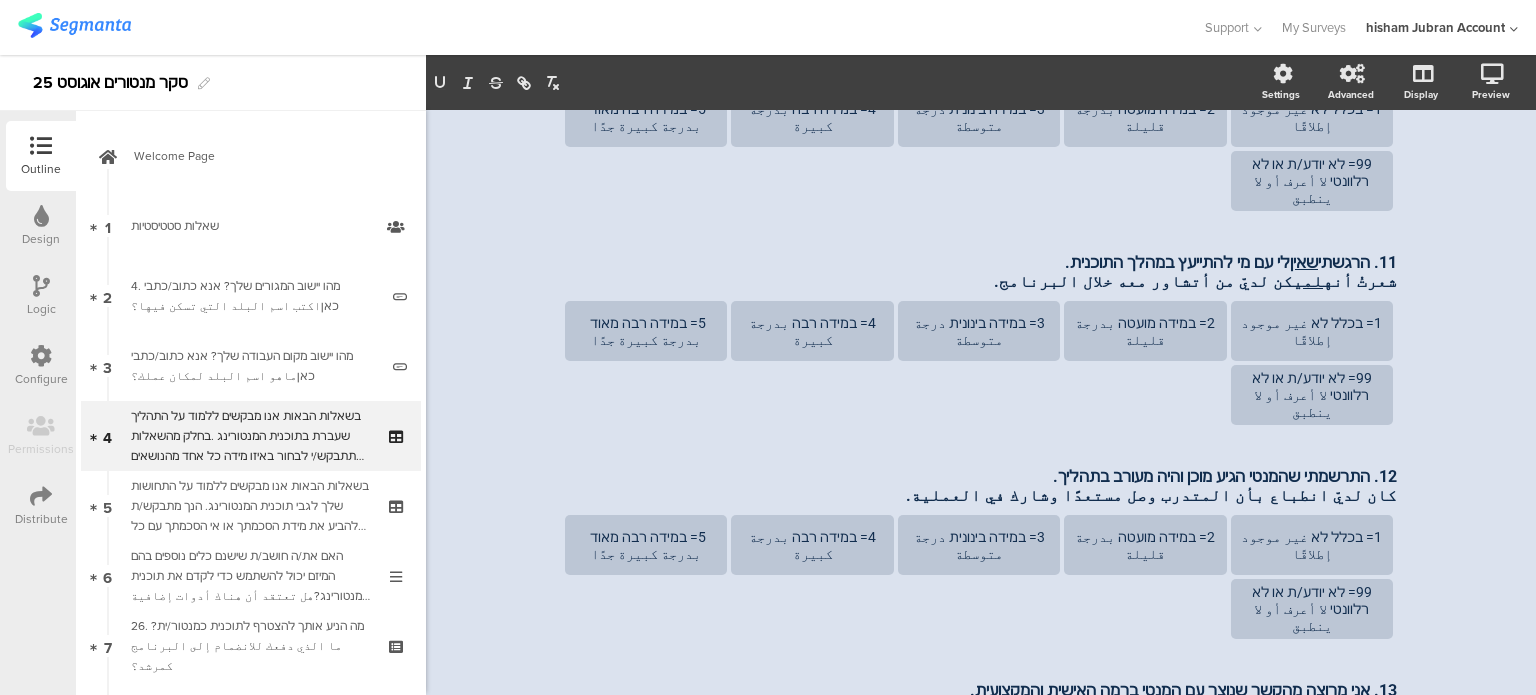 type 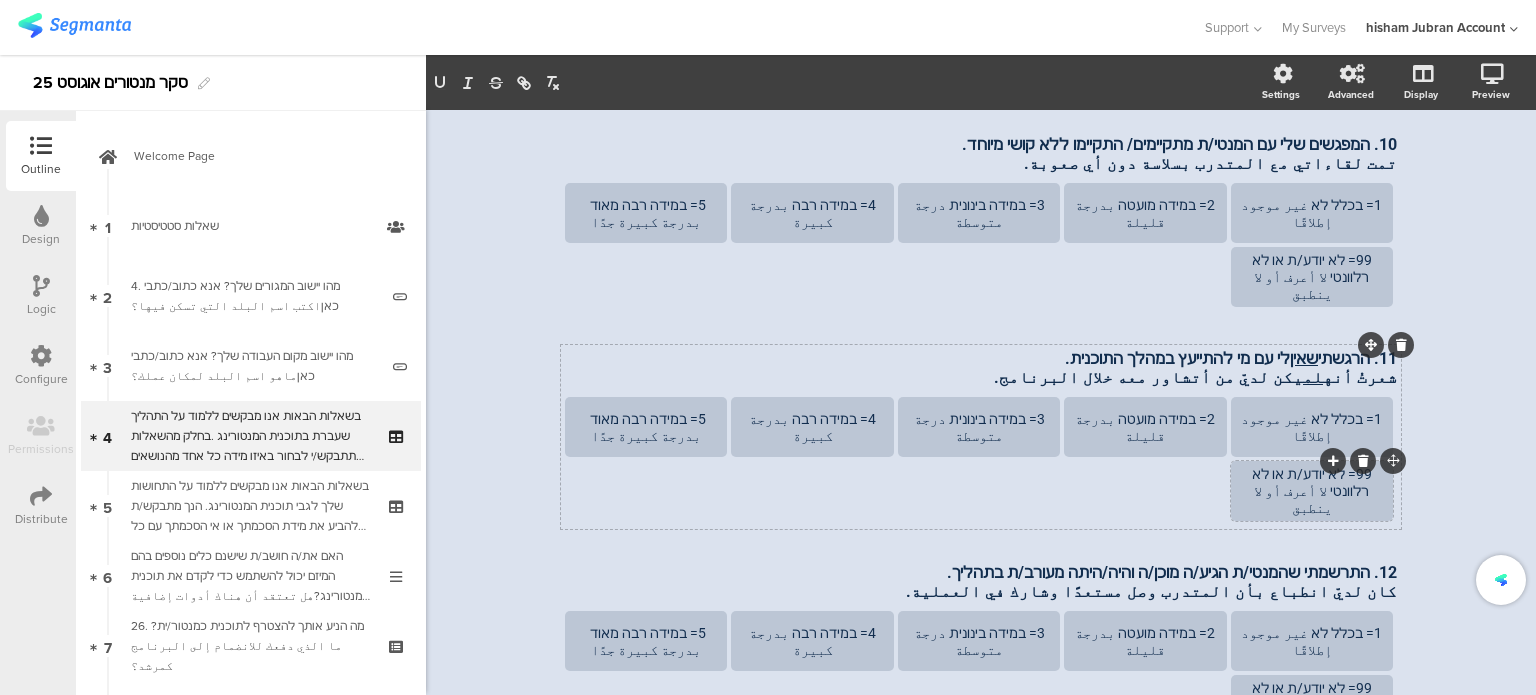 scroll, scrollTop: 1573, scrollLeft: 0, axis: vertical 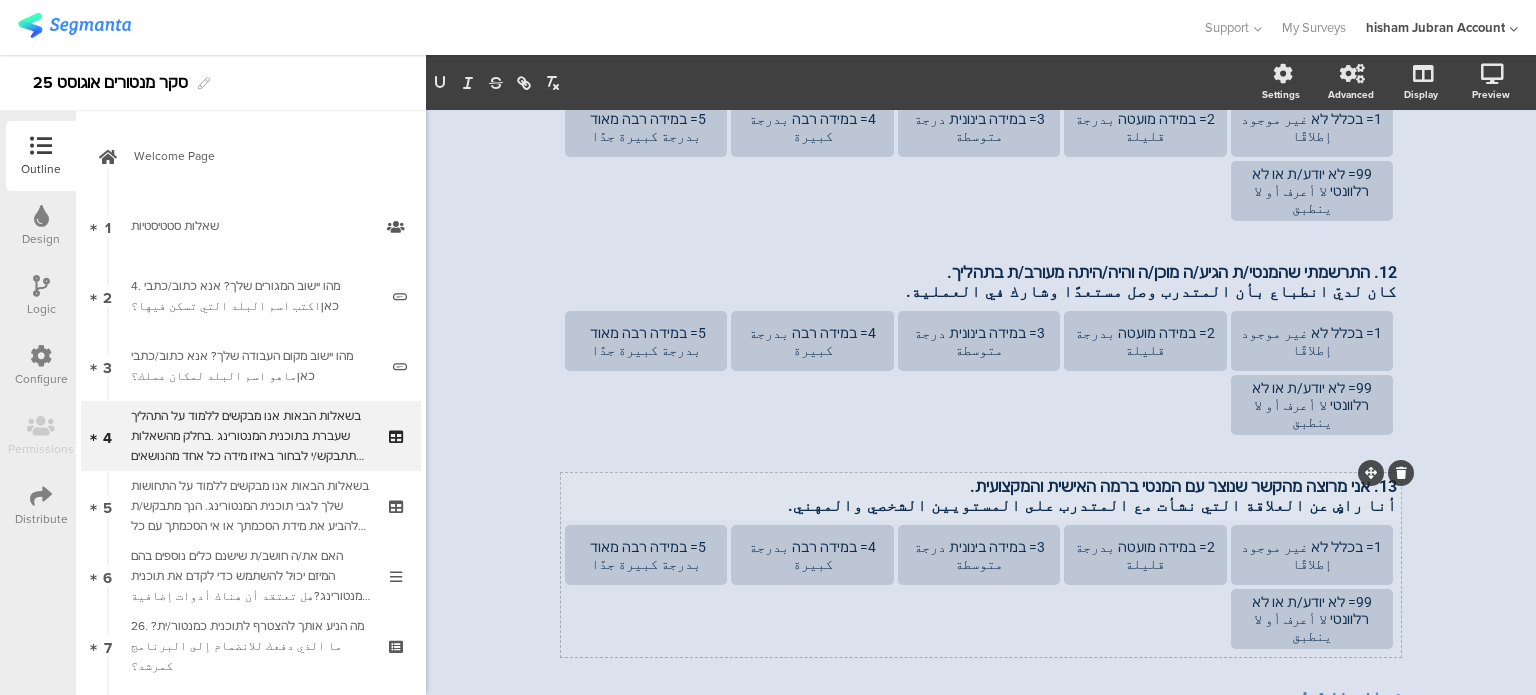 click on "13. אני מרוצה מהקשר שנוצר עם המנטי ברמה האישית והמקצועית. أنا راضٍ عن العلاقة التي نشأت مع المتدرب على المستويين الشخصي والمهني.
13. אני מרוצה מהקשר שנוצר עם המנטי ברמה האישית והמקצועית. أنا راضٍ عن العلاقة التي نشأت مع المتدرب على المستويين الشخصي والمهني." at bounding box center [981, 496] 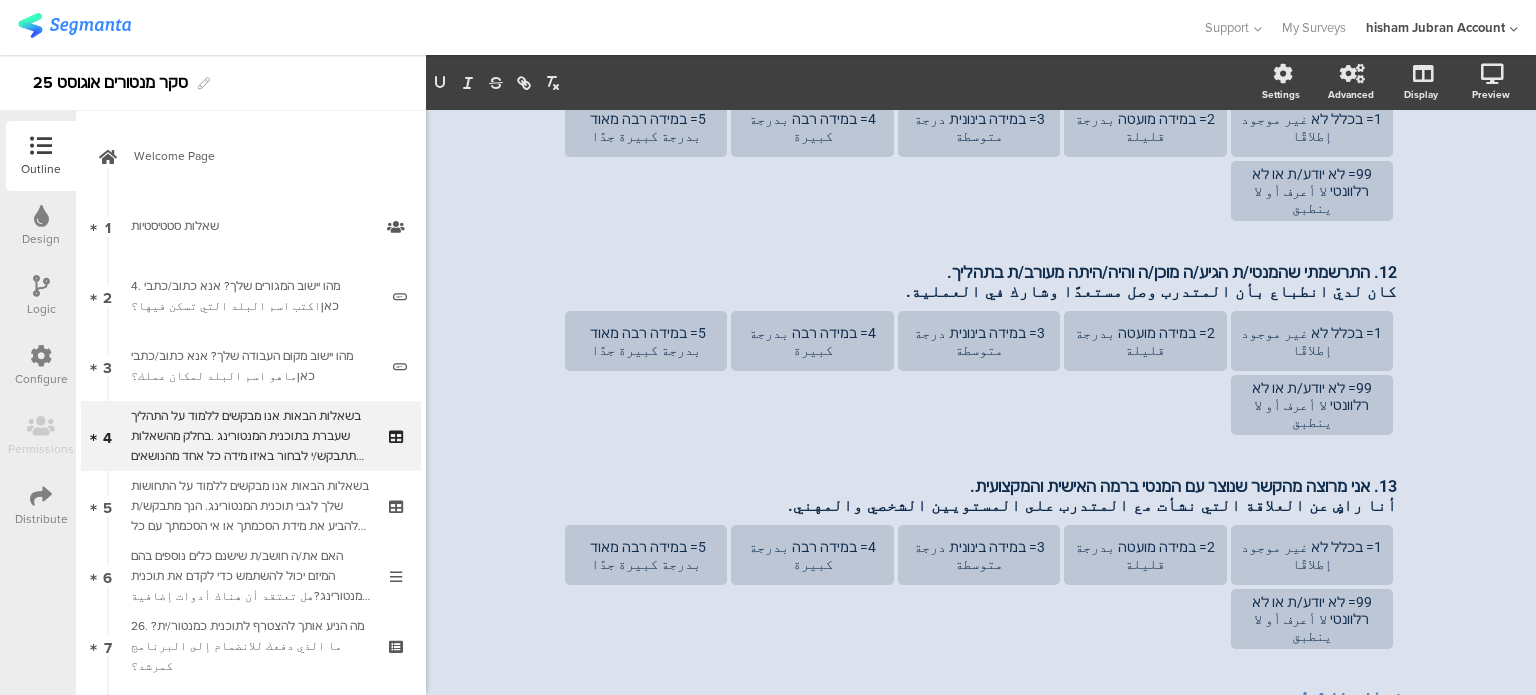 type 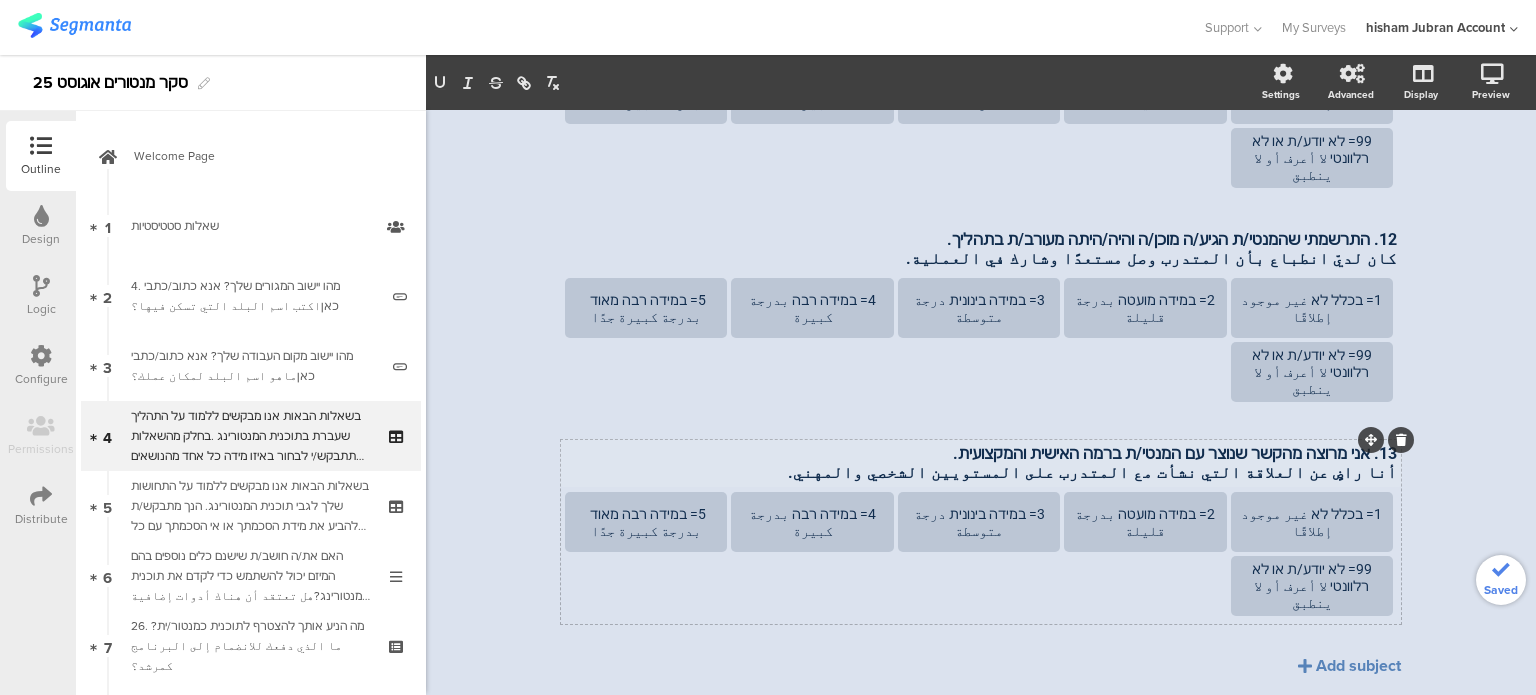 scroll, scrollTop: 1622, scrollLeft: 0, axis: vertical 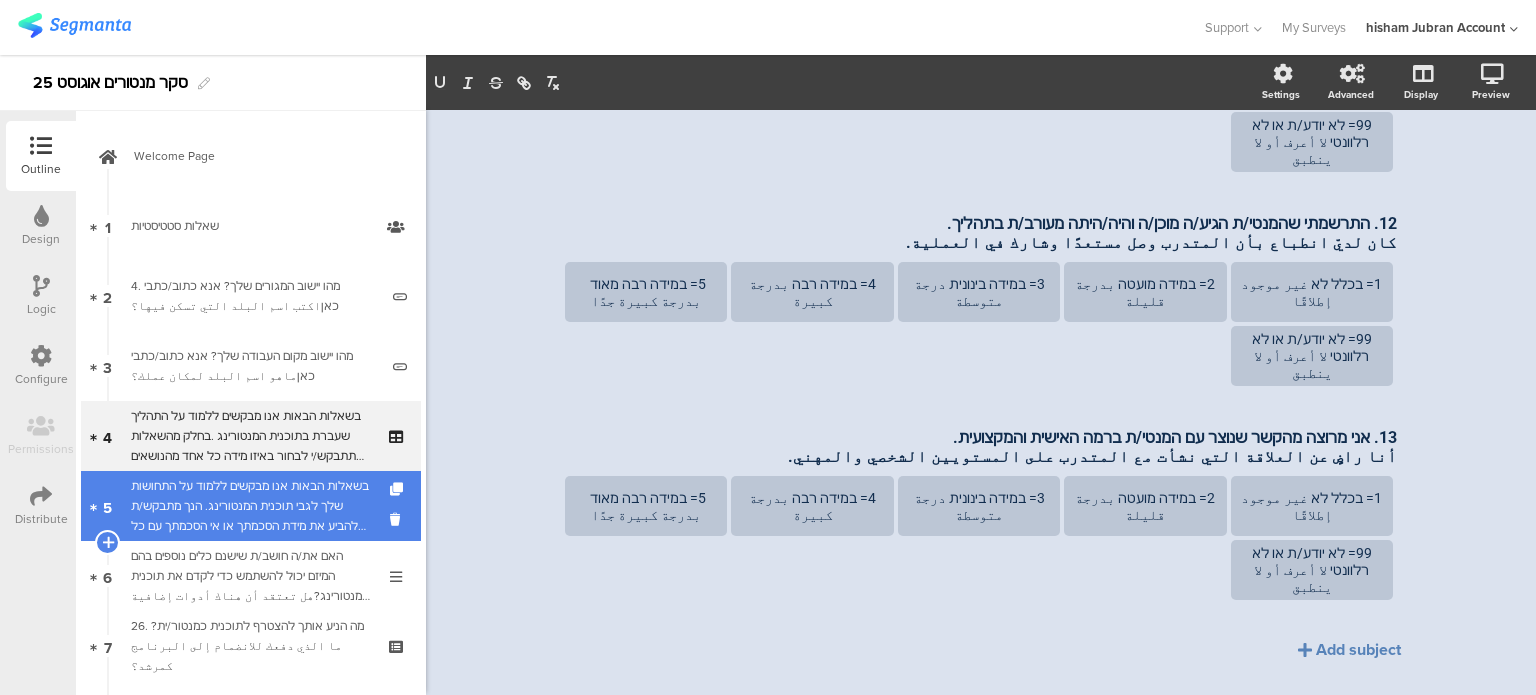 click on "בשאלות הבאות אנו מבקשים ללמוד על התחושות שלך לגבי תוכנית המנטורינג. הנך מתבקש/ת להביע את מידת הסכמתך או אי הסכמתך עם כל משפט ומשפט.אנא דרג/י את התשובה שלך על סולם מ-1 עד 5, כאשר:في الأسئلة التالية، نودُّ معرفة انطباعاتكم عن برنامج الإرشاد. يُرجى التعبير عن مدى موافقتكم أو عدم موافقتكم لكل عبارة.يرجى تقييم إجابتكم على مقياس من ١ إلى ٥، بحيث:" at bounding box center (250, 506) 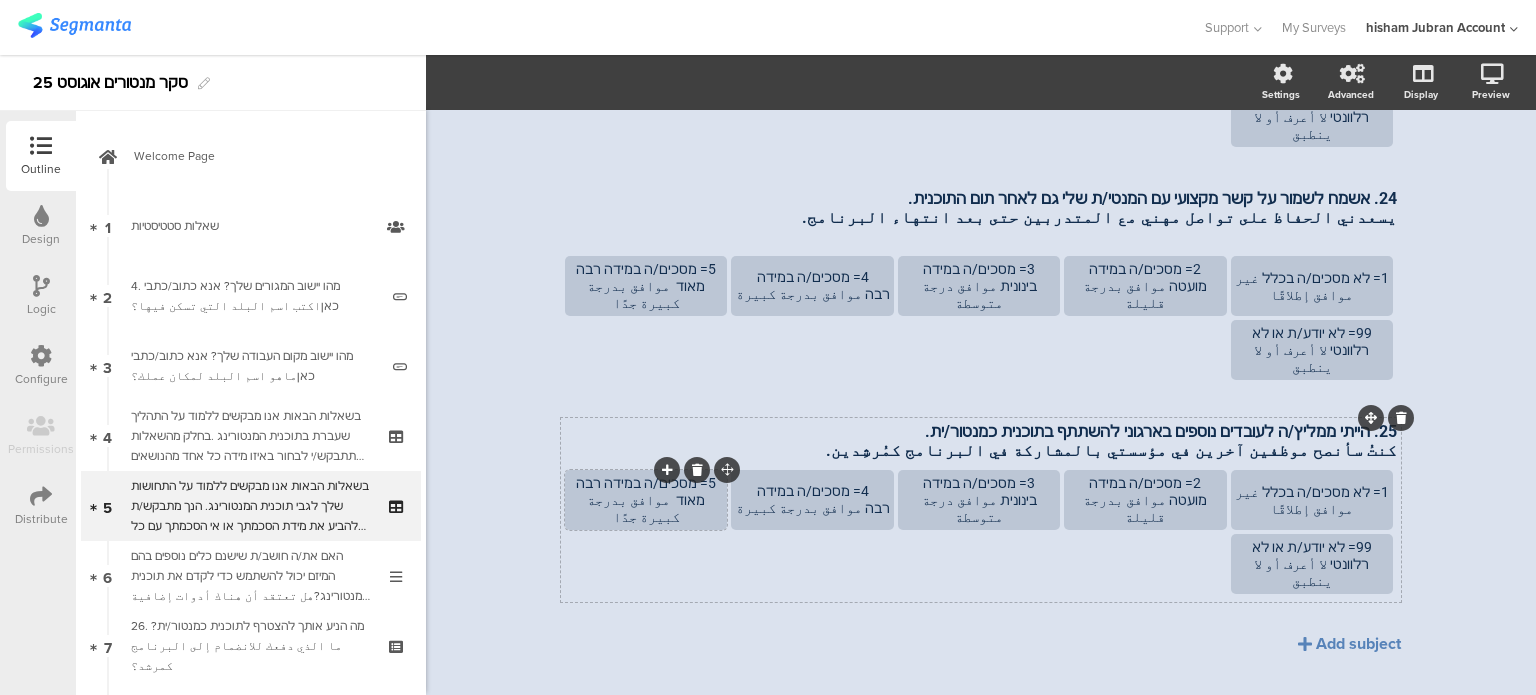 scroll, scrollTop: 2499, scrollLeft: 0, axis: vertical 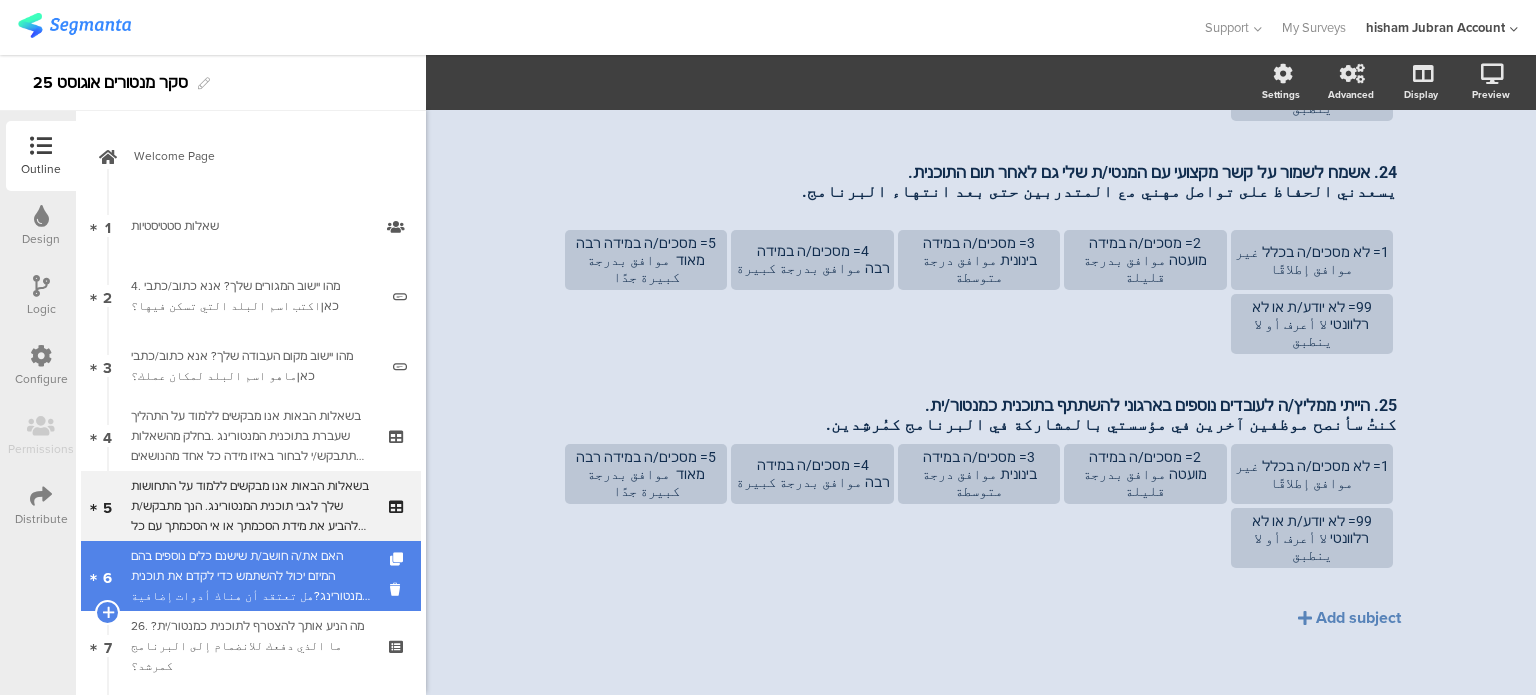 click on "האם את/ה חושב/ת שישנם כלים נוספים בהם המיזם יכול להשתמש כדי לקדם את תוכנית המנטורינג?هل تعتقد أن هناك أدوات إضافية يمكن للمشروع استخدامها لتعزيز برنامج الإرشاد؟" at bounding box center (250, 576) 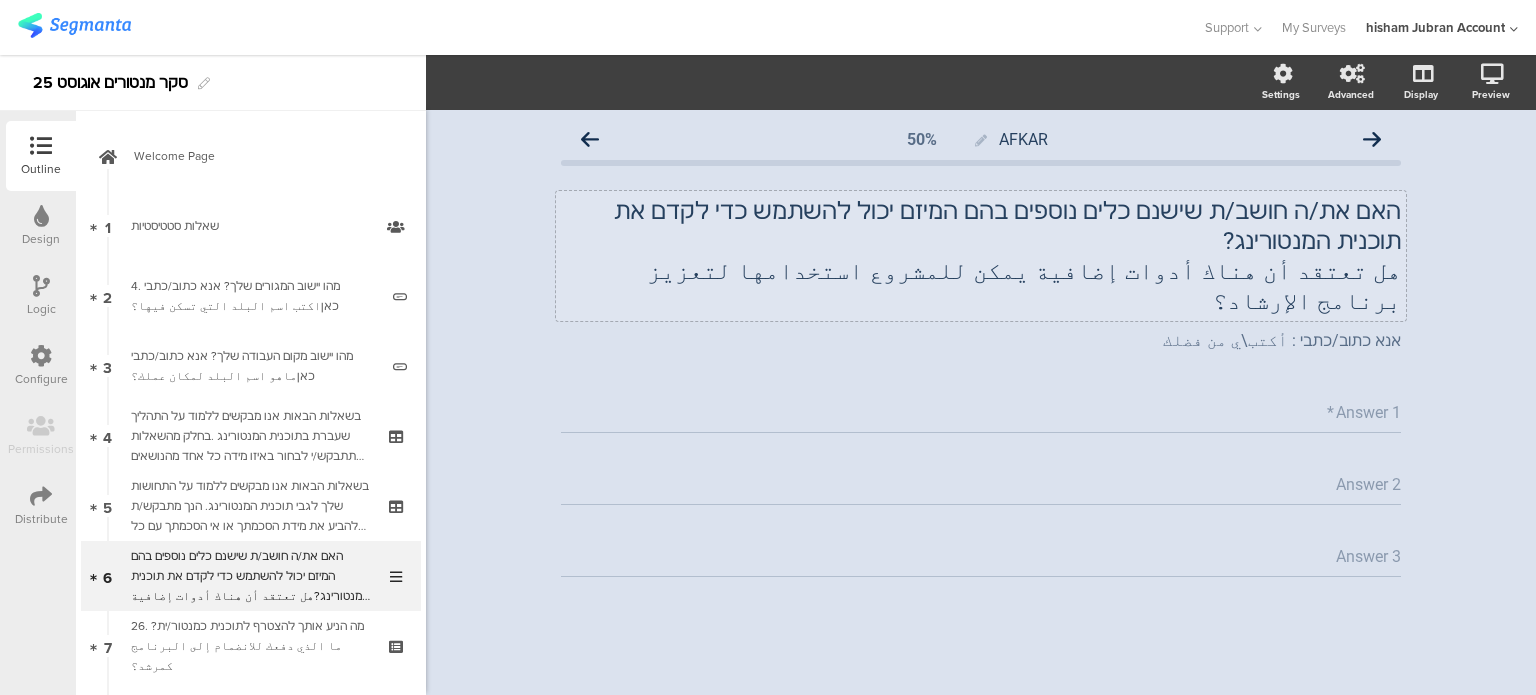 click on "האם את/ה חושב/ת שישנם כלים נוספים בהם המיזם יכול להשתמש כדי לקדם את תוכנית המנטורינג? هل تعتقد أن هناك أدوات إضافية يمكن للمشروع استخدامها لتعزيز برنامج الإرشاد؟
האם את/ה חושב/ת שישנם כלים נוספים בהם המיזם יכול להשתמש כדי לקדם את תוכנית המנטורינג? هل تعتقد أن هناك أدوات إضافية يمكن للمشروع استخدامها لتعزيز برنامج الإرشاد؟" 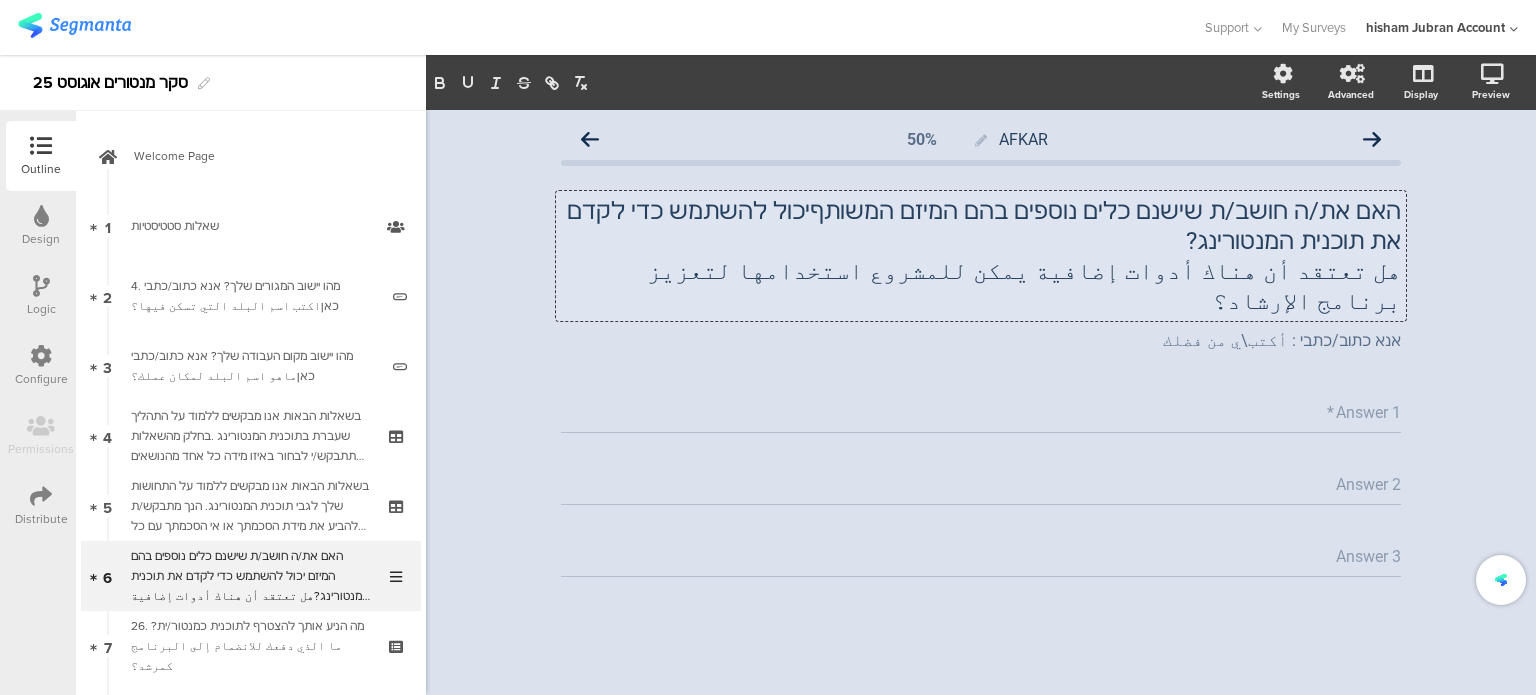 type 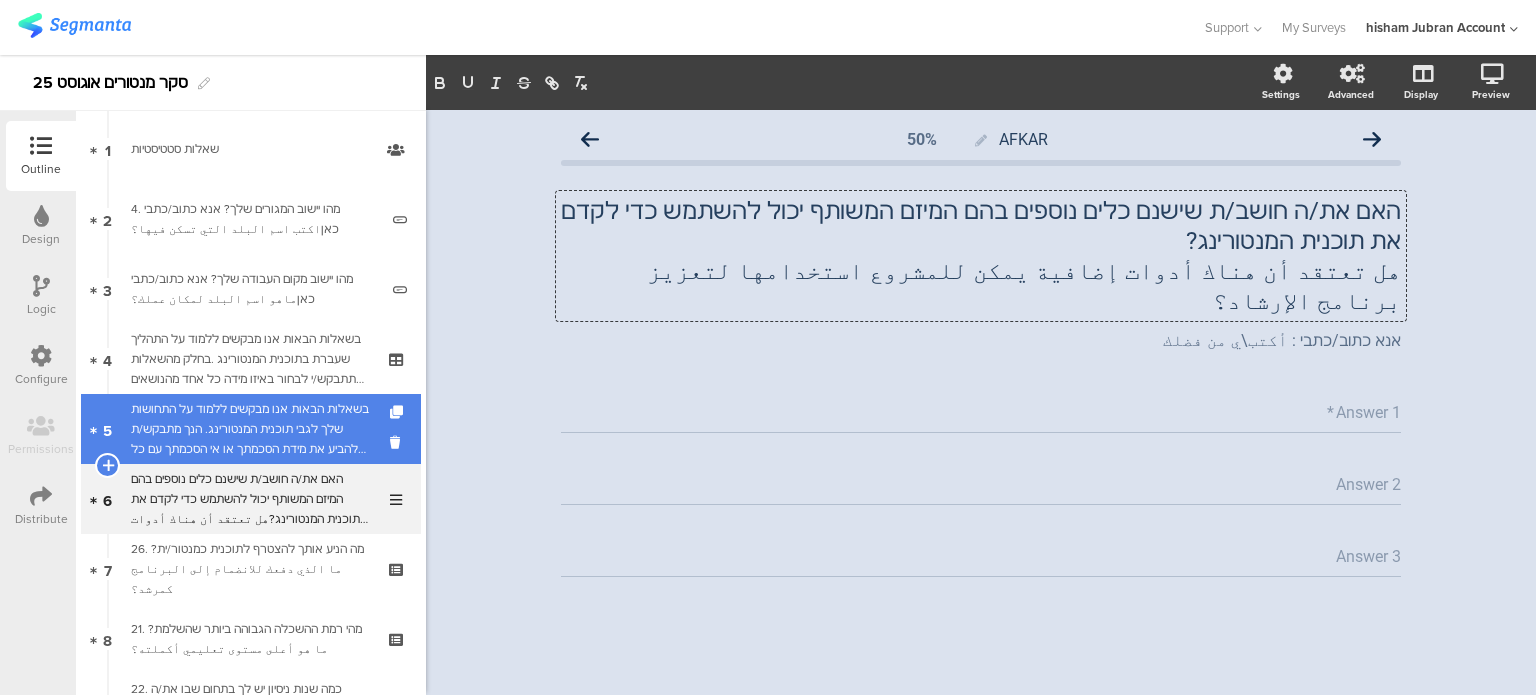 scroll, scrollTop: 200, scrollLeft: 0, axis: vertical 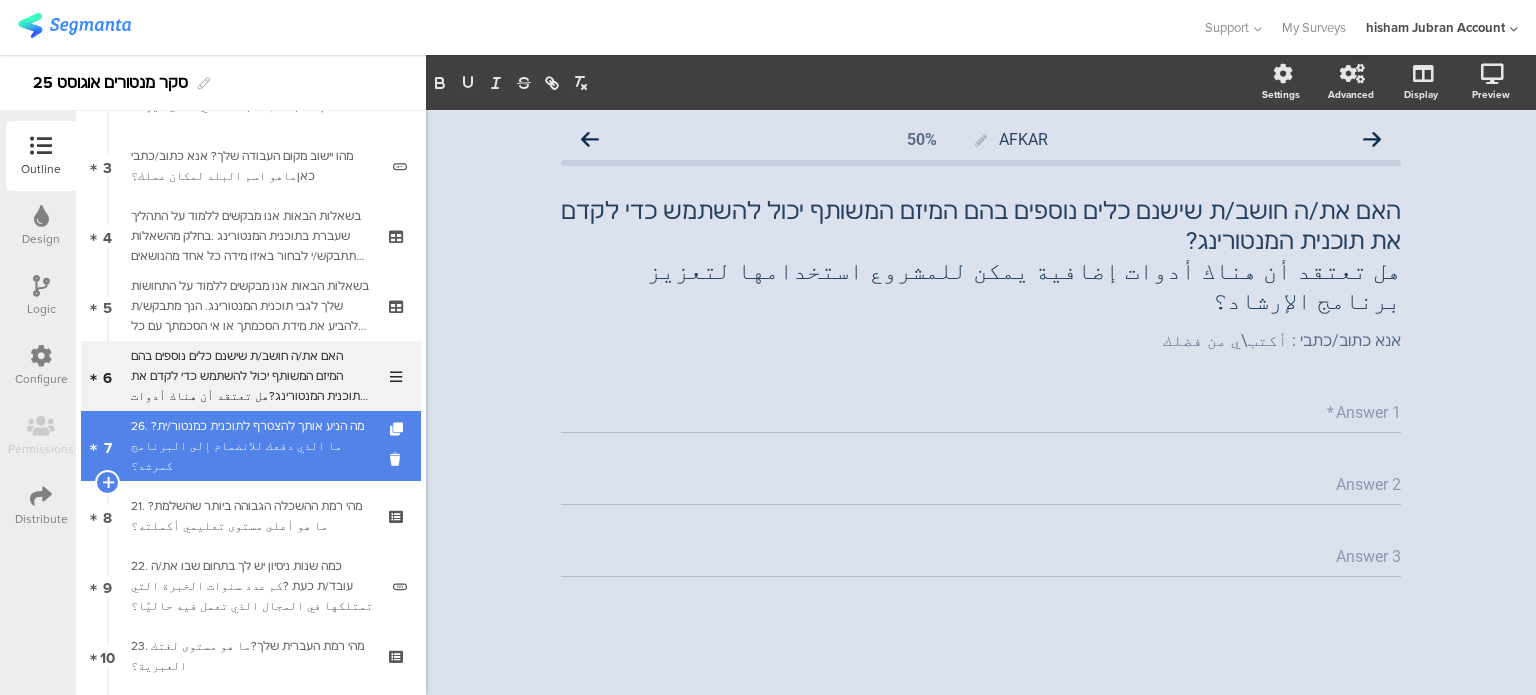 click on "26.	מה הניע אותך להצטרף לתוכנית כמנטור/ית?ما الذي دفعك للانضمام إلى البرنامج كمرشد؟" at bounding box center (250, 446) 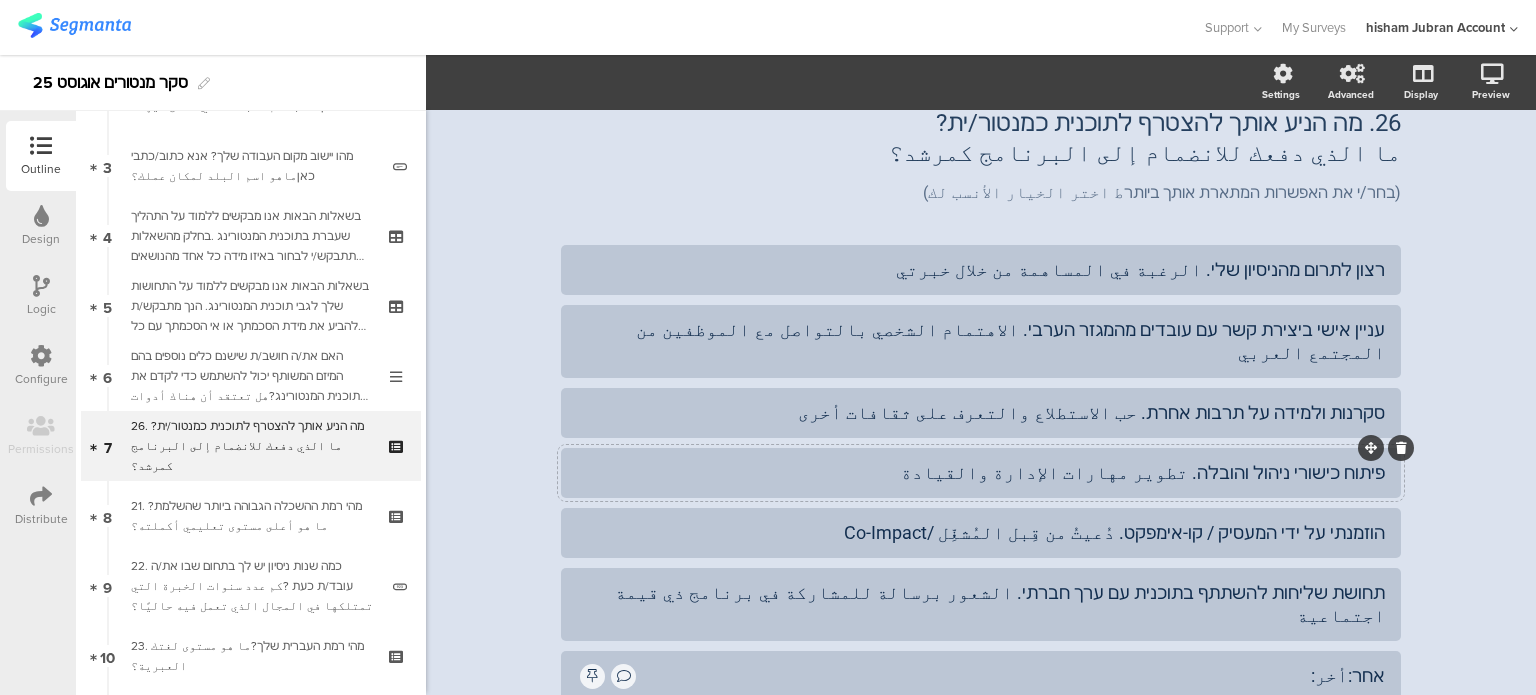 scroll, scrollTop: 188, scrollLeft: 0, axis: vertical 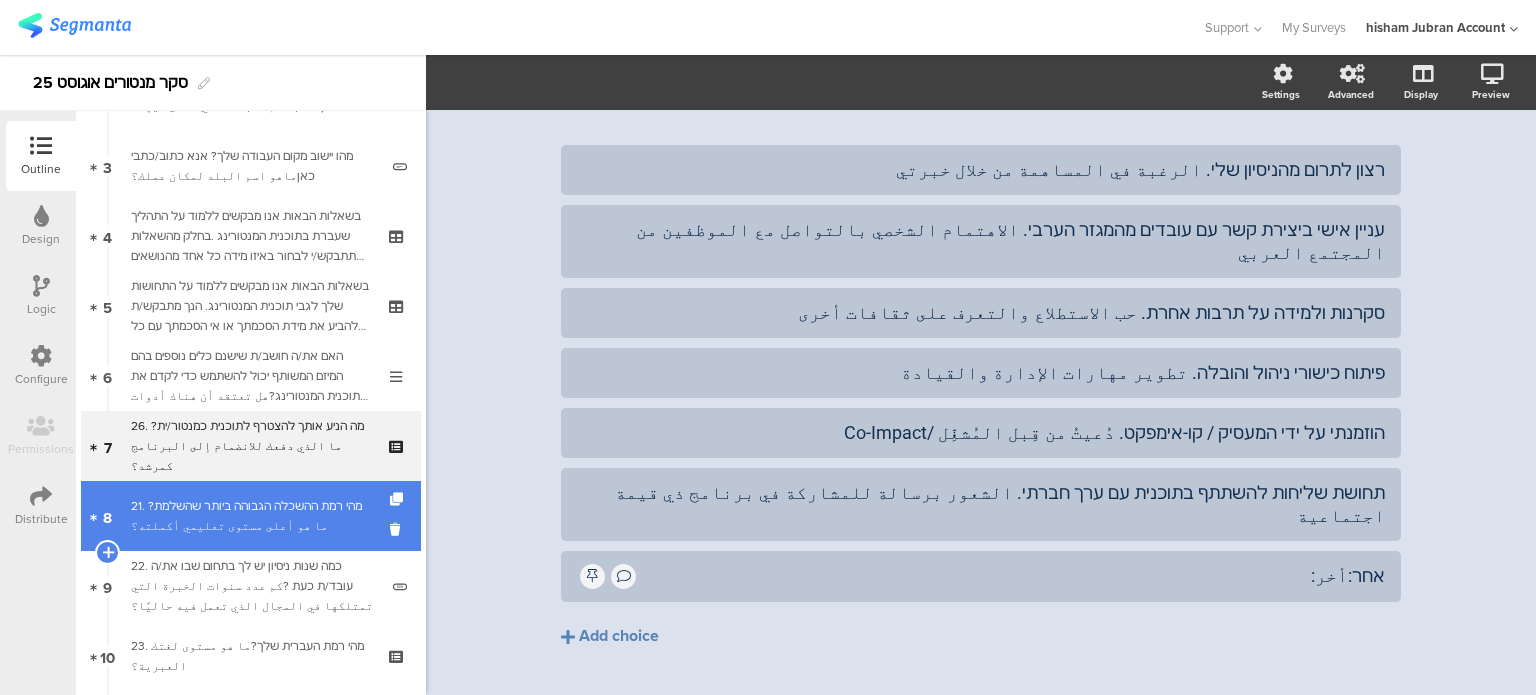 click on "21.	מהי רמת ההשכלה הגבוהה ביותר שהשלמת?ما هو أعلى مستوى تعليمي أكملته؟" at bounding box center [250, 516] 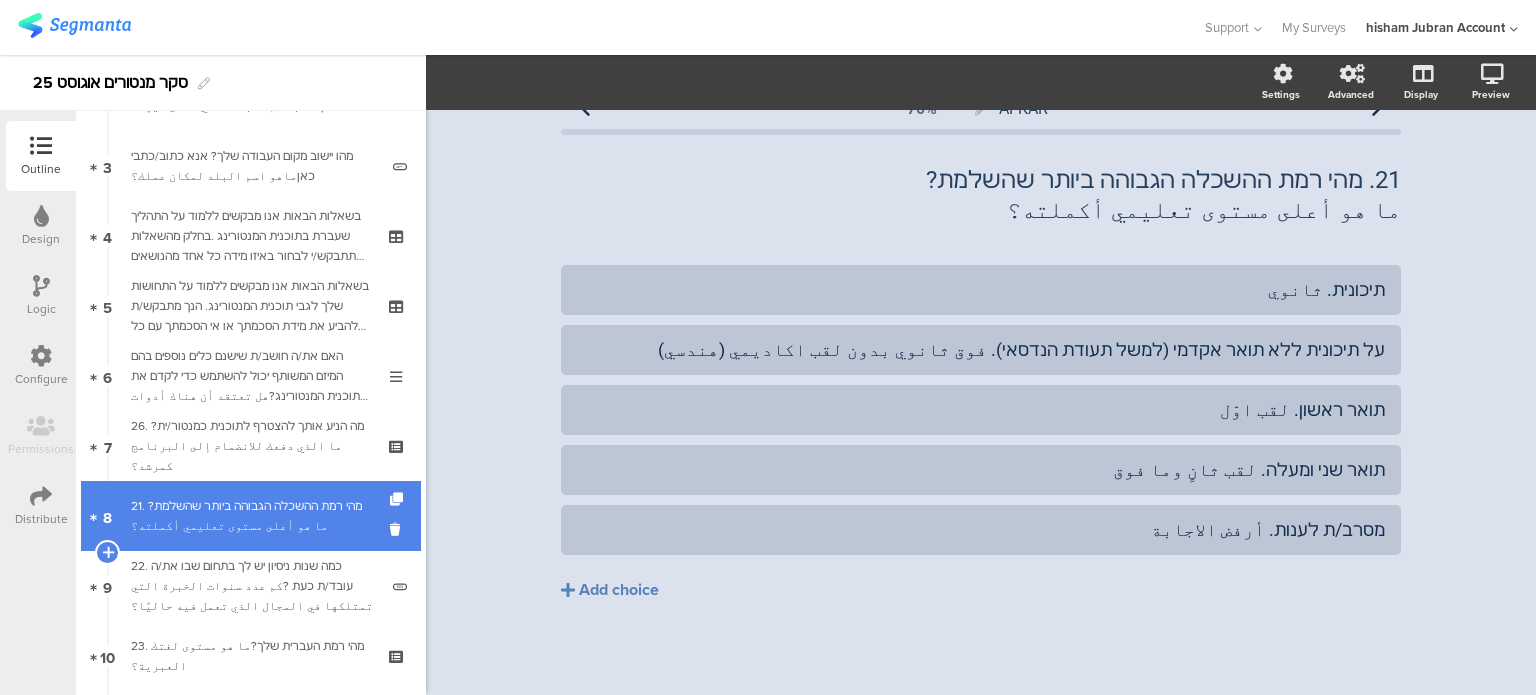 scroll, scrollTop: 31, scrollLeft: 0, axis: vertical 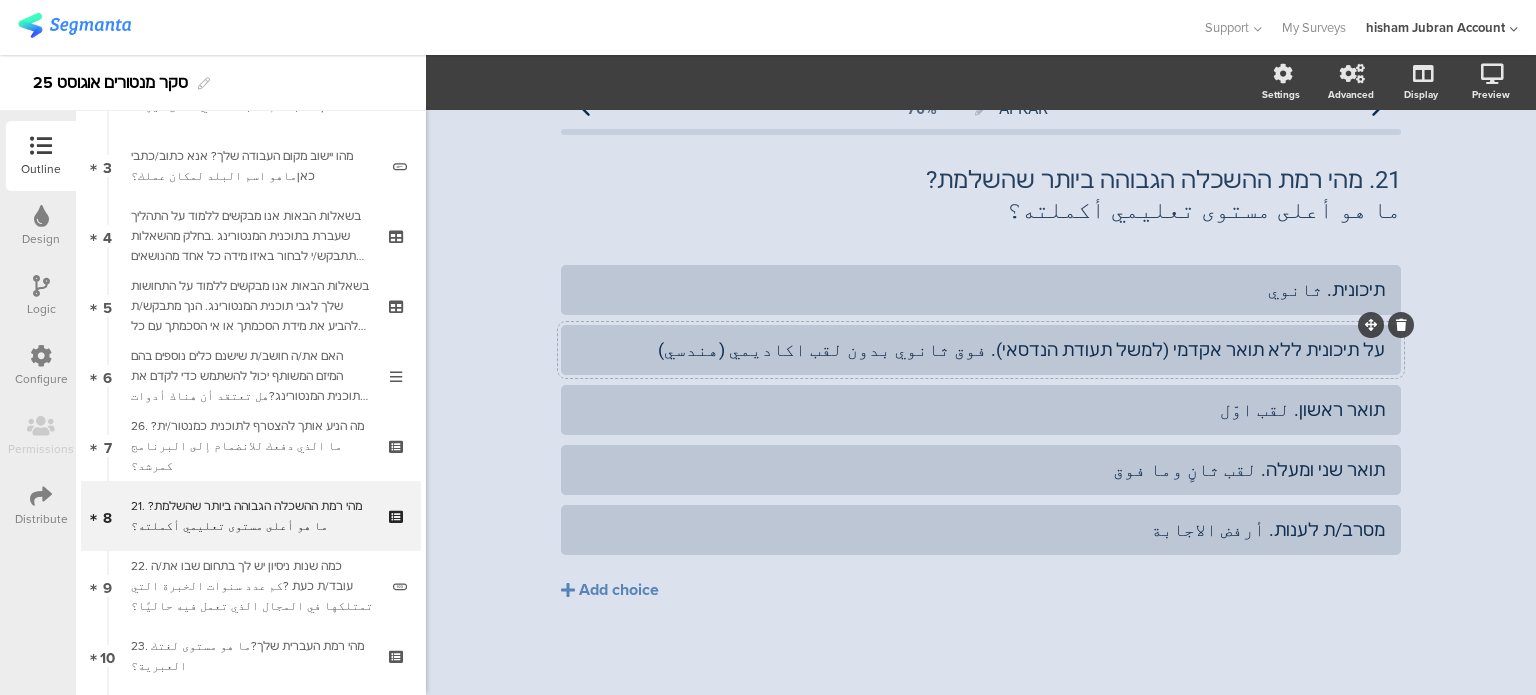 click on "על תיכונית ללא תואר אקדמי (למשל תעודת הנדסאי). فوق ثانوي بدون لقب اكاديمي (هندسي)" 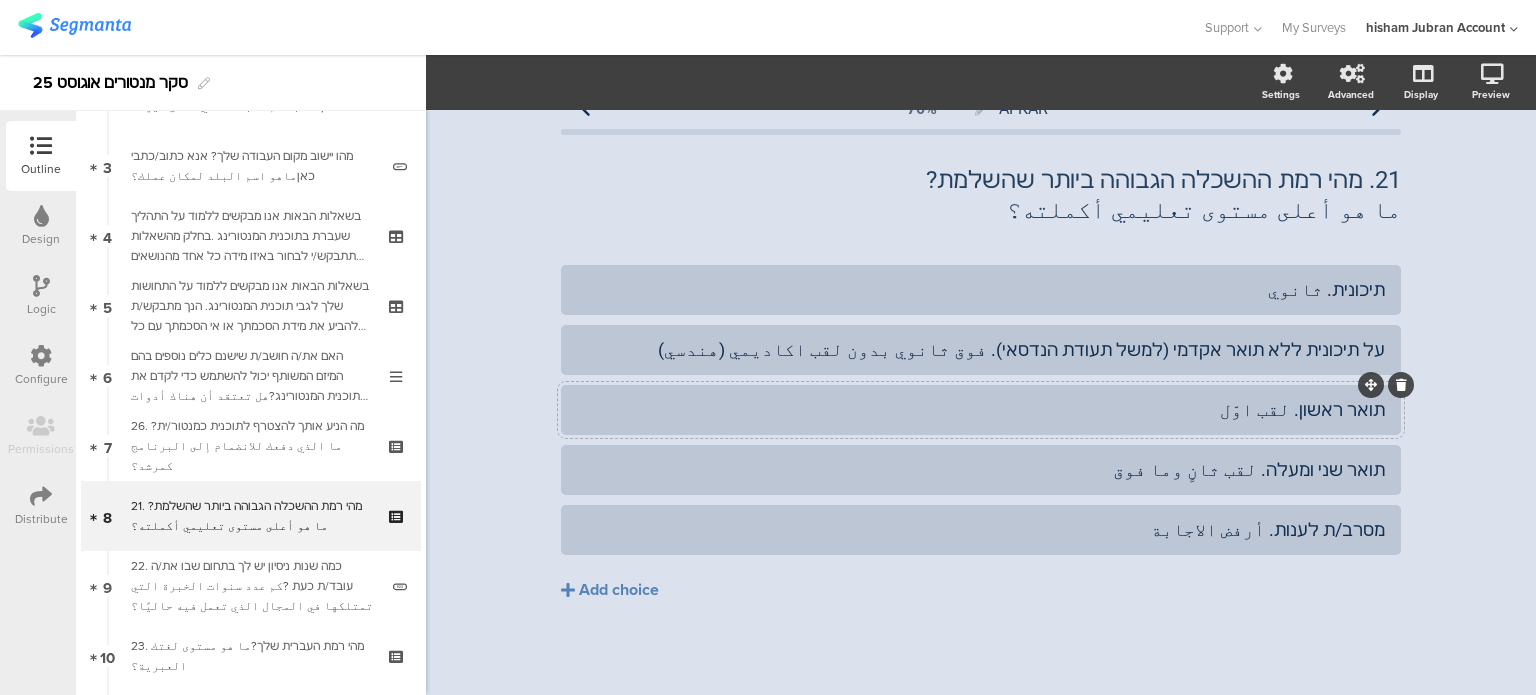 type 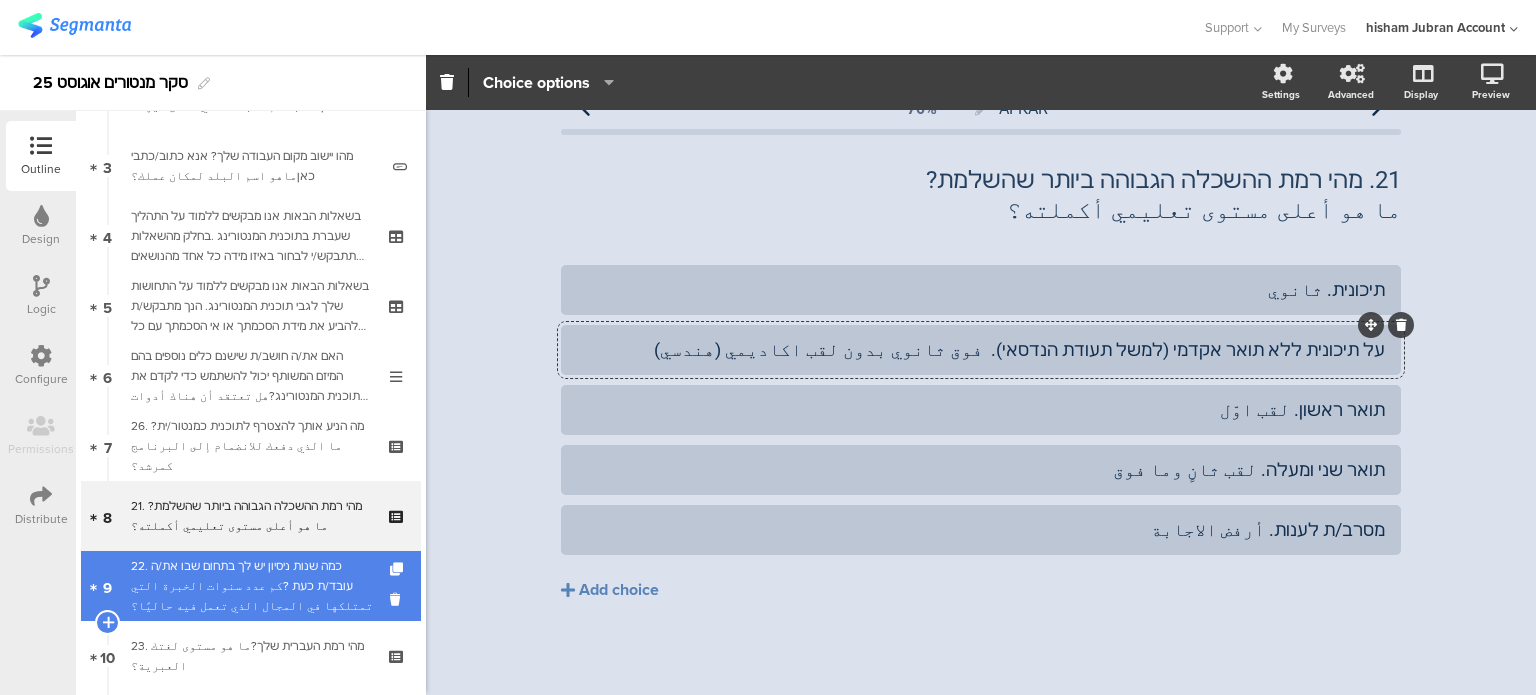 click on "22.	כמה שנות ניסיון יש לך בתחום שבו את/ה עובד/ת כעת ?كم عدد سنوات الخبرة التي تمتلكها في المجال الذي تعمل فيه حاليًا؟" at bounding box center (254, 586) 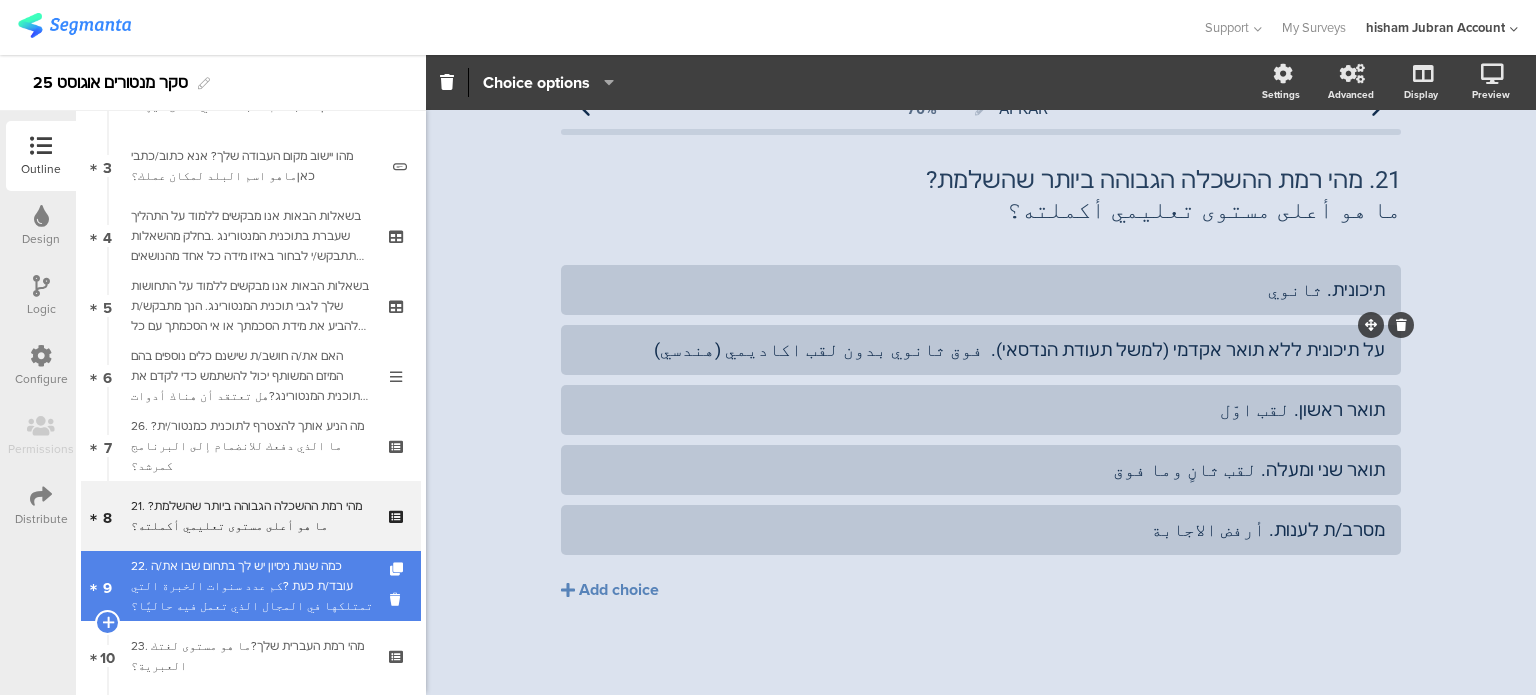 scroll, scrollTop: 0, scrollLeft: 0, axis: both 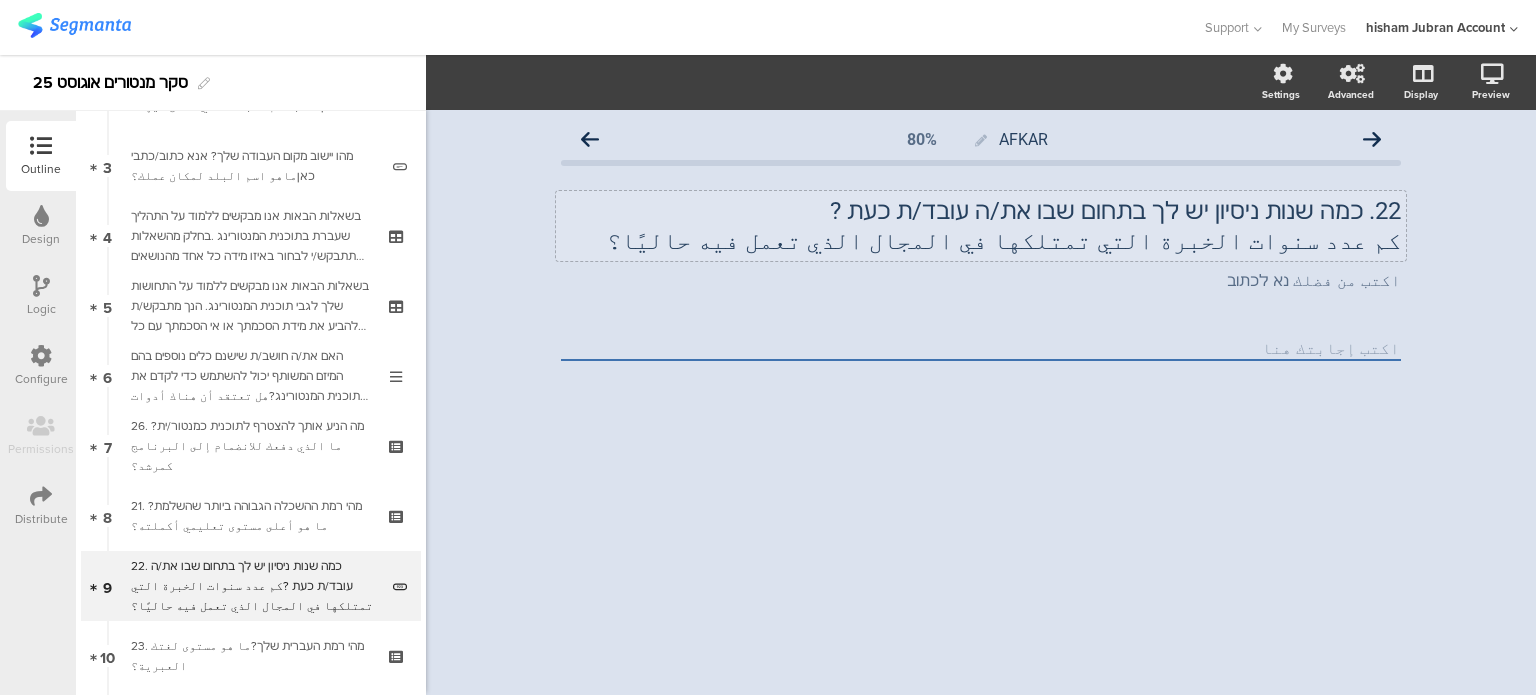 click on "22.	כמה שנות ניסיון יש לך בתחום שבו את/ה עובד/ת כעת ? كم عدد سنوات الخبرة التي تمتلكها في المجال الذي تعمل فيه حاليًا؟
22.	כמה שנות ניסיון יש לך בתחום שבו את/ה עובד/ת כעת ? كم عدد سنوات الخبرة التي تمتلكها في المجال الذي تعمل فيه حاليًا؟" 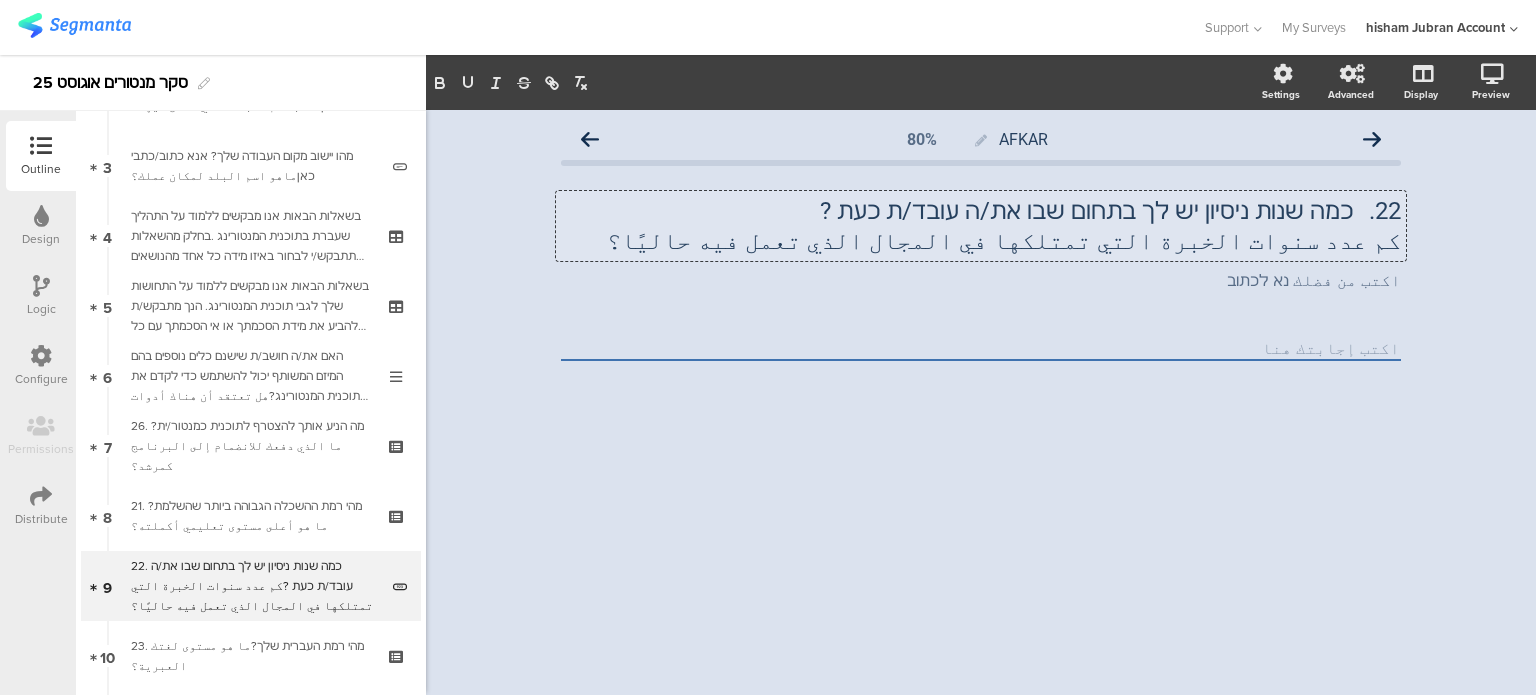 type 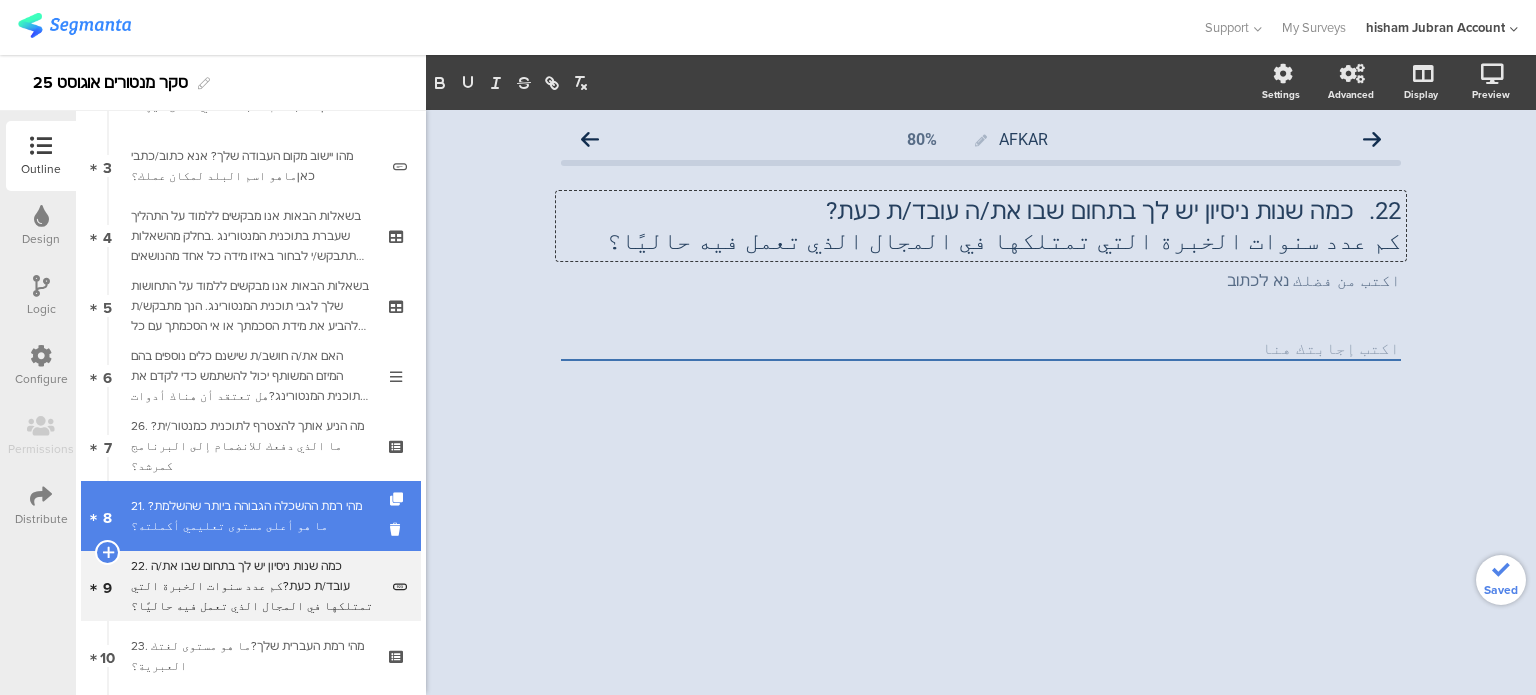 scroll, scrollTop: 400, scrollLeft: 0, axis: vertical 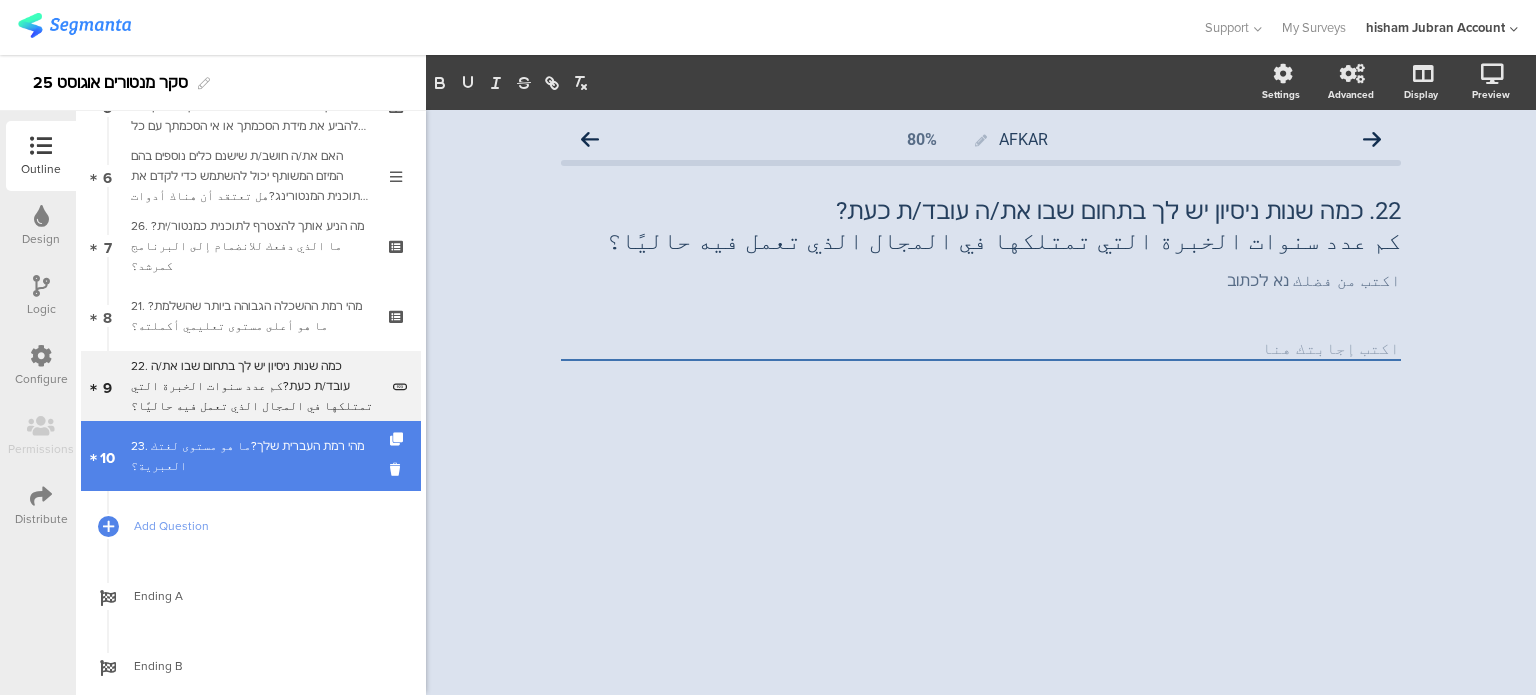 click on "23.	מהי רמת העברית שלך?ما هو مستوى لغتك العبرية؟" at bounding box center [250, 456] 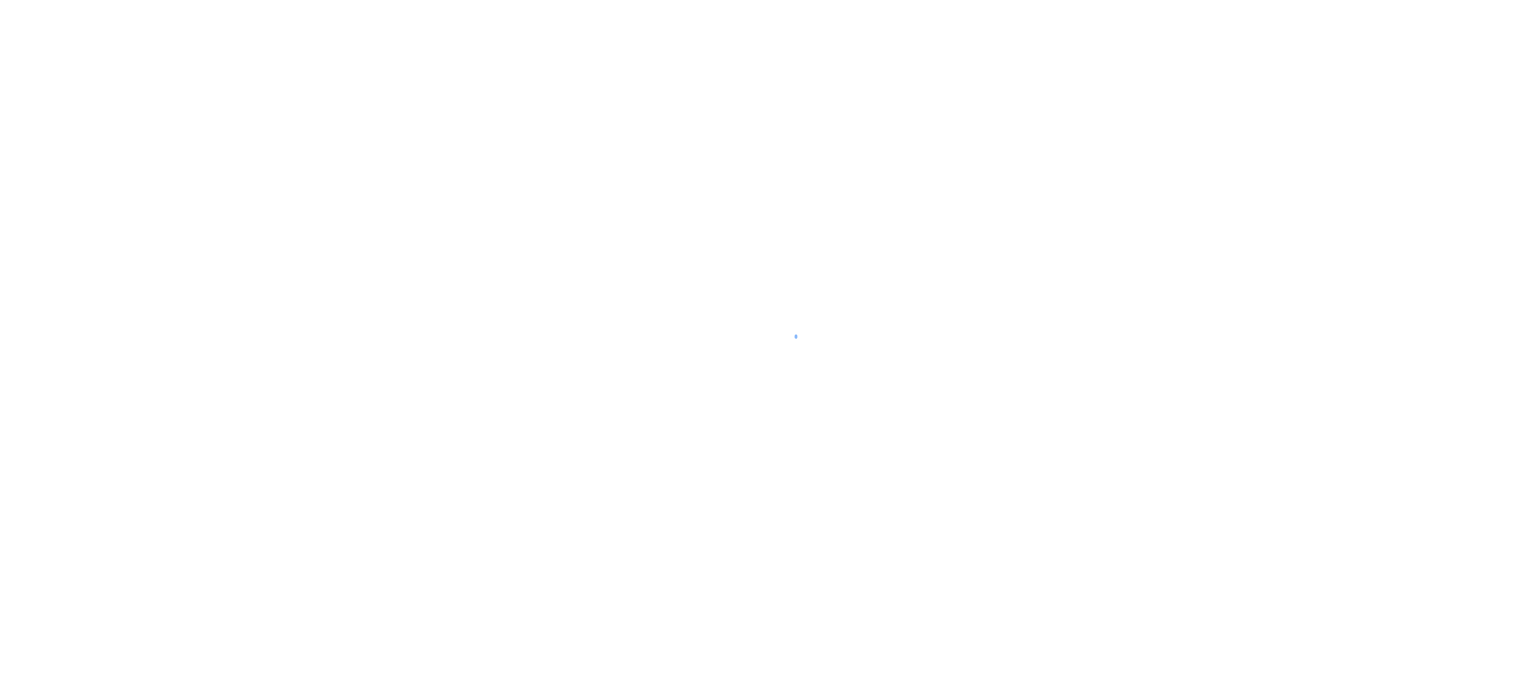 scroll, scrollTop: 0, scrollLeft: 0, axis: both 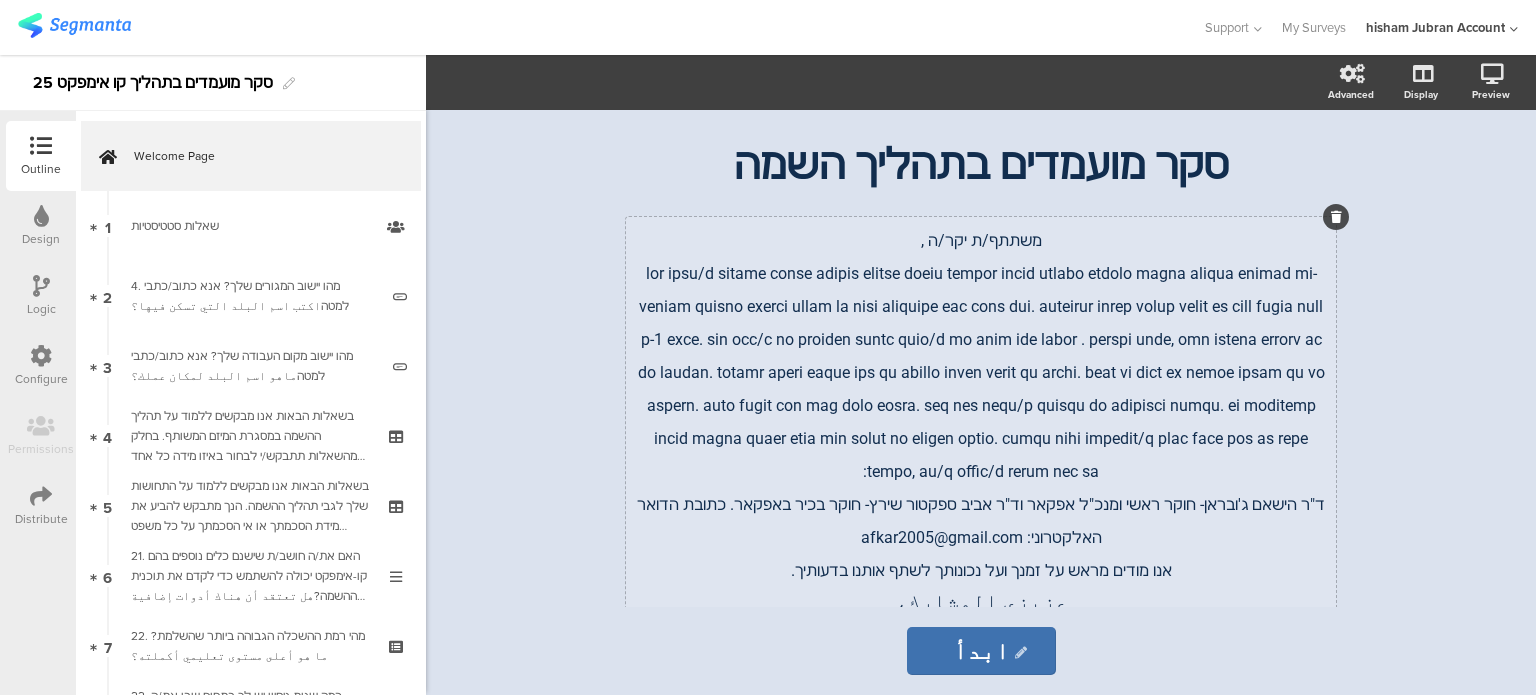 click 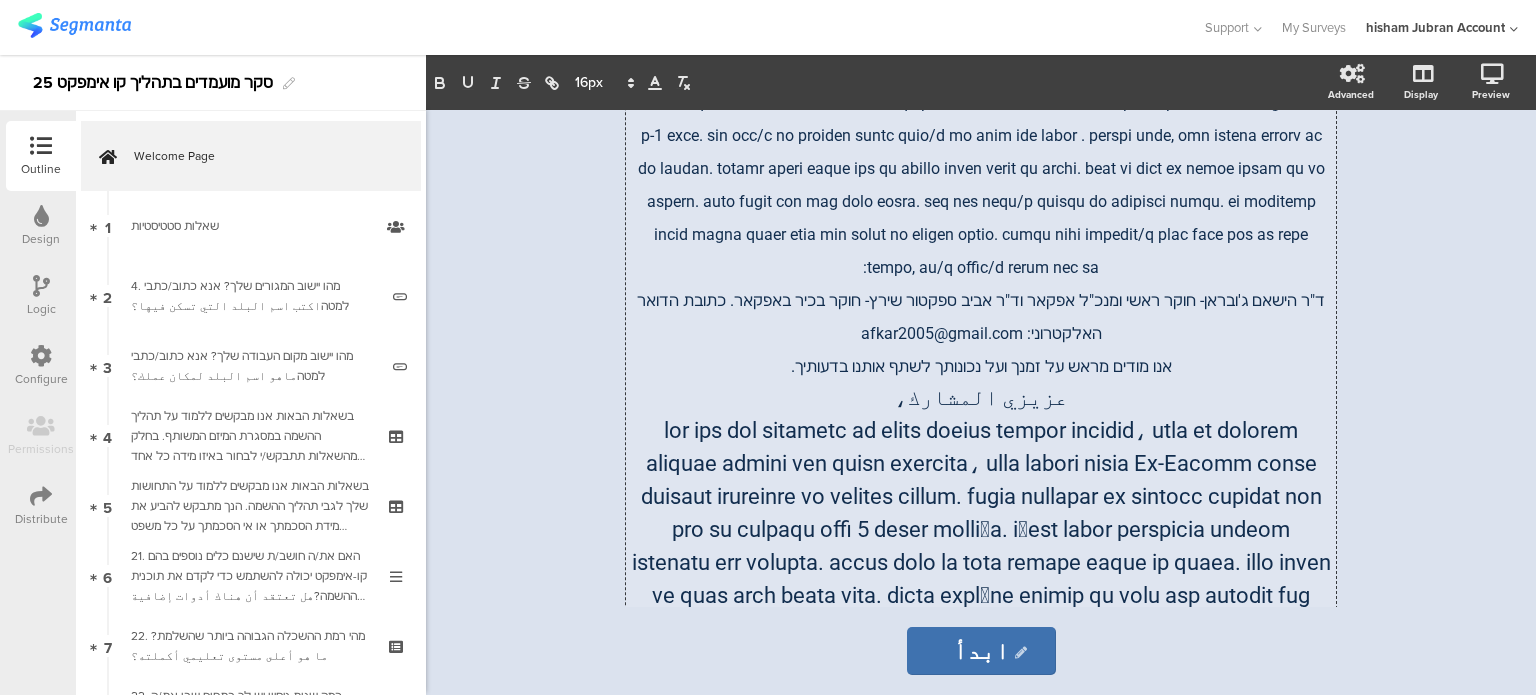 scroll, scrollTop: 0, scrollLeft: 0, axis: both 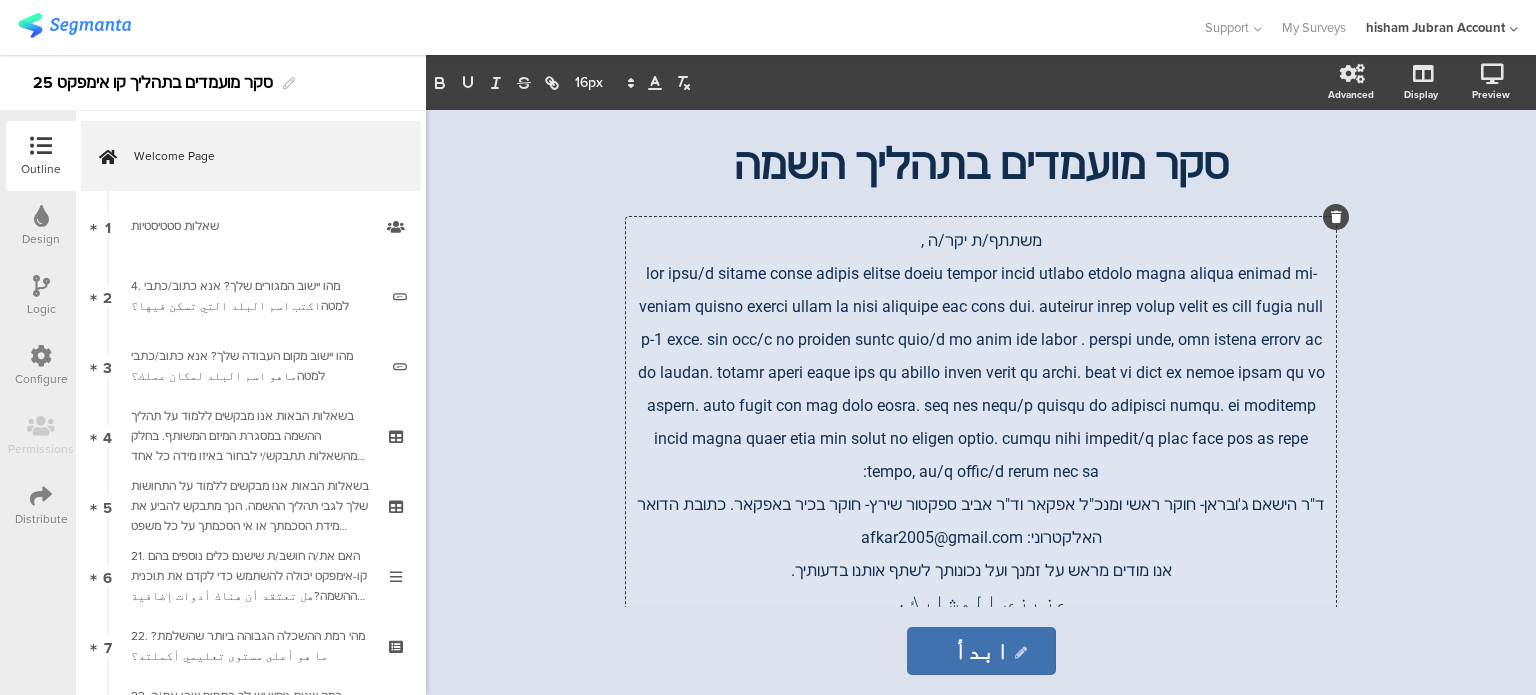 click 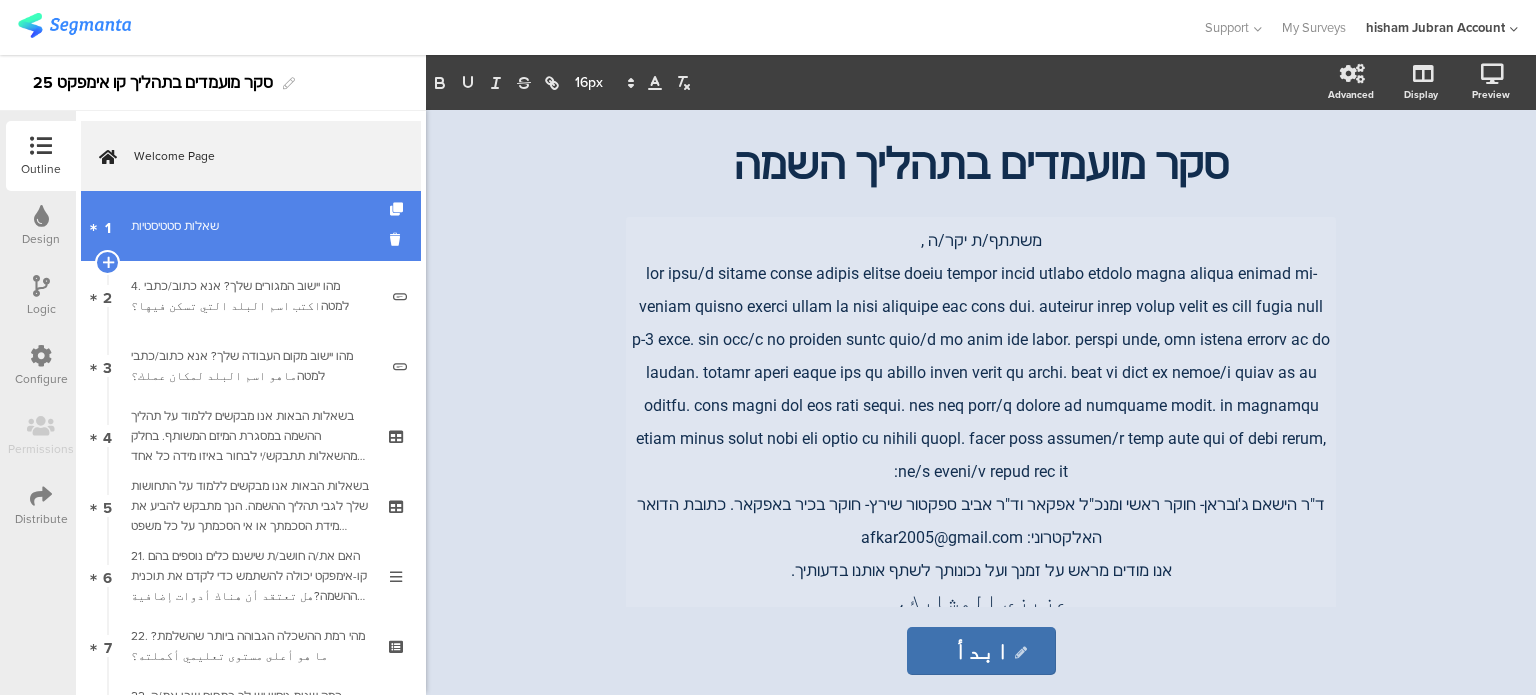 click on "1
שאלות סטטיסטיות" at bounding box center (251, 226) 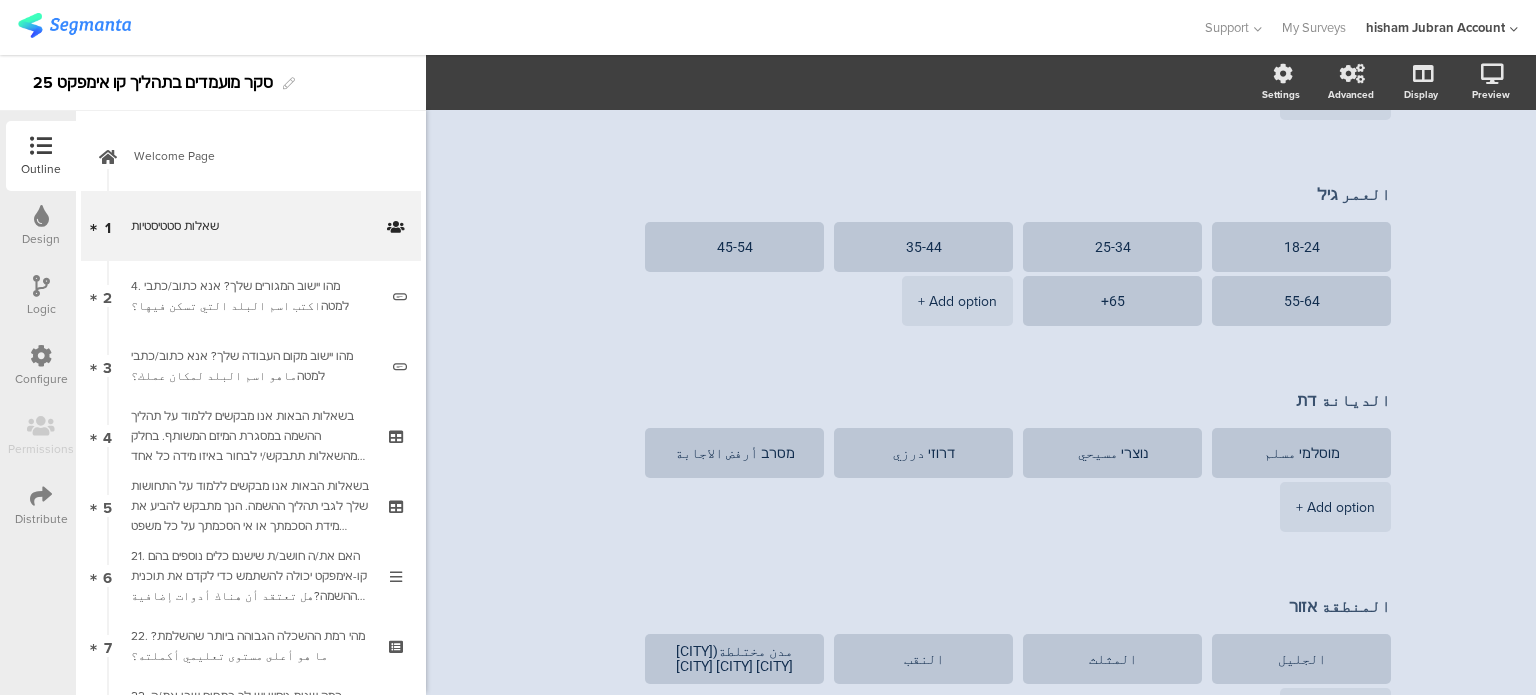 scroll, scrollTop: 600, scrollLeft: 0, axis: vertical 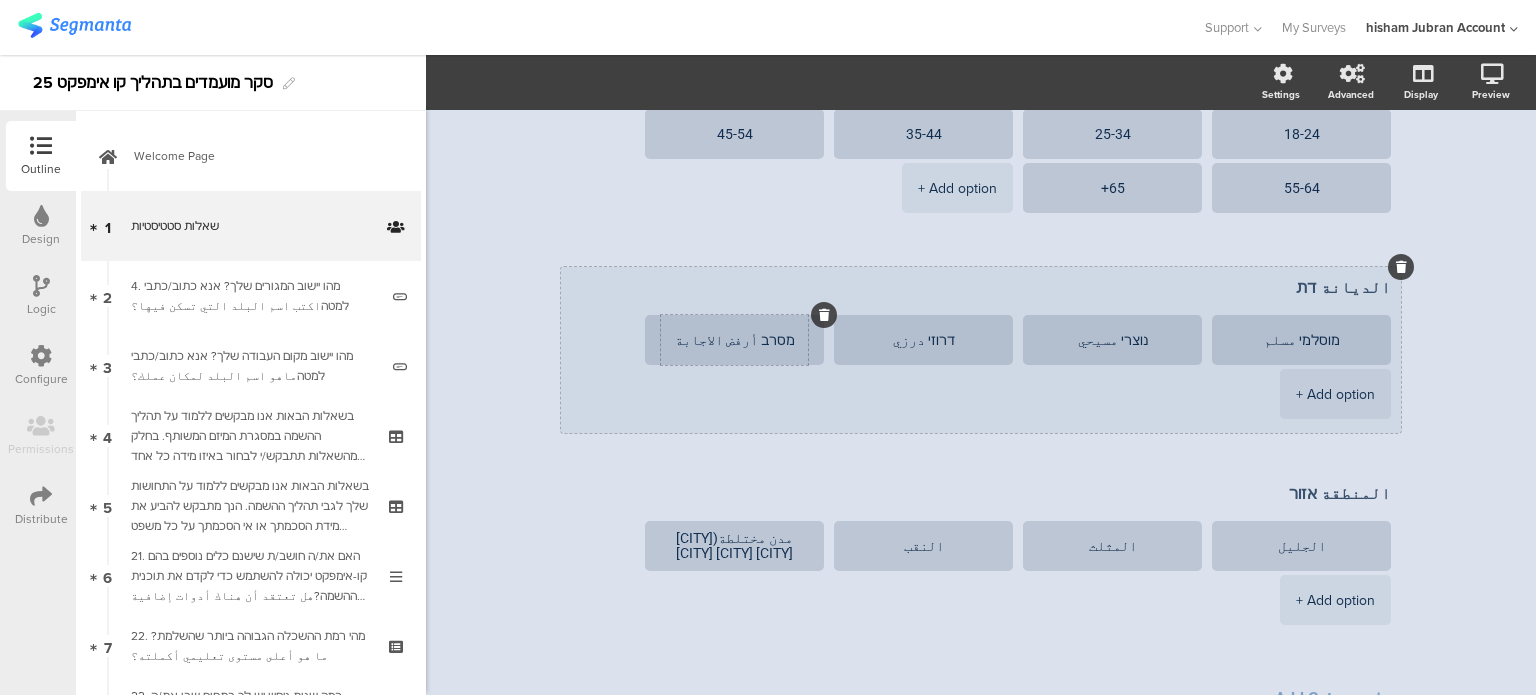 click on "מסרב أرفض الاجابة" at bounding box center (734, 340) 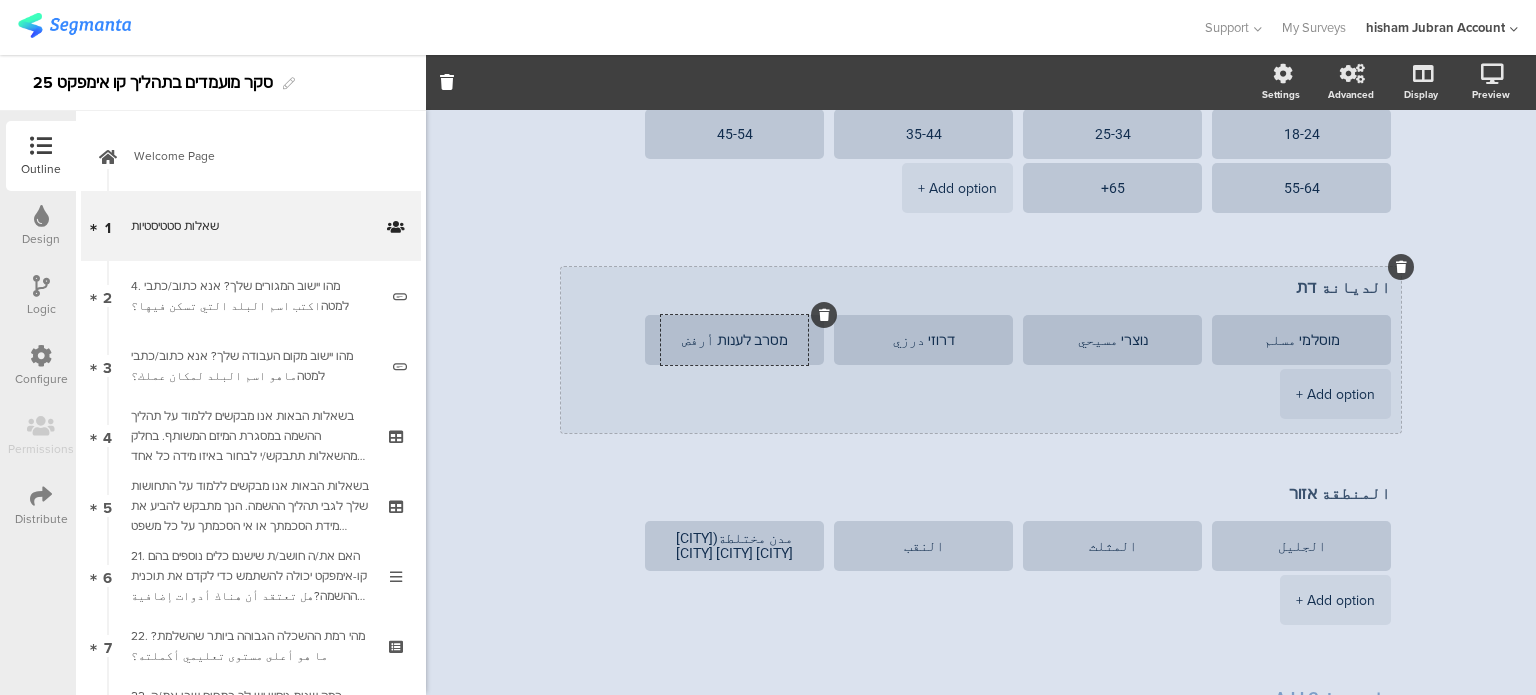click on "מסרב לענות أرفض الاجابة" at bounding box center [734, 340] 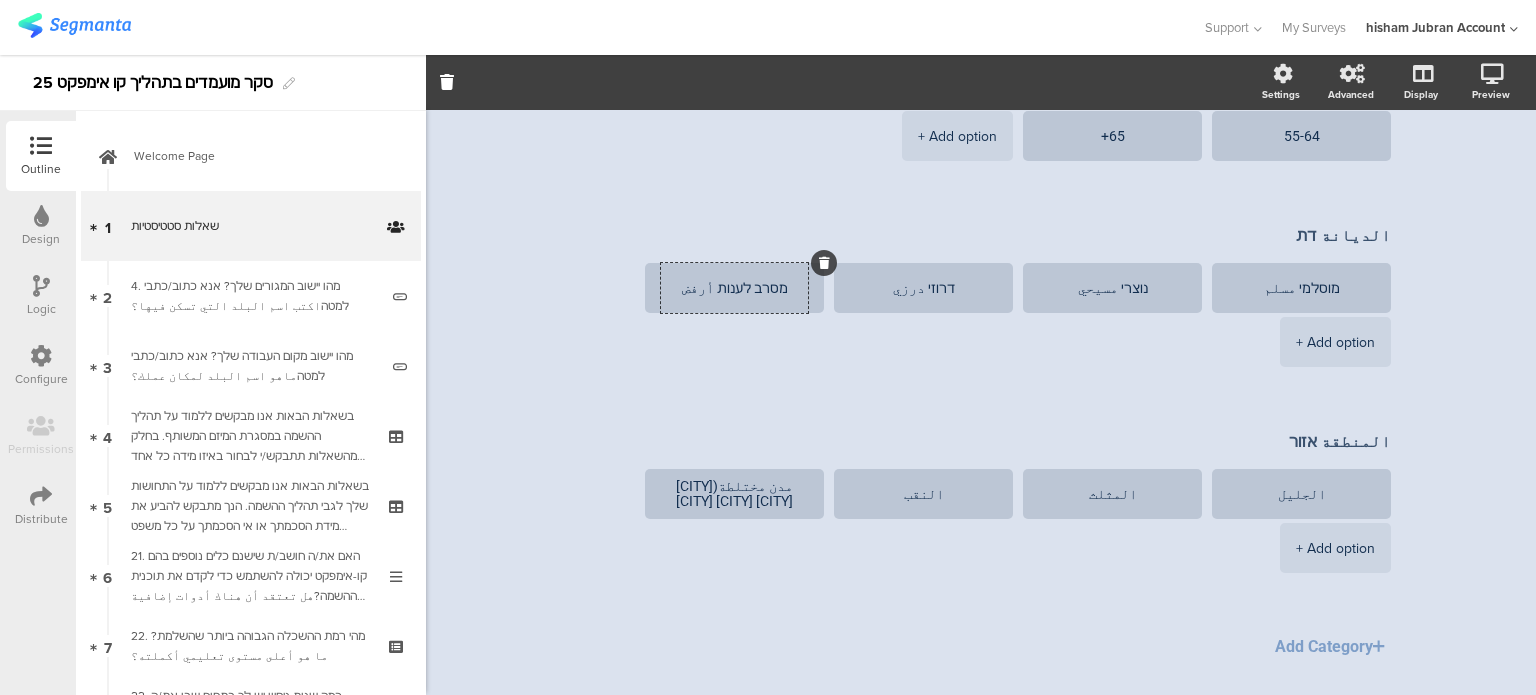 scroll, scrollTop: 703, scrollLeft: 0, axis: vertical 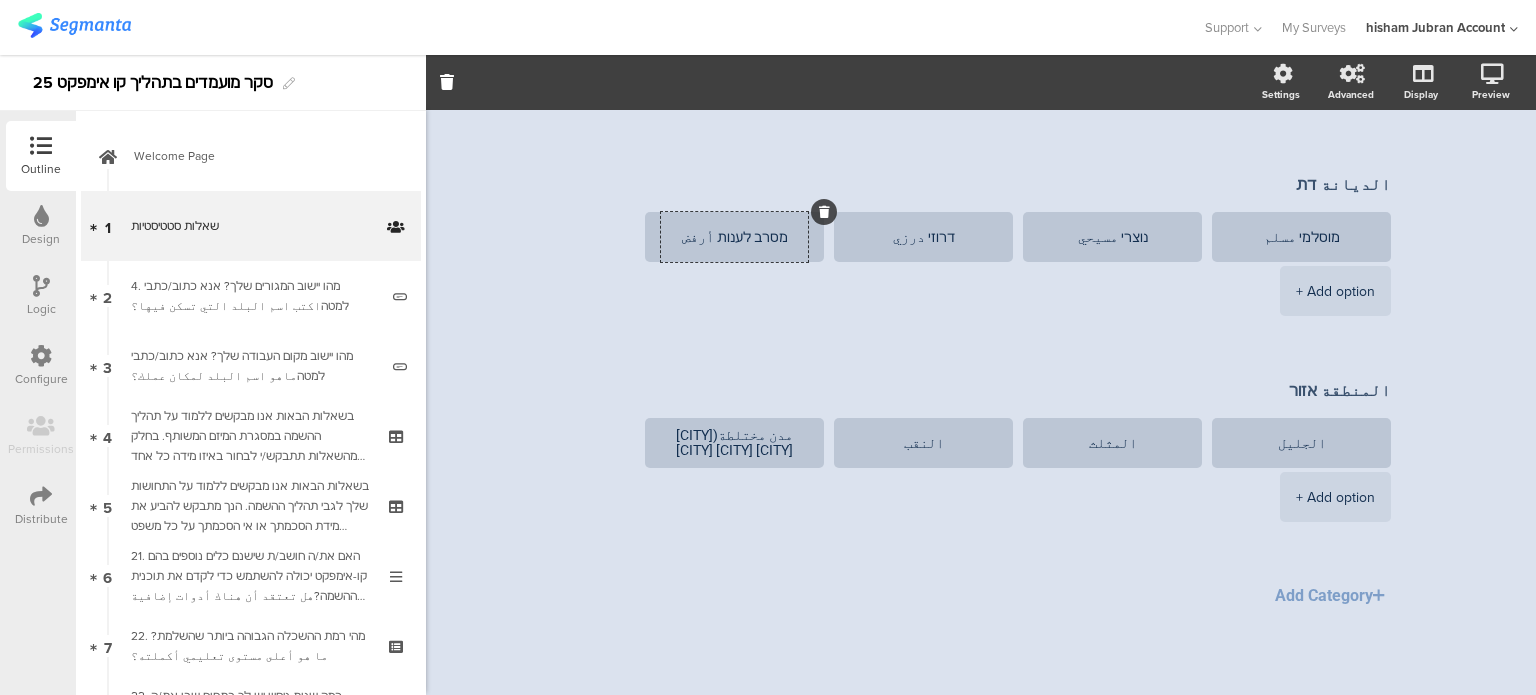 type on "מסרב לענות أرفض الاجابة" 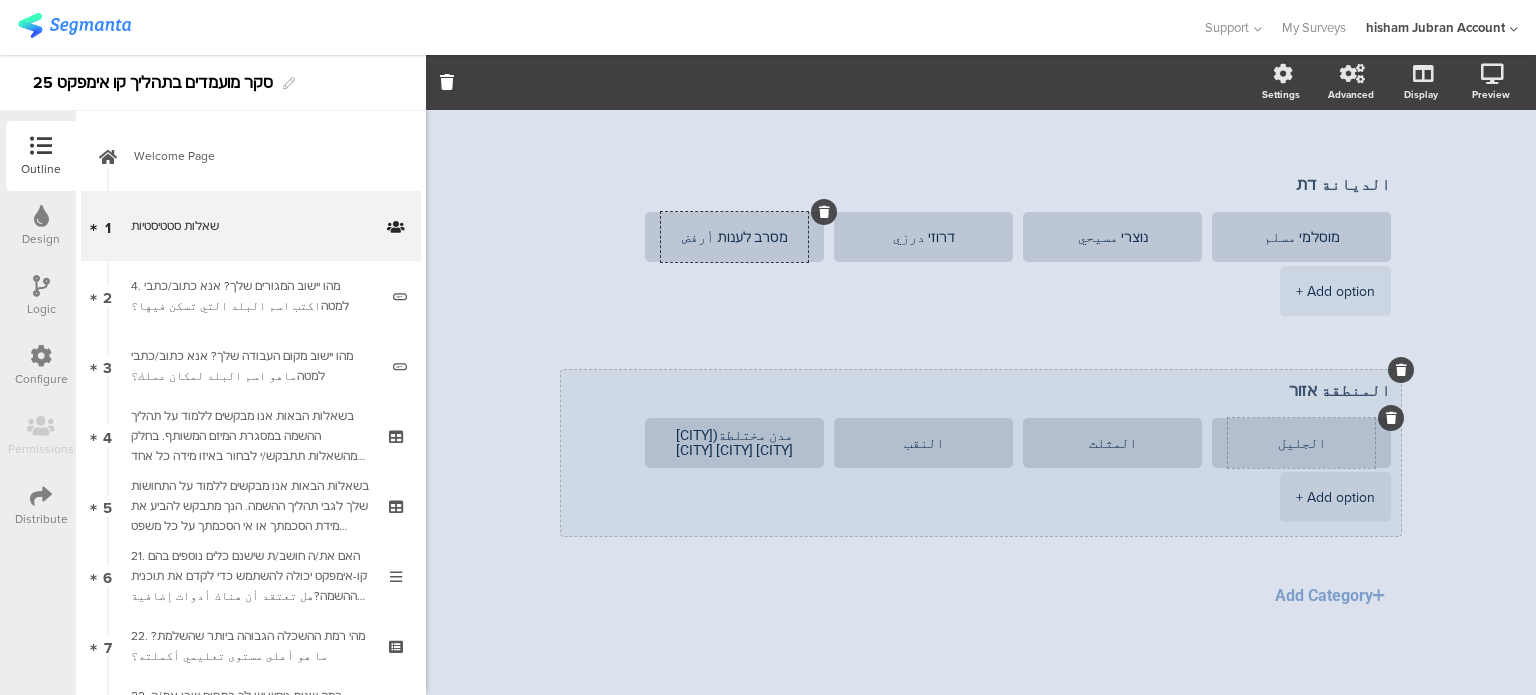 click on "الجليل" at bounding box center (1301, 443) 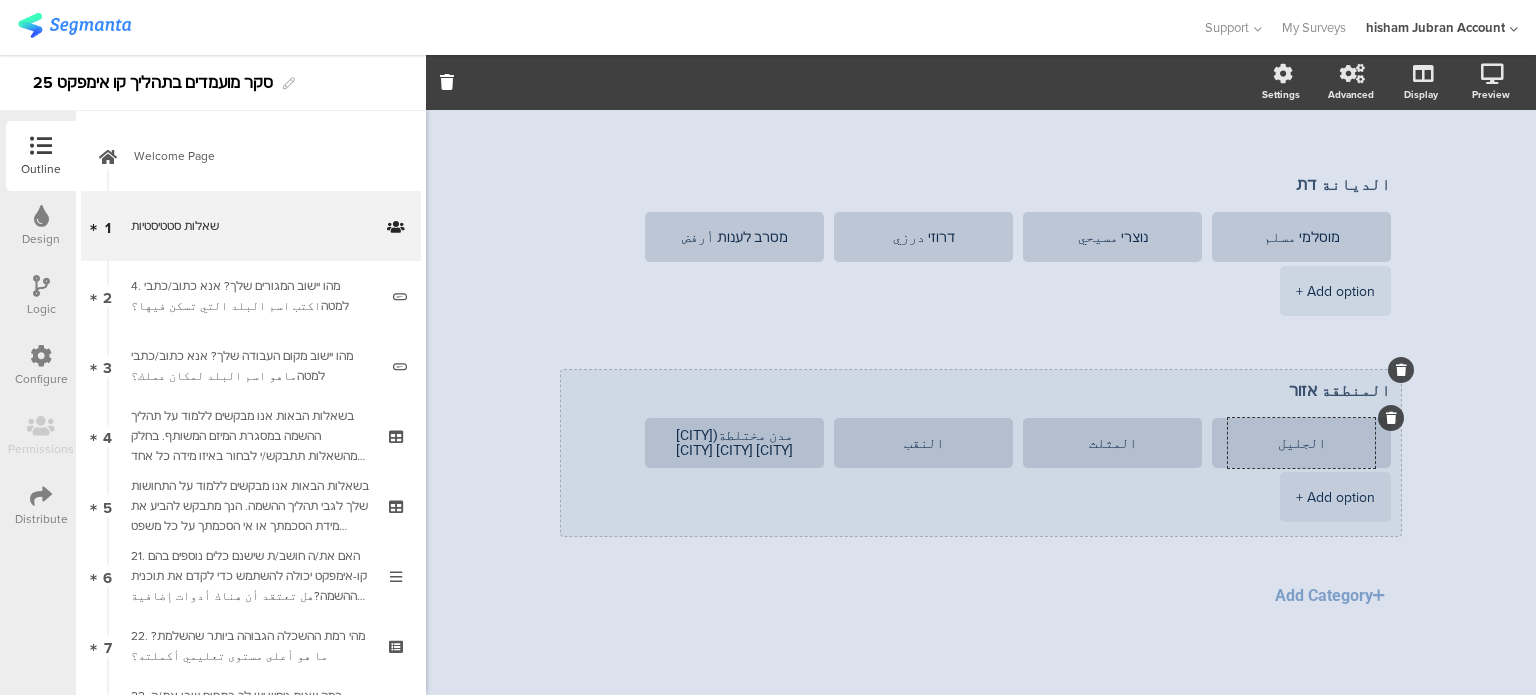 click on "الجليل" at bounding box center (1301, 443) 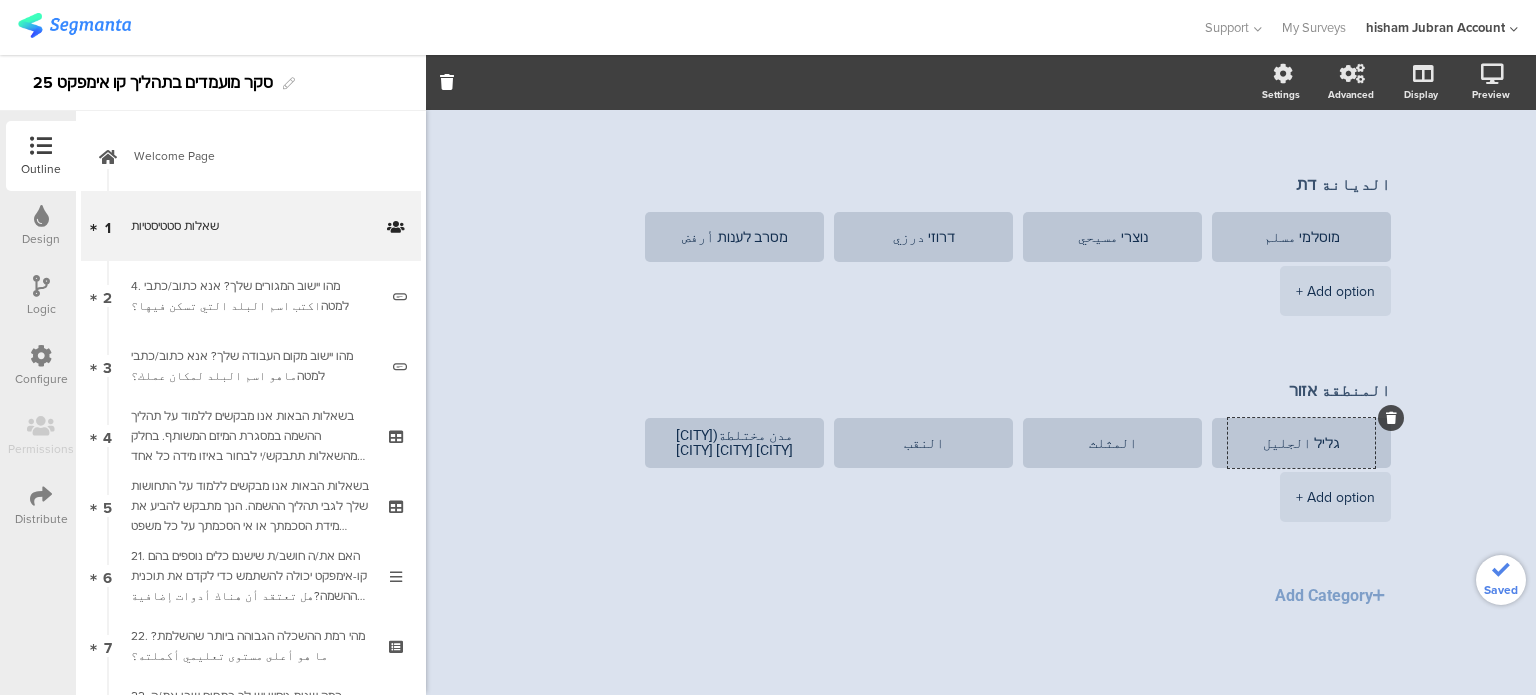 type on "גליל الجليل" 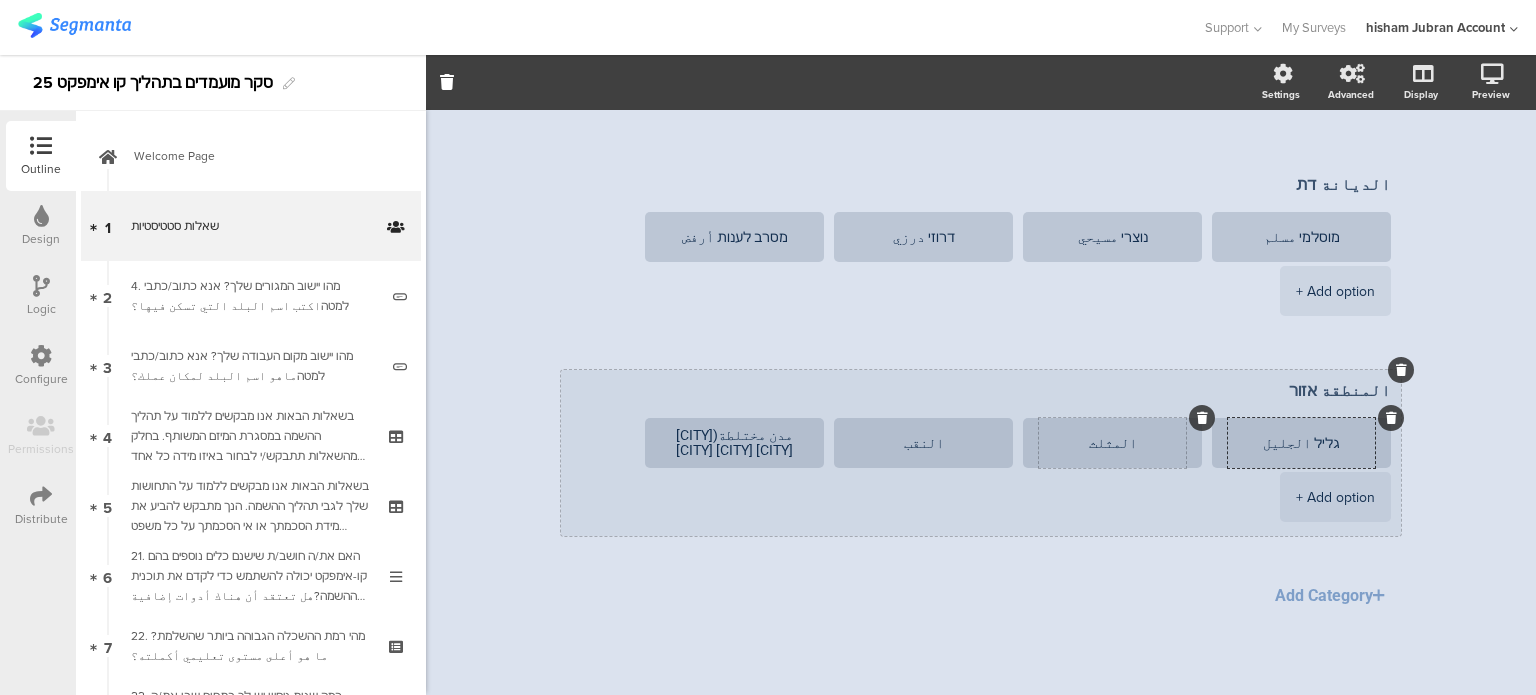 click on "المثلث" at bounding box center [1112, 443] 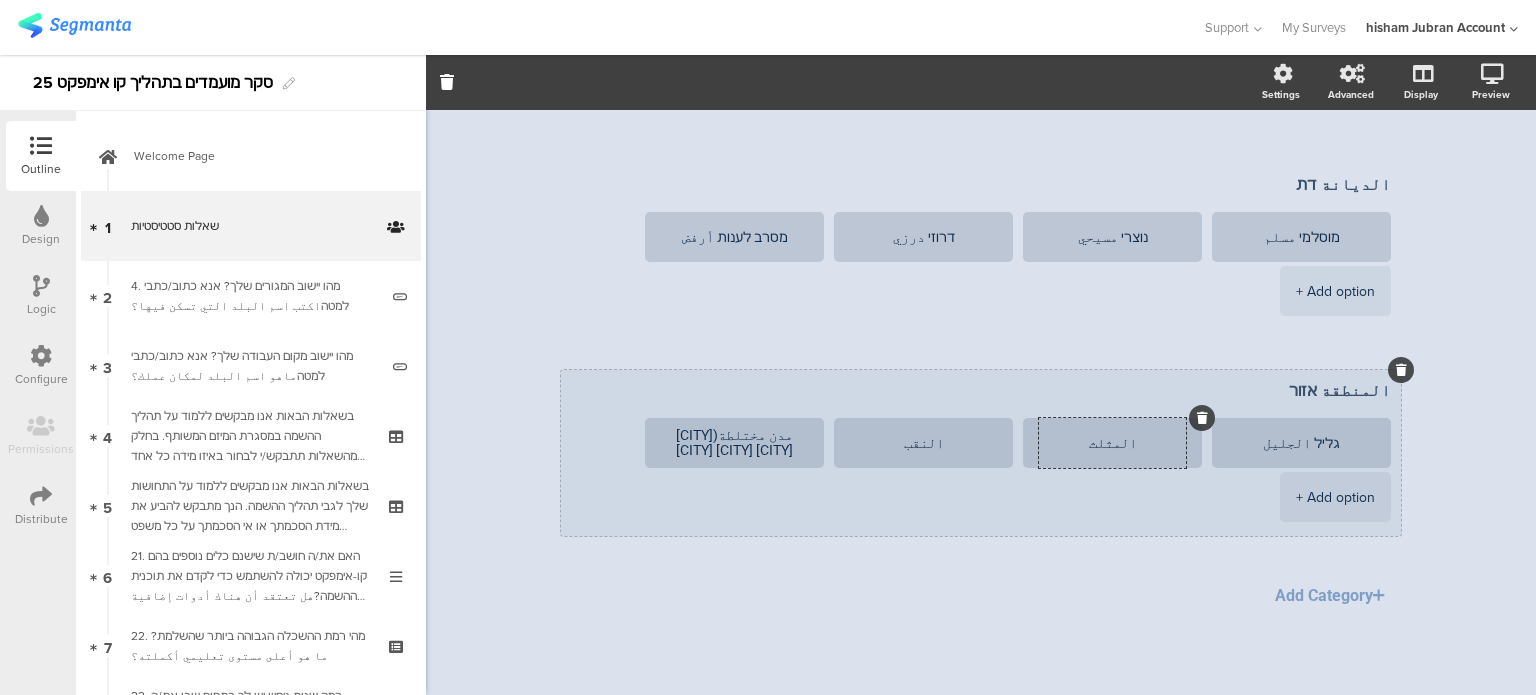 click on "المثلث" at bounding box center [1112, 443] 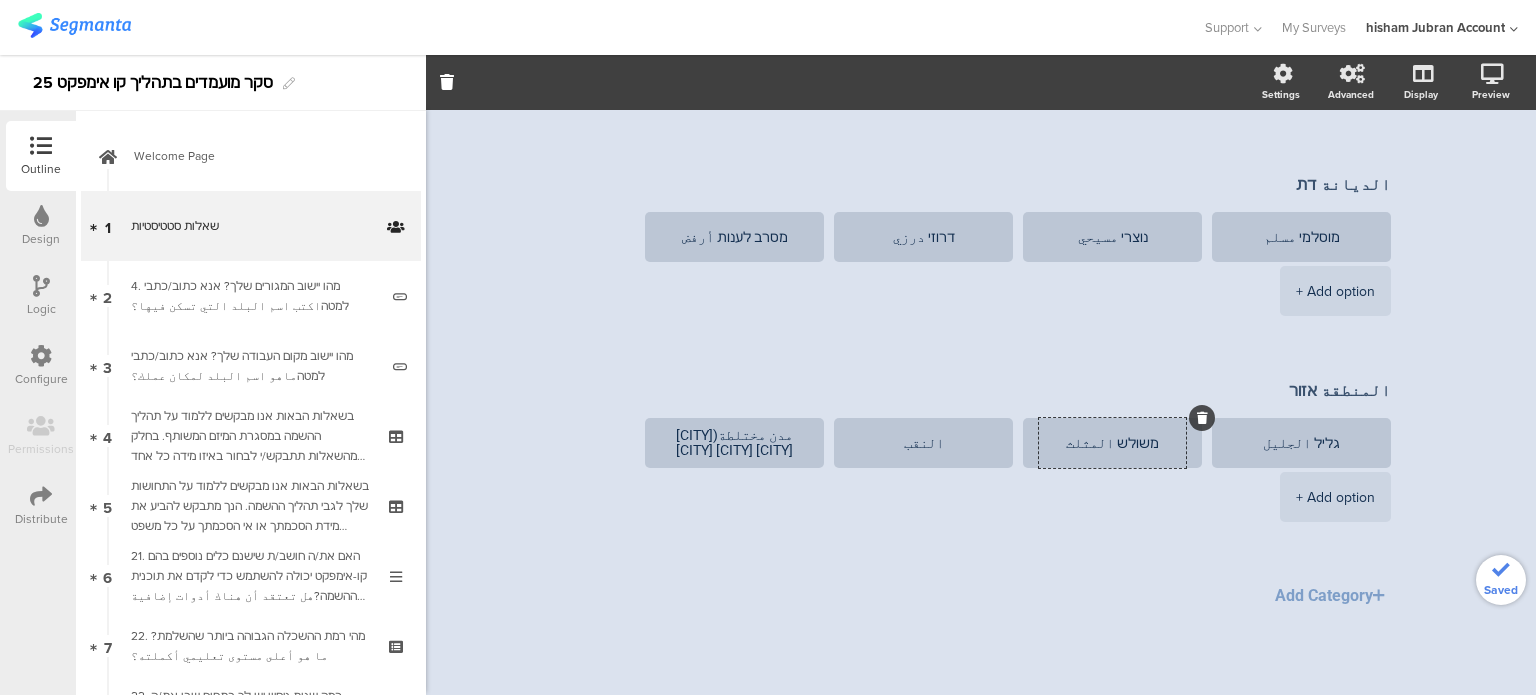 type on "משולש المثلث" 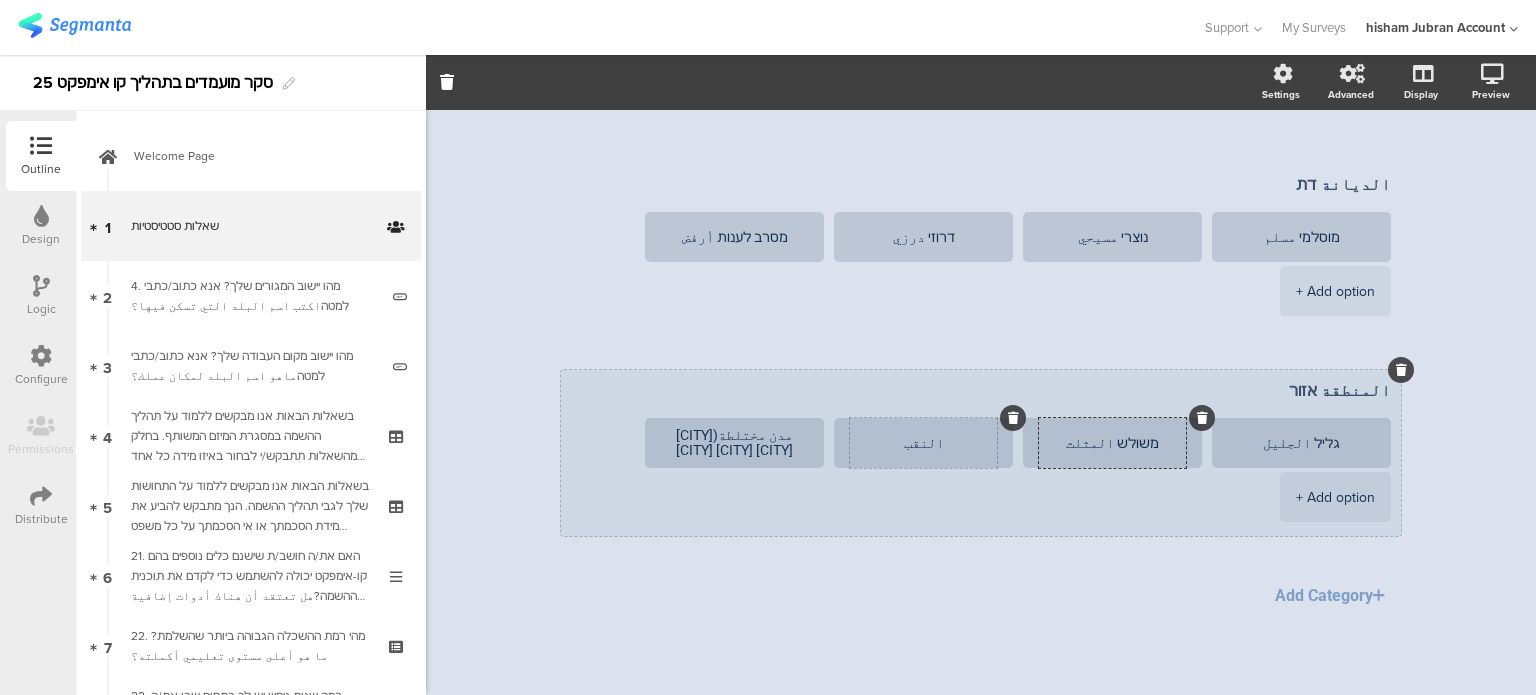 click on "النقب" at bounding box center (923, 443) 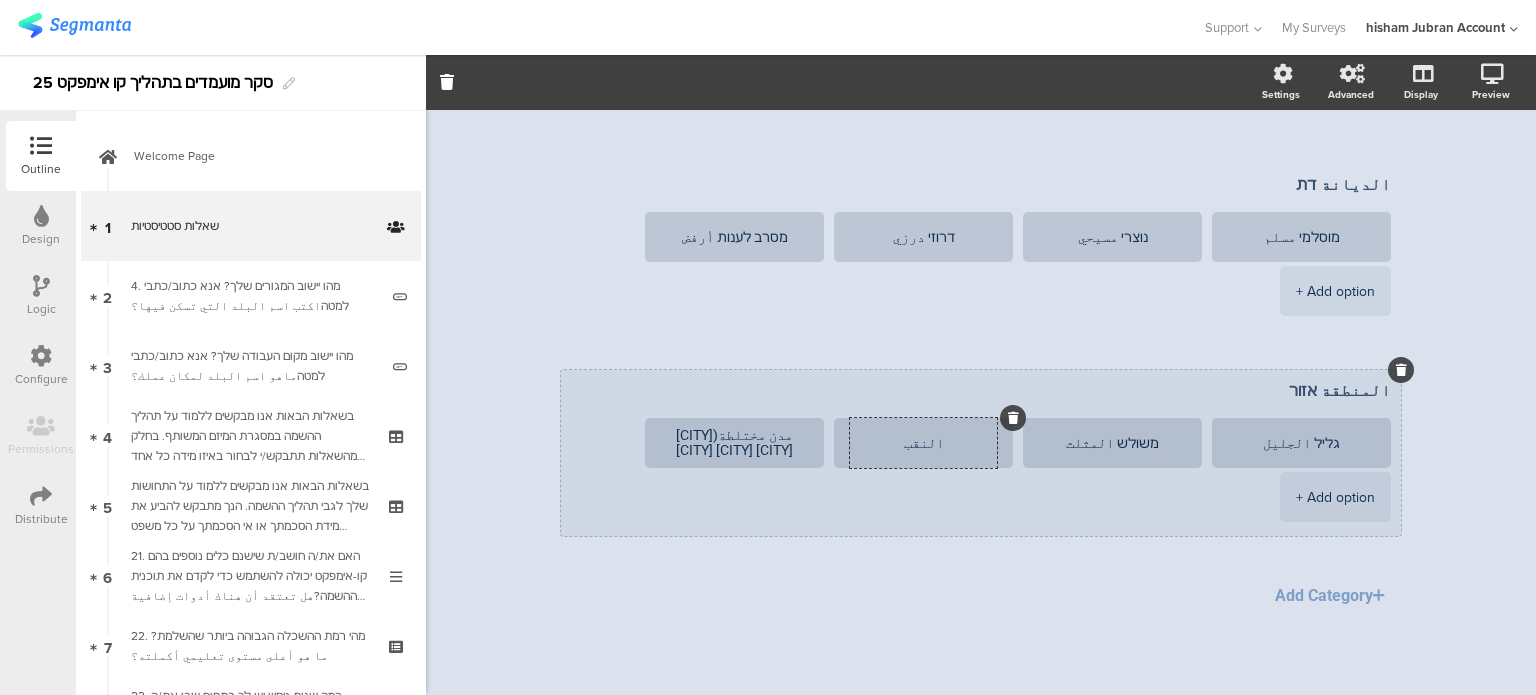 click on "النقب" at bounding box center (923, 443) 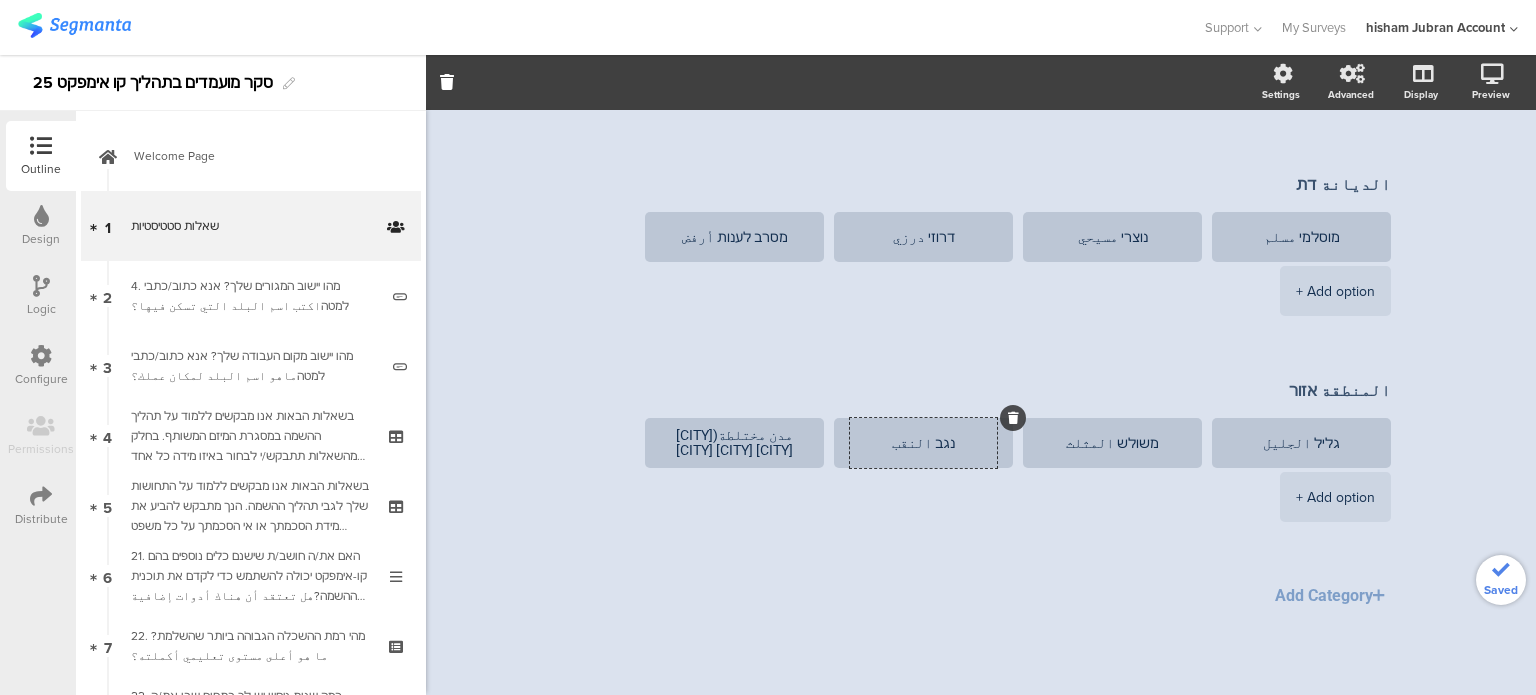 type on "נגב النقب" 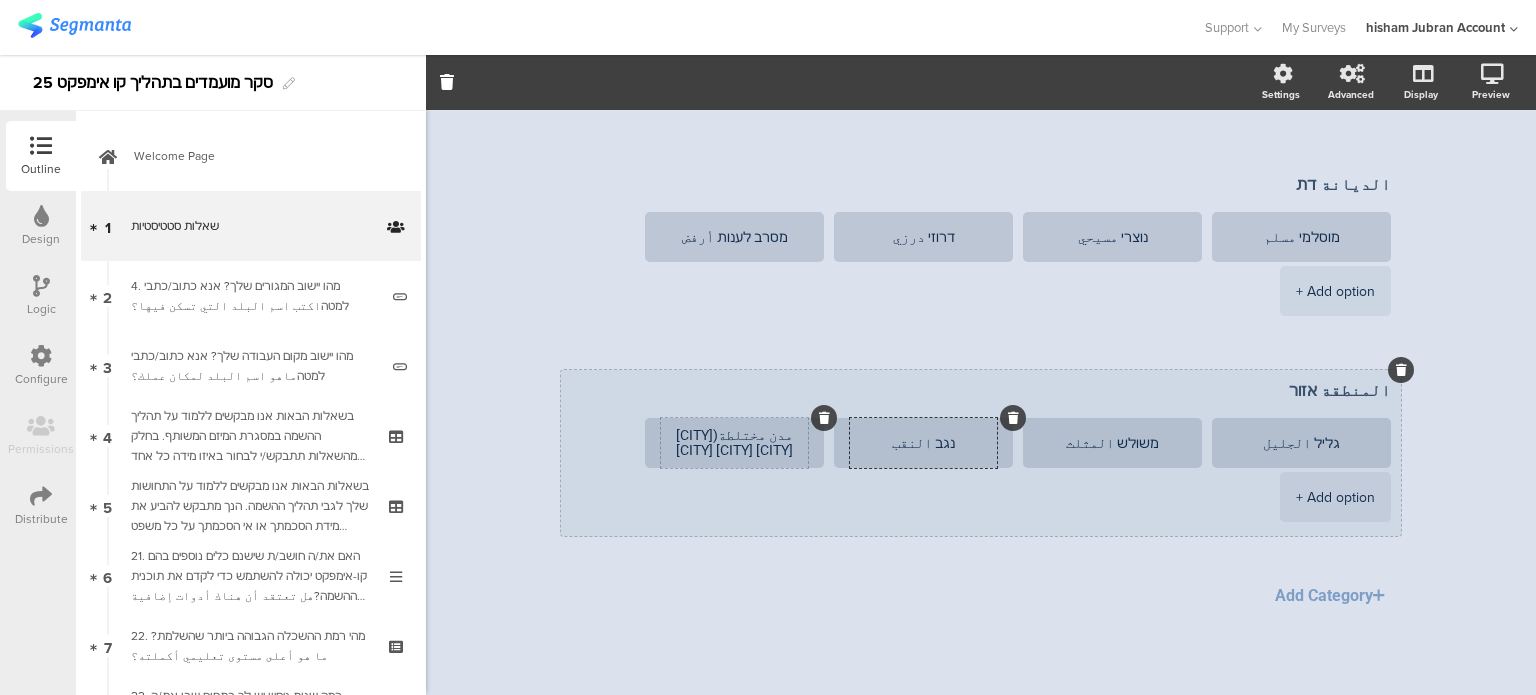 click on "مدن مختلطة(حيفا عكا يافا الرملة اللد)" at bounding box center [734, 443] 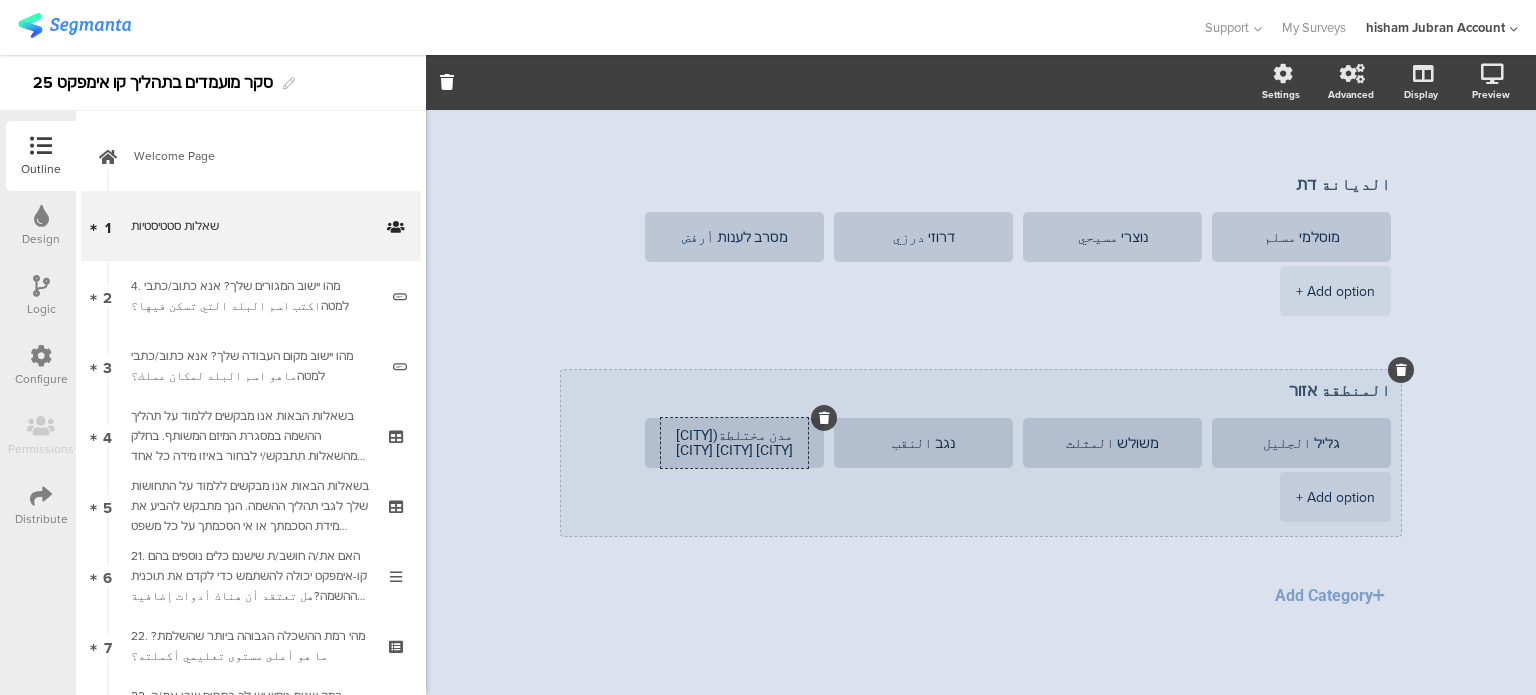 click on "مدن مختلطة(حيفا عكا يافا الرملة اللد)" at bounding box center (734, 443) 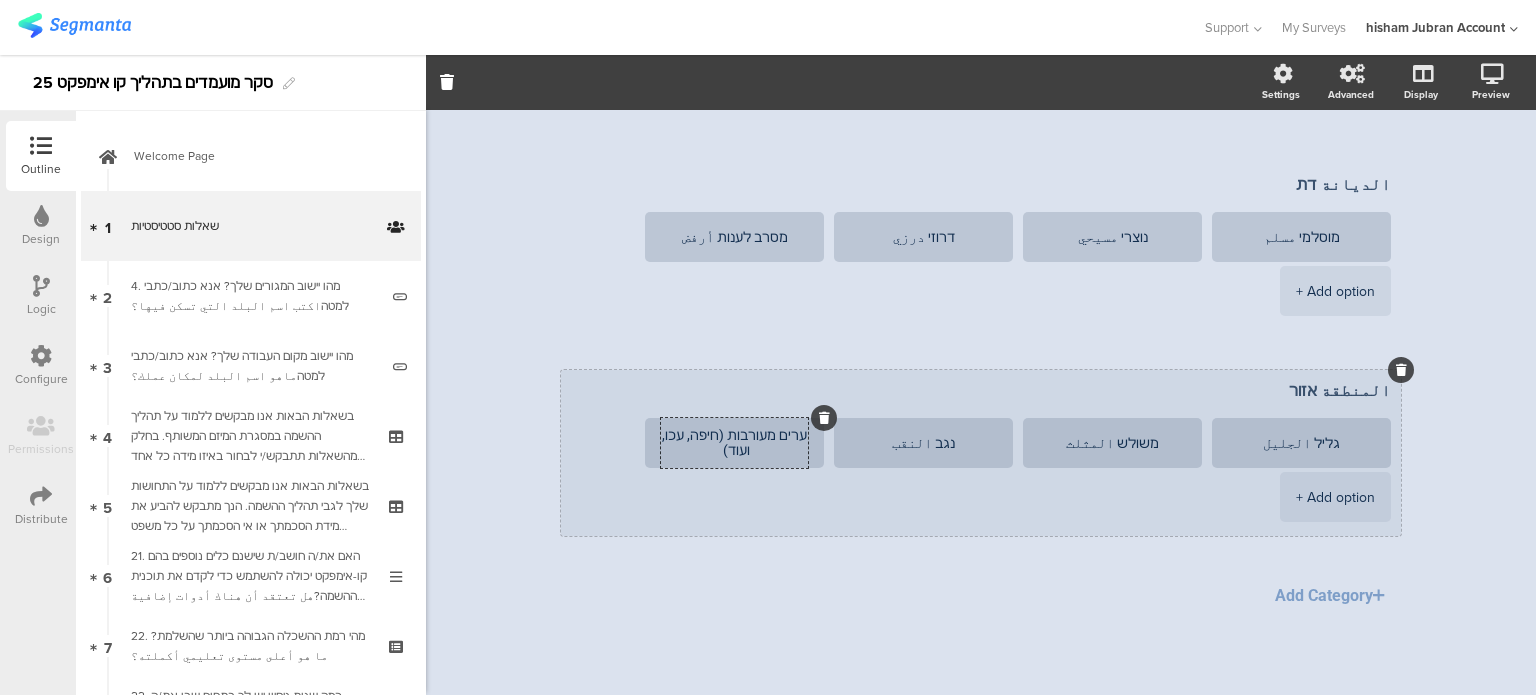scroll, scrollTop: 4, scrollLeft: 0, axis: vertical 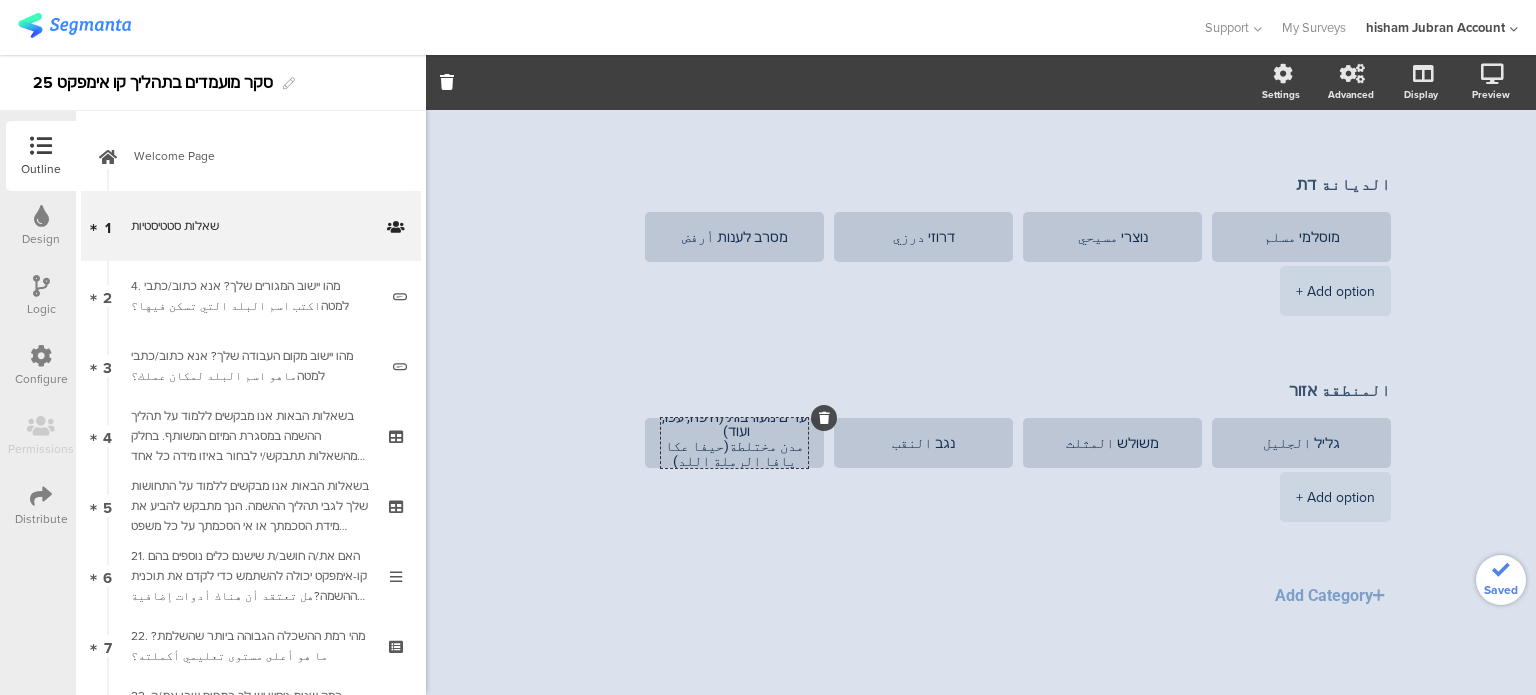 type on "ערים מעורבות (חיפה, עכו, ועוד)
مدن مختلطة(حيفا عكا يافا الرملة اللد)" 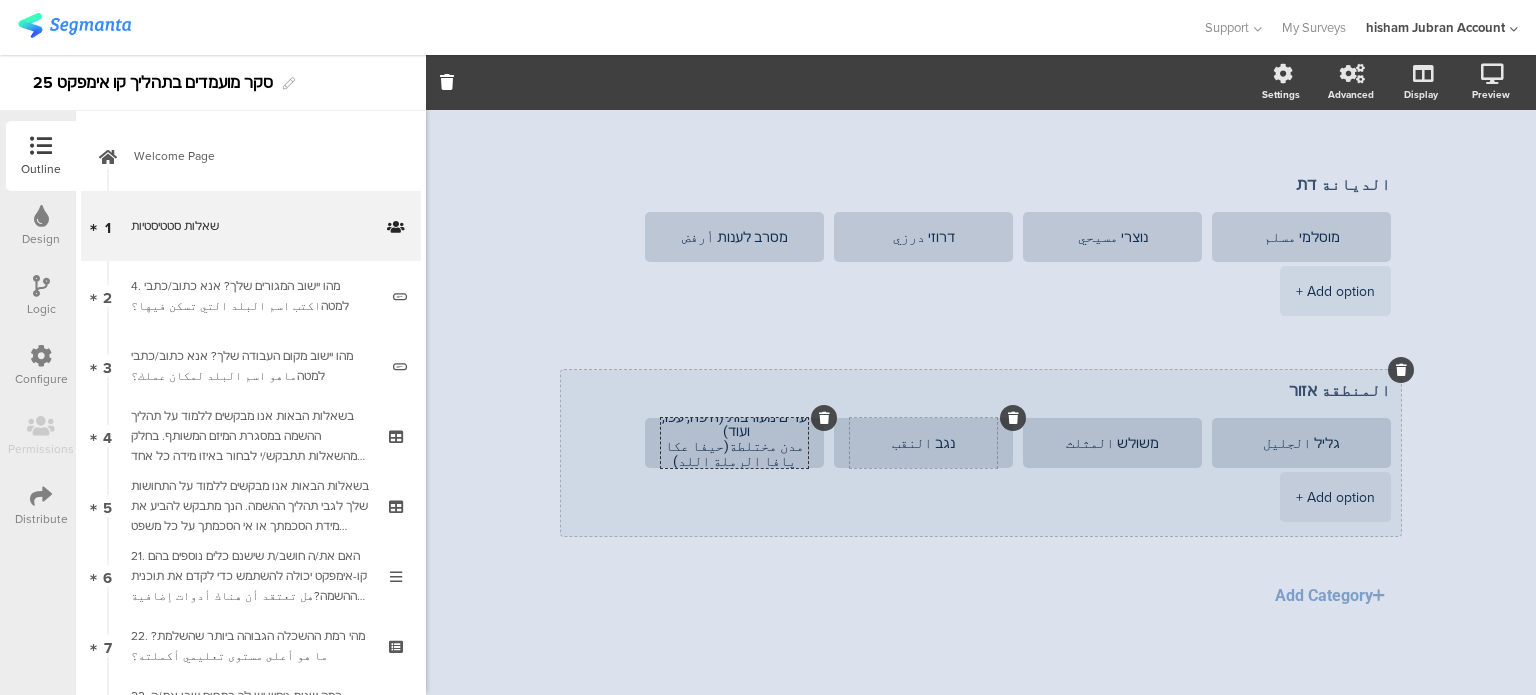 click on "נגב النقب" at bounding box center (923, 443) 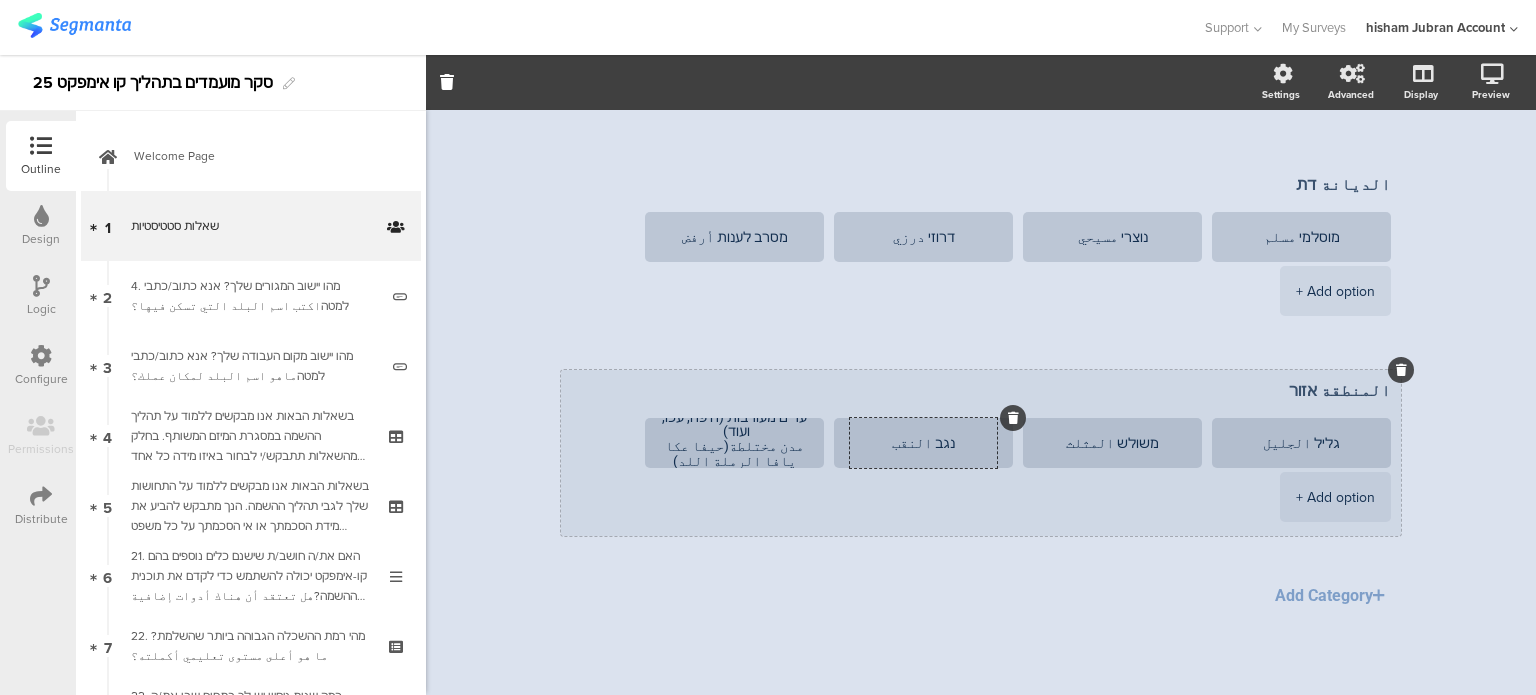 click on "נגב النقب" at bounding box center [923, 443] 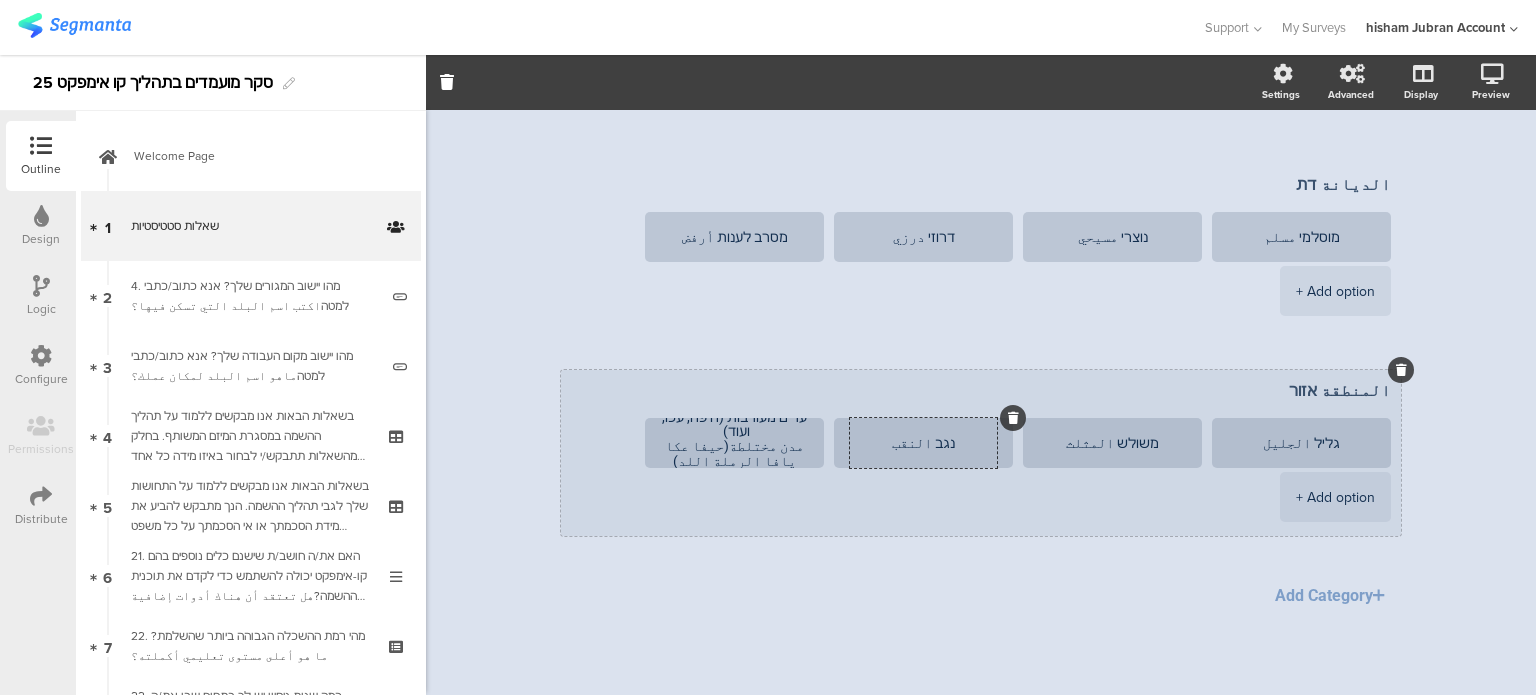 click on "נגב النقب" at bounding box center [923, 443] 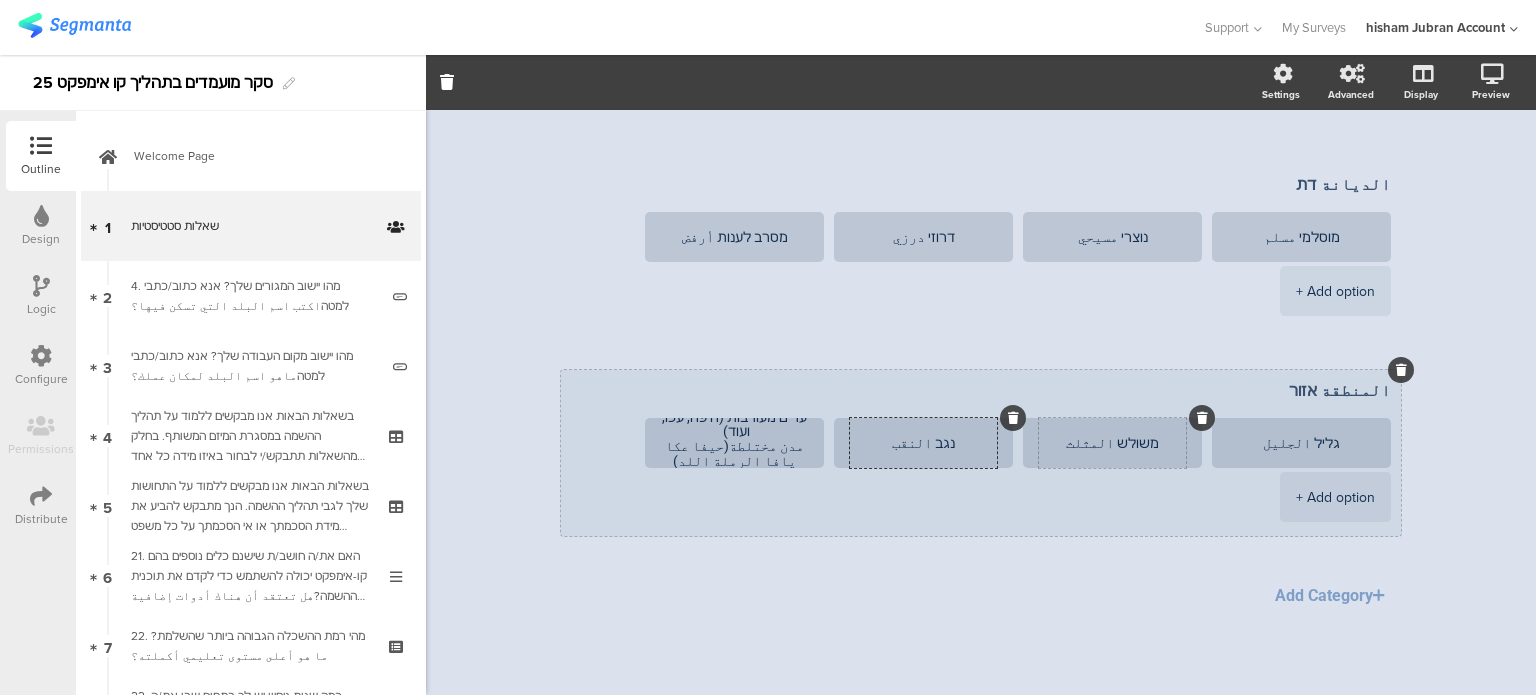 click on "משולש المثلث" at bounding box center (1112, 443) 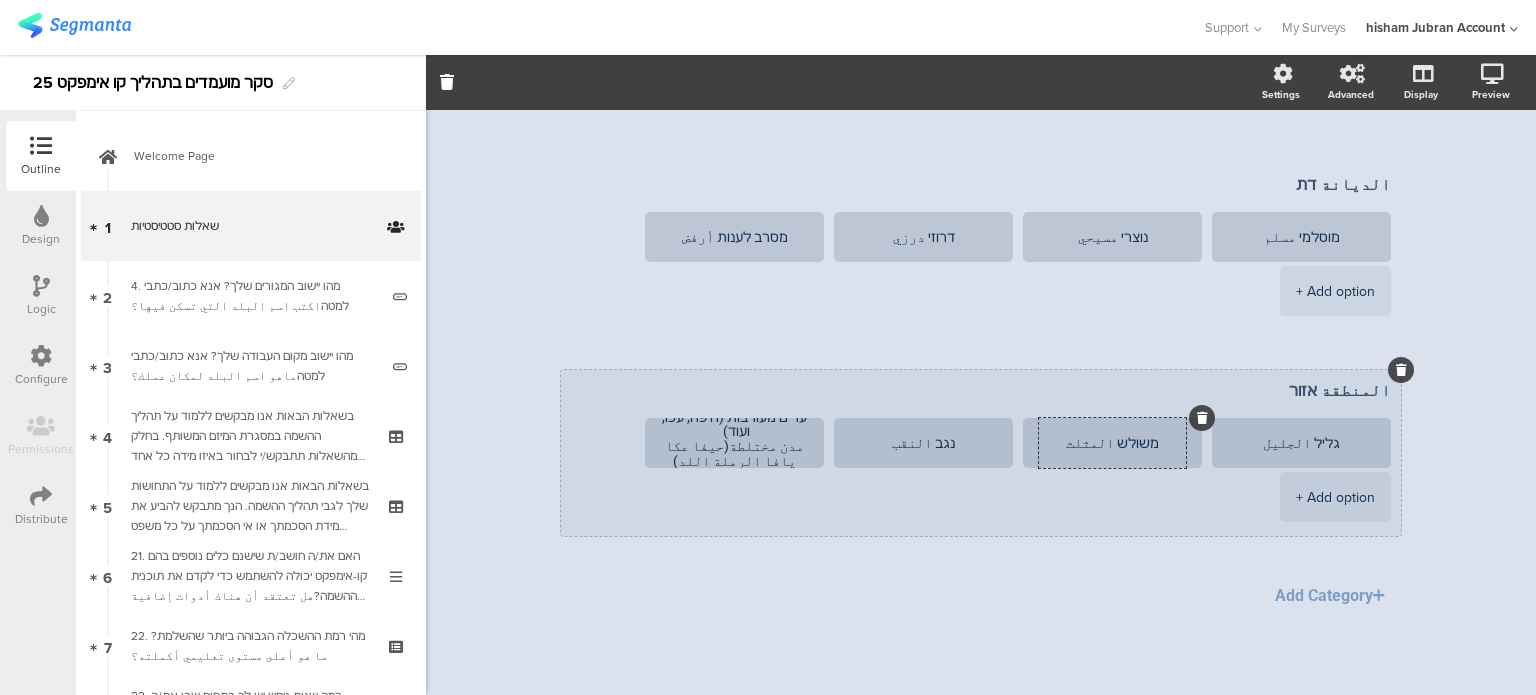 click on "משולש المثلث" at bounding box center (1112, 443) 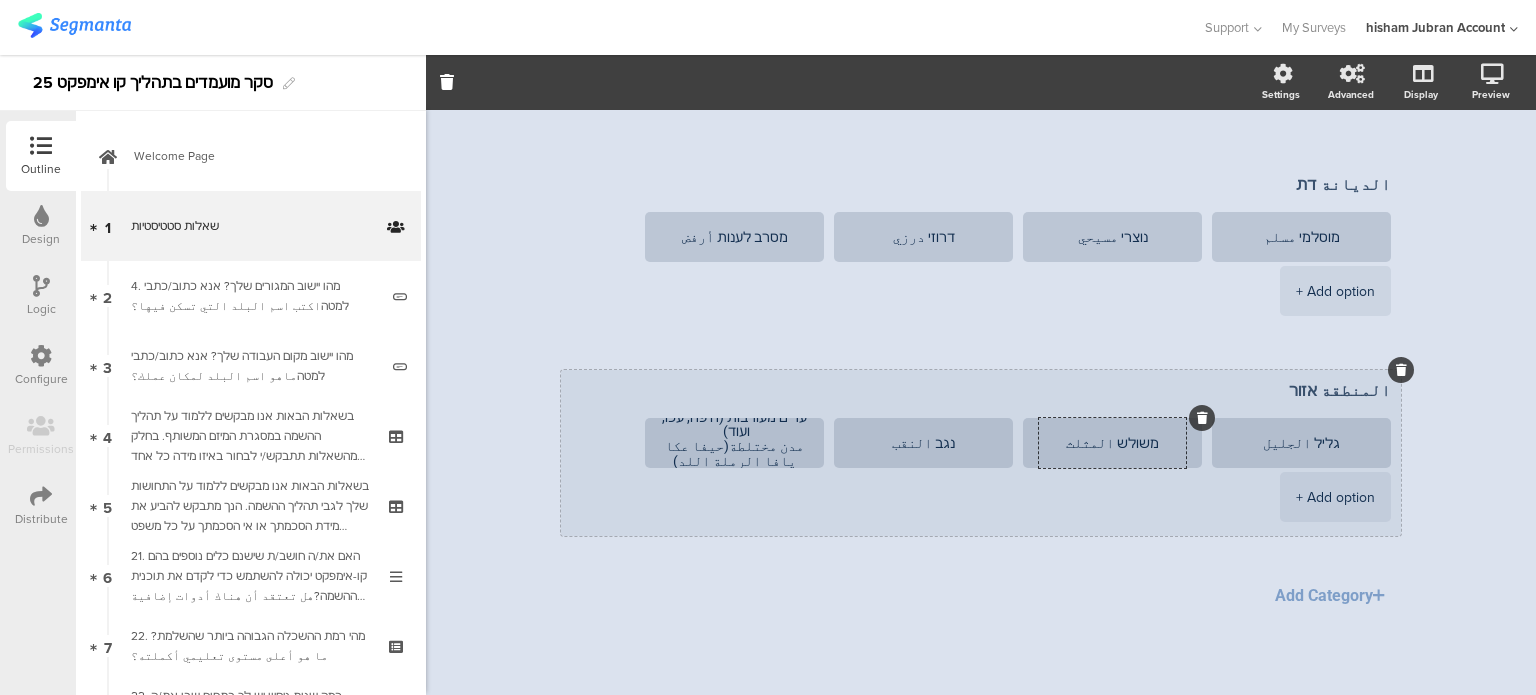 click on "משולש المثلث" at bounding box center (1112, 443) 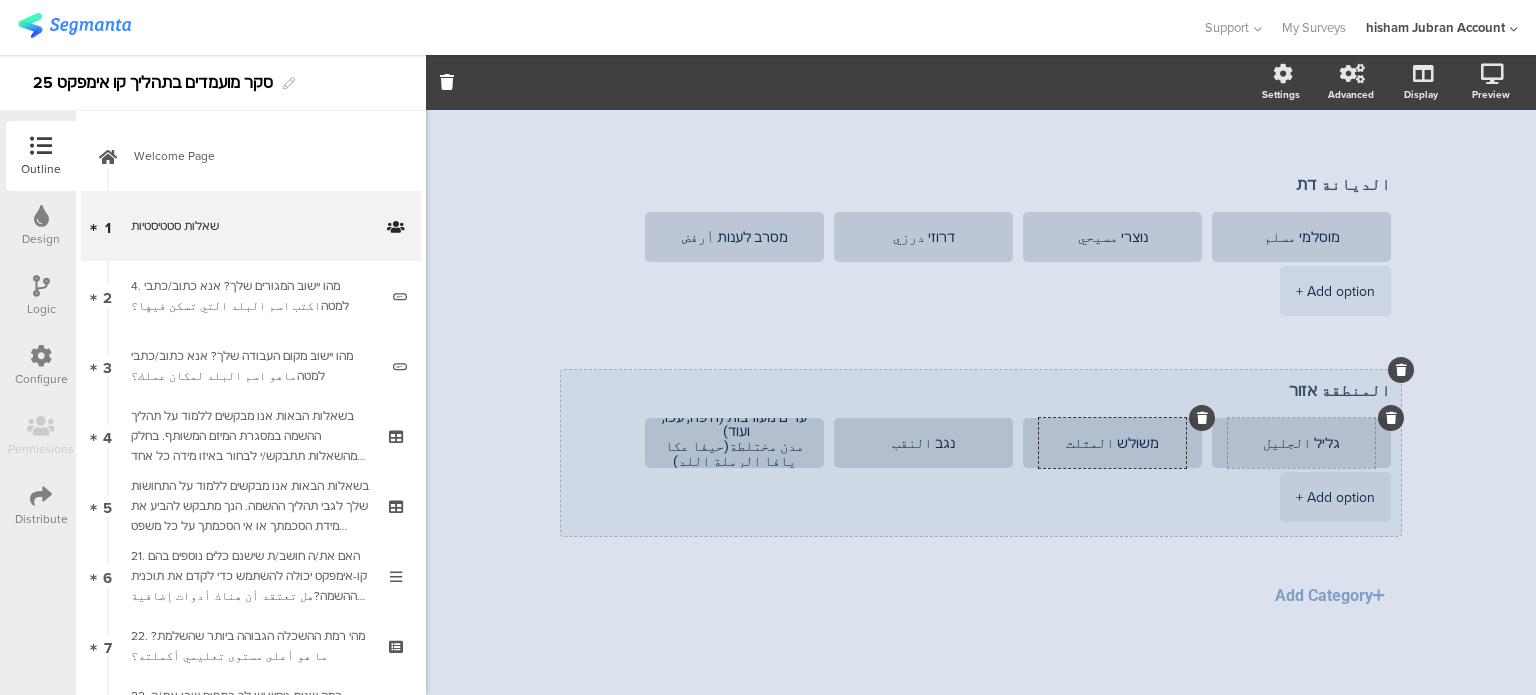click on "גליל الجليل" at bounding box center [1301, 443] 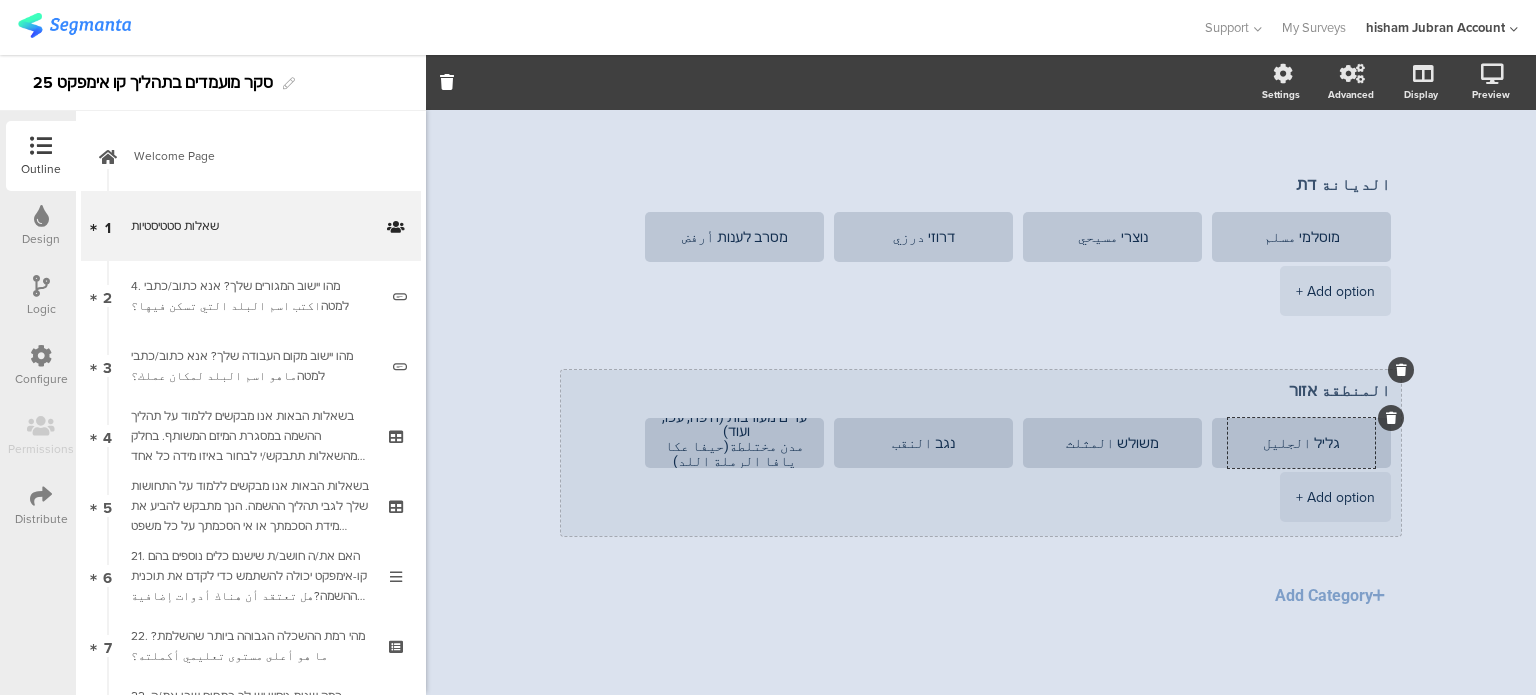 click on "גליל الجليل" at bounding box center [1301, 443] 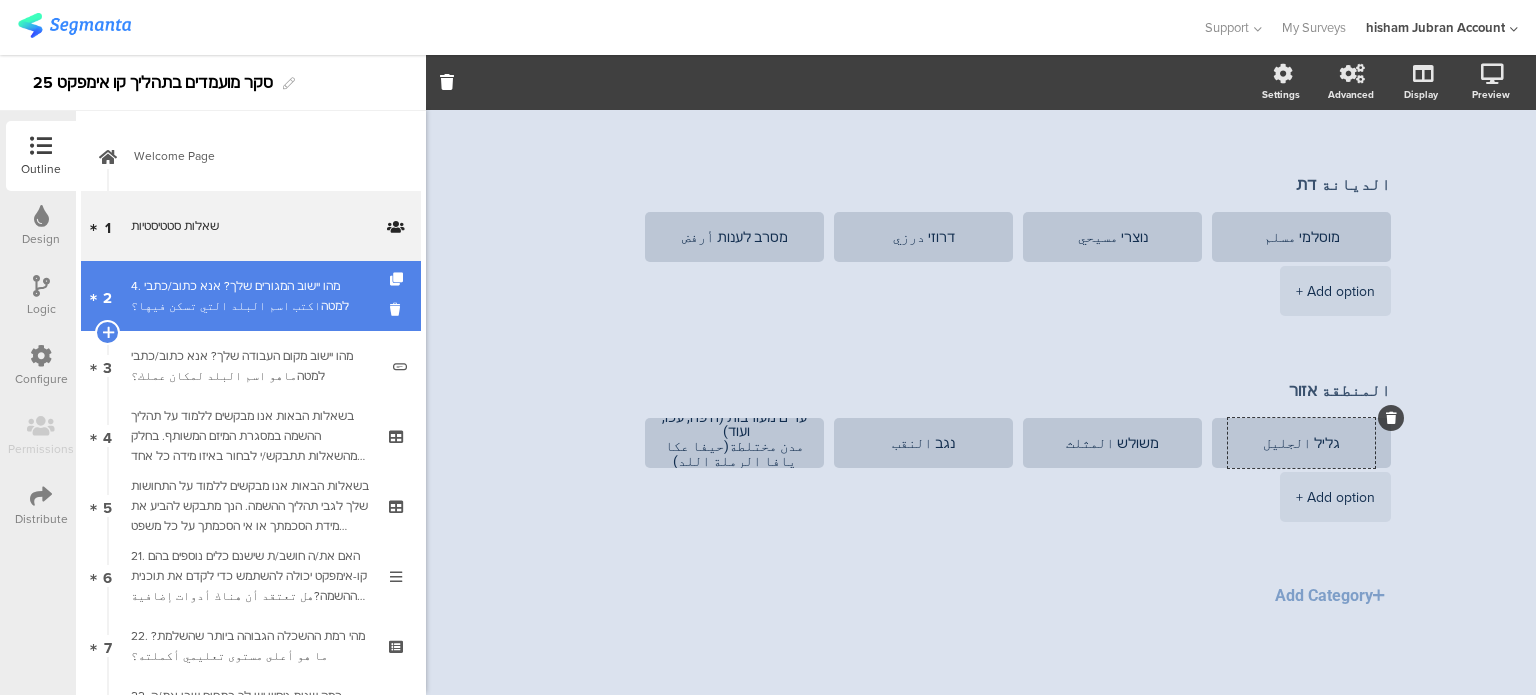 click on "2
4.	מהו יישוב המגורים שלך? אנא כתוב/כתבי למטהاكتب اسم البلد التي تسكن فيها؟" at bounding box center [251, 296] 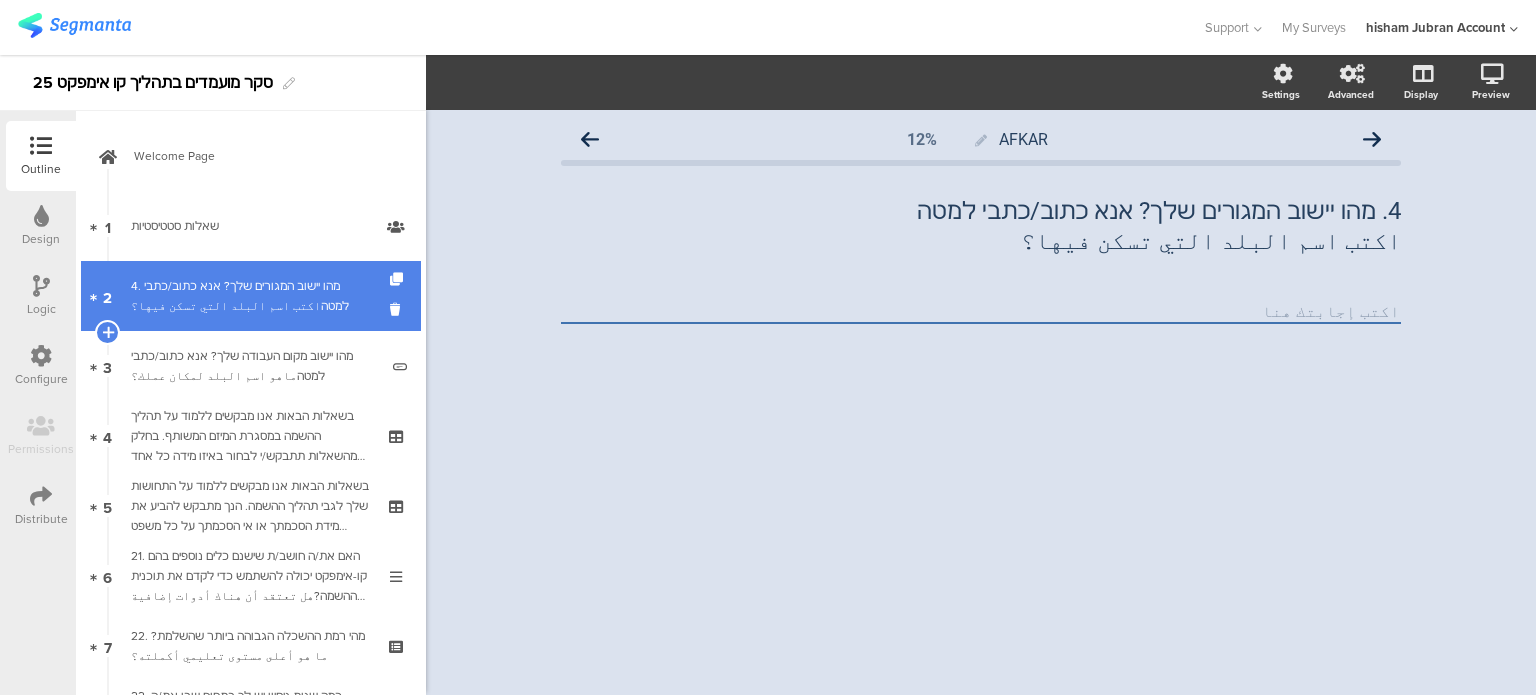 scroll, scrollTop: 0, scrollLeft: 0, axis: both 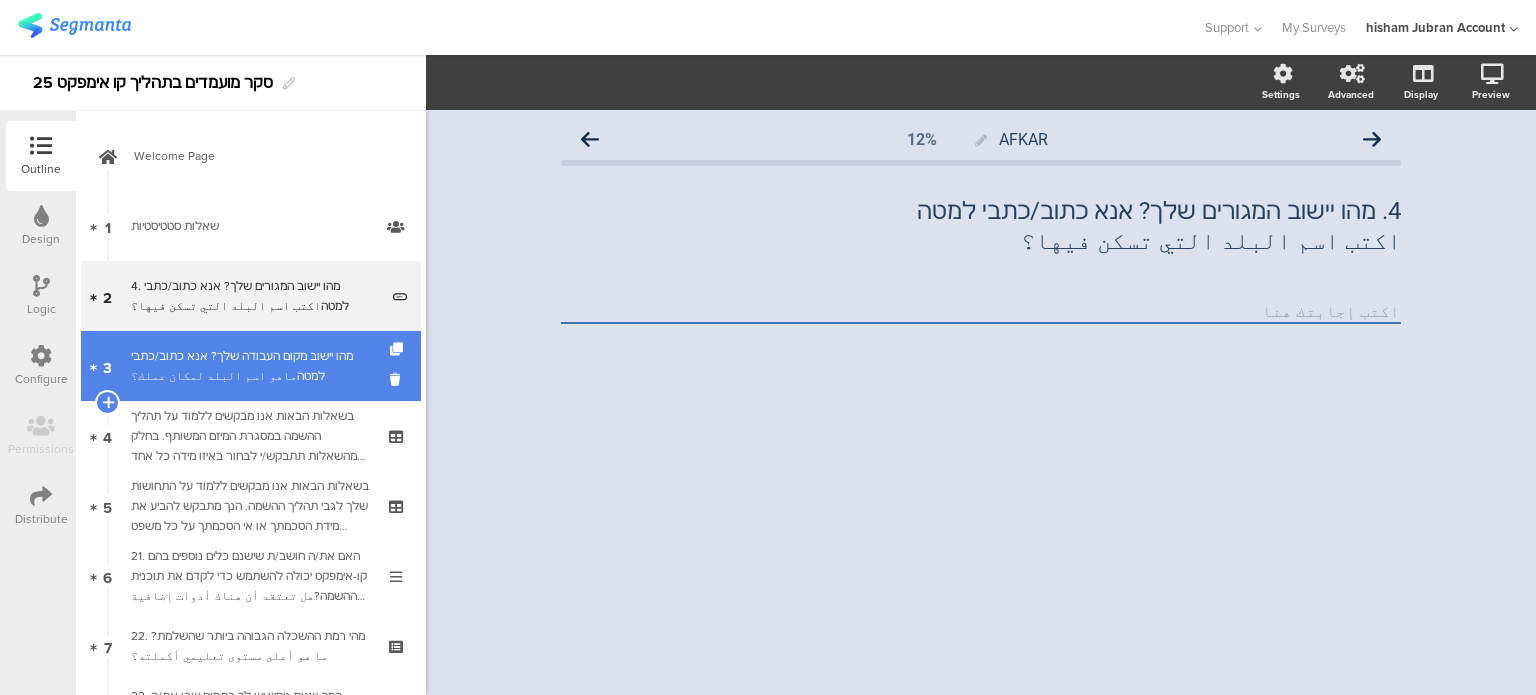 click on "מהו יישוב מקום העבודה שלך? אנא כתוב/כתבי למטהماهو اسم البلد لمكان عملك؟" at bounding box center (254, 366) 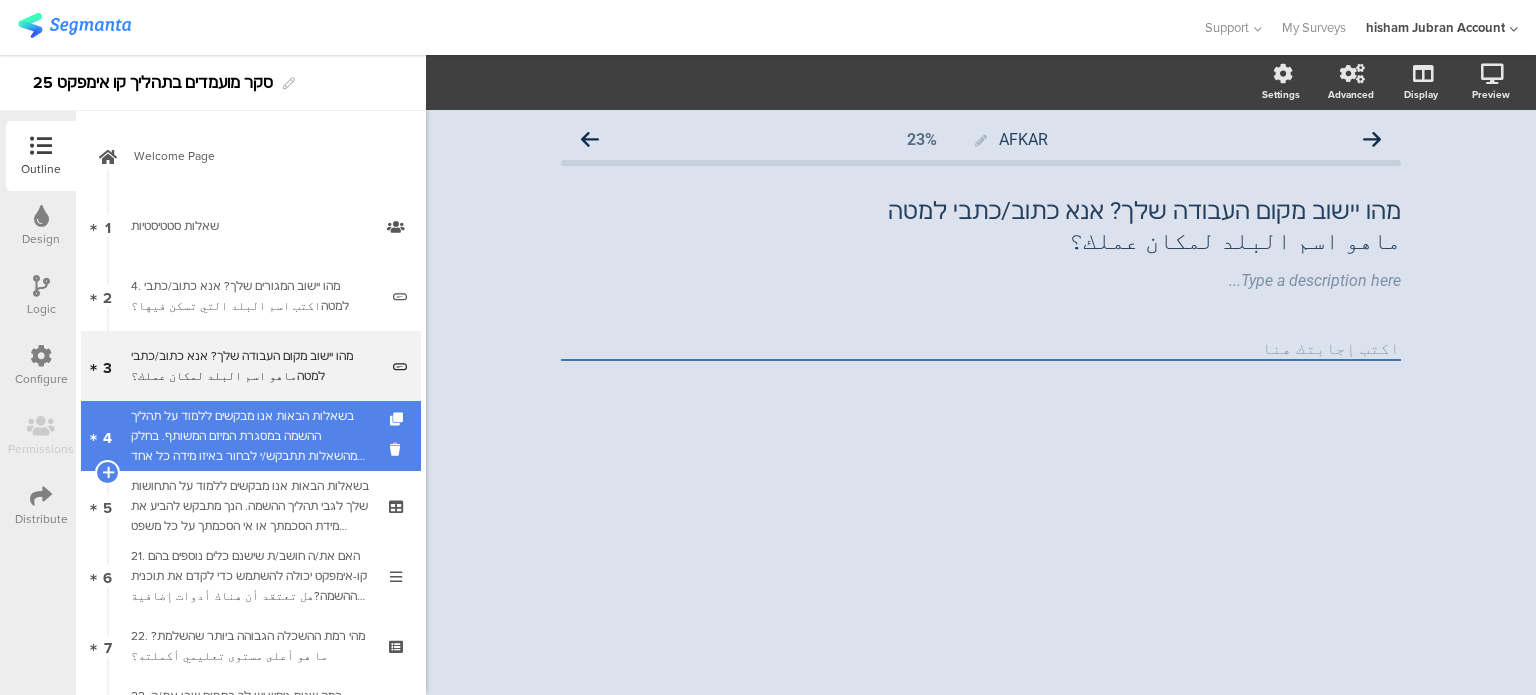 click on "4
בשאלות הבאות אנו מבקשים ללמוד על תהליך ההשמה במסגרת המיזם המשותף. בחלק מהשאלות תתבקש/י לבחור באיזו מידה כל אחד מהנושאים הבאים התקיים או לא התקיים בתהליך ההשתלבות שלך. אנא דרג/י את תשובתך על סולם מ-1 עד 5, כאשר:في الأسئلة التالية، نود التعرف على عملية التوظيف في إطار المشروع المشترك. في بعض الأسئلة، سيُطلب منك تحديد مدى وجود أو غياب كل من المواضيع التالية في البرنامج. يُرجى تقييم إجابتك على مقياس من 1 إلى 5، بحيث:" at bounding box center (251, 436) 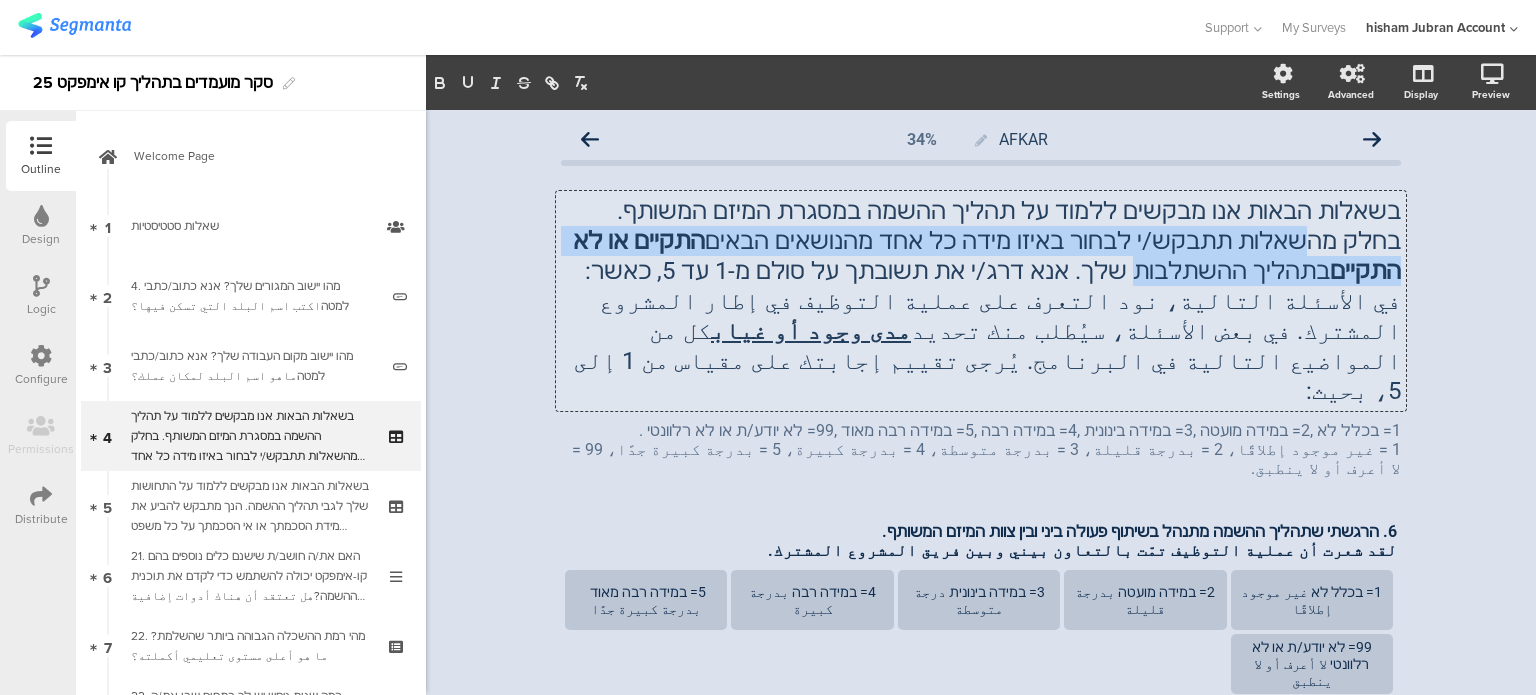 drag, startPoint x: 672, startPoint y: 235, endPoint x: 599, endPoint y: 247, distance: 73.97973 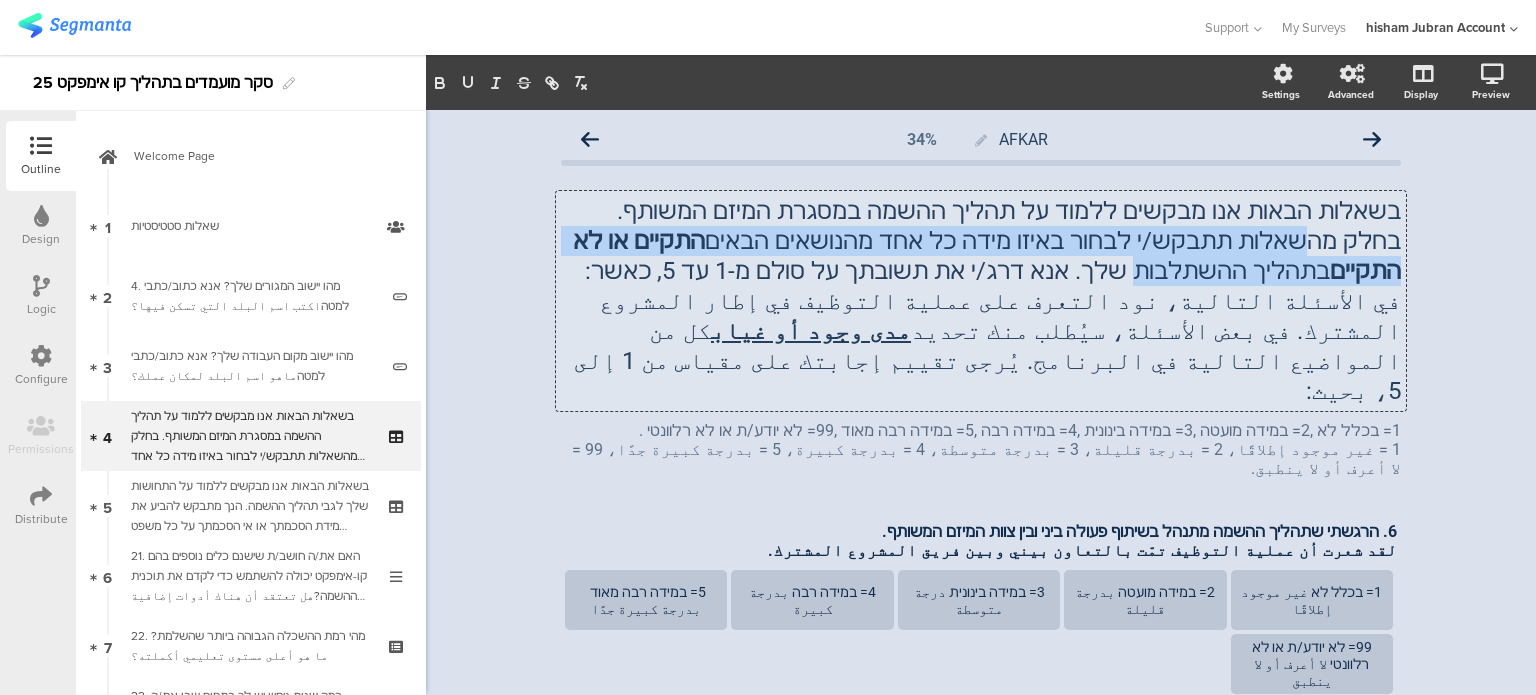 click on "בשאלות הבאות אנו מבקשים ללמוד על תהליך ההשמה במסגרת המיזם המשותף. בחלק מהשאלות תתבקש/י לבחור באיזו מידה כל אחד מהנושאים הבאים  התקיים או לא התקיים  בתהליך ההשתלבות שלך. אנא דרג/י את תשובתך על סולם מ-1 עד 5, כאשר: في الأسئلة التالية، نود التعرف على عملية التوظيف في إطار المشروع المشترك. في بعض الأسئلة، سيُطلب منك تحديد  مدى وجود أو غياب  كل من المواضيع التالية في البرنامج. يُرجى تقييم إجابتك على مقياس من 1 إلى 5، بحيث:
בשאלות הבאות אנו מבקשים ללמוד על תהליך ההשמה במסגרת המיזם המשותף. בחלק מהשאלות תתבקש/י לבחור באיזו מידה כל אחד מהנושאים הבאים  התקיים או לא התקיים" 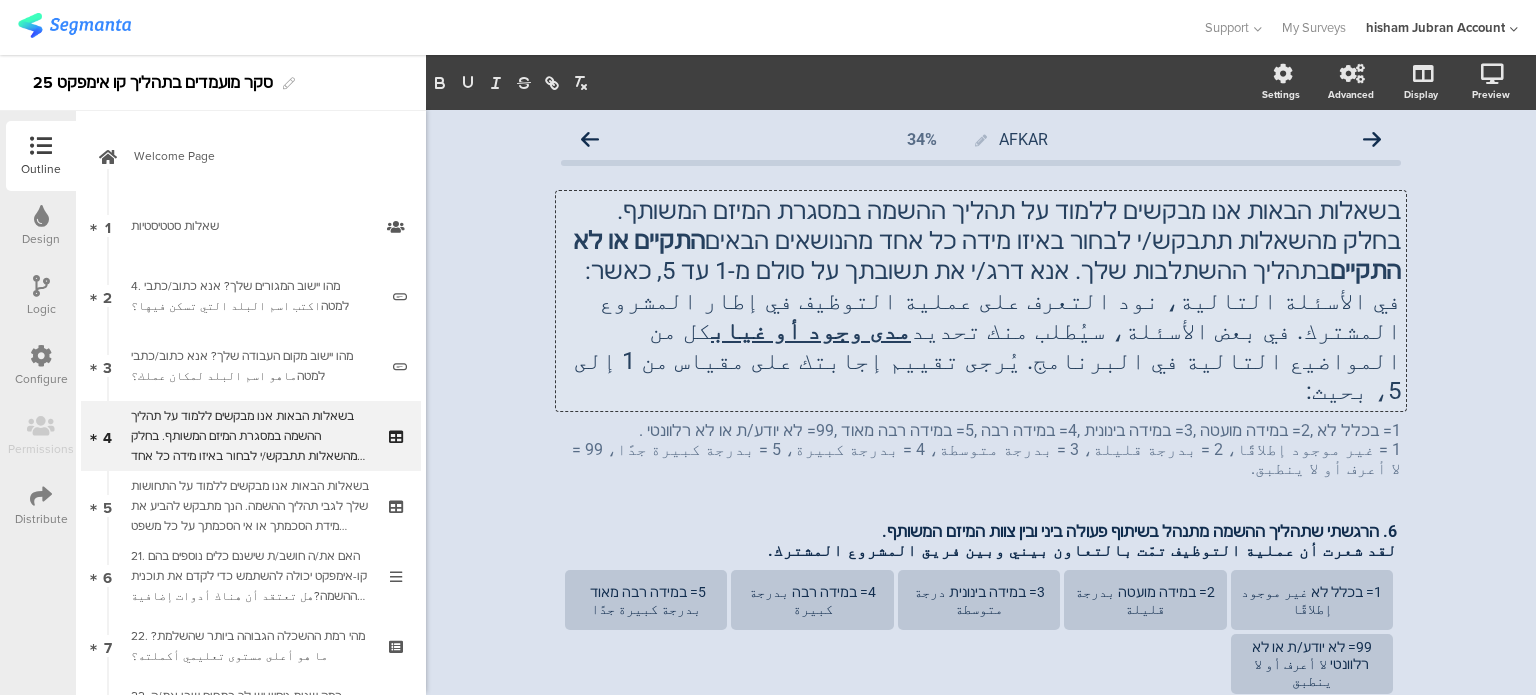 type 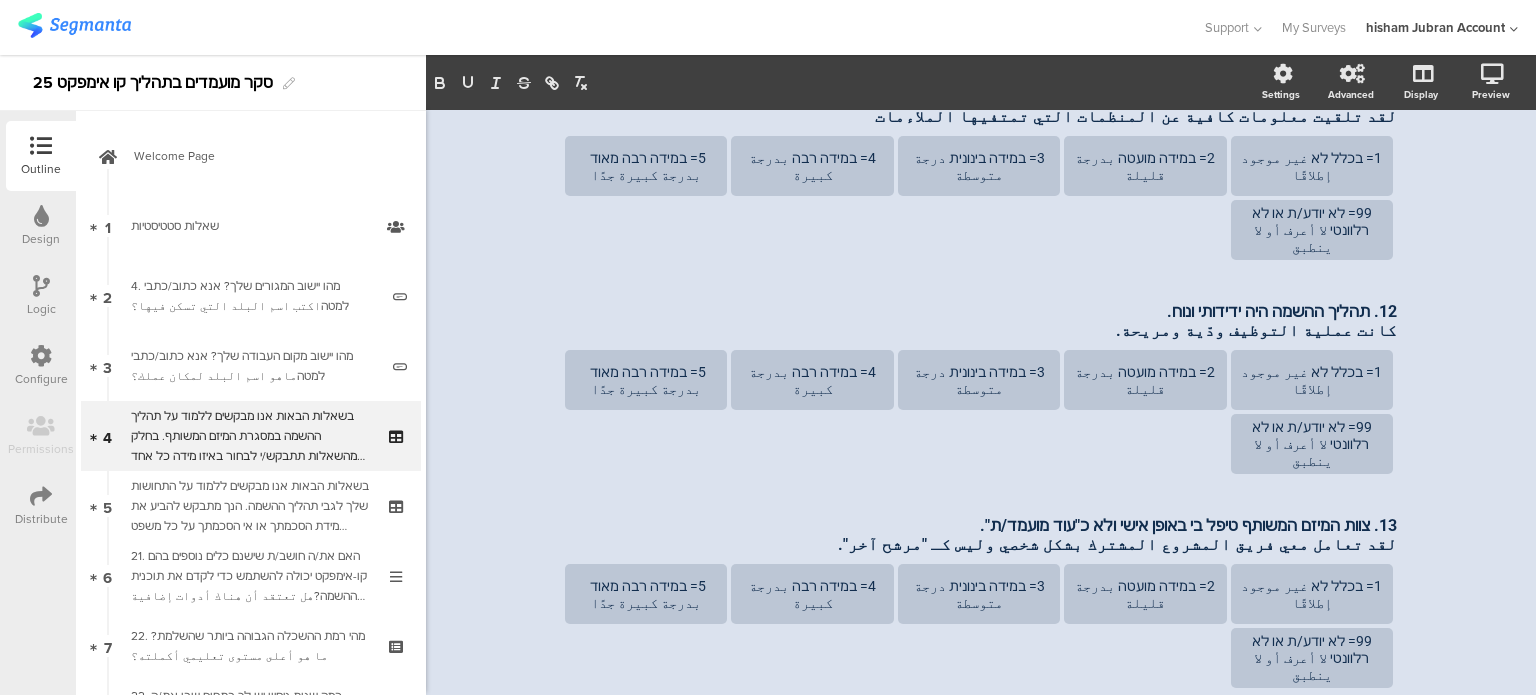 scroll, scrollTop: 1593, scrollLeft: 0, axis: vertical 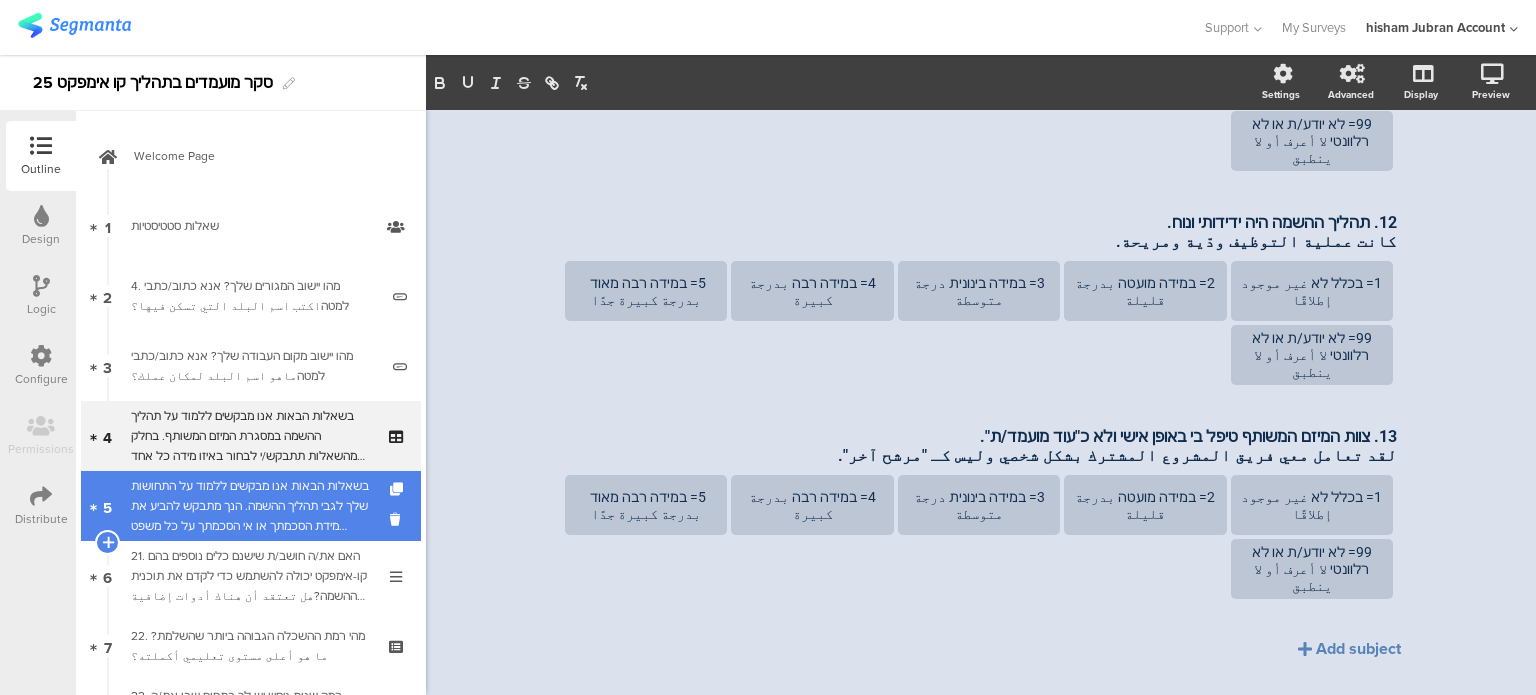 click on "בשאלות הבאות אנו מבקשים ללמוד על התחושות שלך לגבי תהליך ההשמה. הנך מתבקש להביע את מידת הסכמתך או אי הסכמתך על כל משפט ומשפט.אנא דרג/י את התשובה שלך על סולם מ-1 עד 5, כאשר:في الأسئلة التالية، نود أن نتعرف على آرائكم حول عملية التوظيف. يُرجى تحديد مدى موافقتكم أو معارضتكم لكل عبارة.يرجى تقييم إجابتكم على مقياس من ١ إلى ٥، بحيث:" at bounding box center [250, 506] 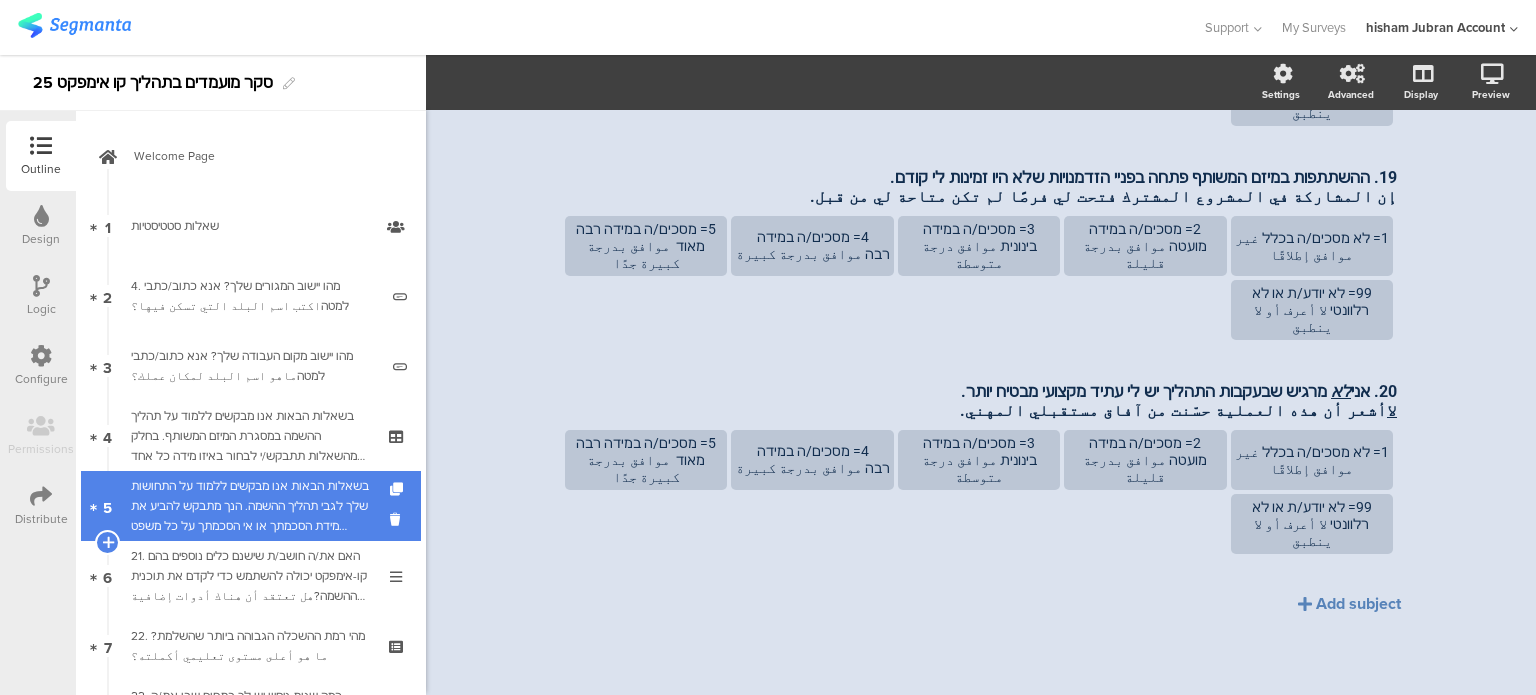 scroll, scrollTop: 1378, scrollLeft: 0, axis: vertical 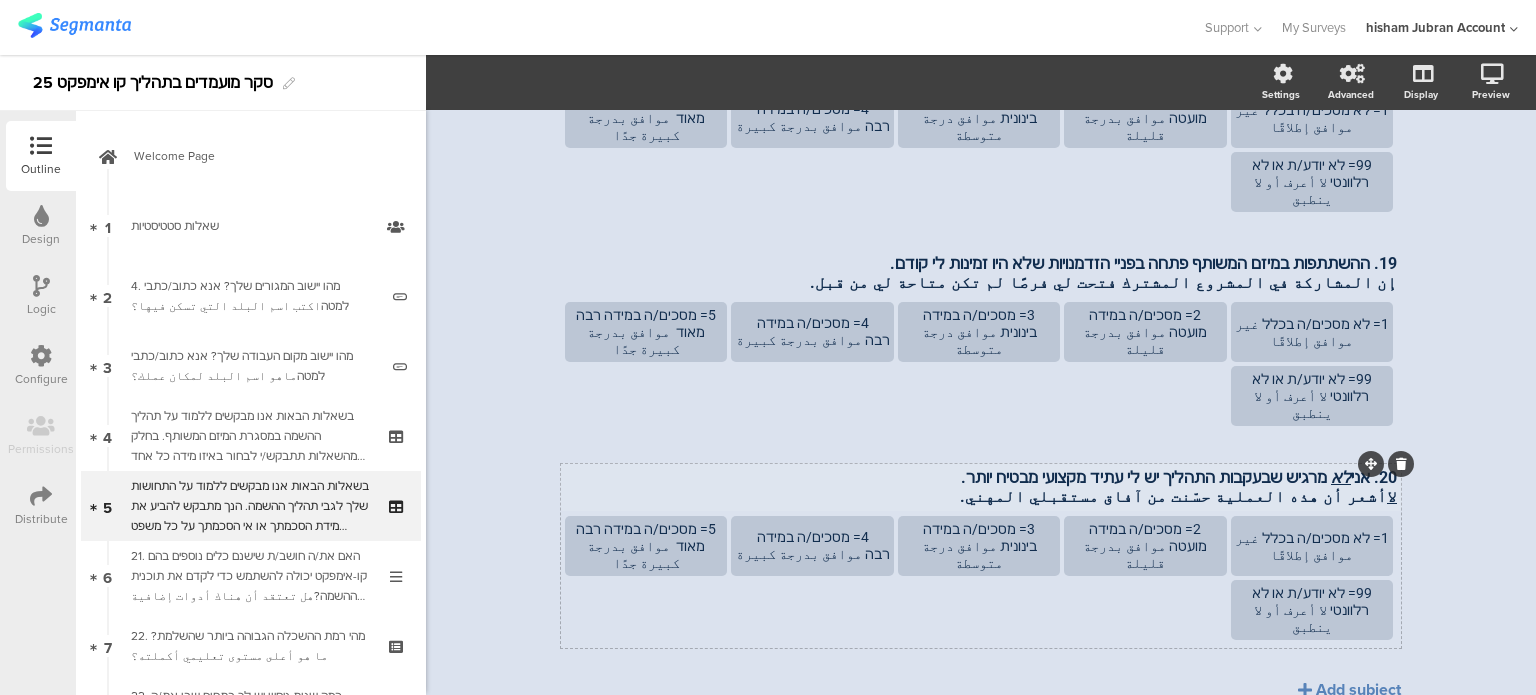click on "14. התהליך חיזק את הביטחון שלי ביכולת להשתלב בשוק העבודה.  لقد عززت هذه العملية ثقتي في قدرتي على الاندماج في سوق العمل
14. התהליך חיזק את הביטחון שלי ביכולת להשתלב בשוק העבודה.  لقد عززت هذه العملية ثقتي في قدرتي على الاندماج في سوق العمل
1= לא מסכים/ה בכלל غير موافق إطلاقًا
2= מסכים/ה במידה מועטה موافق بدرجة قليلة
3= מסכים/ה במידה בינונית موافق درجة متوسطة" 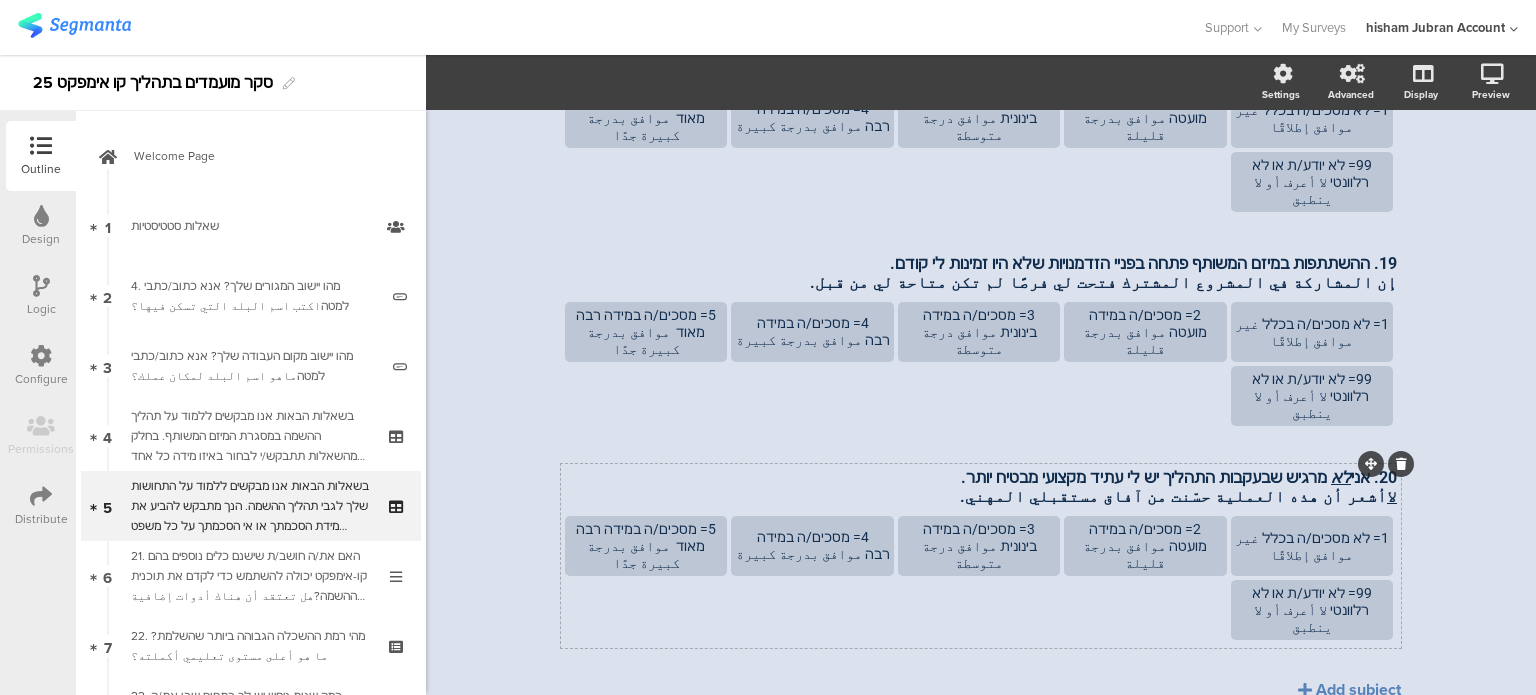 scroll, scrollTop: 1269, scrollLeft: 0, axis: vertical 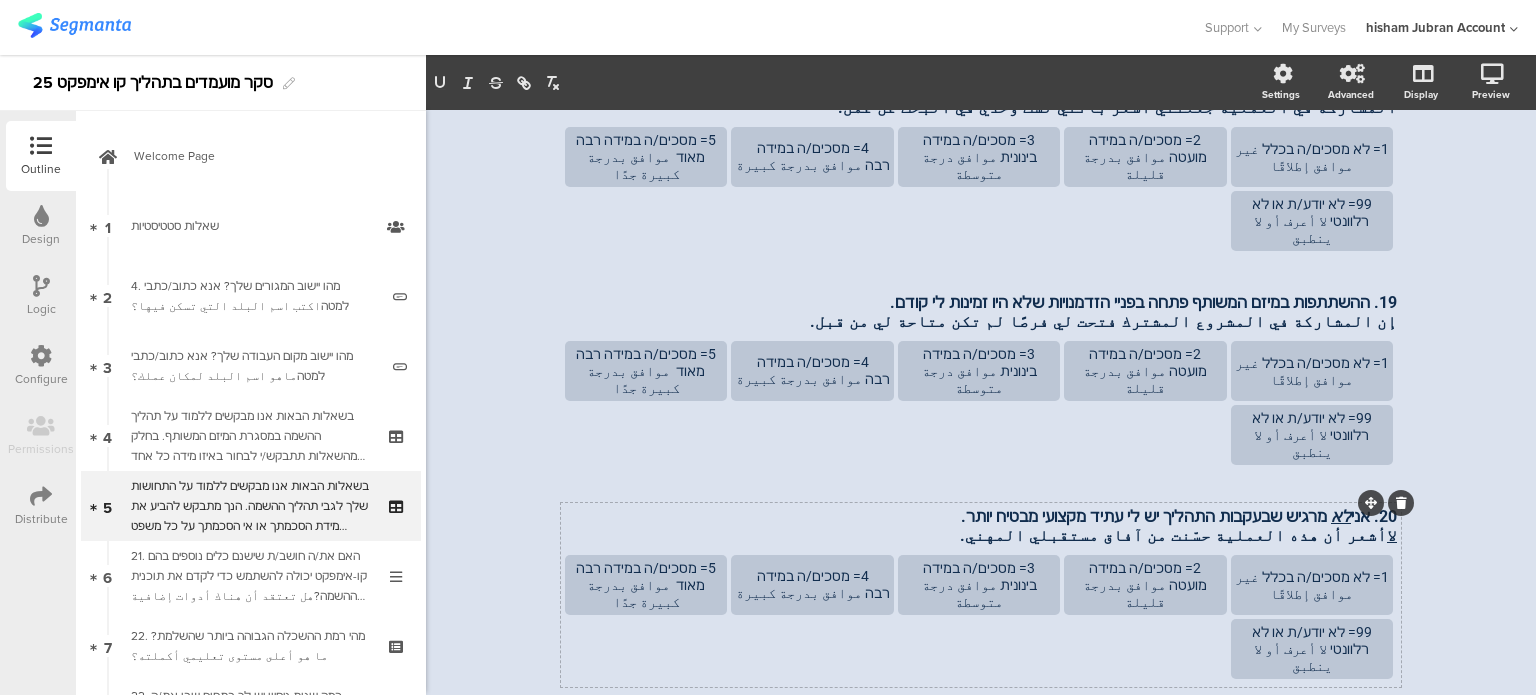 type 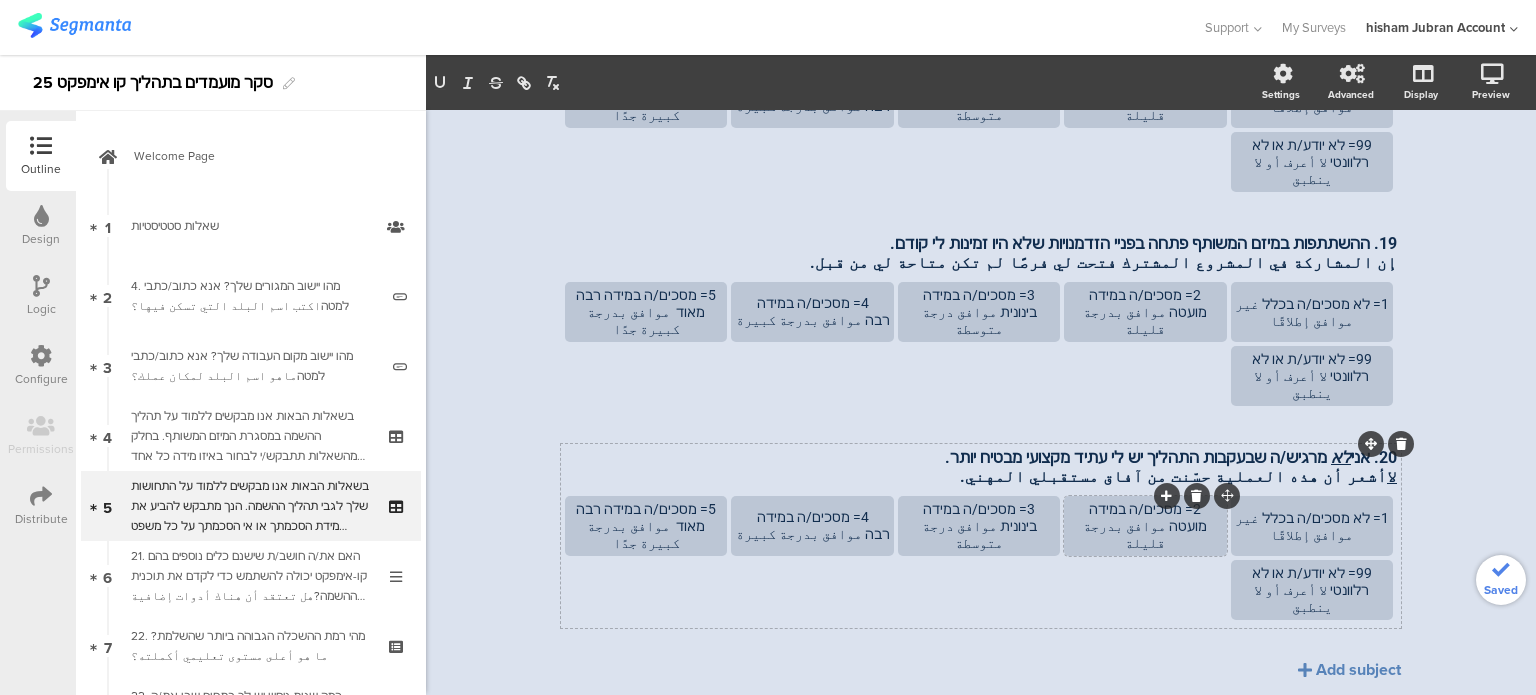 scroll, scrollTop: 1378, scrollLeft: 0, axis: vertical 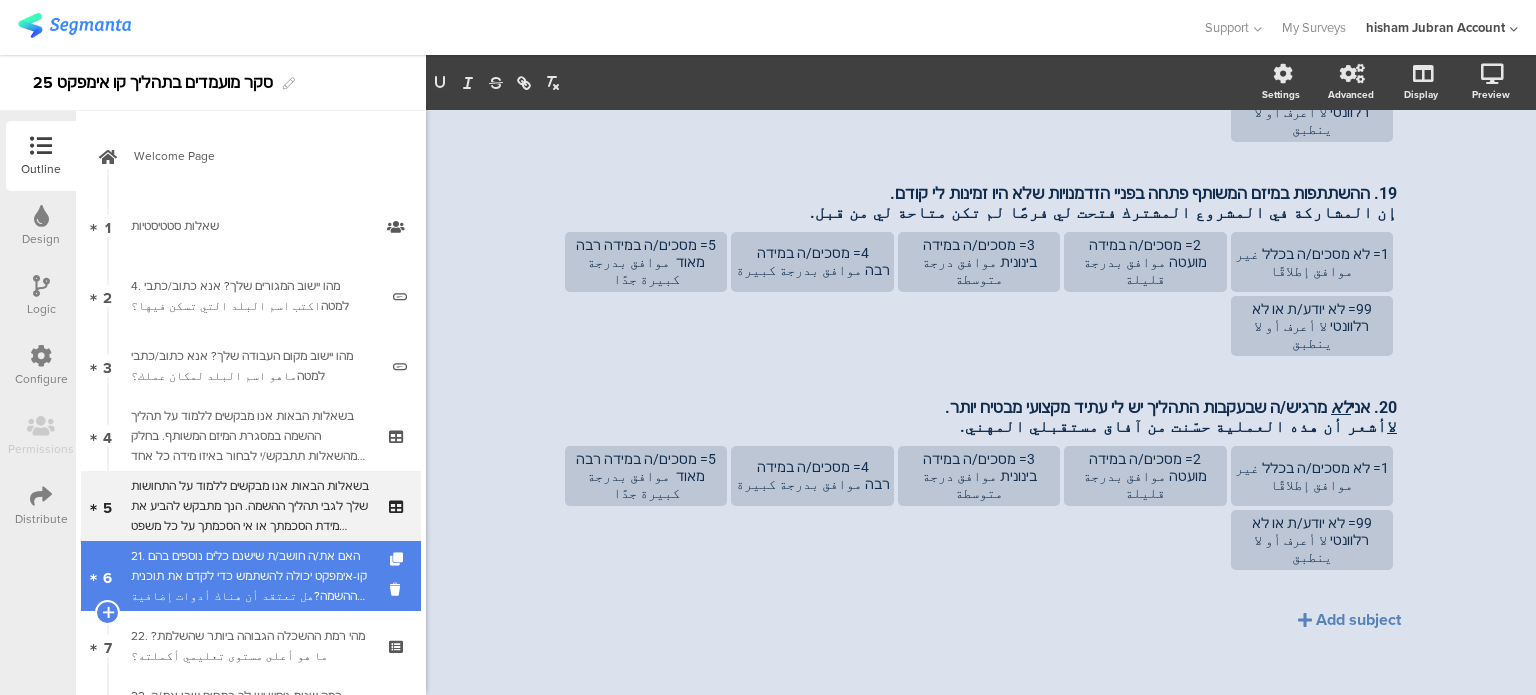 click on "21. האם את/ה חושב/ת שישנם כלים נוספים בהם קו-אימפקט יכולה להשתמש כדי לקדם את תוכנית ההשמה?هل تعتقد أن هناك أدوات إضافية يمكن لـ Co-Impact استخدامها لتحسين برنامج التوظيف؟" at bounding box center (250, 576) 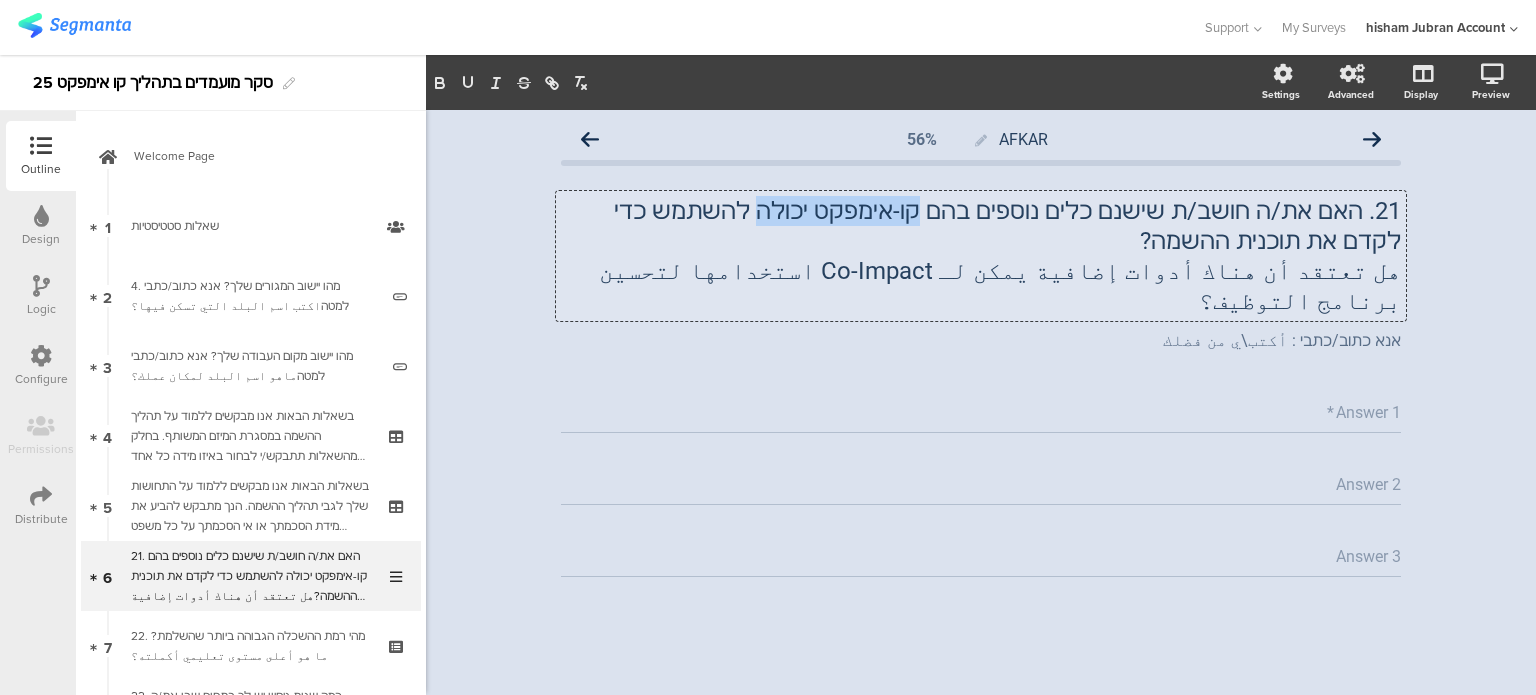drag, startPoint x: 852, startPoint y: 208, endPoint x: 993, endPoint y: 207, distance: 141.00354 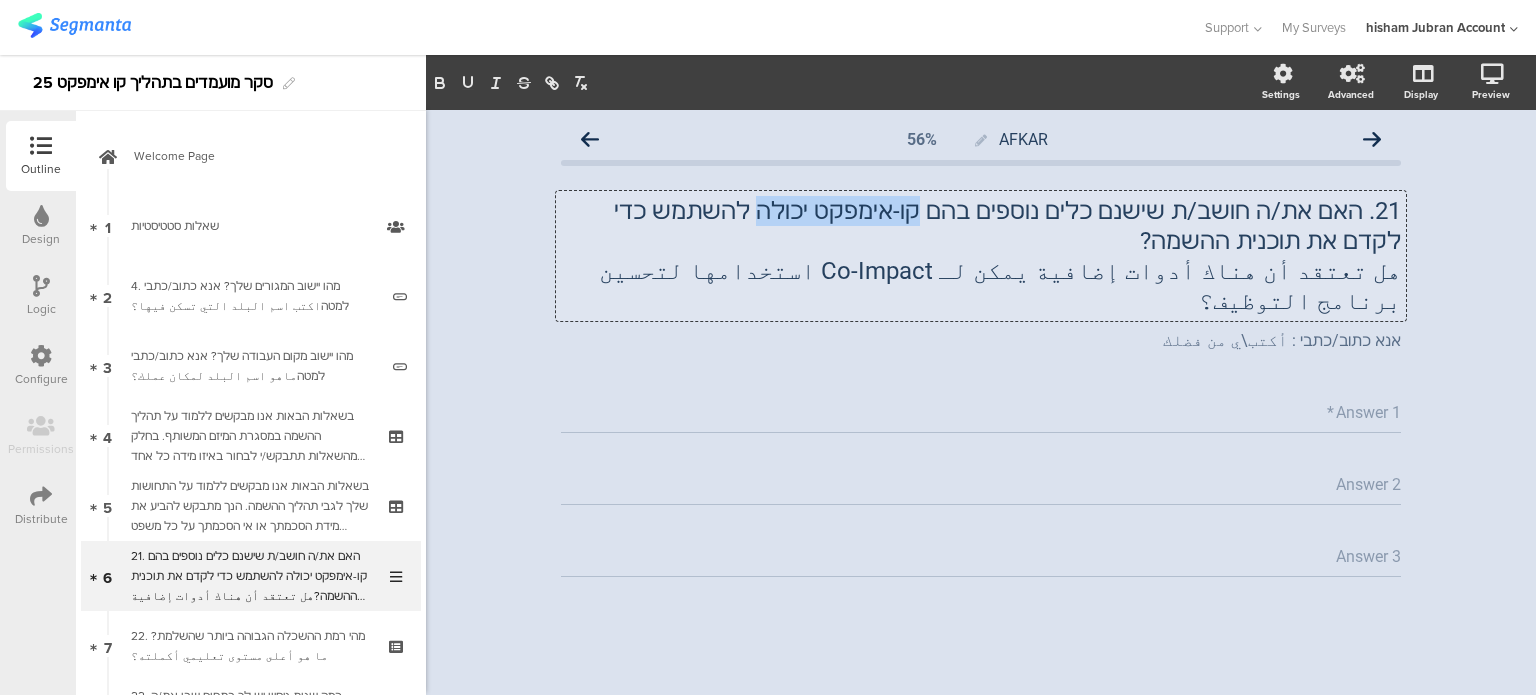 click on "21. האם את/ה חושב/ת שישנם כלים נוספים בהם קו-אימפקט יכולה להשתמש כדי לקדם את תוכנית ההשמה? هل تعتقد أن هناك أدوات إضافية يمكن لـ Co-Impact استخدامها لتحسين برنامج التوظيف؟
21. האם את/ה חושב/ת שישנם כלים נוספים בהם קו-אימפקט יכולה להשתמש כדי לקדם את תוכנית ההשמה? هل تعتقد أن هناك أدوات إضافية يمكن لـ Co-Impact استخدامها لتحسين برنامج التوظيف؟
21. האם את/ה חושב/ת שישנם כלים נוספים בהם קו-אימפקט יכולה להשתמש כדי לקדם את תוכנית ההשמה? هل تعتقد أن هناك أدوات إضافية يمكن لـ Co-Impact استخدامها لتحسين برنامج التوظيف؟" 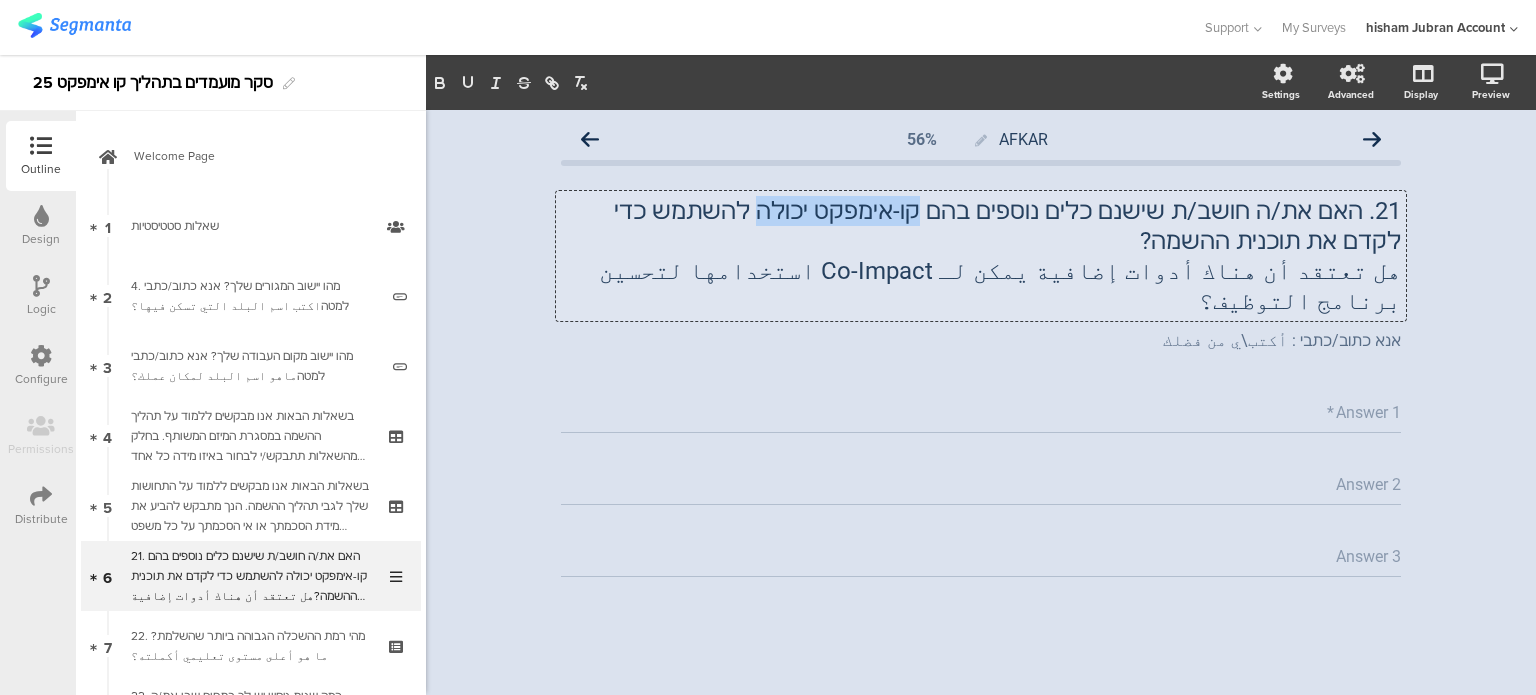 type 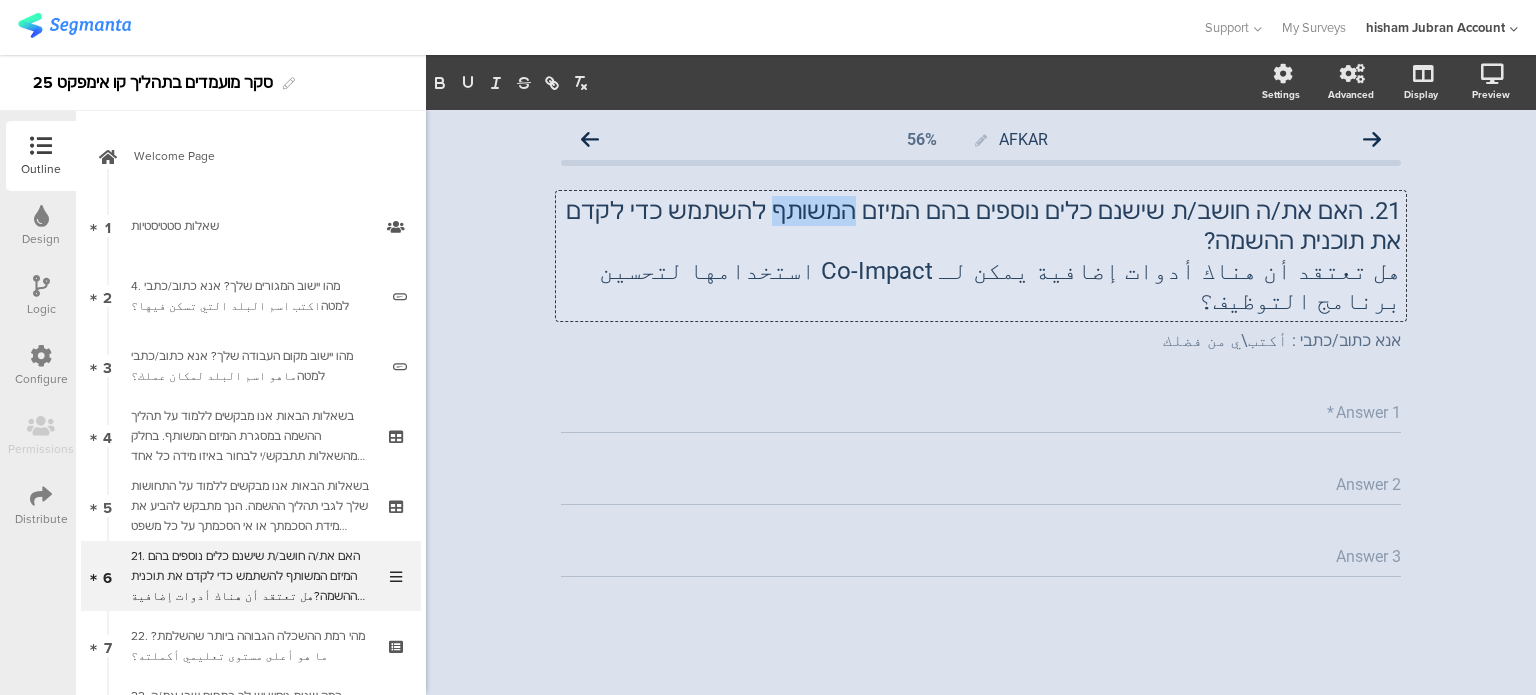 copy on "המשותף" 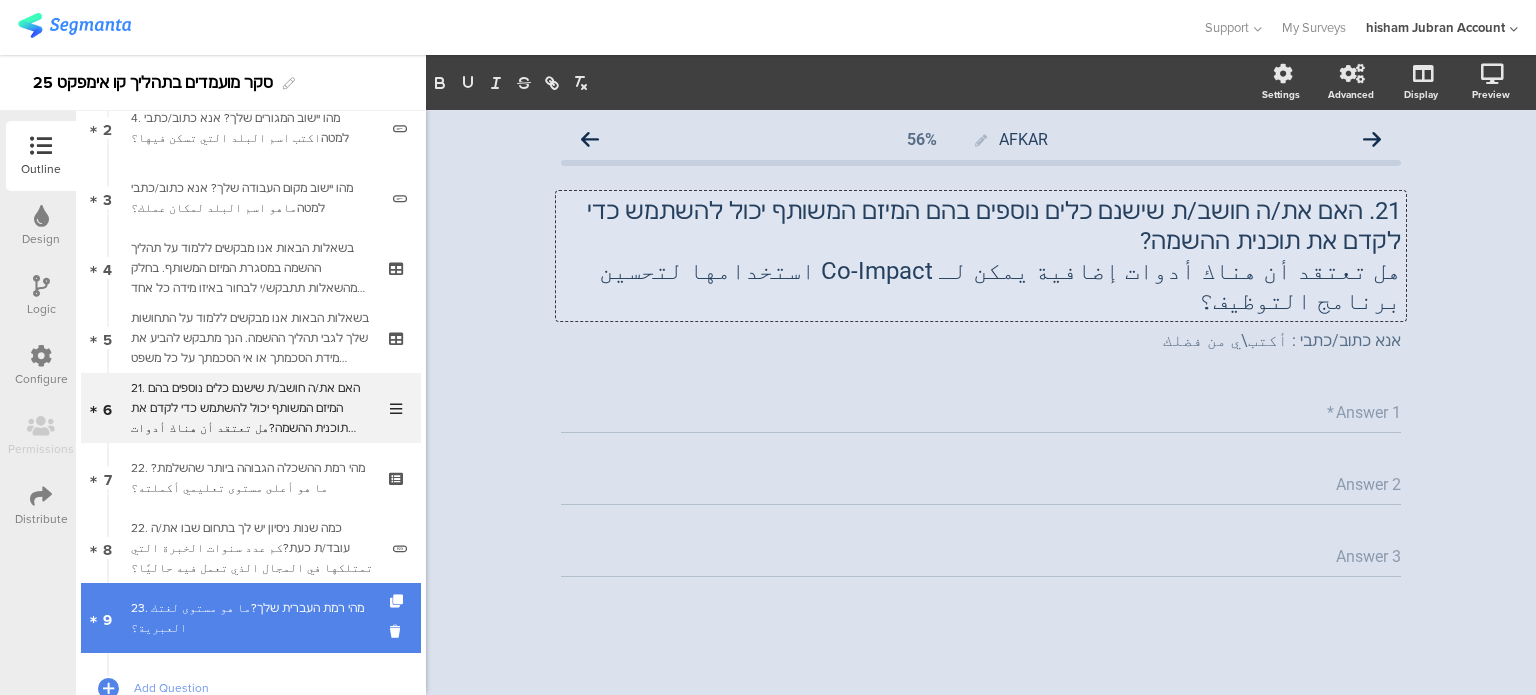 scroll, scrollTop: 200, scrollLeft: 0, axis: vertical 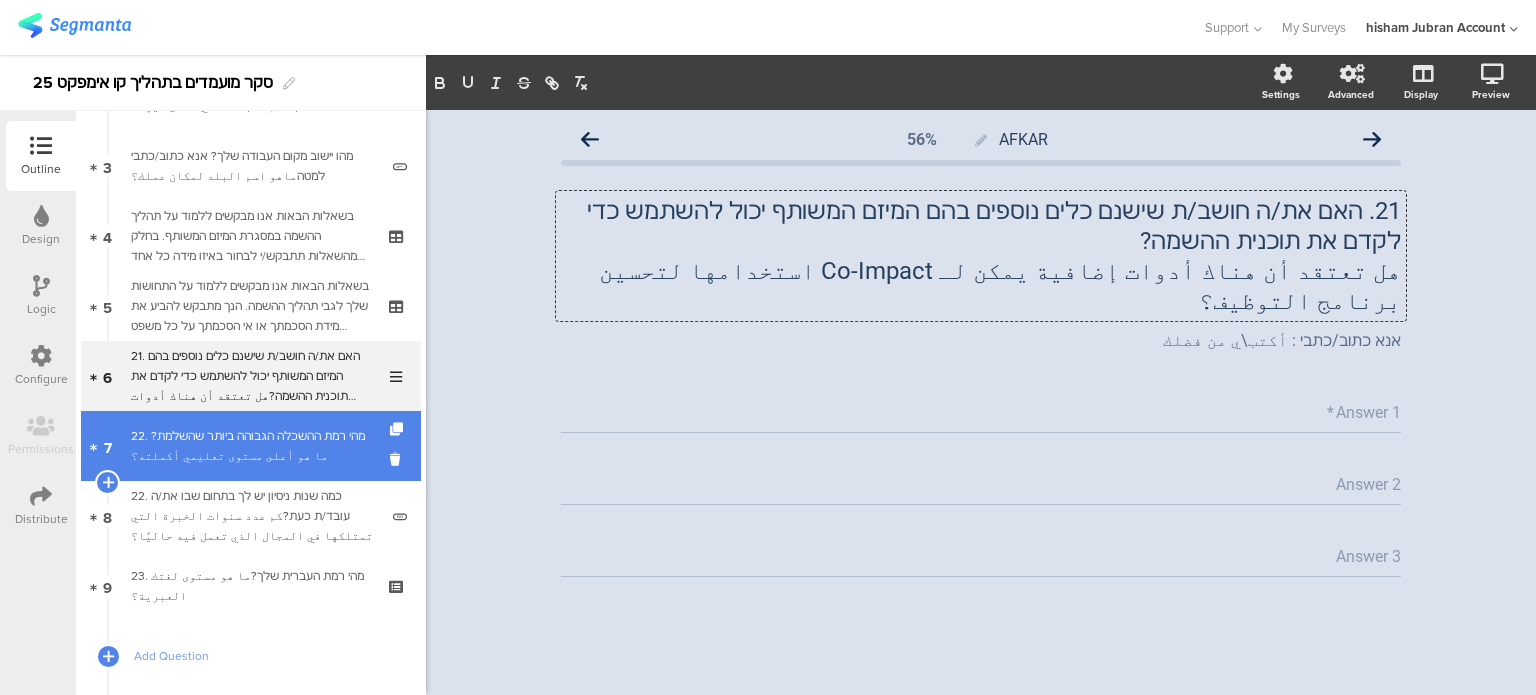 click on "22.	מהי רמת ההשכלה הגבוהה ביותר שהשלמת?ما هو أعلى مستوى تعليمي أكملته؟" at bounding box center (250, 446) 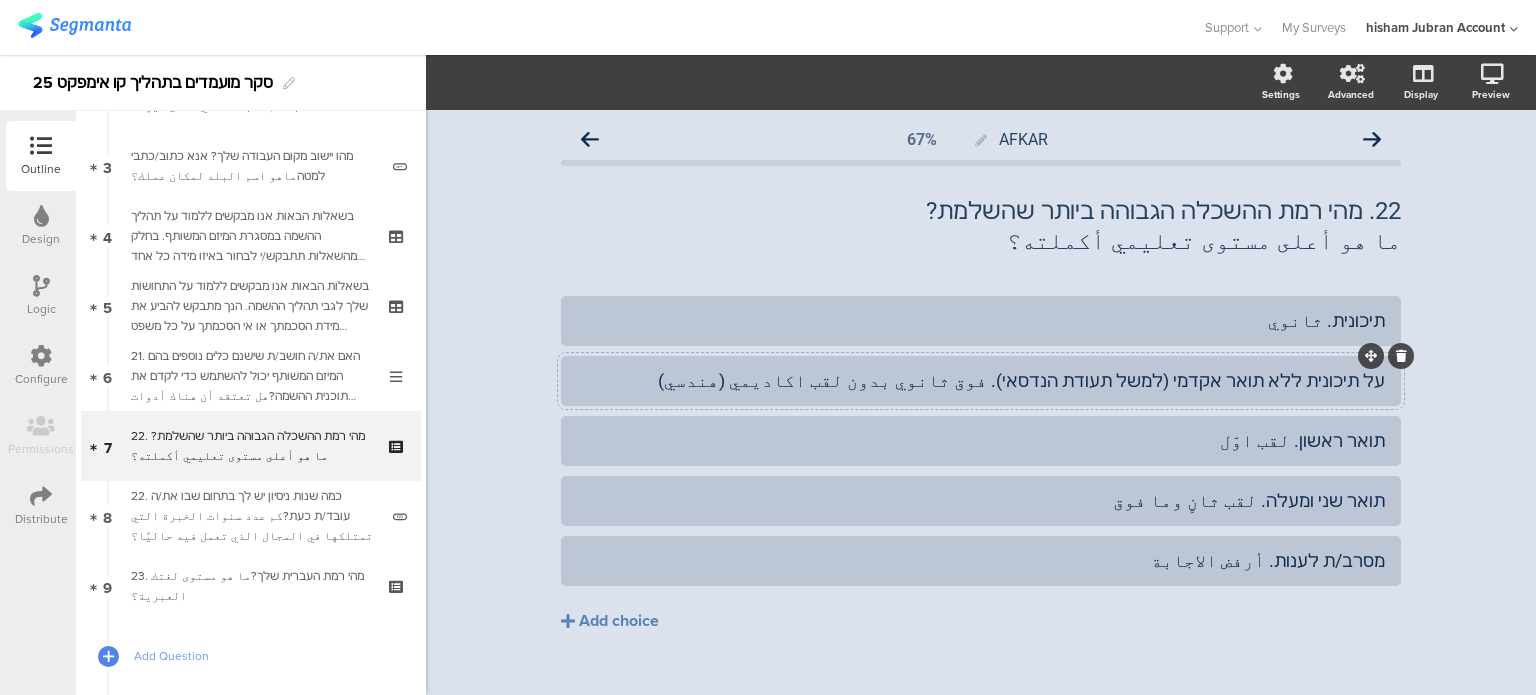 click on "על תיכונית ללא תואר אקדמי (למשל תעודת הנדסאי). فوق ثانوي بدون لقب اكاديمي (هندسي)" 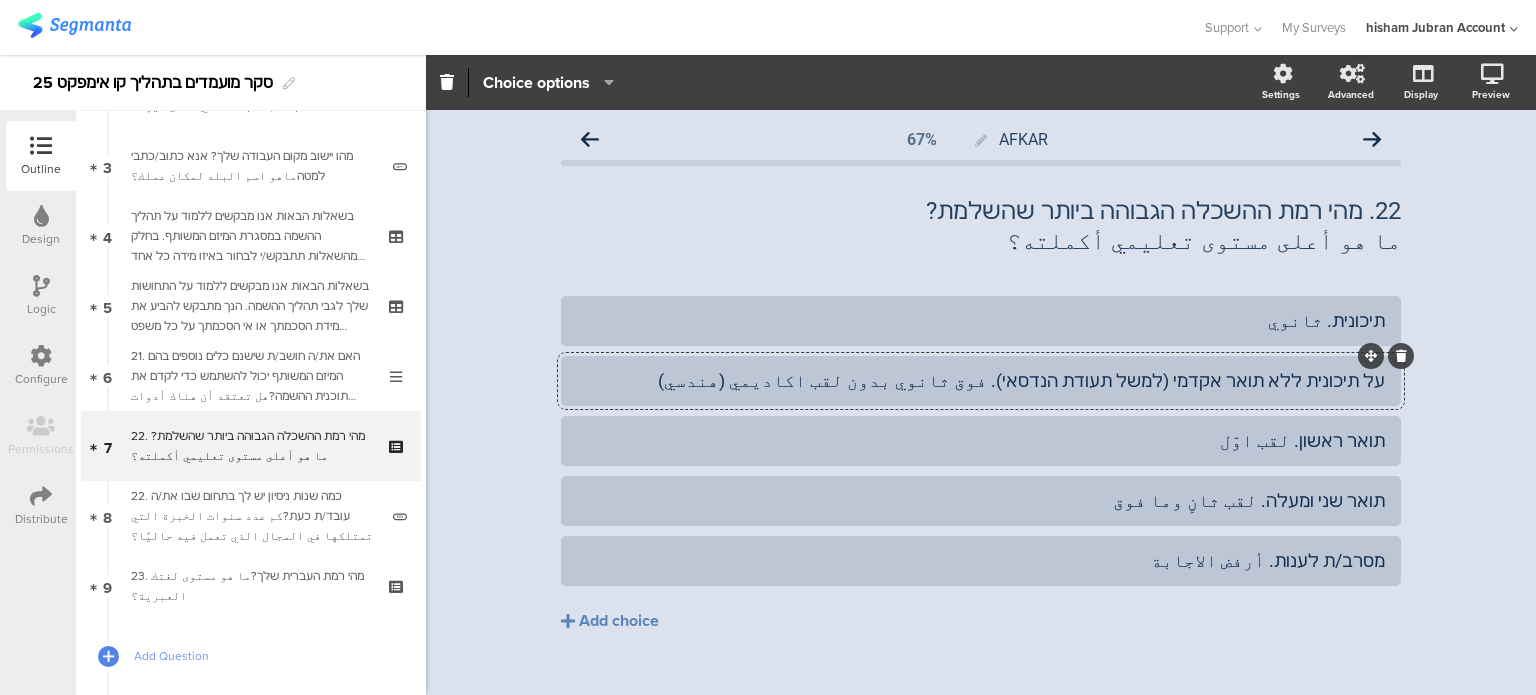 type 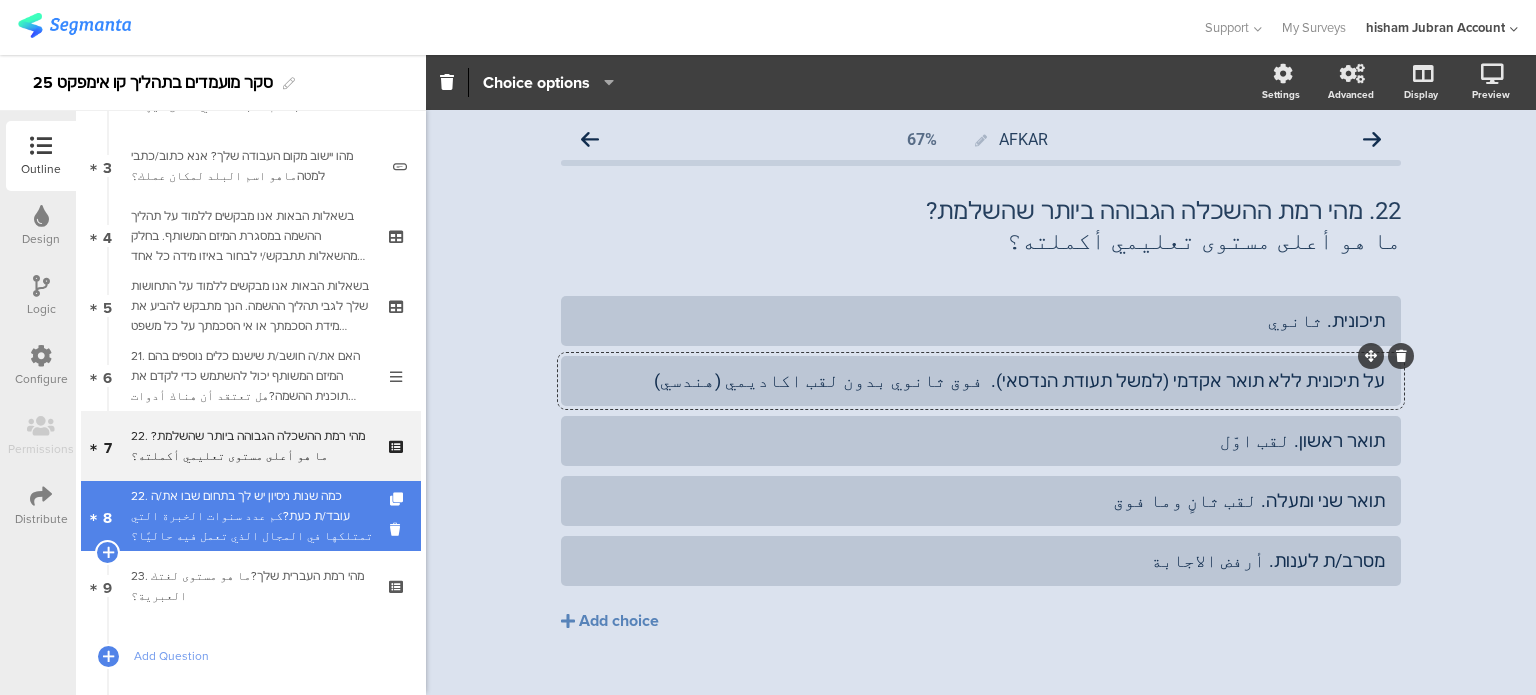 click on "22.	כמה שנות ניסיון יש לך בתחום שבו את/ה עובד/ת כעת?كم عدد سنوات الخبرة التي تمتلكها في المجال الذي تعمل فيه حاليًا؟" at bounding box center [254, 516] 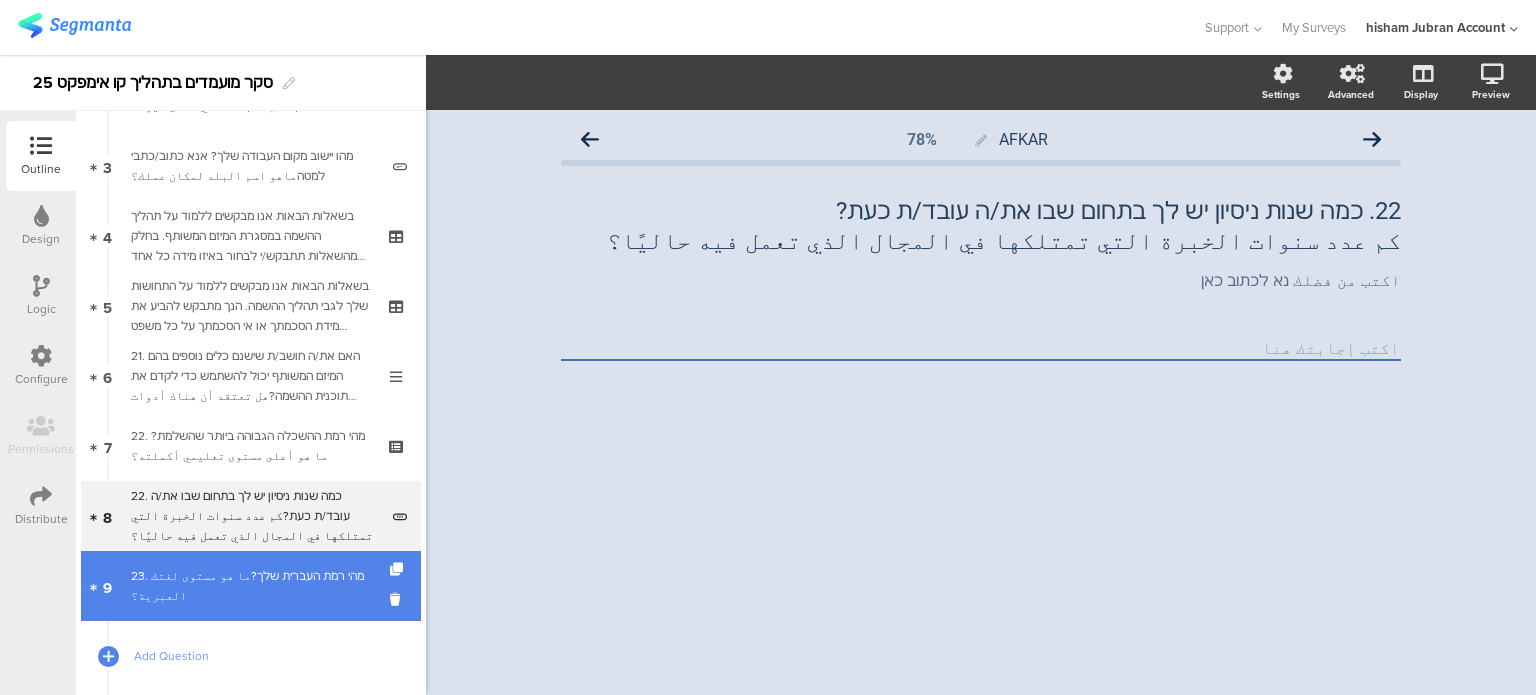 click on "23.	מהי רמת העברית שלך?ما هو مستوى لغتك العبرية؟" at bounding box center (250, 586) 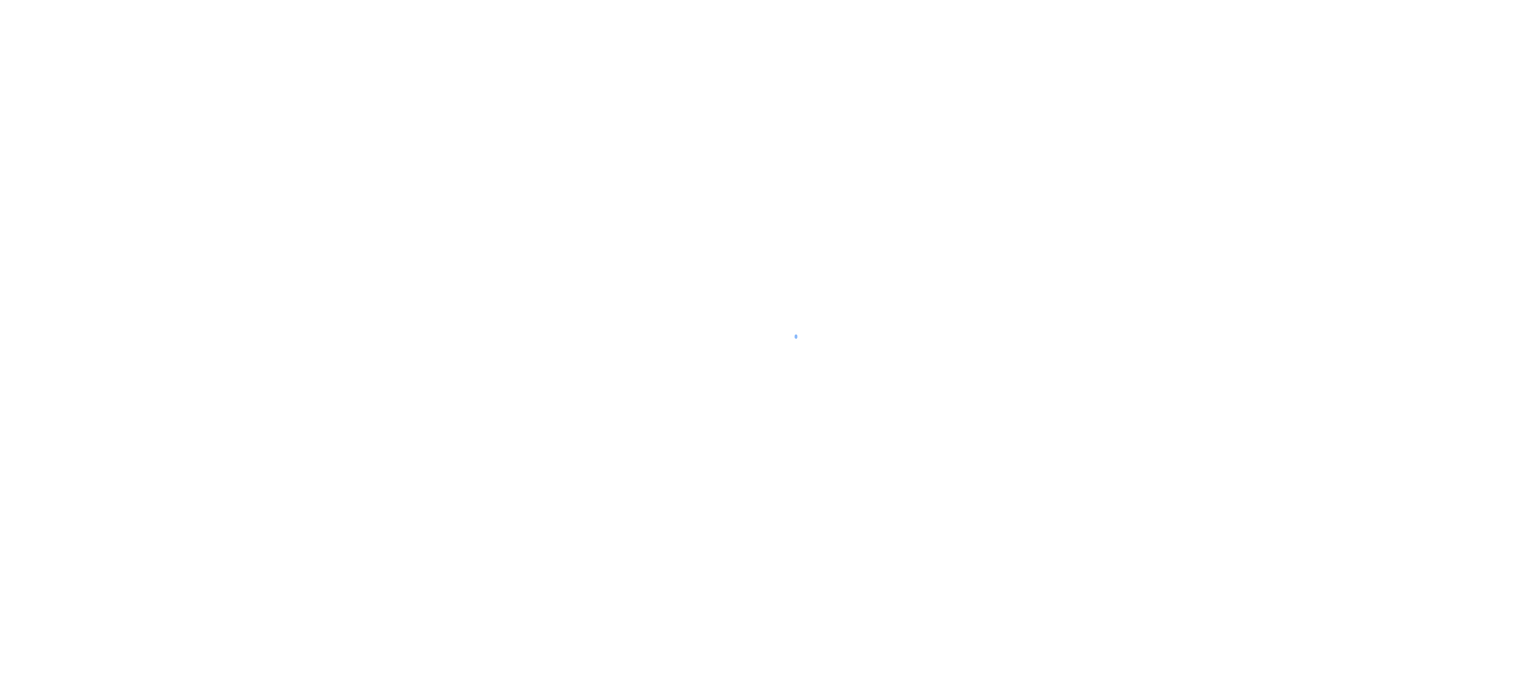 scroll, scrollTop: 0, scrollLeft: 0, axis: both 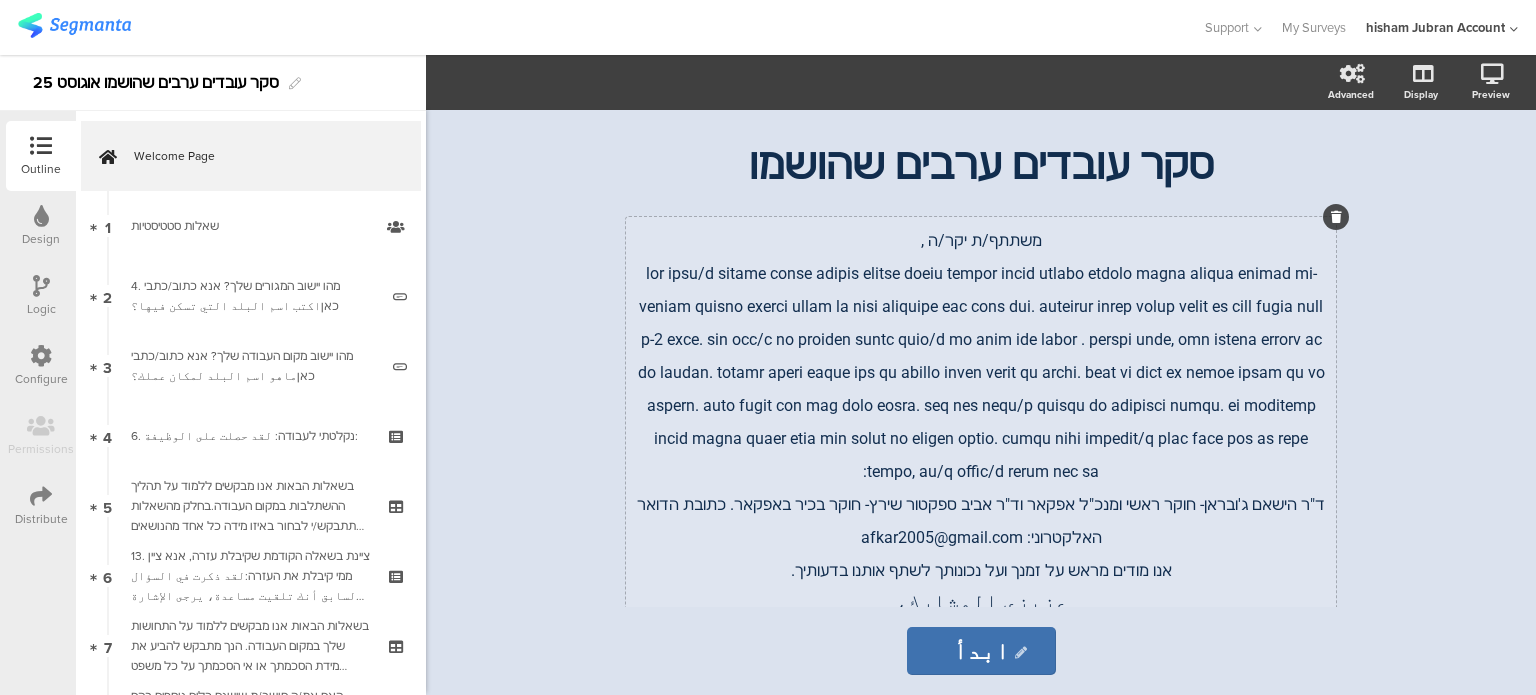 click 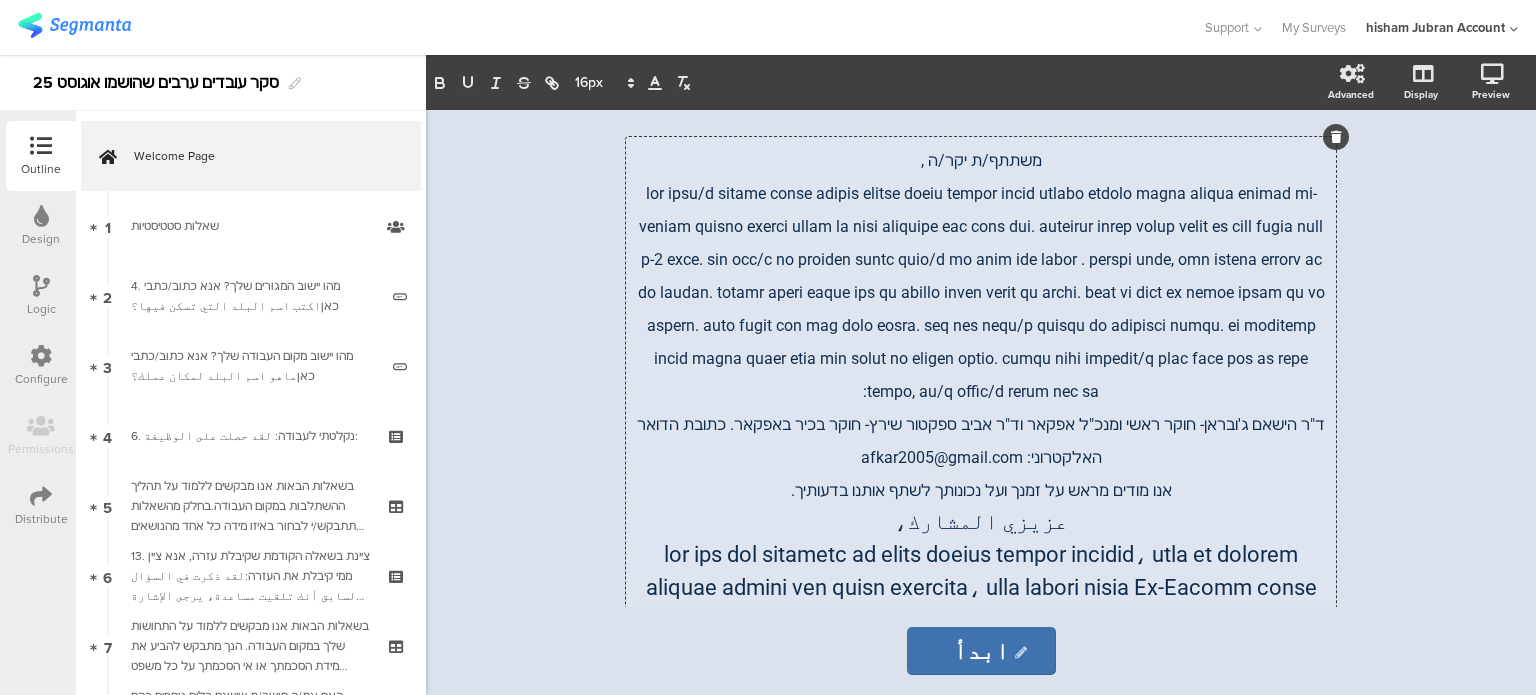 scroll, scrollTop: 0, scrollLeft: 0, axis: both 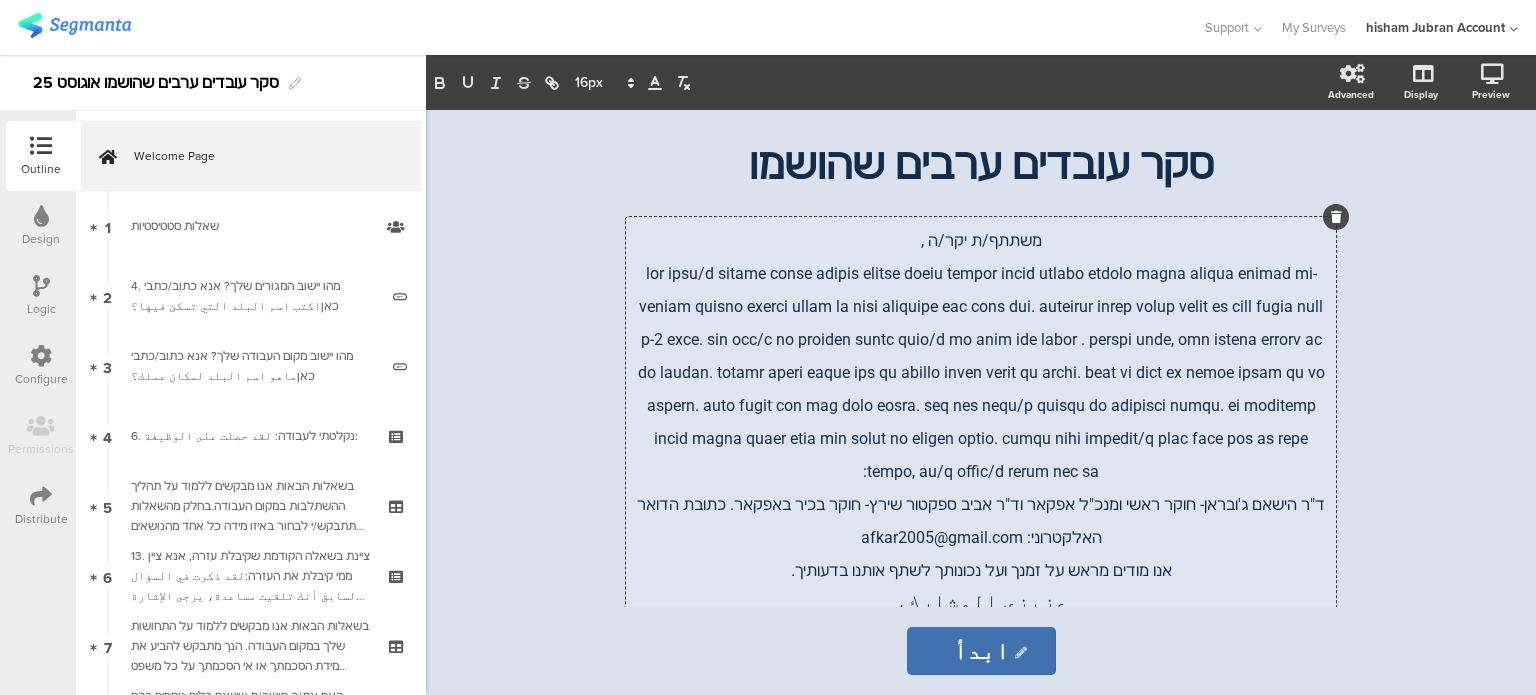 type 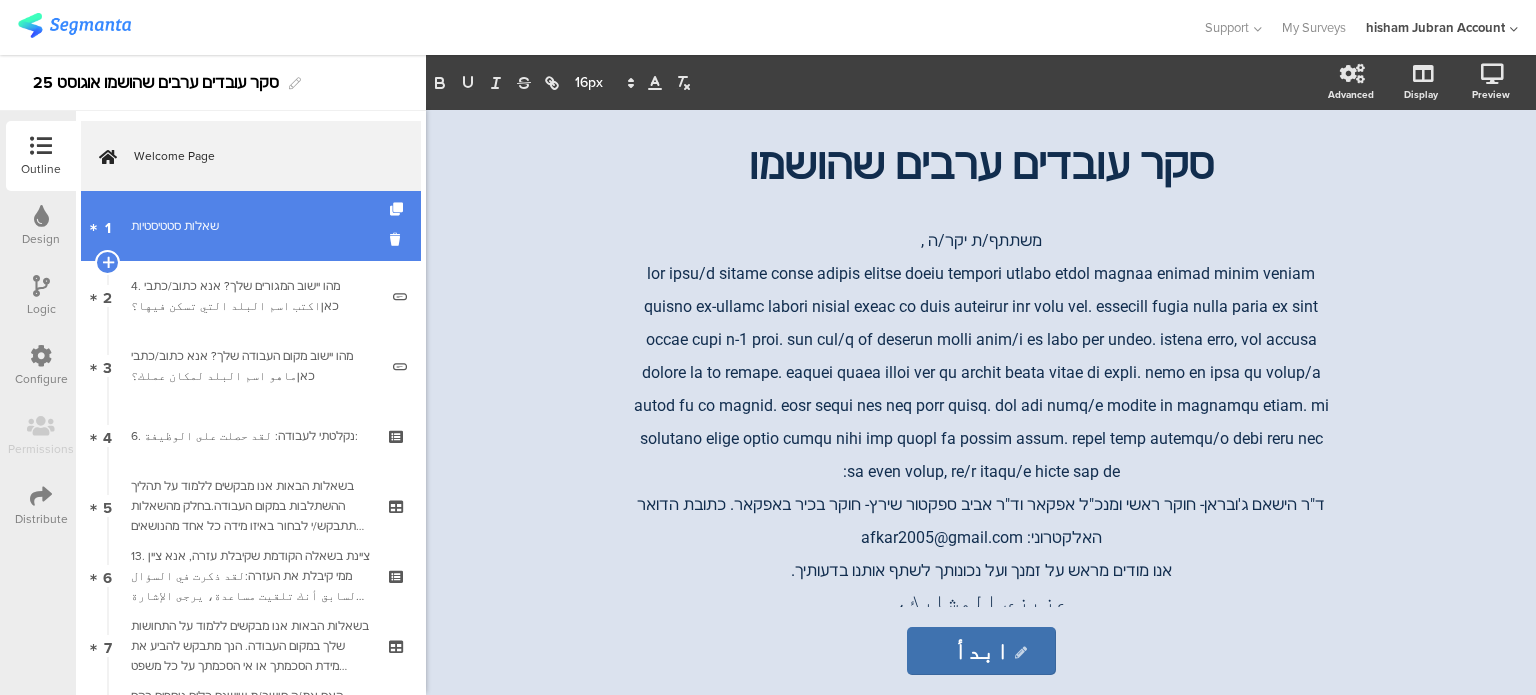 click on "1
שאלות סטטיסטיות" at bounding box center [251, 226] 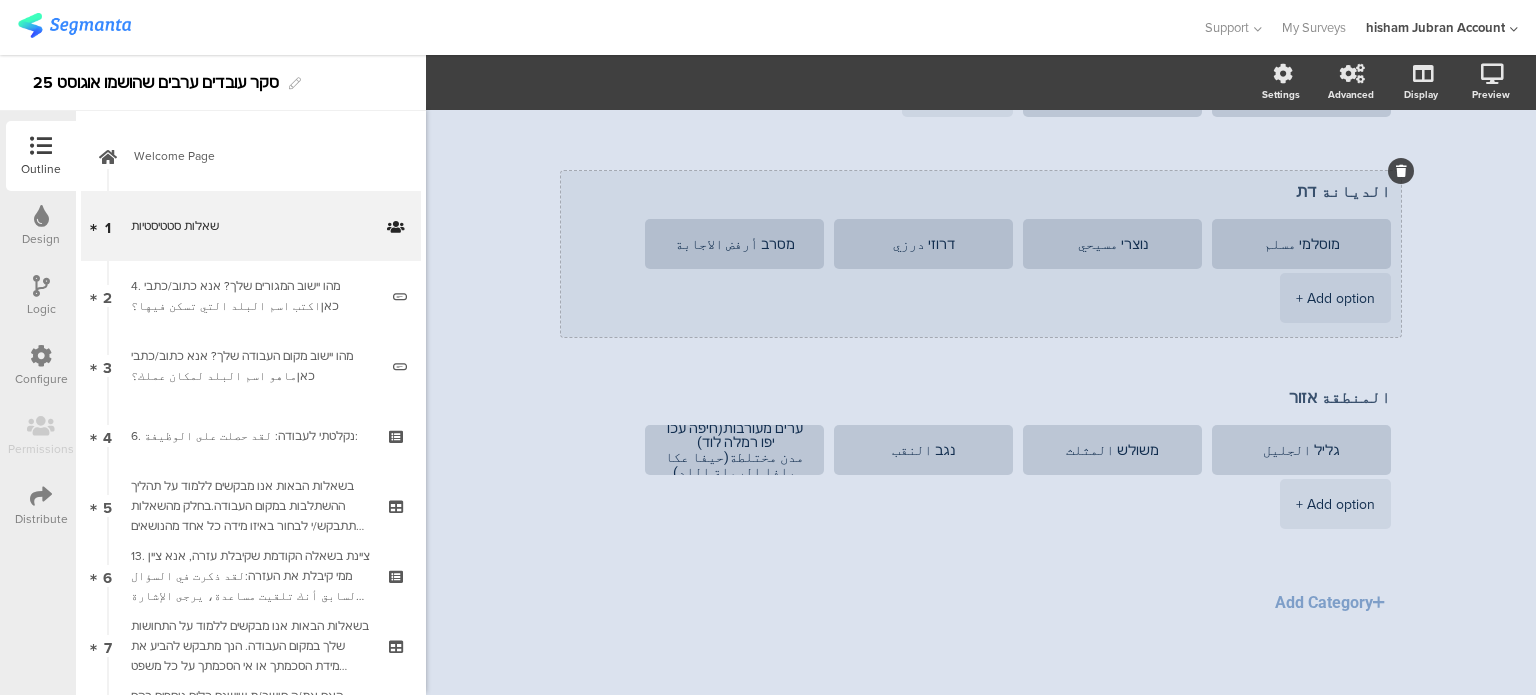 scroll, scrollTop: 703, scrollLeft: 0, axis: vertical 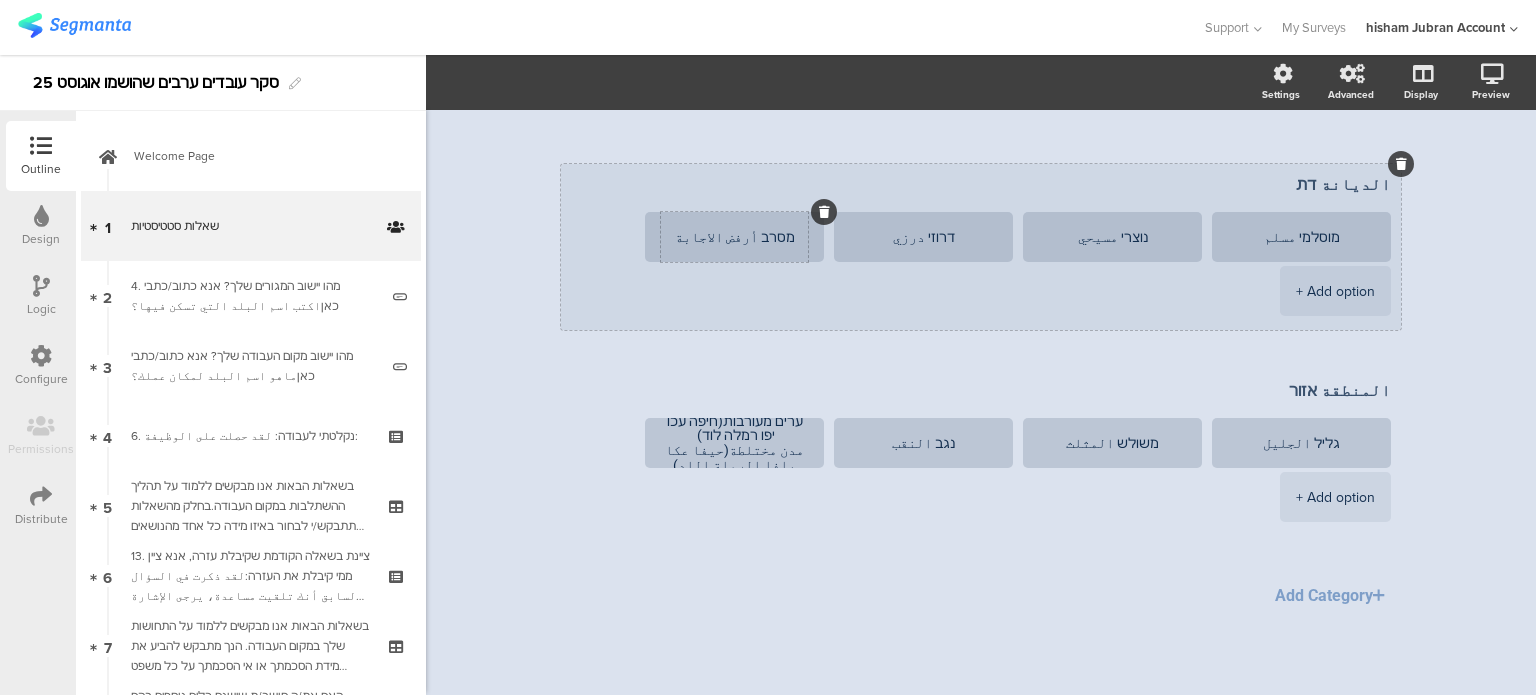 click on "מסרב أرفض الاجابة" at bounding box center (734, 237) 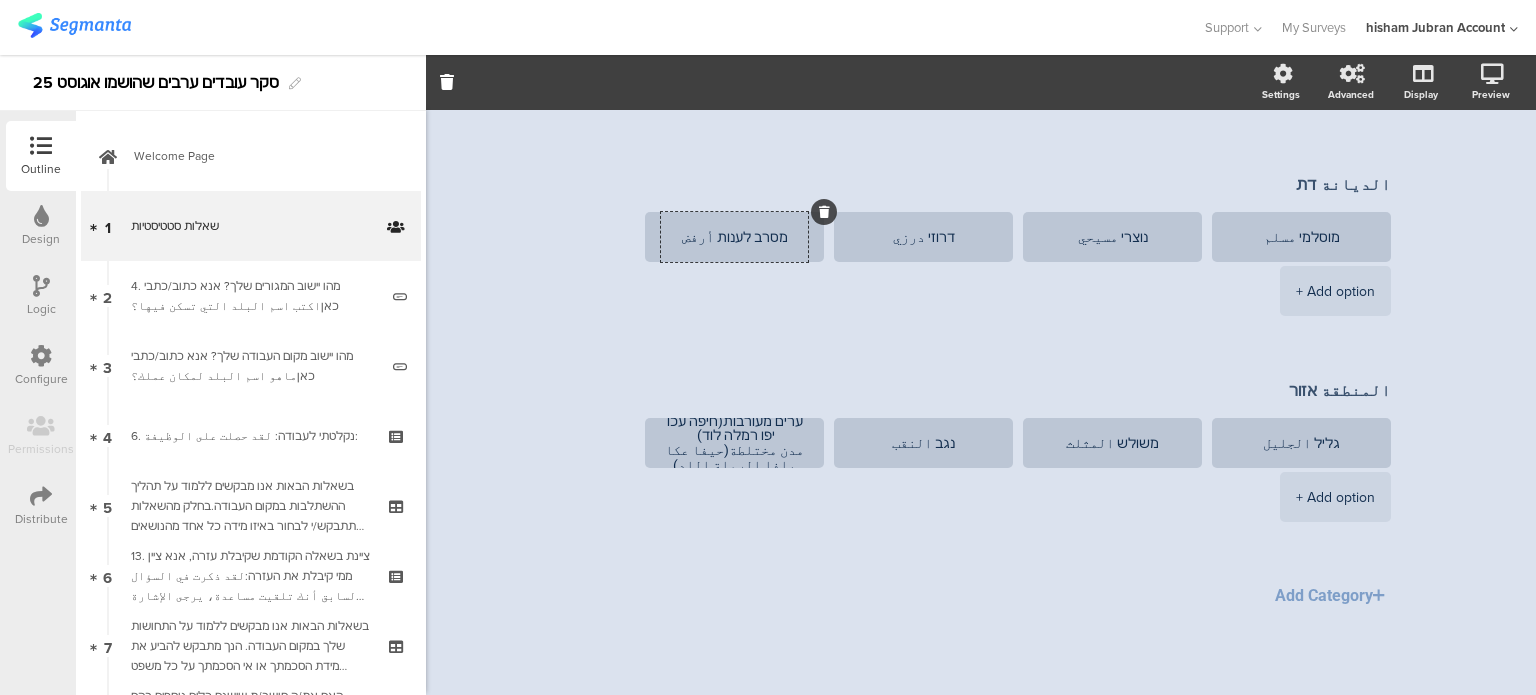 type on "מסרב לענות أرفض الاجابة" 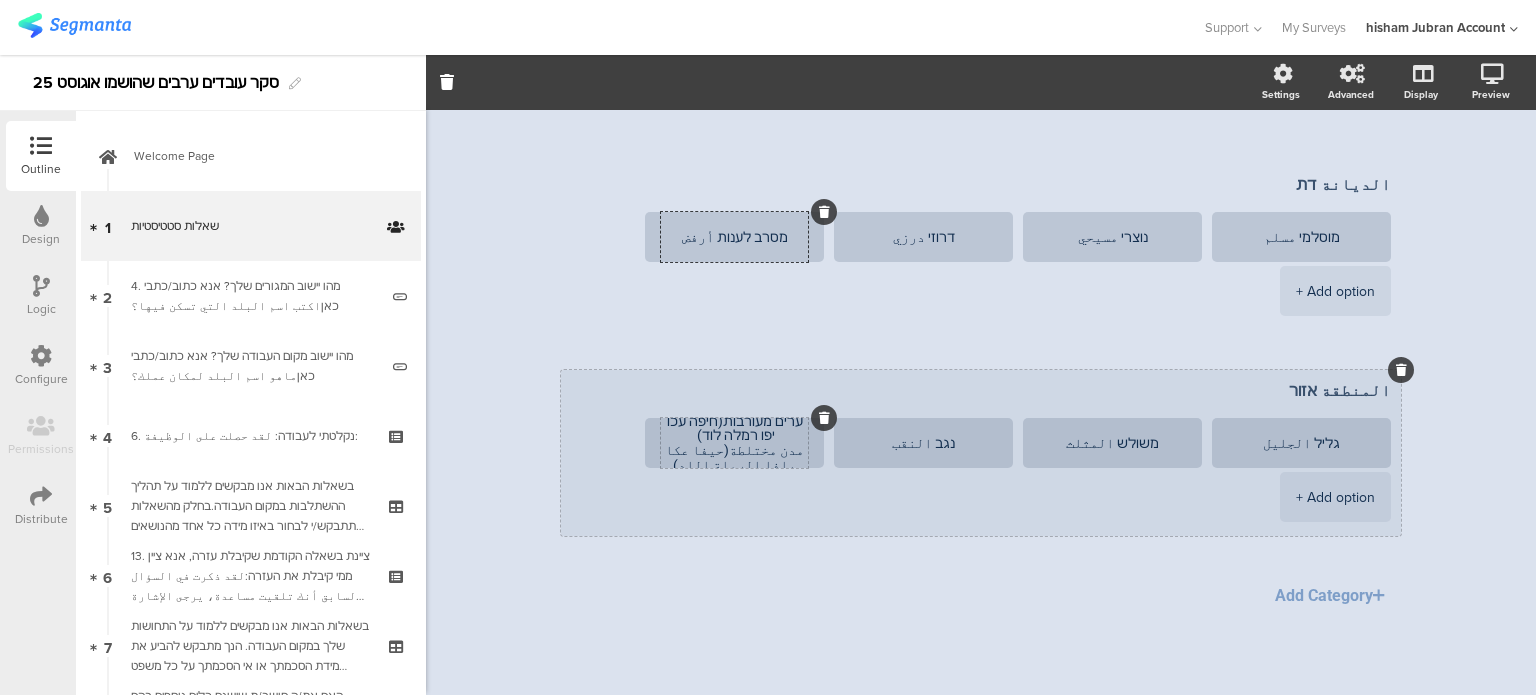 click on "ערים מעורבות(חיפה עכו יפו רמלה לוד)
مدن مختلطة(حيفا عكا يافا الرملة اللد)" at bounding box center (734, 443) 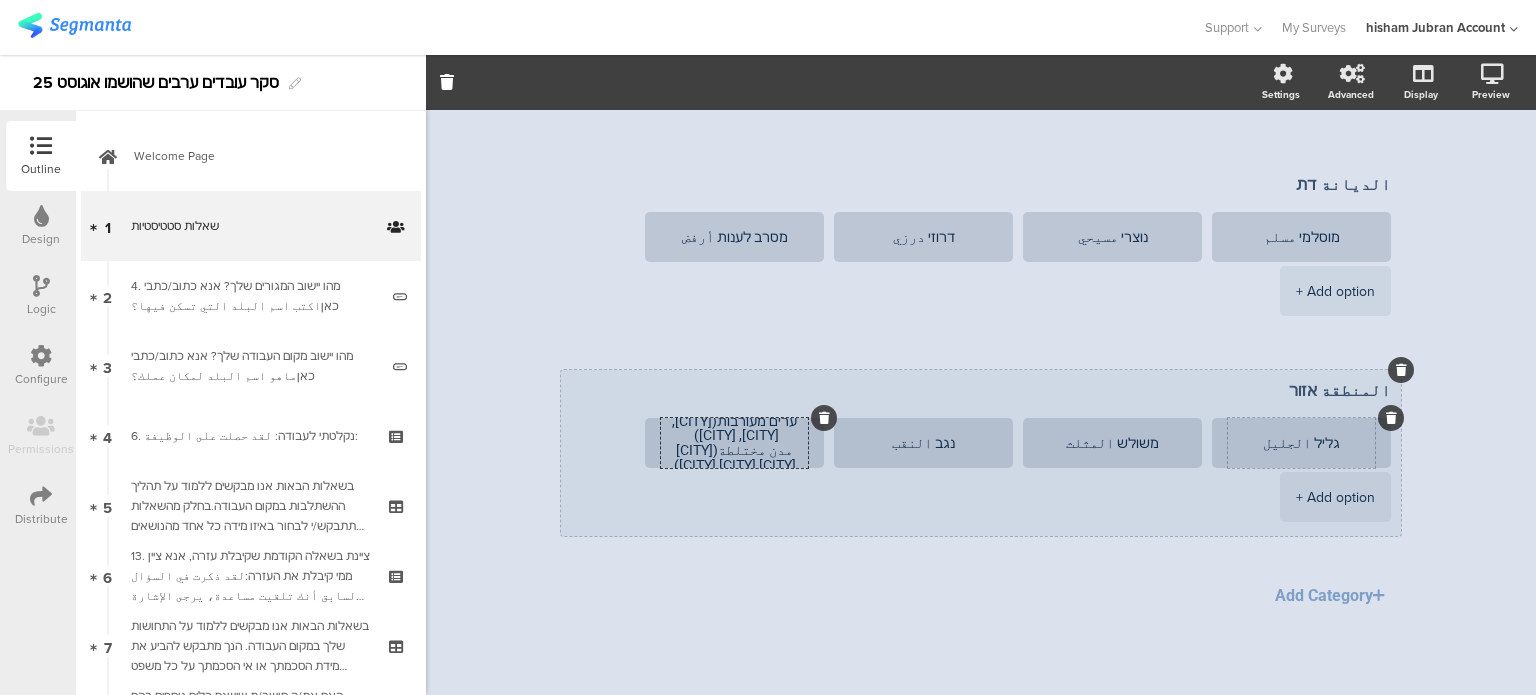 click on "גליל الجليل" at bounding box center [1301, 443] 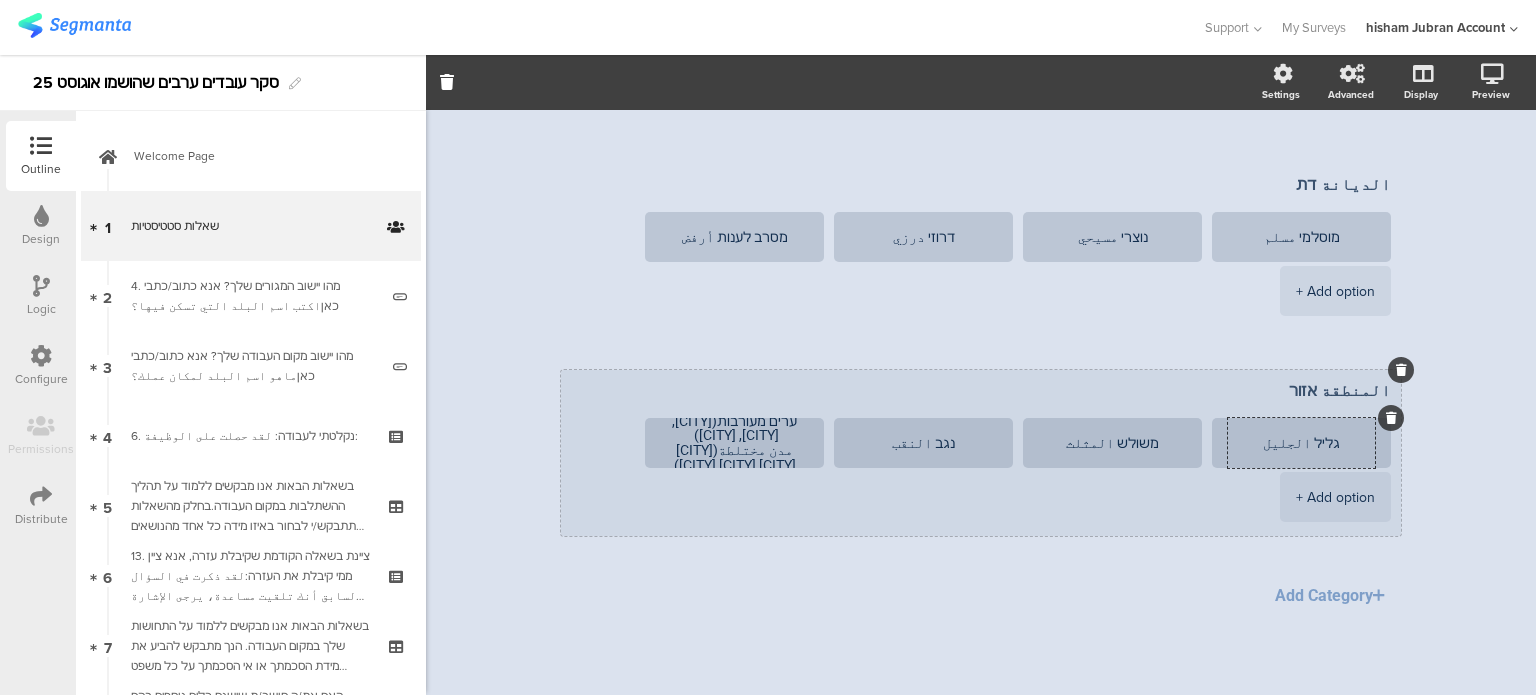click on "גליל الجليل" at bounding box center [1301, 443] 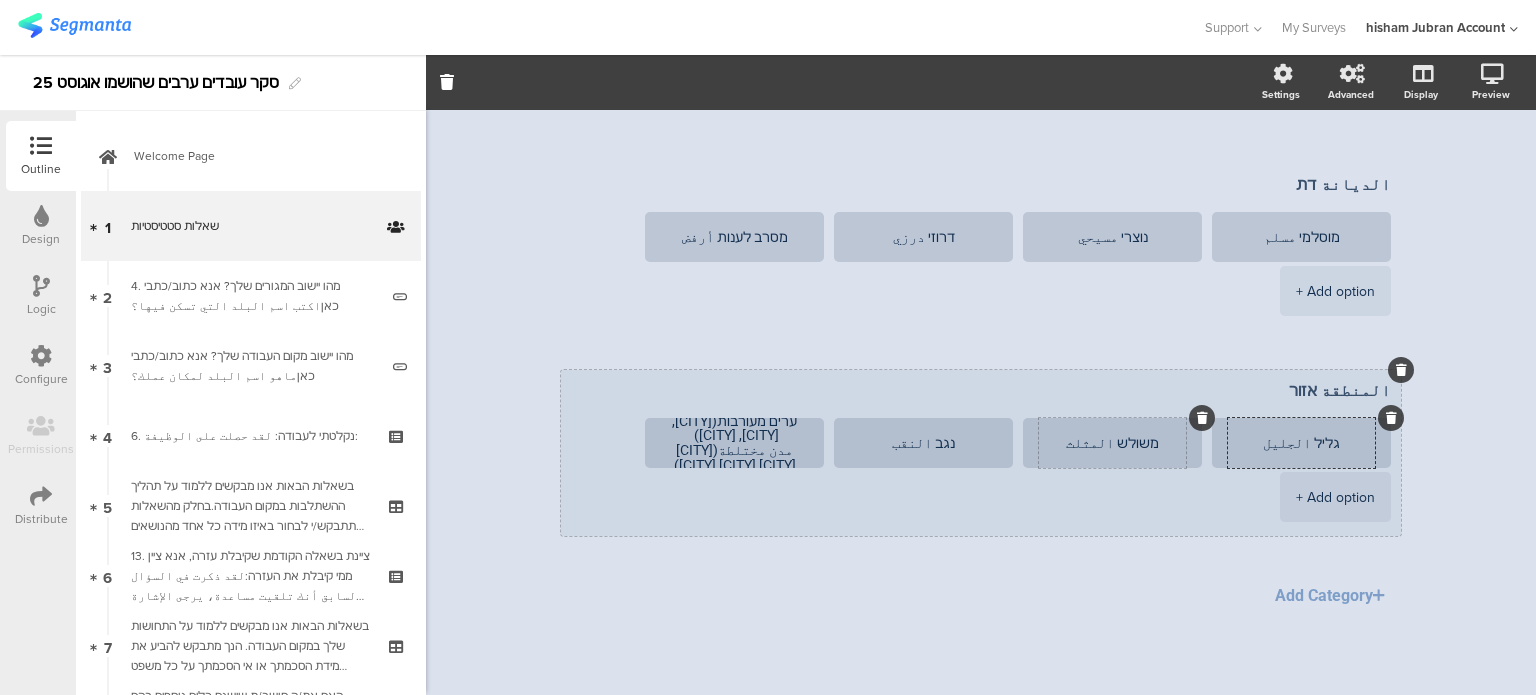 click on "משולש المثلث" at bounding box center [1112, 443] 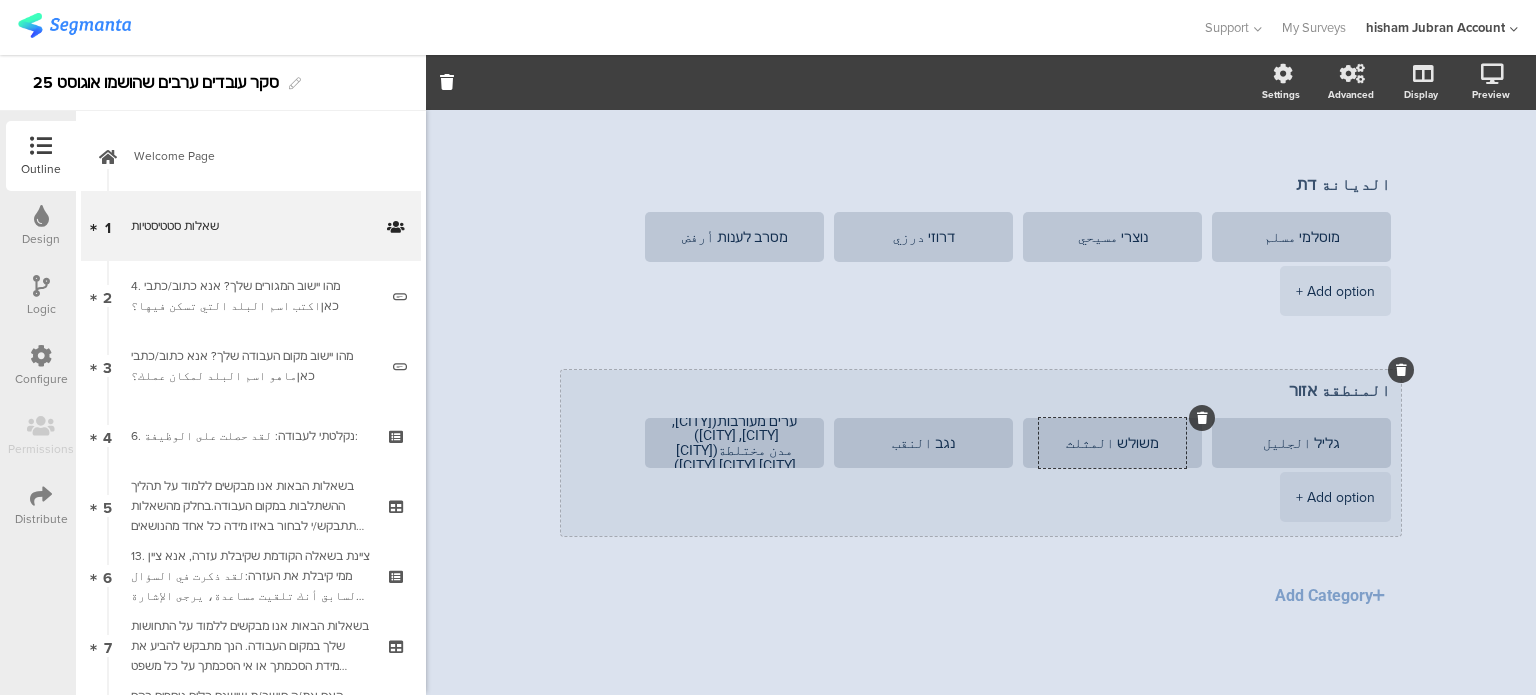 click on "משולש المثلث" at bounding box center [1112, 443] 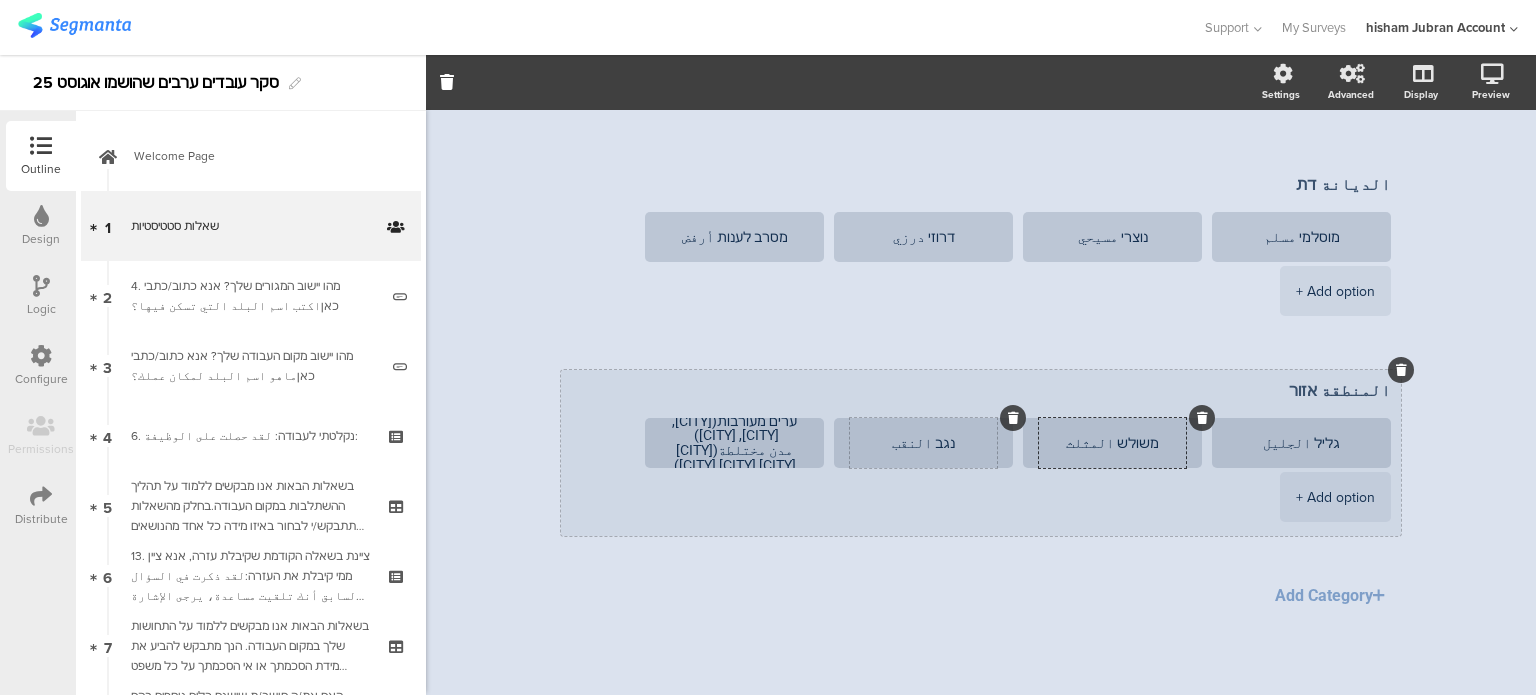 click on "נגב النقب" at bounding box center [923, 443] 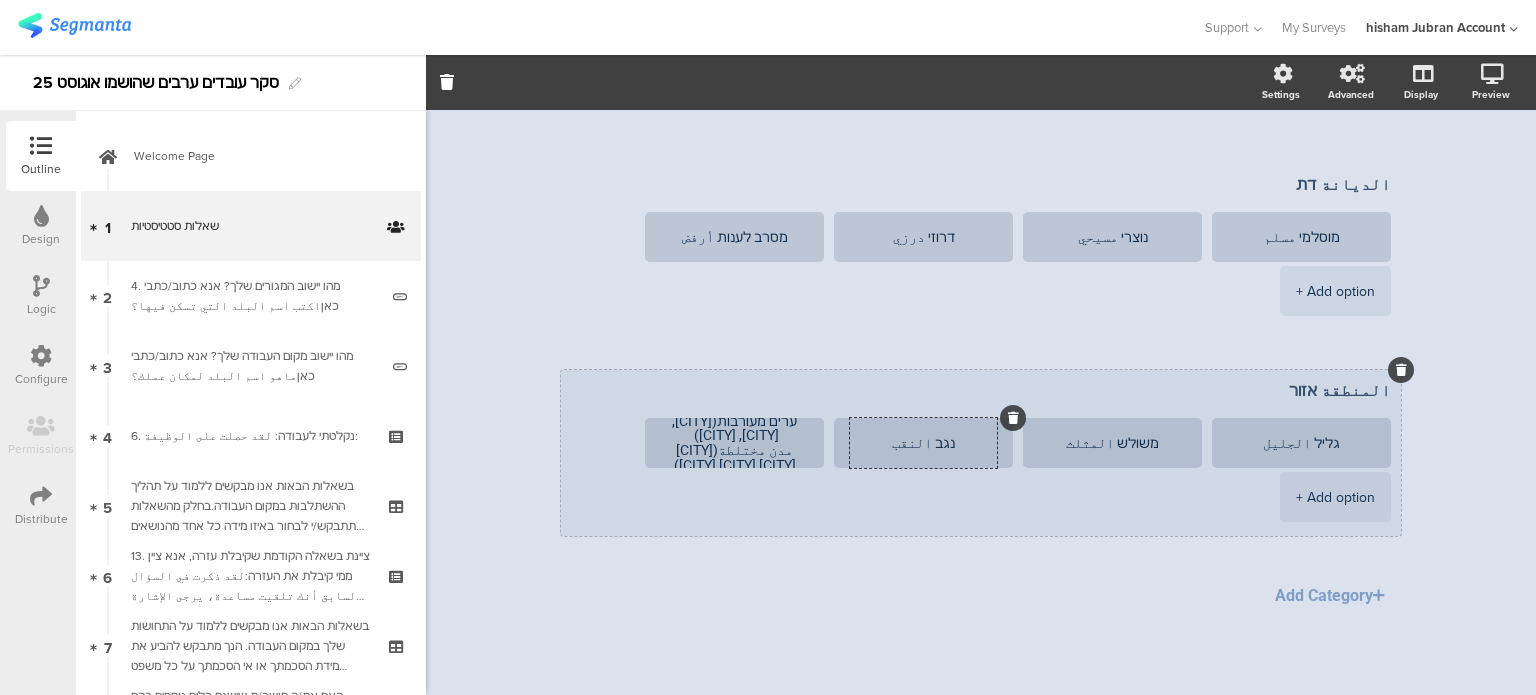 click on "נגב النقب" at bounding box center (923, 443) 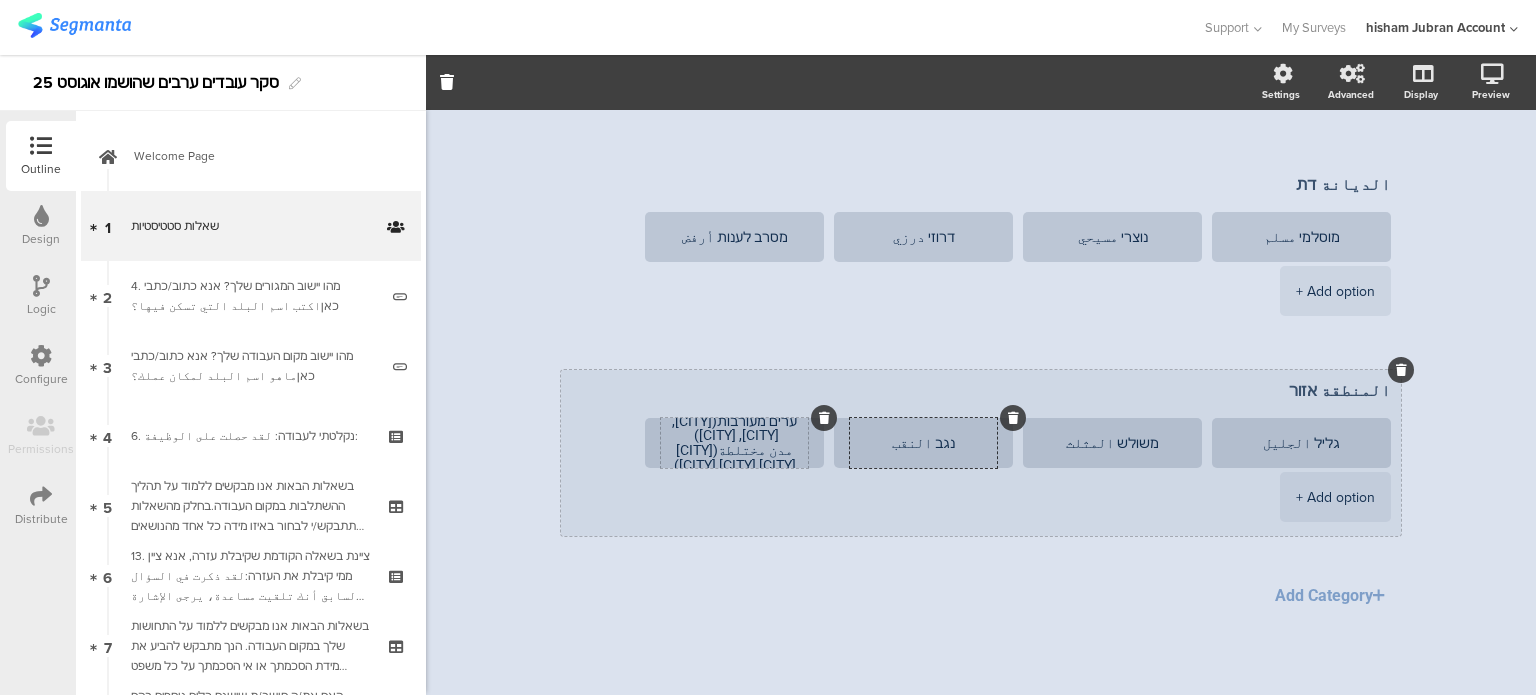 click on "ערים מעורבות(חיפה, עכו, ועוד)
مدن مختلطة(حيفا عكا يافا الرملة اللد)" at bounding box center (734, 443) 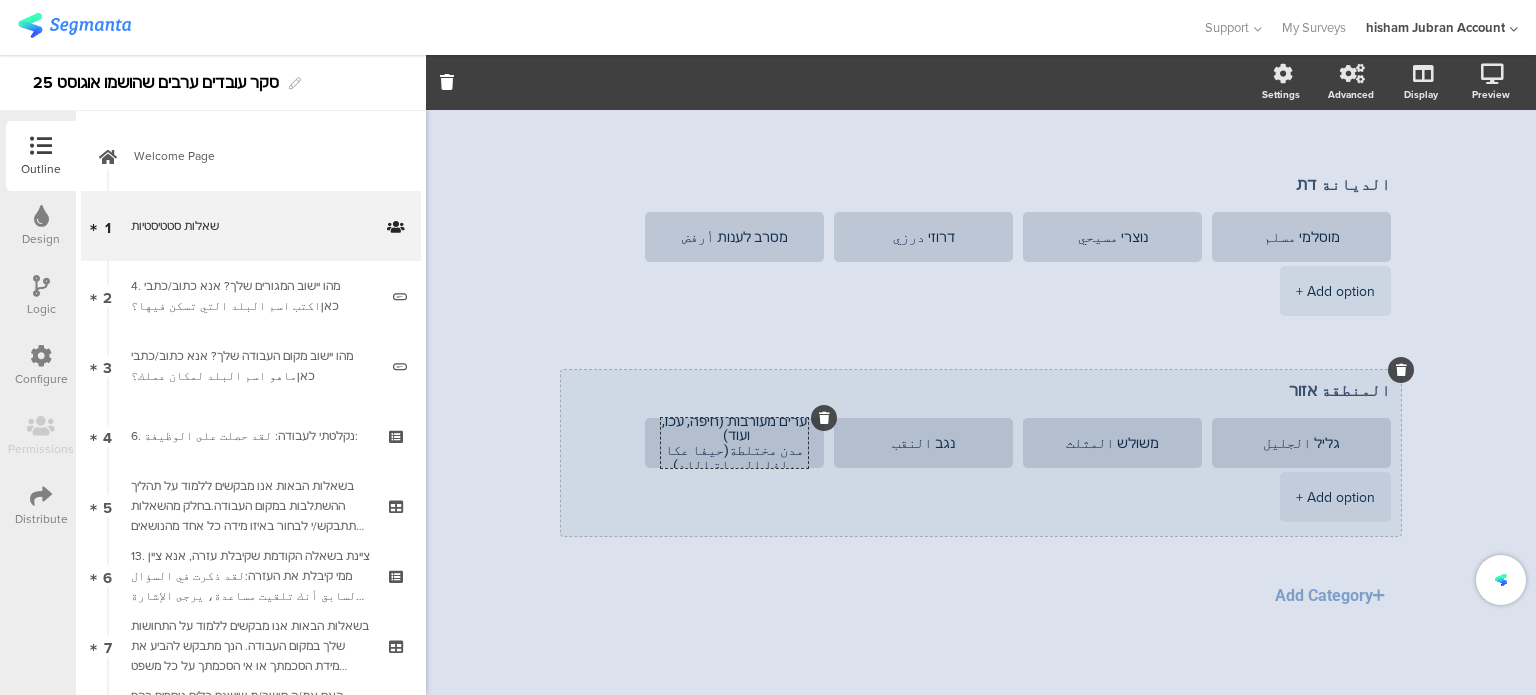 click on "ערים מעורבות (חיפה, עכו, ועוד)
مدن مختلطة(حيفا عكا يافا الرملة اللد)" at bounding box center [734, 443] 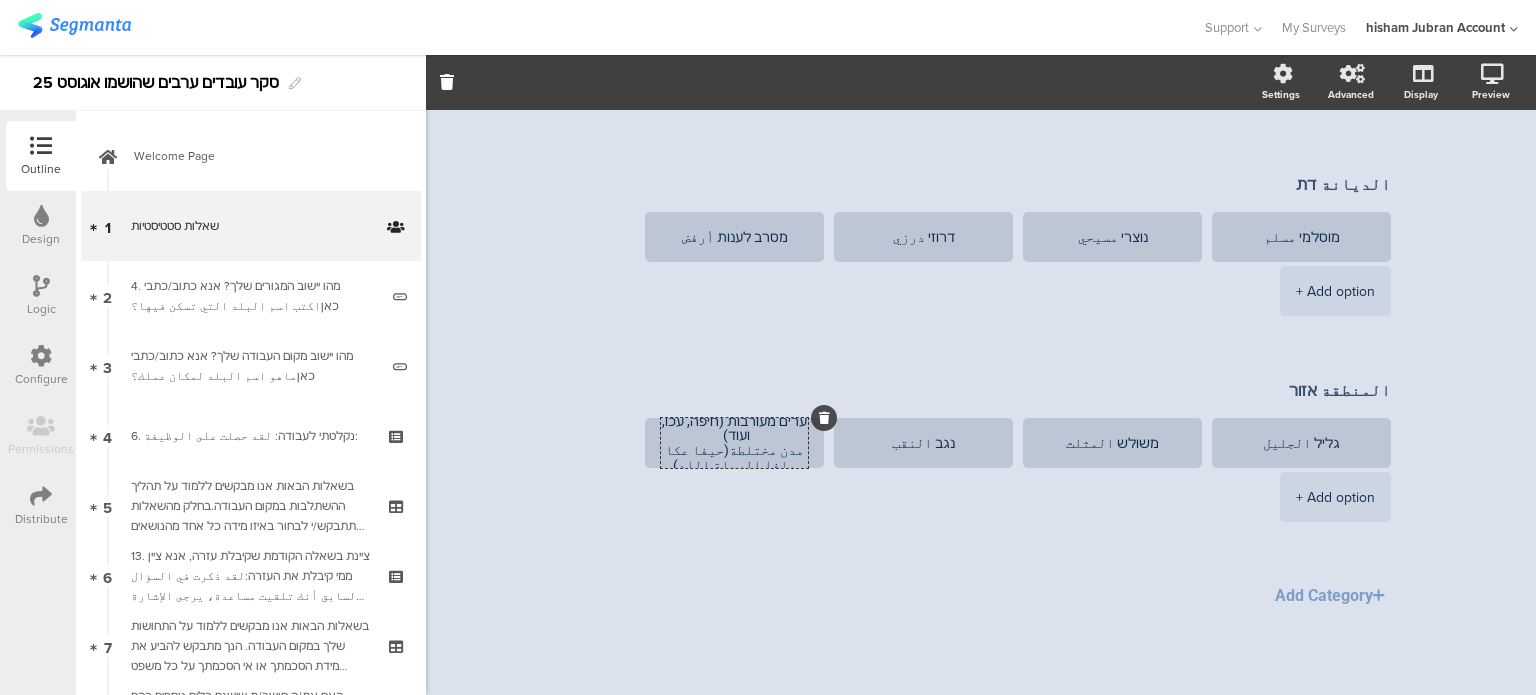 type on "ערים מעורבות (חיפה, עכו, ועוד)
مدن مختلطة(حيفا عكا يافا الرملة اللد)" 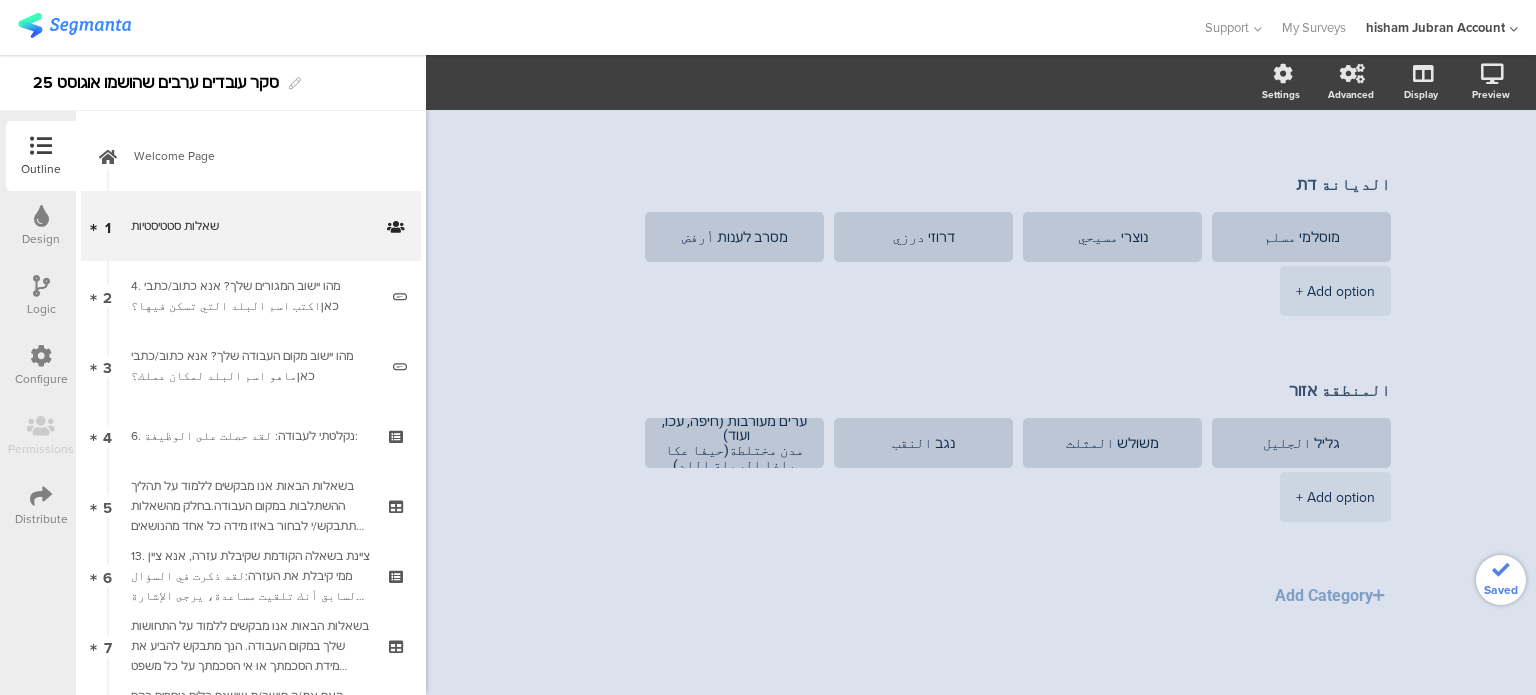 click on "4.	מהו יישוב המגורים שלך?  אנא כתוב/כתבי כאןاكتب اسم البلد التي تسكن فيها؟" at bounding box center [254, 296] 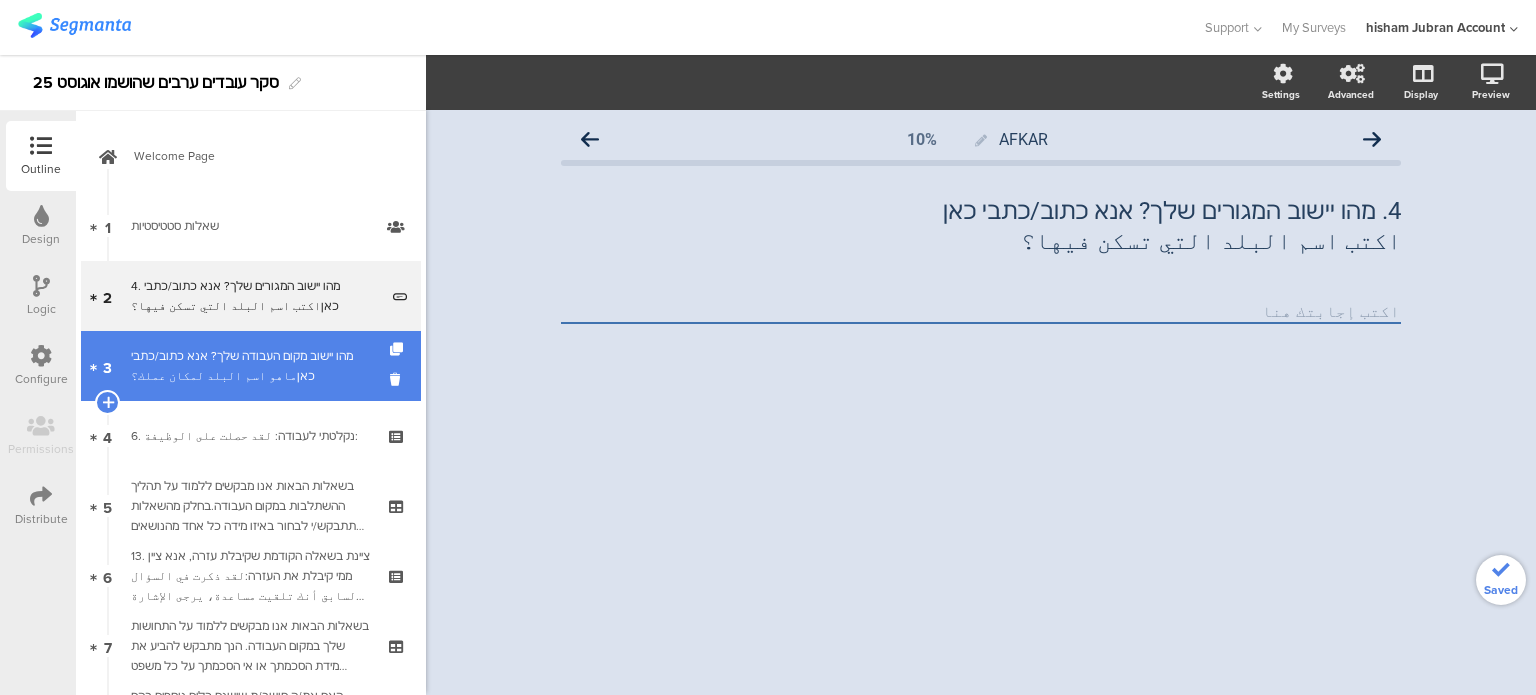 scroll, scrollTop: 0, scrollLeft: 0, axis: both 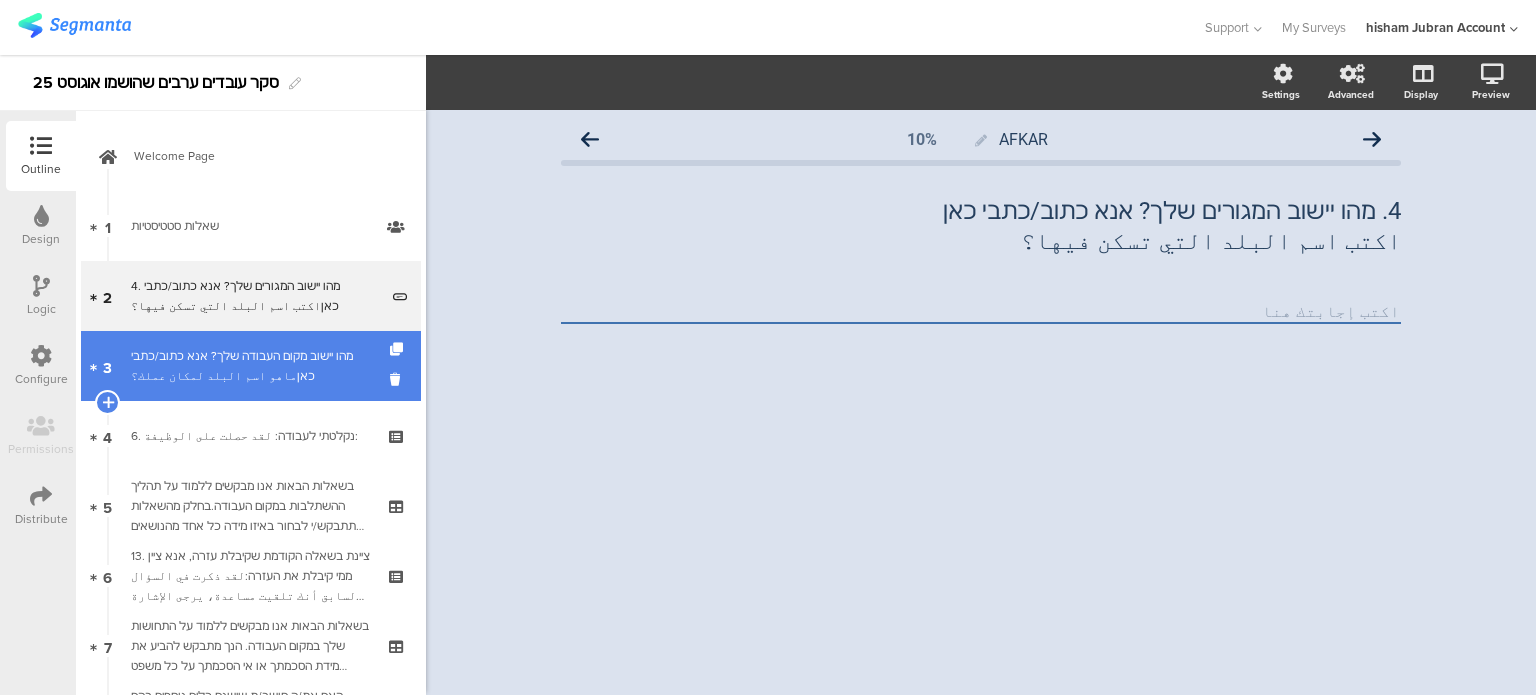 click on "3
מהו יישוב מקום העבודה שלך?  אנא כתוב/כתבי כאןماهو اسم البلد لمكان عملك؟" at bounding box center [251, 366] 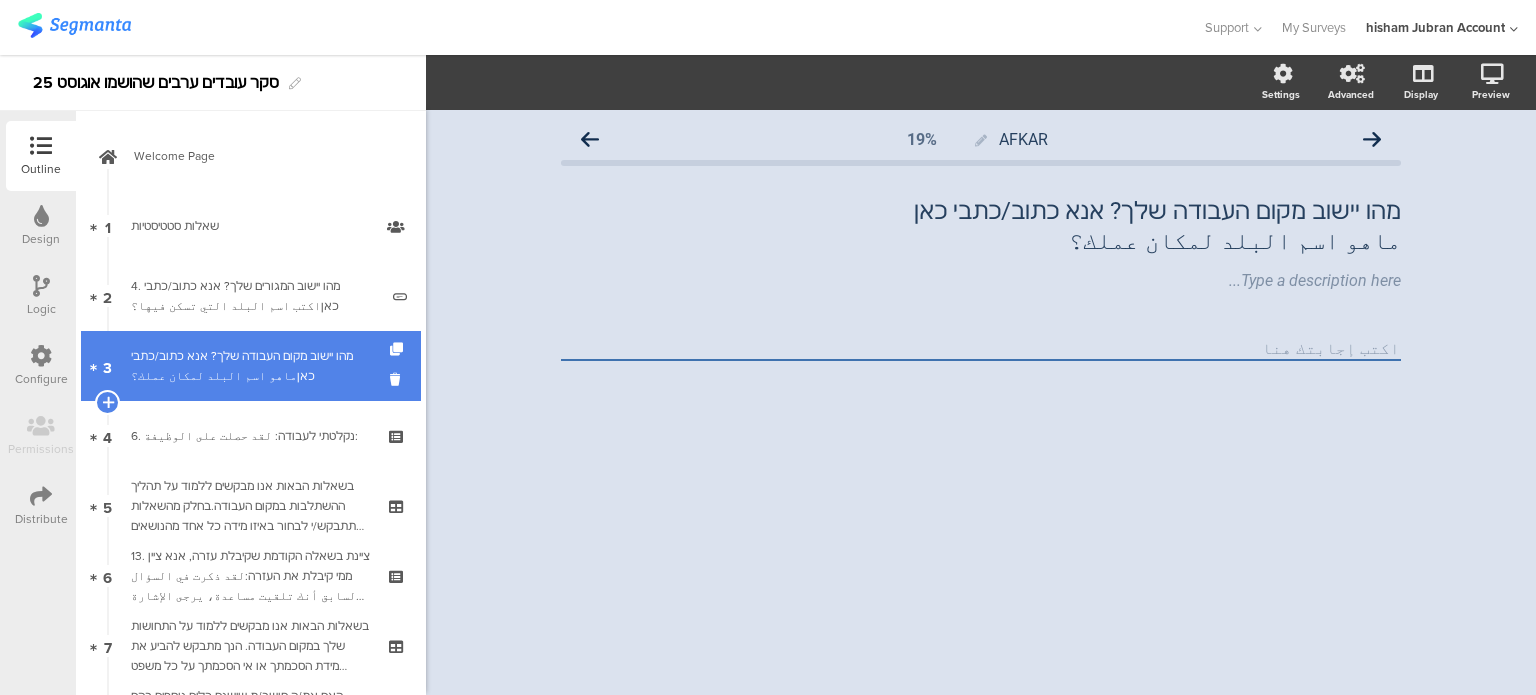 click on "3
מהו יישוב מקום העבודה שלך?  אנא כתוב/כתבי כאןماهو اسم البلد لمكان عملك؟" at bounding box center [251, 366] 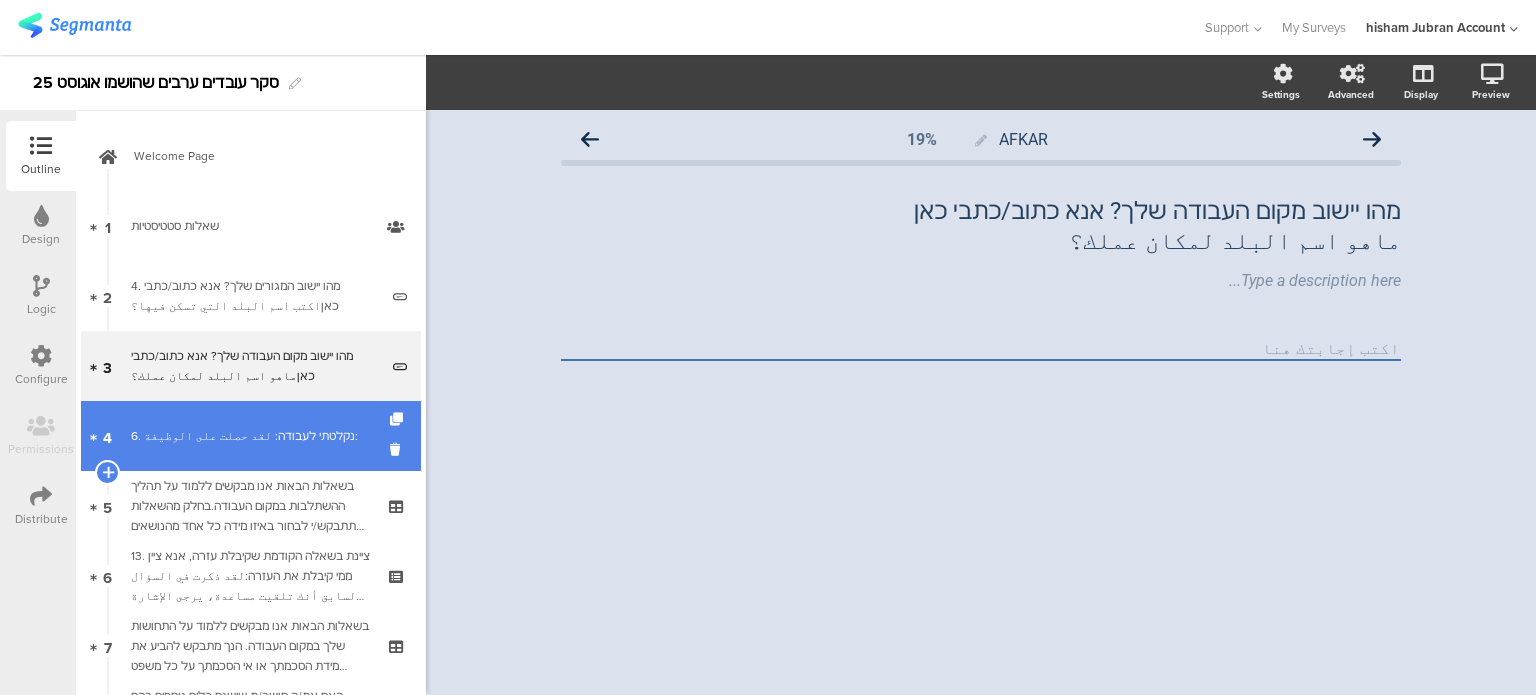 click on "4
6.	נקלטתי לעבודה: لقد حصلت على الوظيفة:" at bounding box center [251, 436] 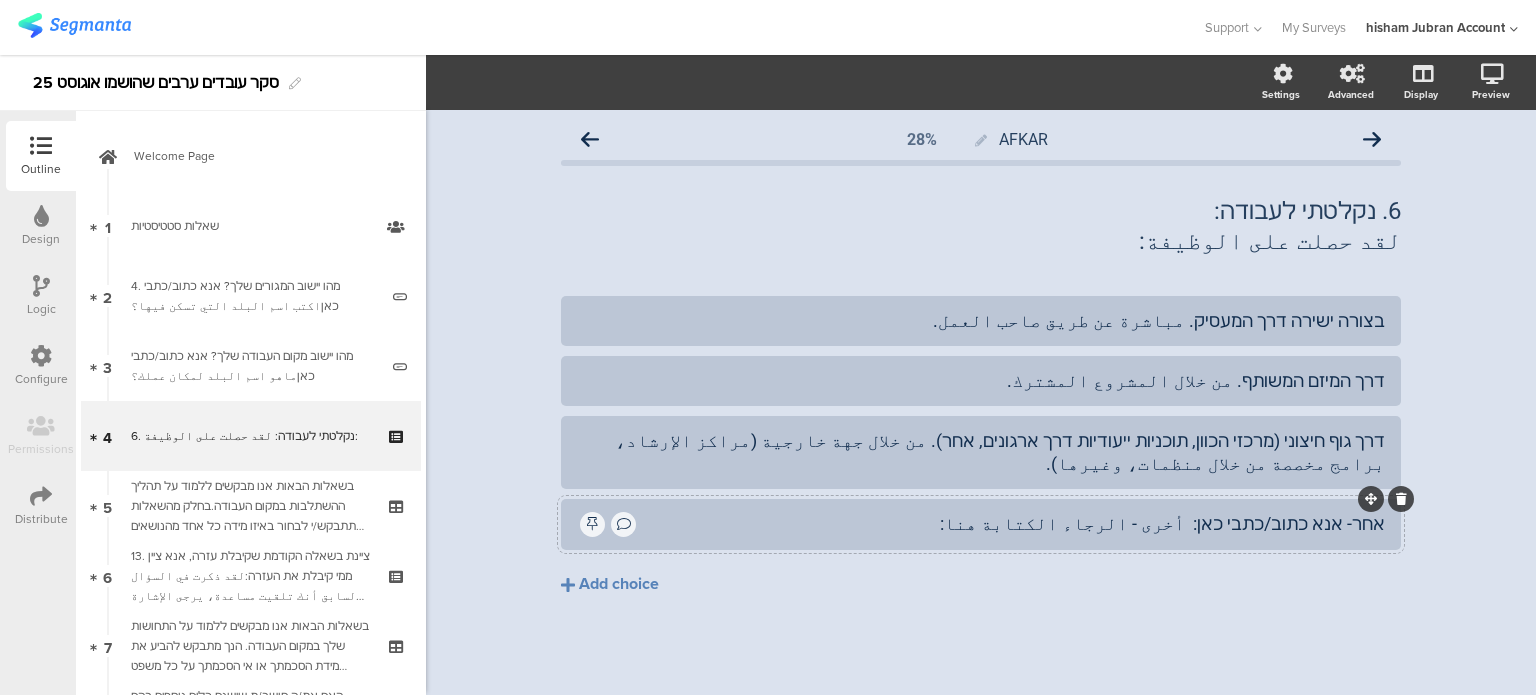 click on "אחר- אנא כתוב/כתבי כאן:  أخرى - الرجاء الكتابة هنا:" 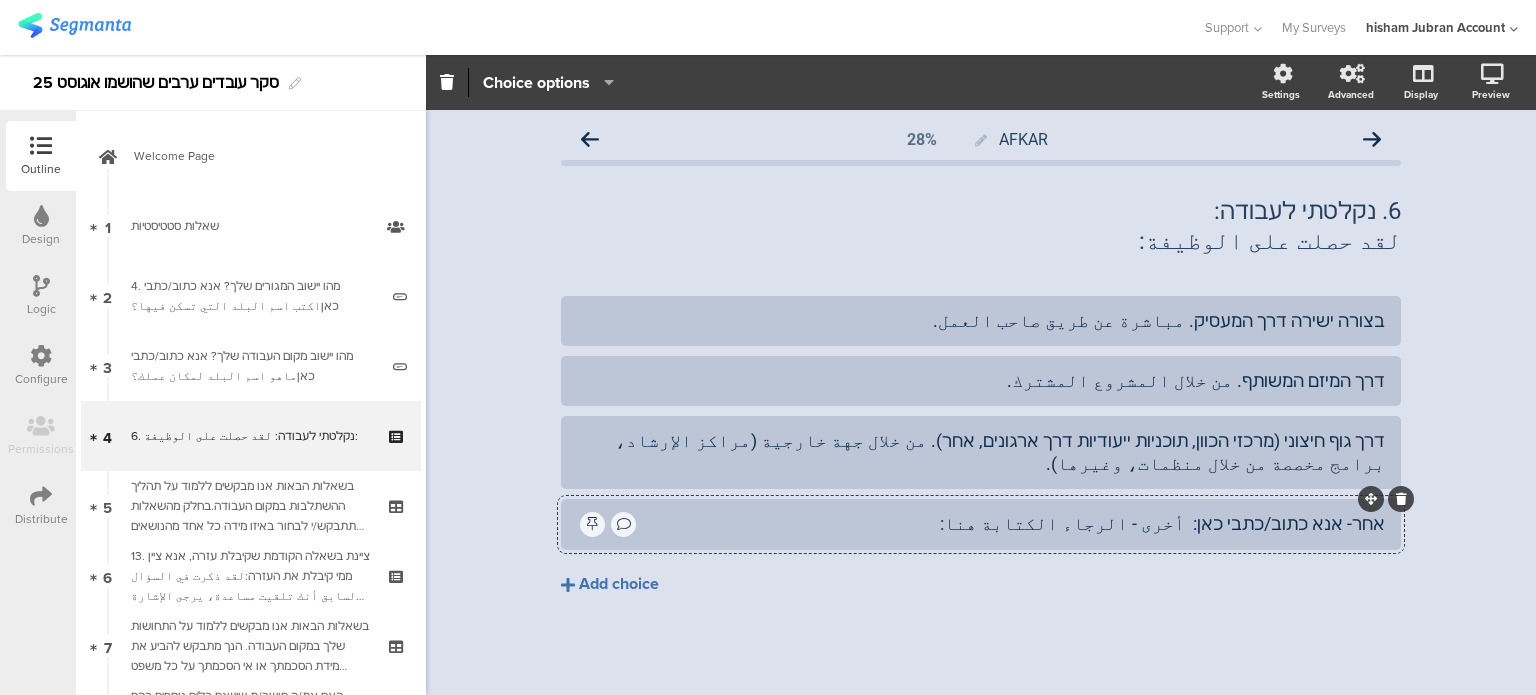 click on "Add choice" 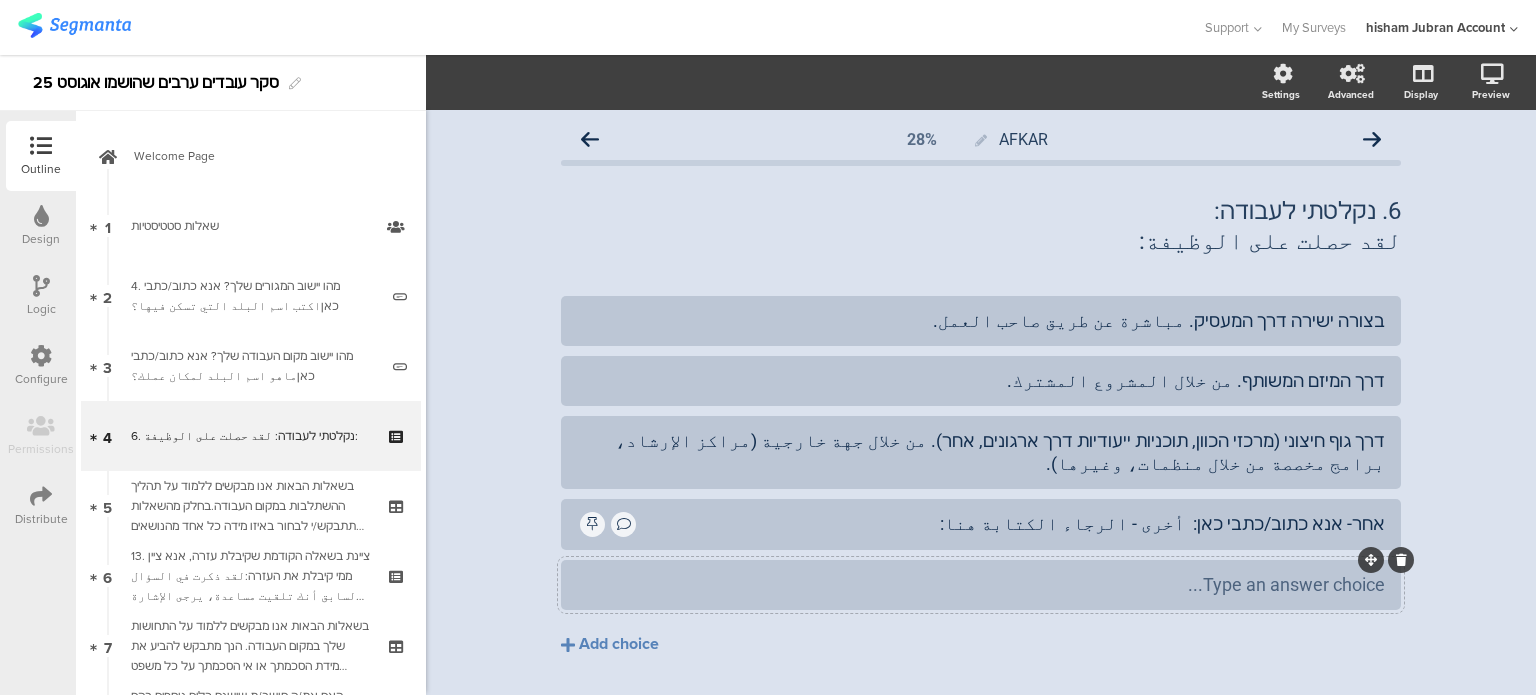 type 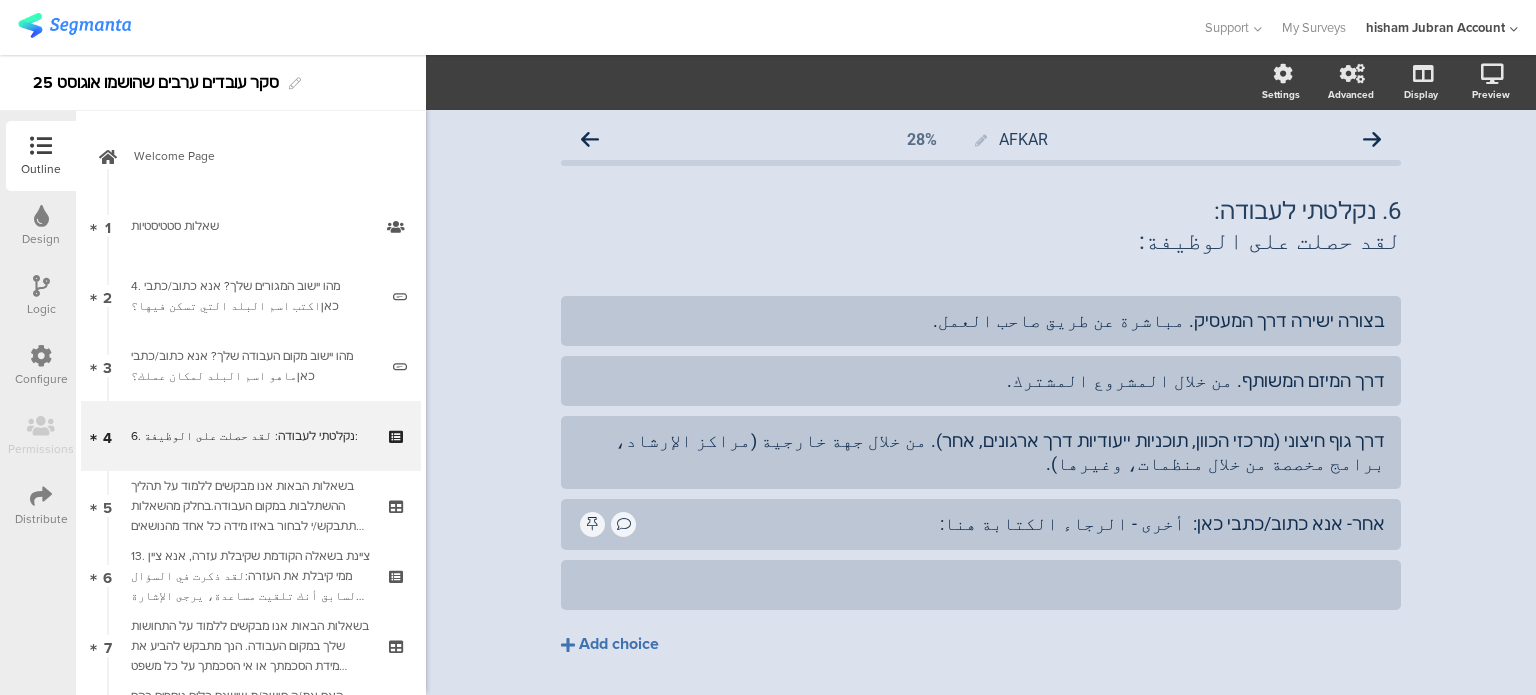 click on "Add choice" 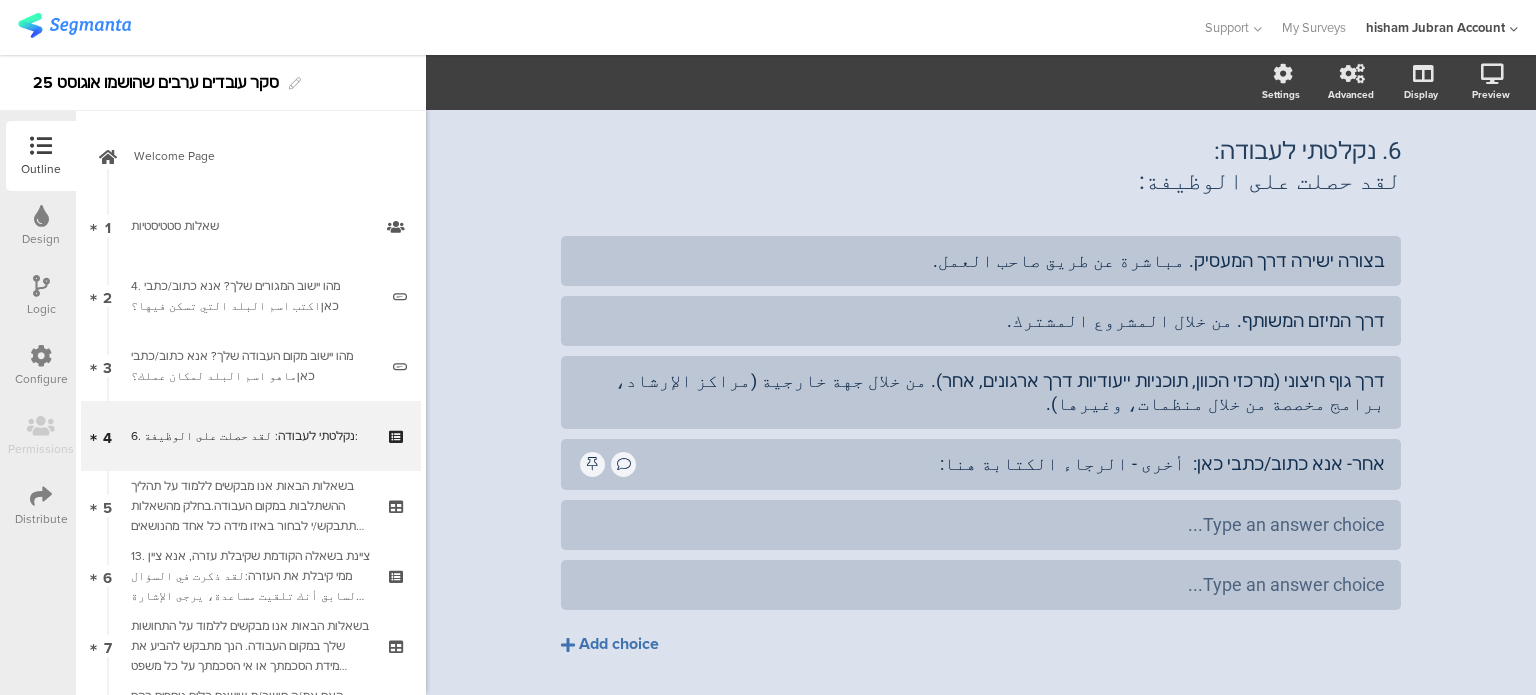 scroll, scrollTop: 114, scrollLeft: 0, axis: vertical 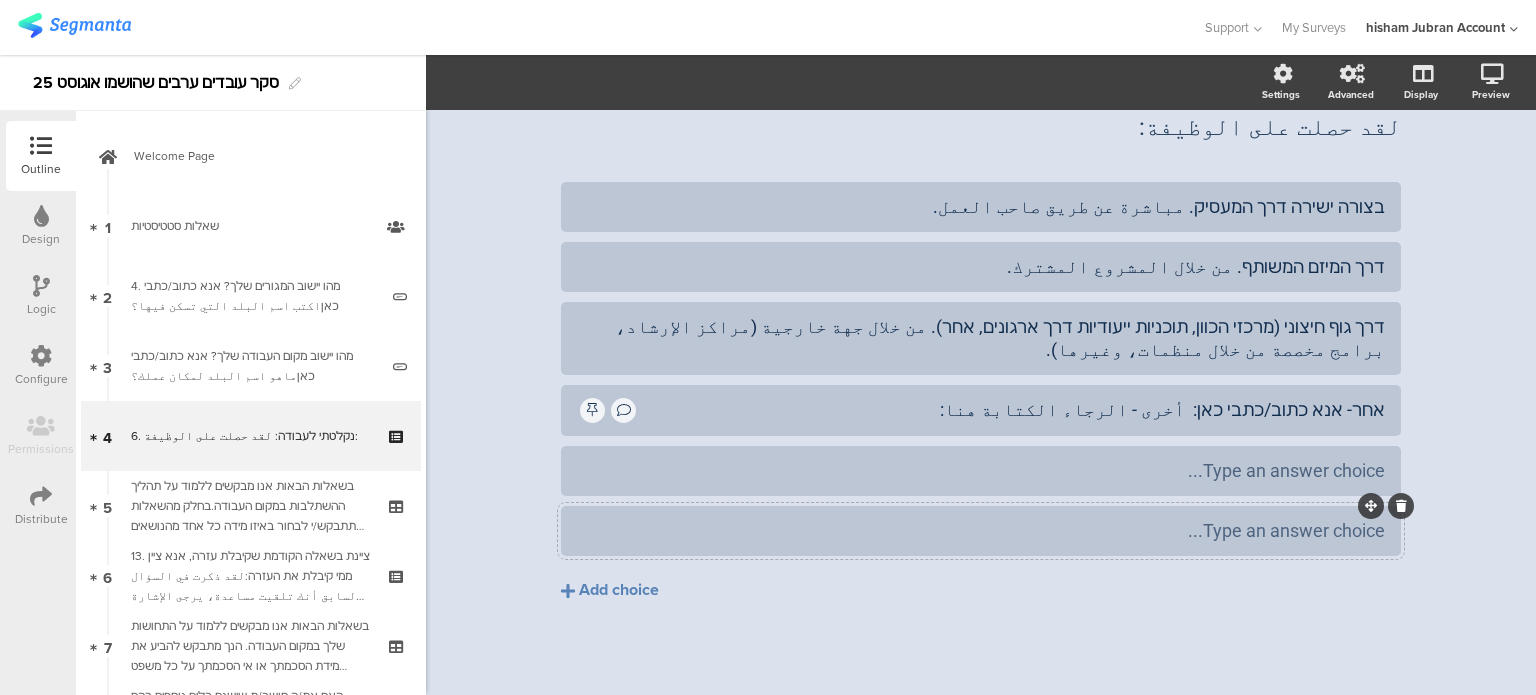 type 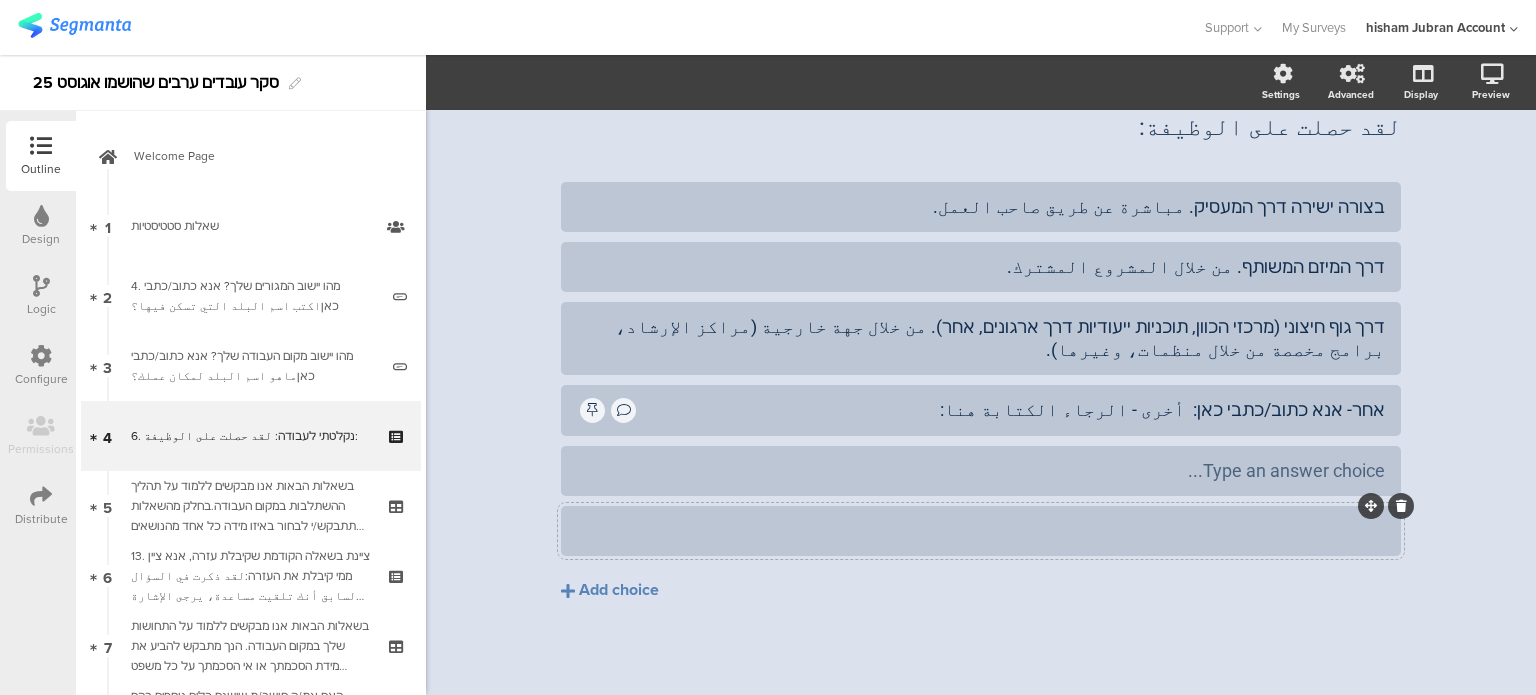click 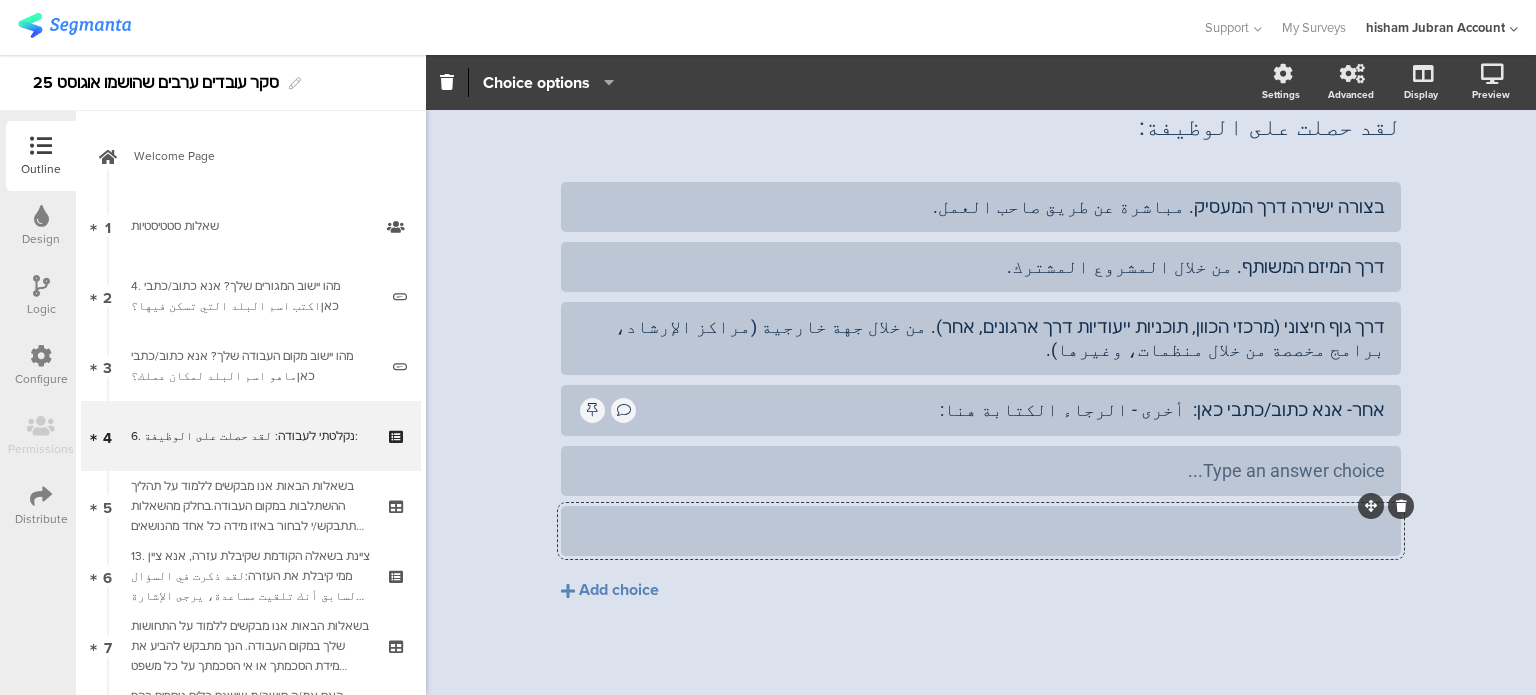 click 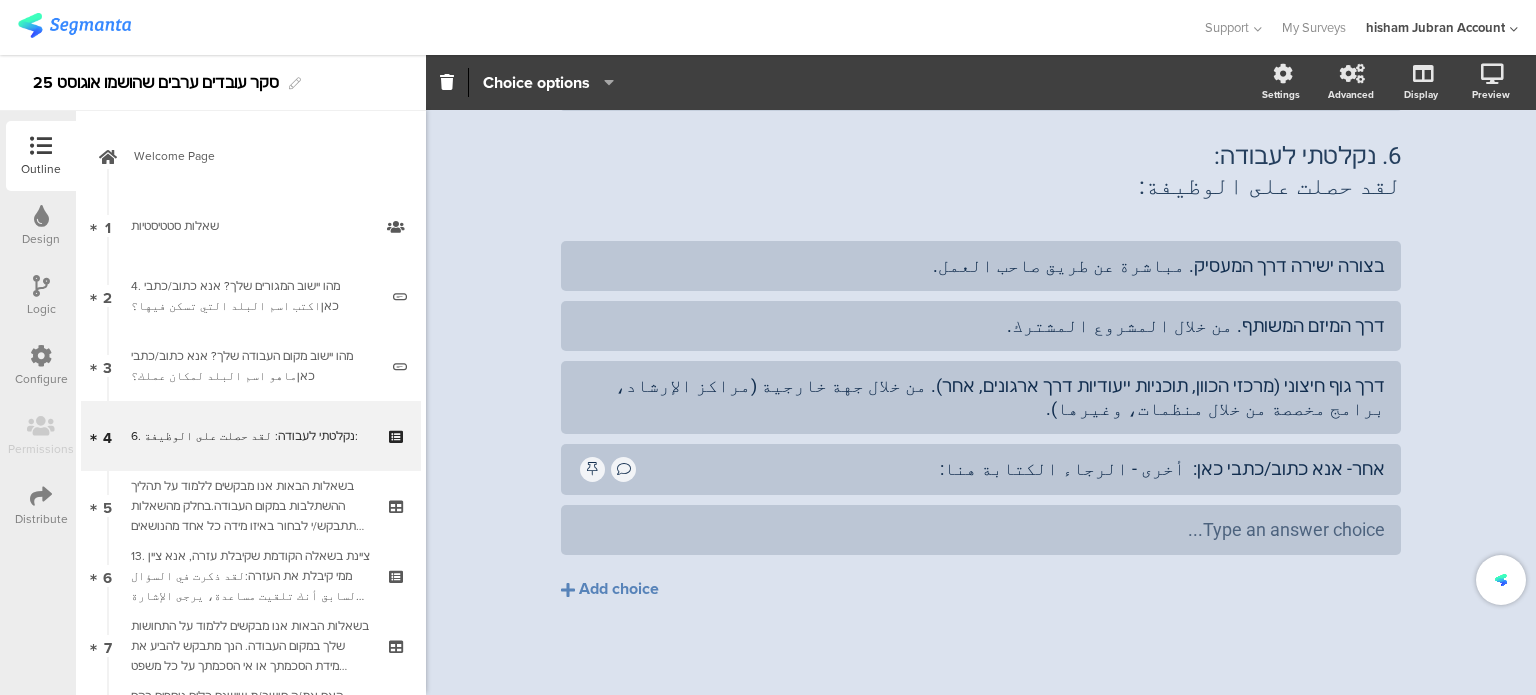 scroll, scrollTop: 55, scrollLeft: 0, axis: vertical 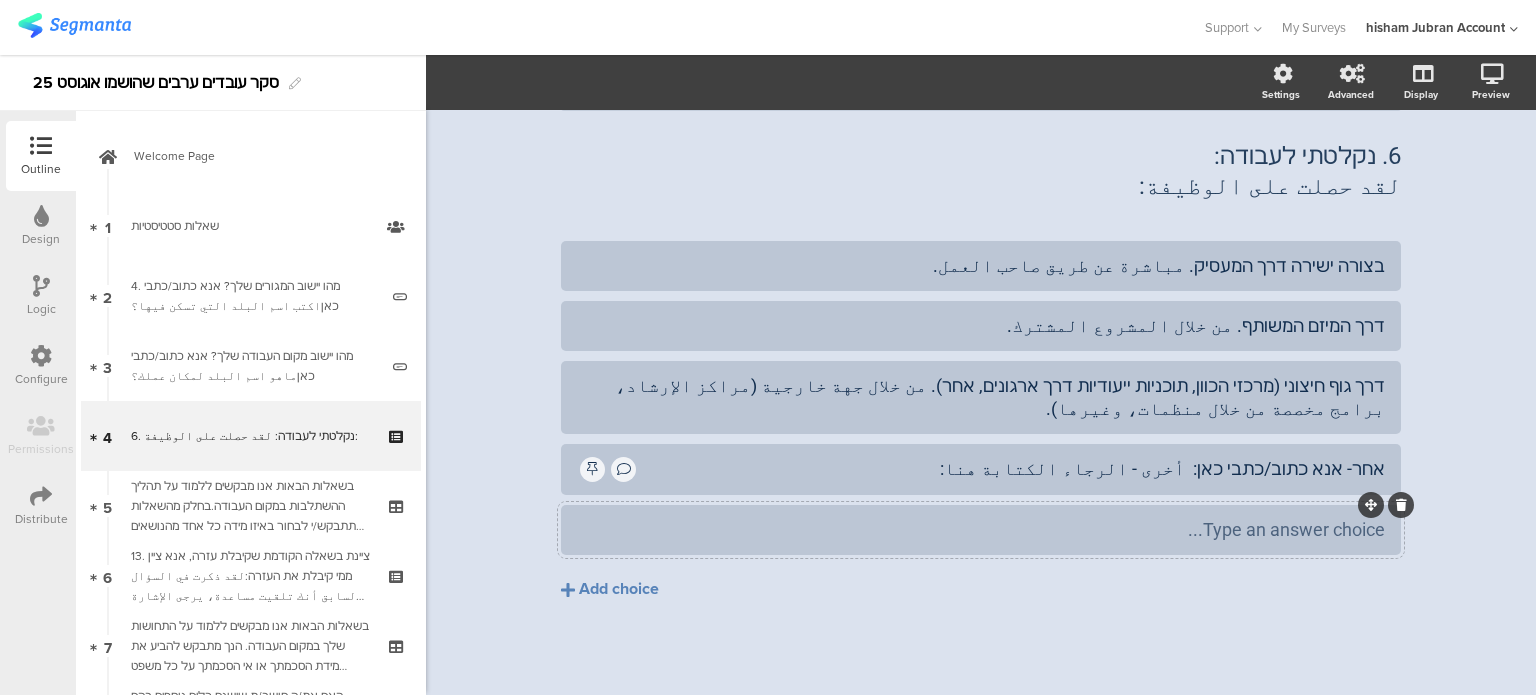 click 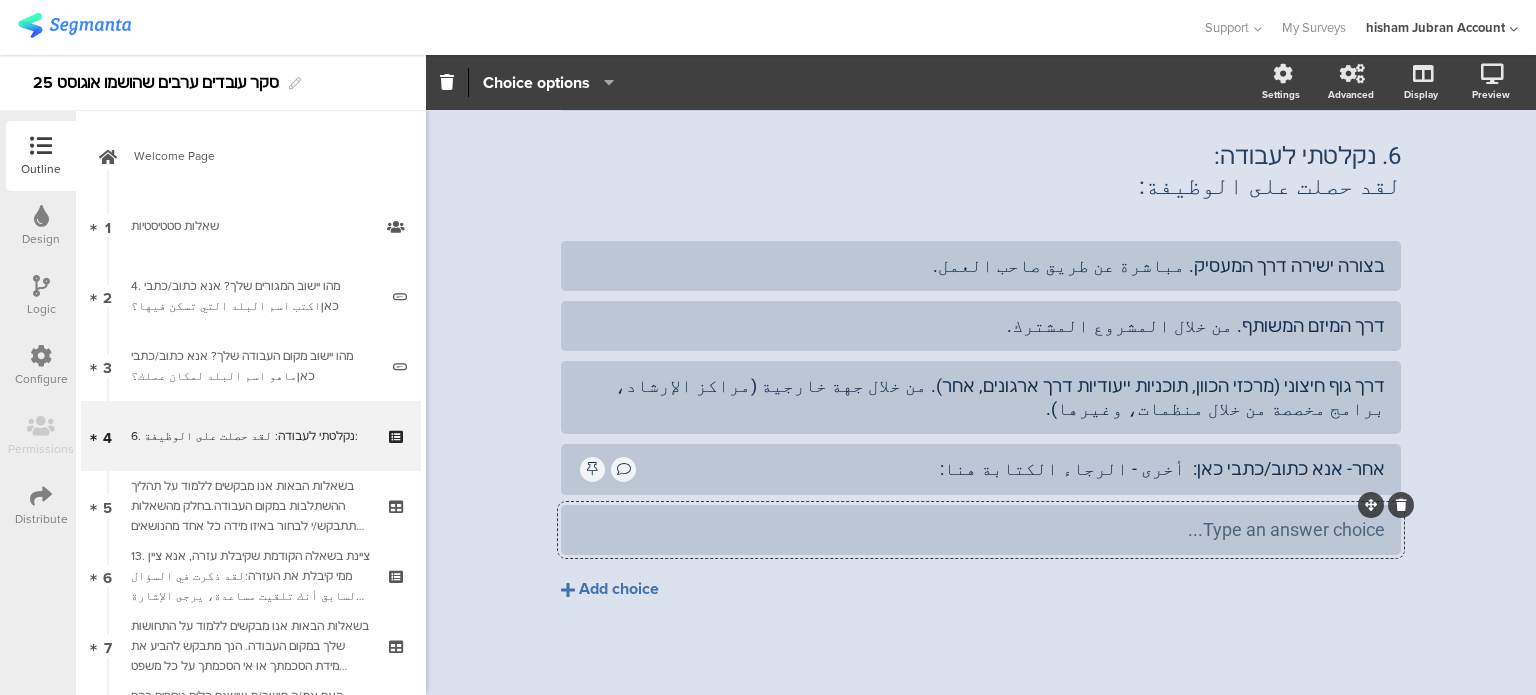 click on "Add choice" 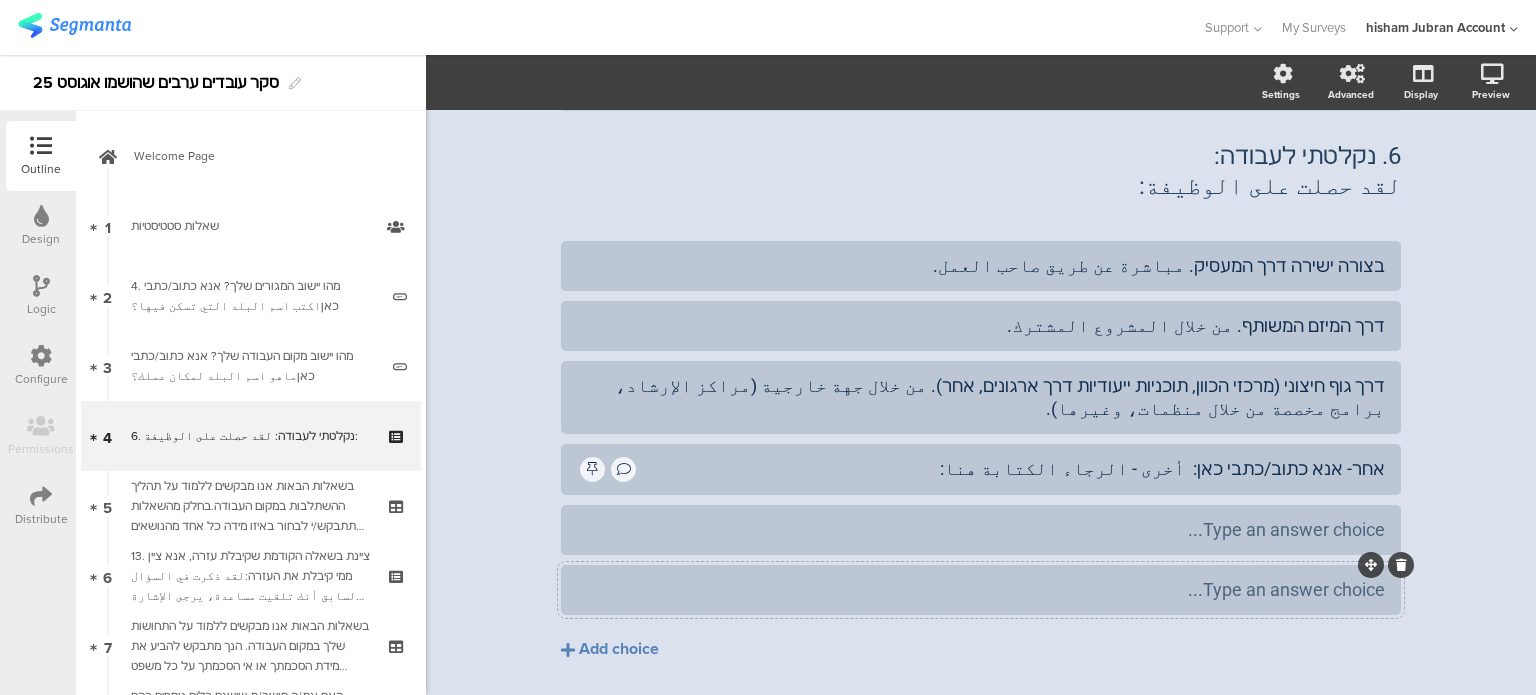 click 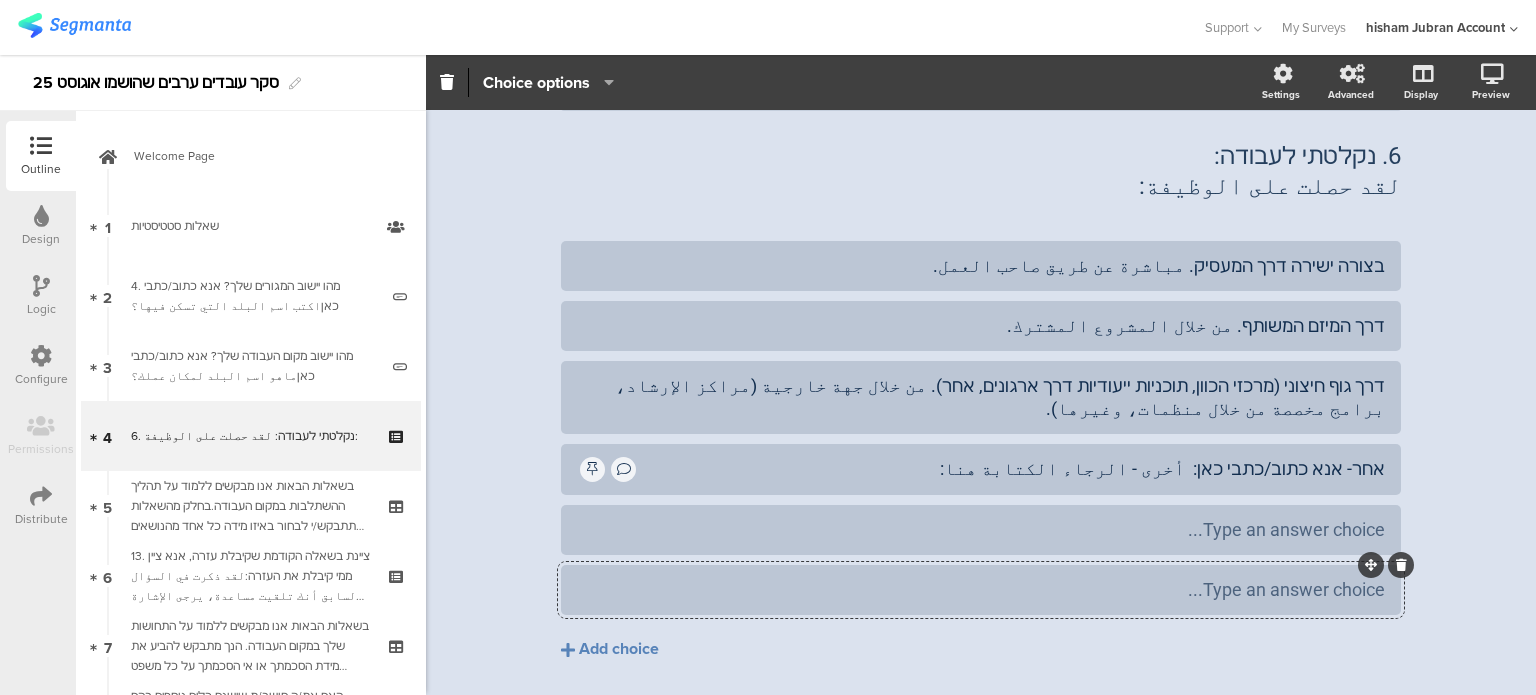 click 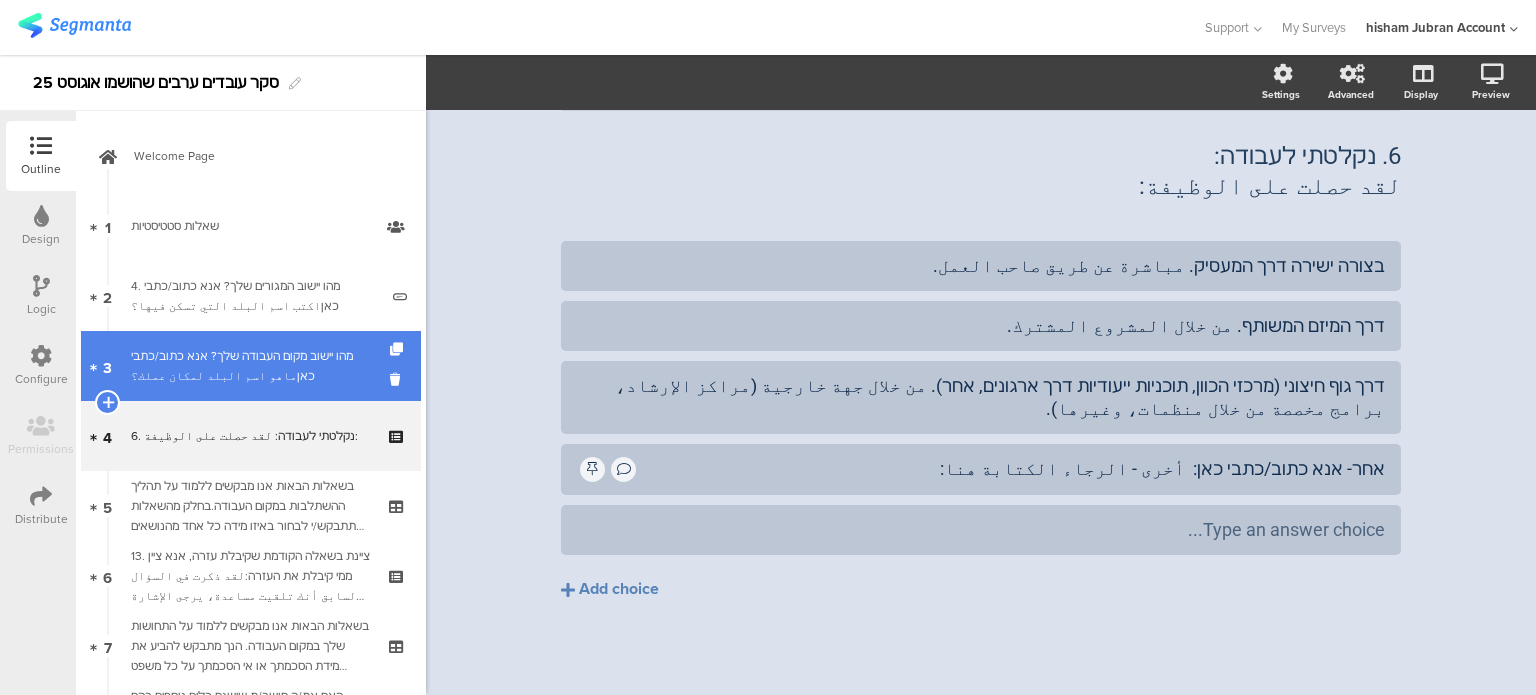 click on "3
מהו יישוב מקום העבודה שלך?  אנא כתוב/כתבי כאןماهو اسم البلد لمكان عملك؟" at bounding box center (251, 366) 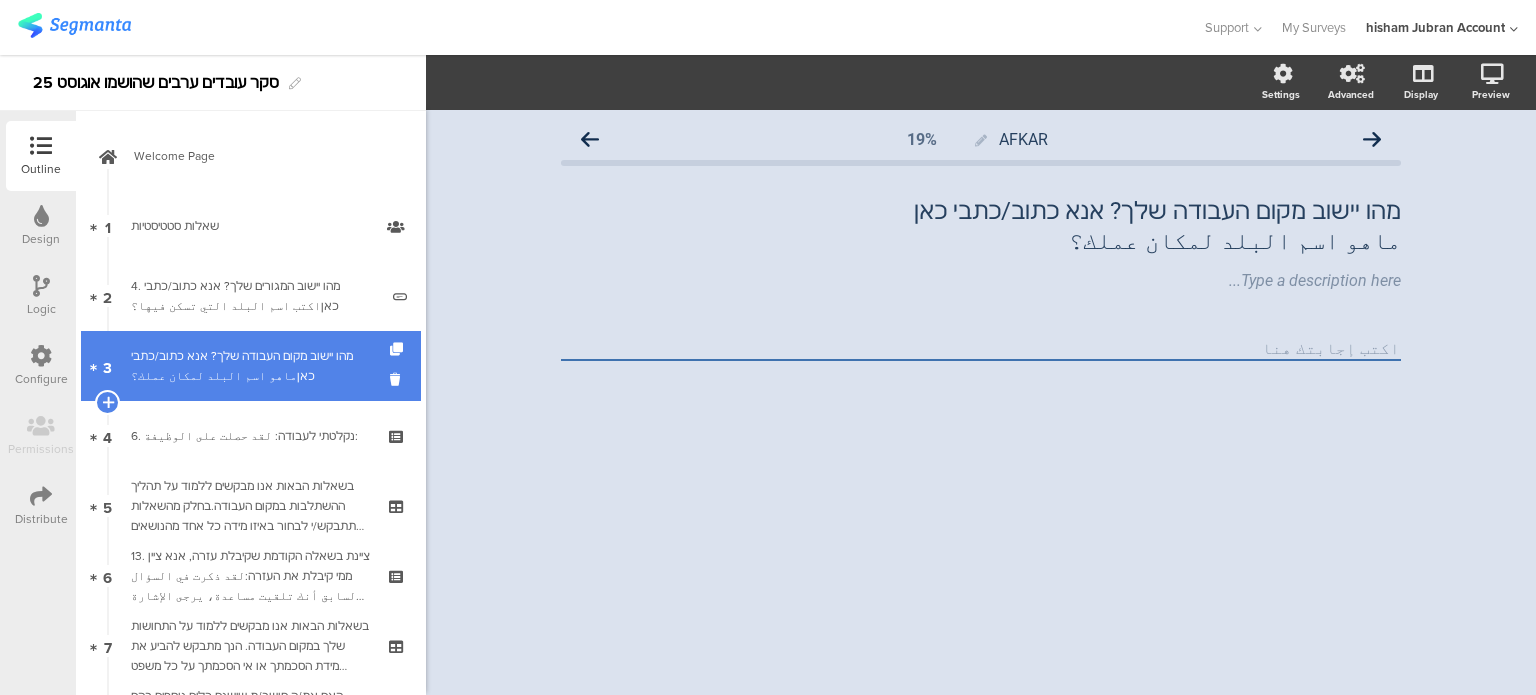 scroll, scrollTop: 0, scrollLeft: 0, axis: both 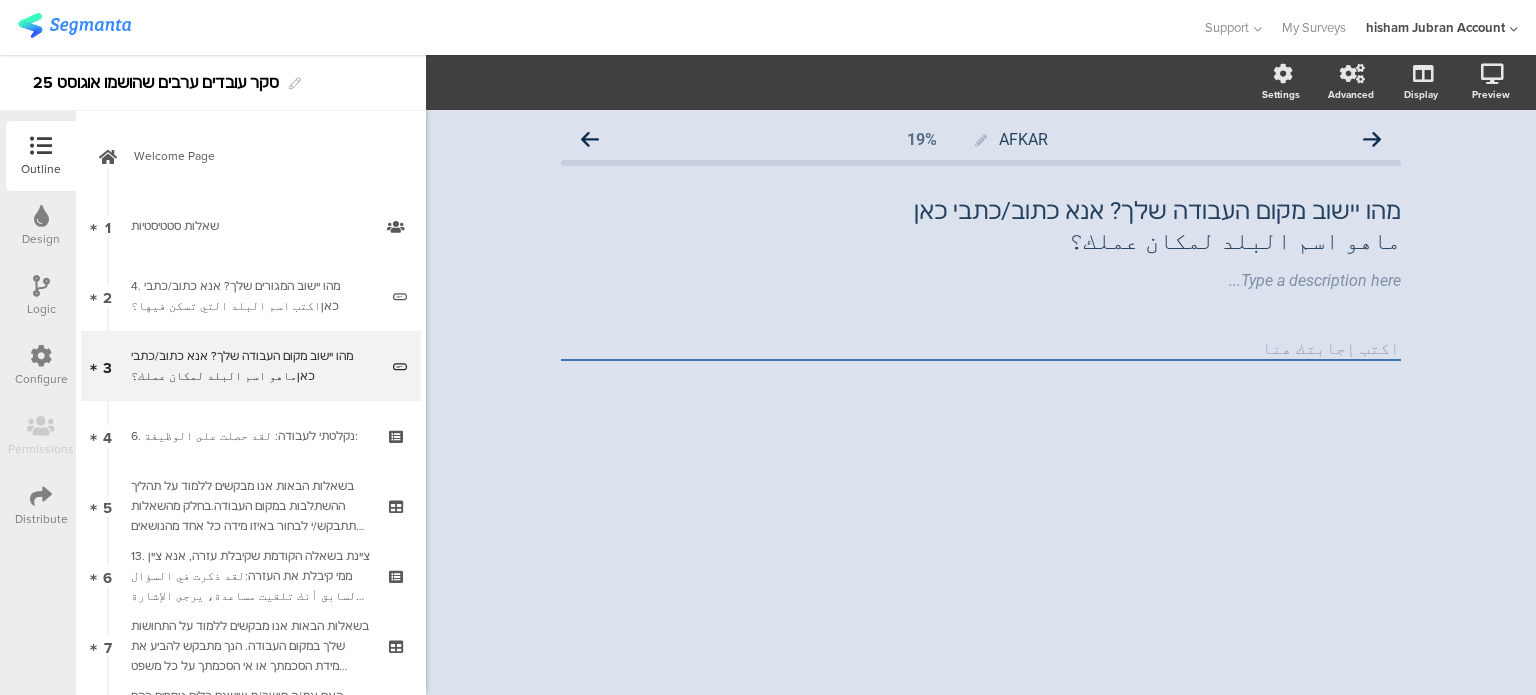 click 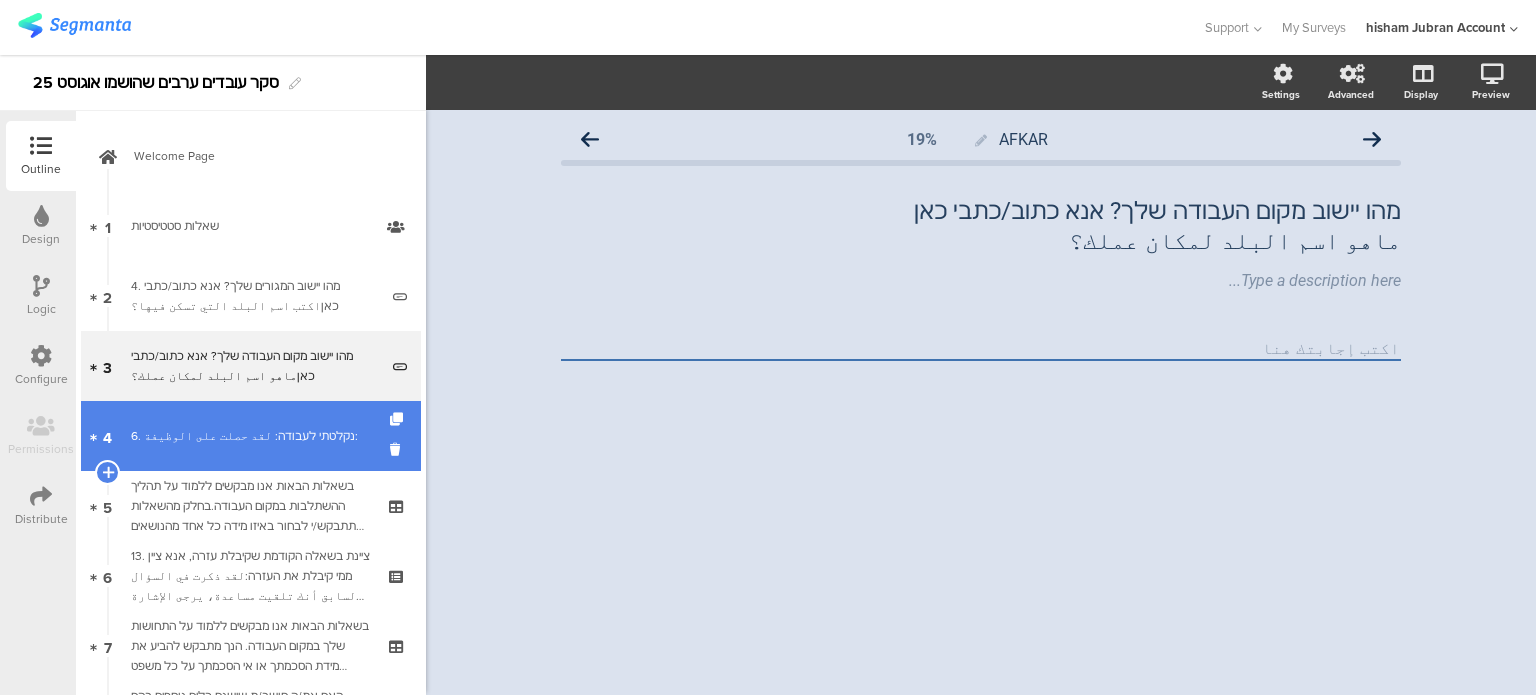 click on "4
6.	נקלטתי לעבודה: لقد حصلت على الوظيفة:" at bounding box center (251, 436) 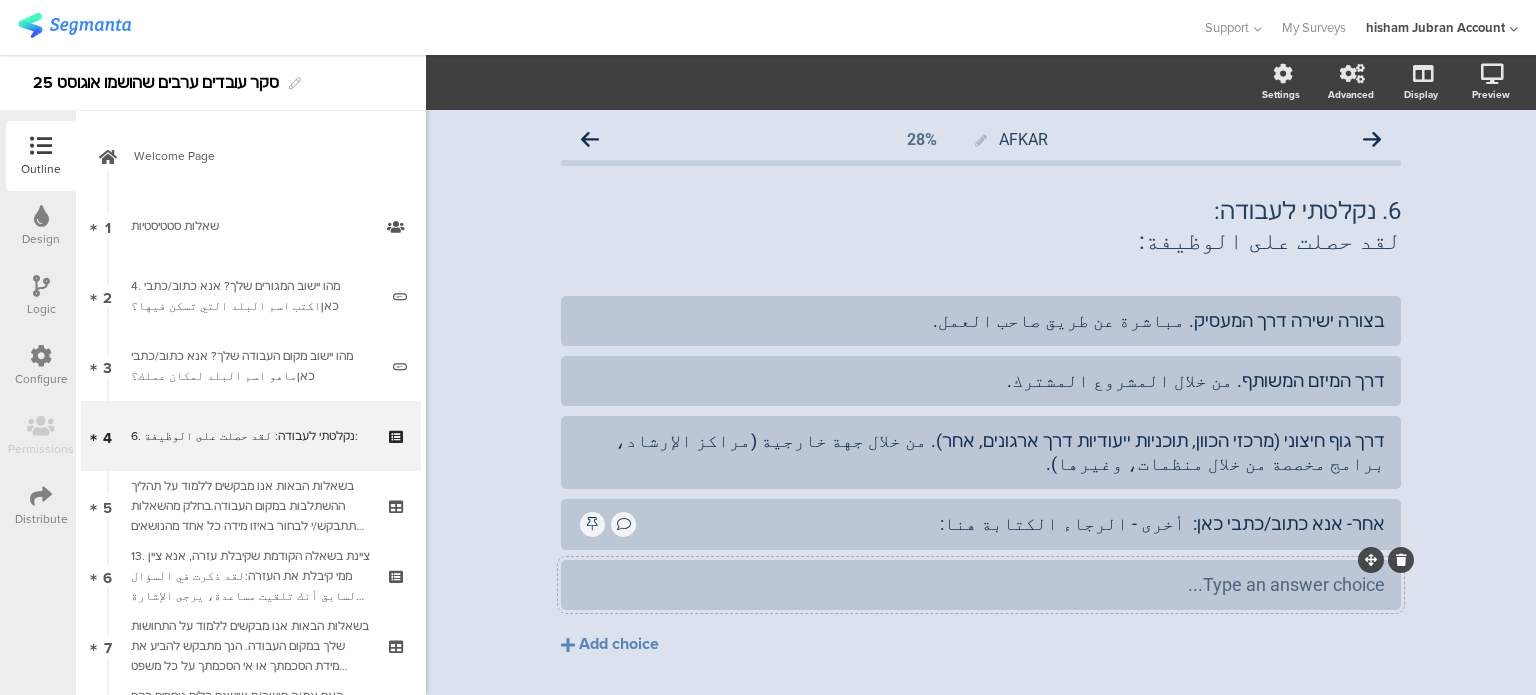 click 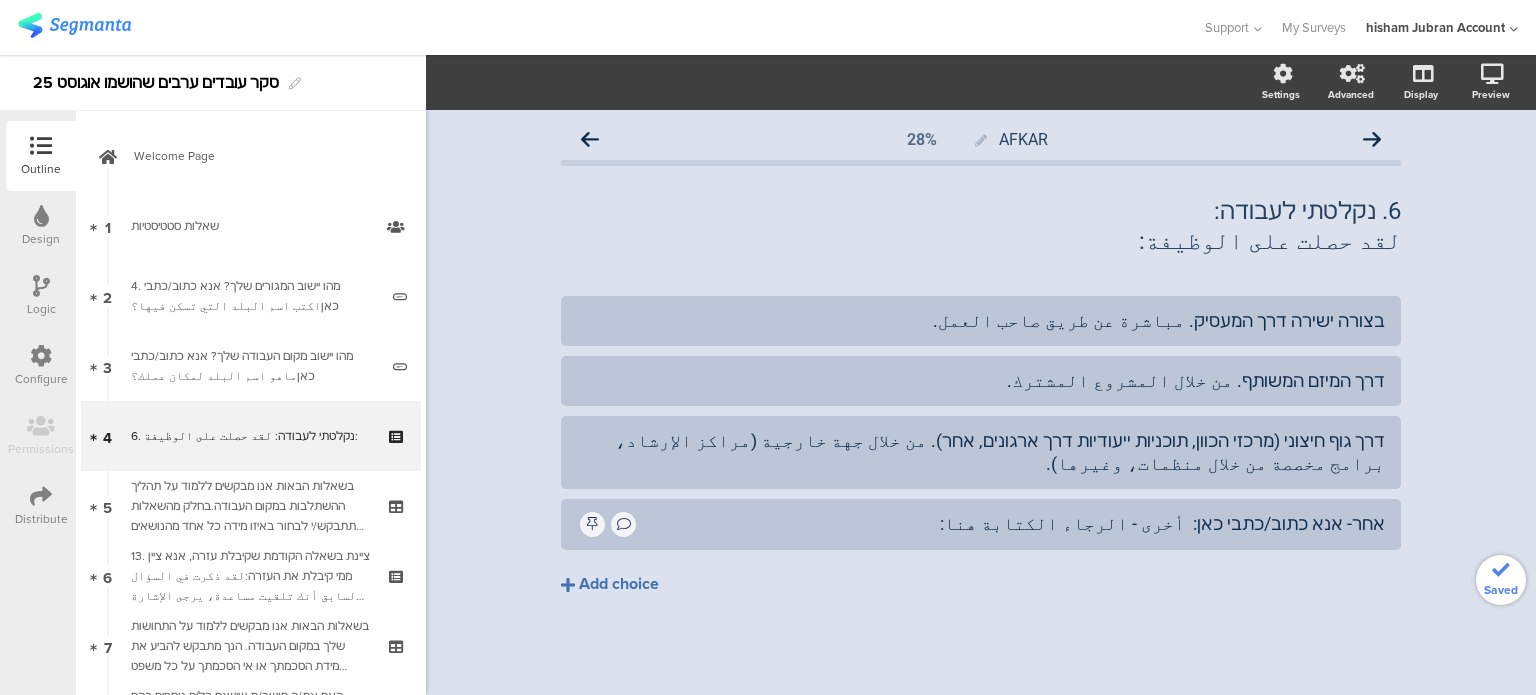 click on "Add choice" 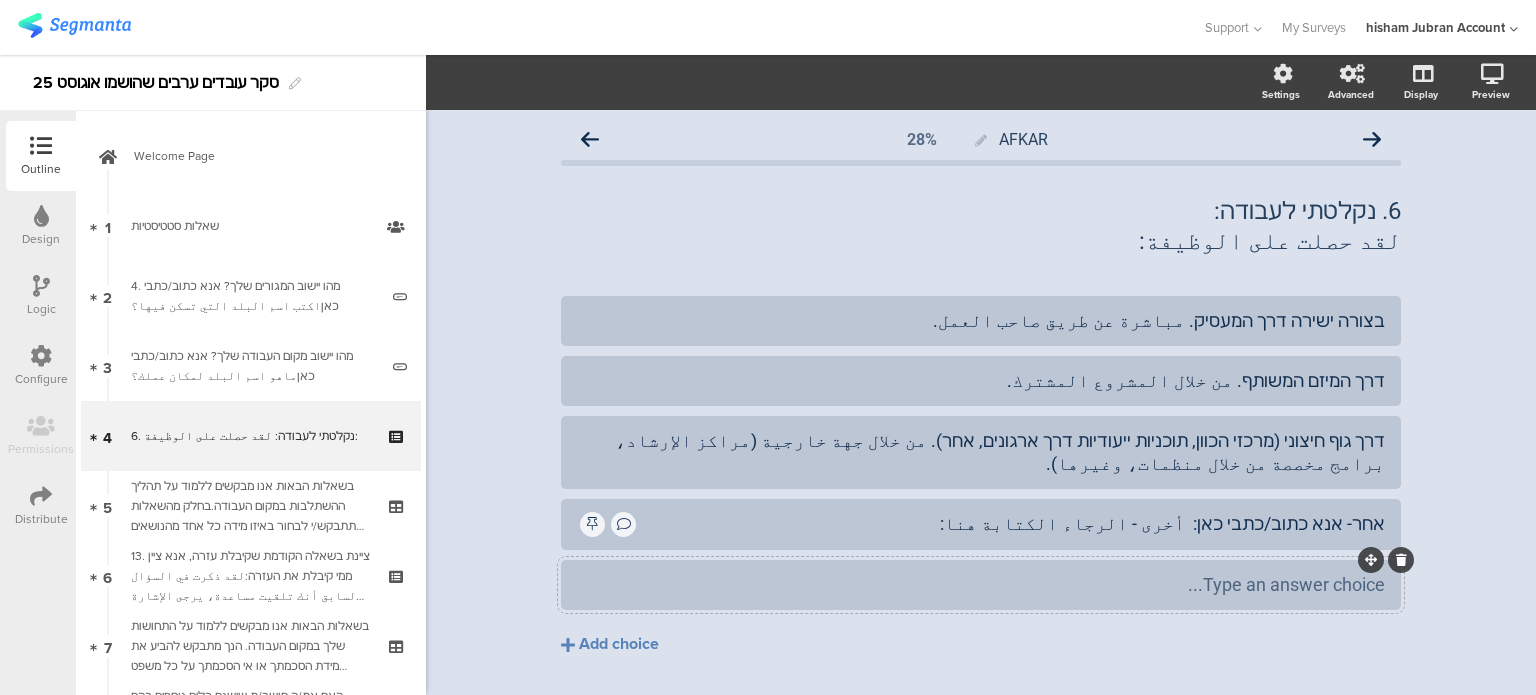 click 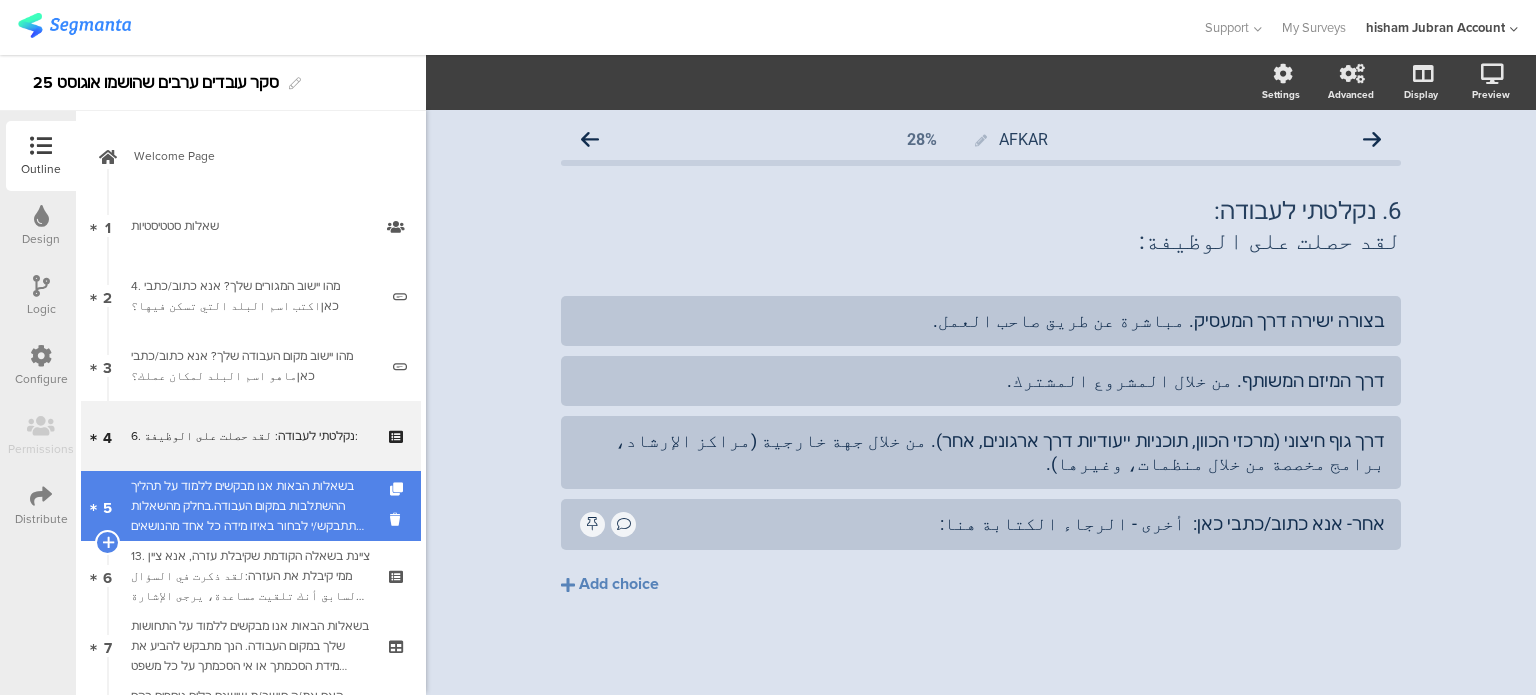 click on "בשאלות הבאות אנו מבקשים ללמוד על תהליך ההשתלבות במקום העבודה.בחלק מהשאלות תתבקש/י לבחור באיזו מידה כל אחד מהנושאים הבאים התקיים או לא התקיים בתהליך ההשתלבות שלך.אנא דרג/י את תשובתך על סולם מ-1 עד 5, כאשר:في الأسئلة التالية نسعى إلى التعرف على عملية الاندماج في مكان العمل. في بعض الأسئلة، سيُطلب منك تحديد مدى وجود أو غياب كل من المواضيع التالية في البرنامج. يُرجى تقييم إجابتك على مقياس من 1 إلى 5،" at bounding box center [250, 506] 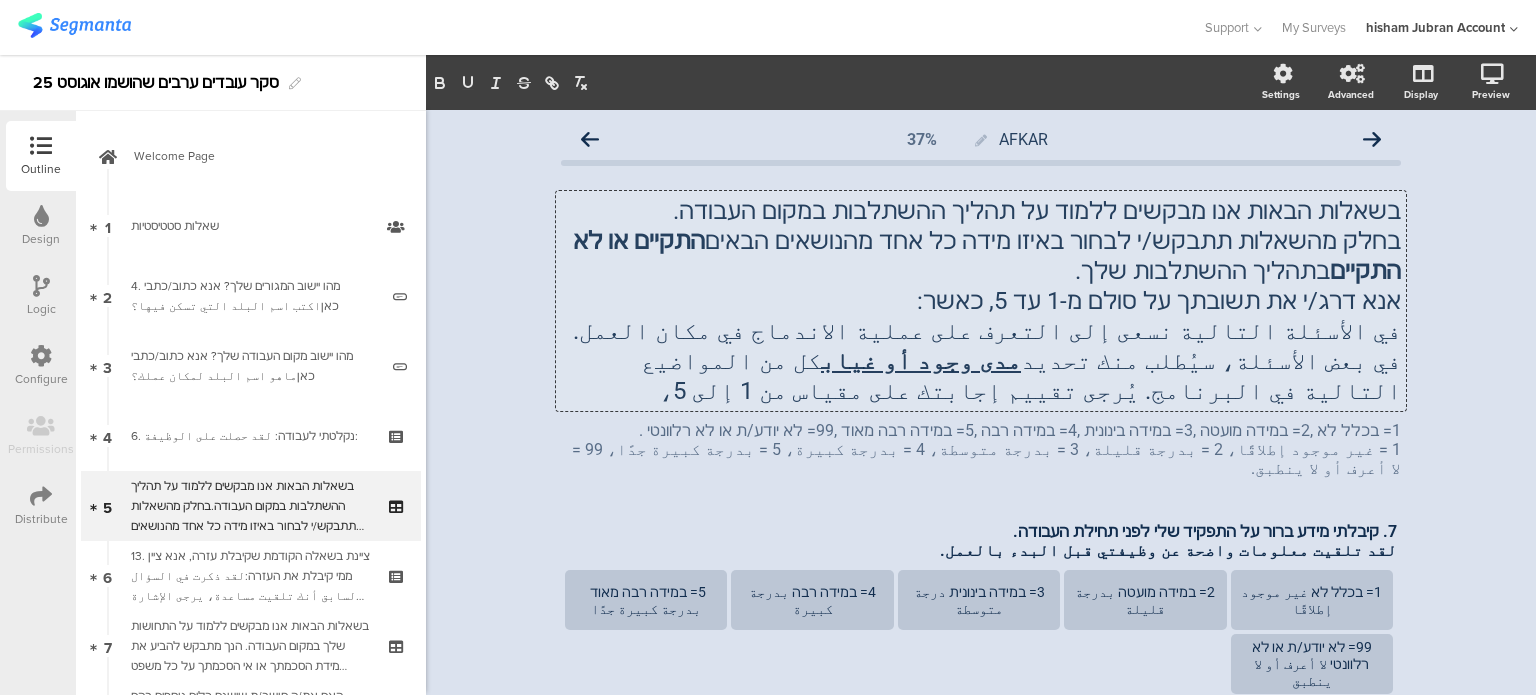 click on "בשאלות הבאות אנו מבקשים ללמוד על תהליך ההשתלבות במקום העבודה. בחלק מהשאלות תתבקש/י לבחור באיזו מידה כל אחד מהנושאים הבאים  התקיים או לא התקיים  בתהליך ההשתלבות שלך. אנא דרג/י את תשובתך על סולם מ-1 עד 5, כאשר: في الأسئلة التالية نسعى إلى التعرف على عملية الاندماج في مكان العمل. في بعض الأسئلة، سيُطلب منك تحديد  مدى وجود أو غياب  كل من المواضيع التالية في البرنامج. يُرجى تقييم إجابتك على مقياس من 1 إلى 5،
בשאלות הבאות אנו מבקשים ללמוד על תהליך ההשתלבות במקום העבודה. בחלק מהשאלות תתבקש/י לבחור באיזו מידה כל אחד מהנושאים הבאים  התקיים או לא התקיים  مدى وجود أو غياب" 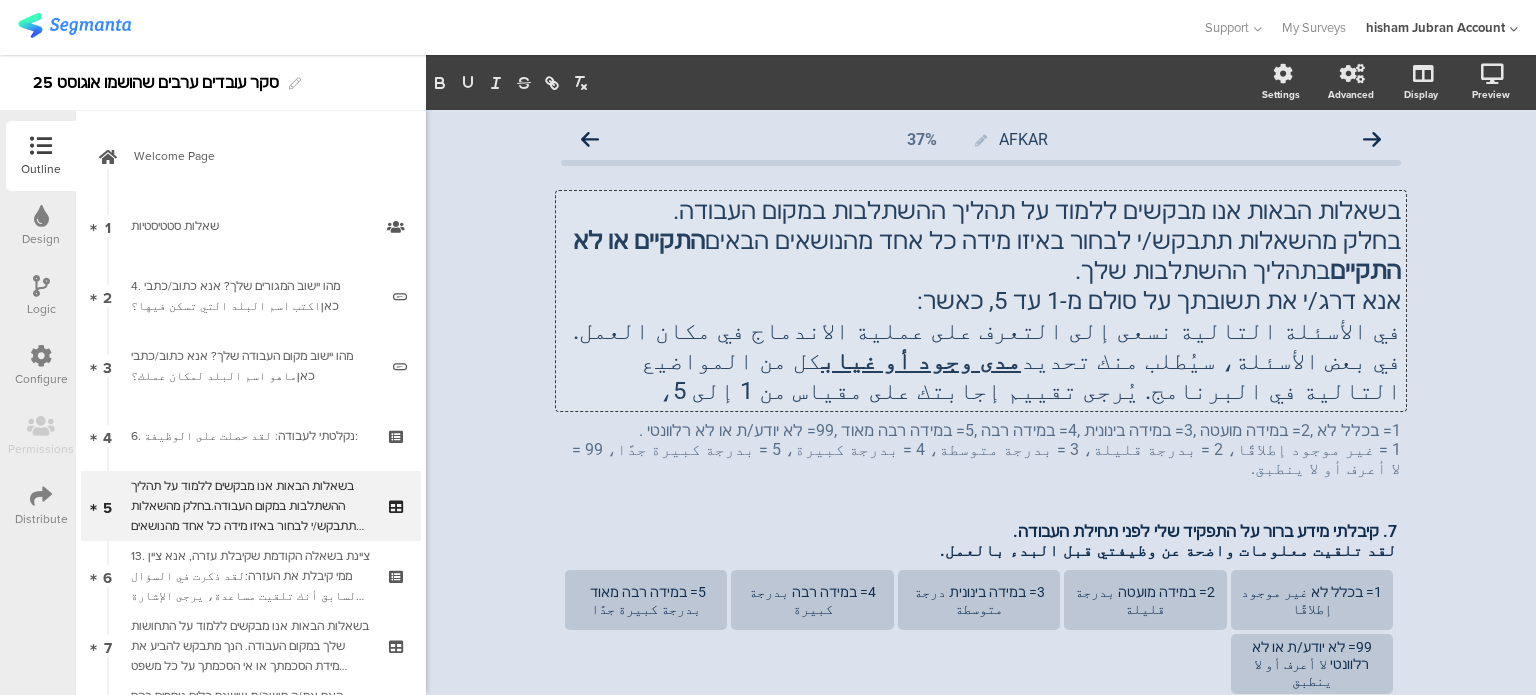 type 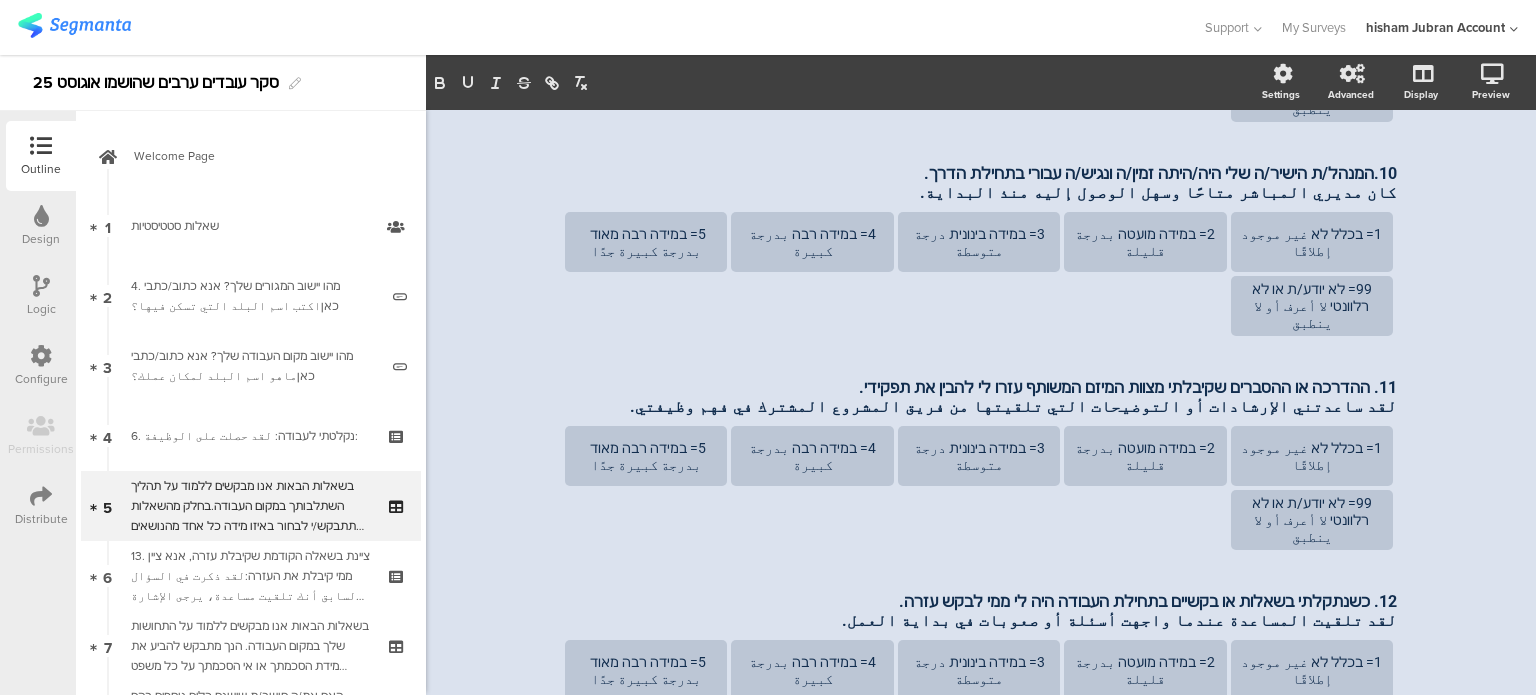 scroll, scrollTop: 1164, scrollLeft: 0, axis: vertical 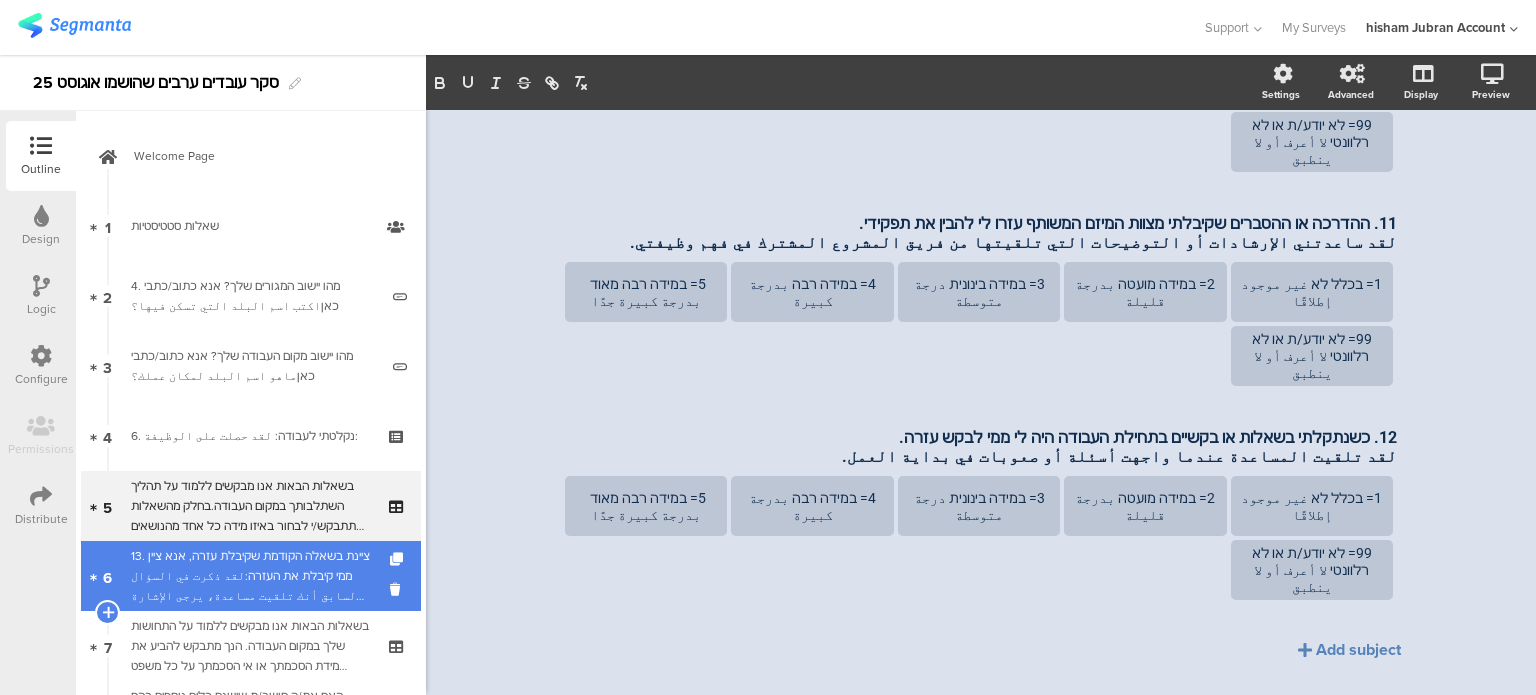 click on "13. ציינת בשאלה הקודמת שקיבלת עזרה, אנא ציין ממי קיבלת את העזרה:لقد ذكرت في السؤال السابق أنك تلقيت مساعدة، يرجى الإشارة إلى الجهة التي تلقيت منها المساعدة:" at bounding box center [250, 576] 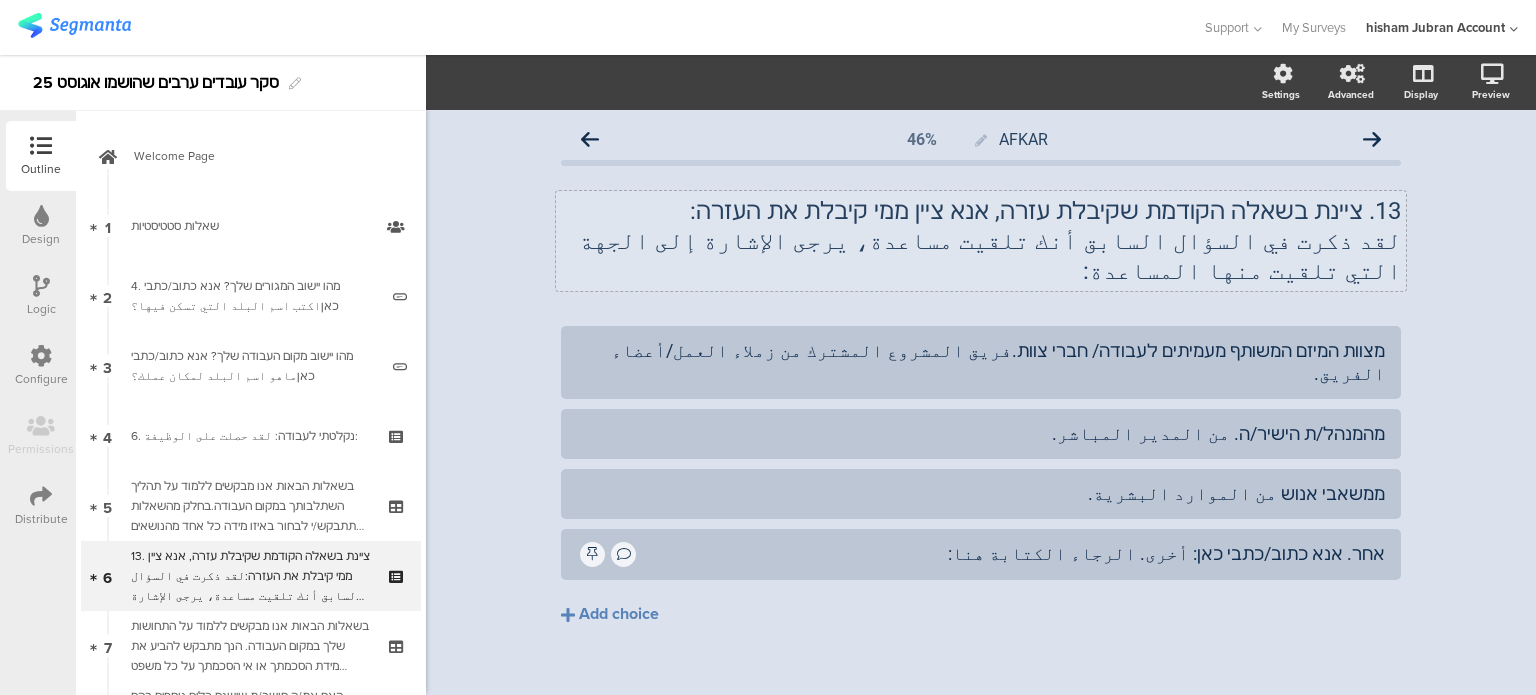 click on "13. ציינת בשאלה הקודמת שקיבלת עזרה, אנא ציין ממי קיבלת את העזרה: لقد ذكرت في السؤال السابق أنك تلقيت مساعدة، يرجى الإشارة إلى الجهة التي تلقيت منها المساعدة:
13. ציינת בשאלה הקודמת שקיבלת עזרה, אנא ציין ממי קיבלת את העזרה: لقد ذكرت في السؤال السابق أنك تلقيت مساعدة، يرجى الإشارة إلى الجهة التي تلقيت منها المساعدة:" 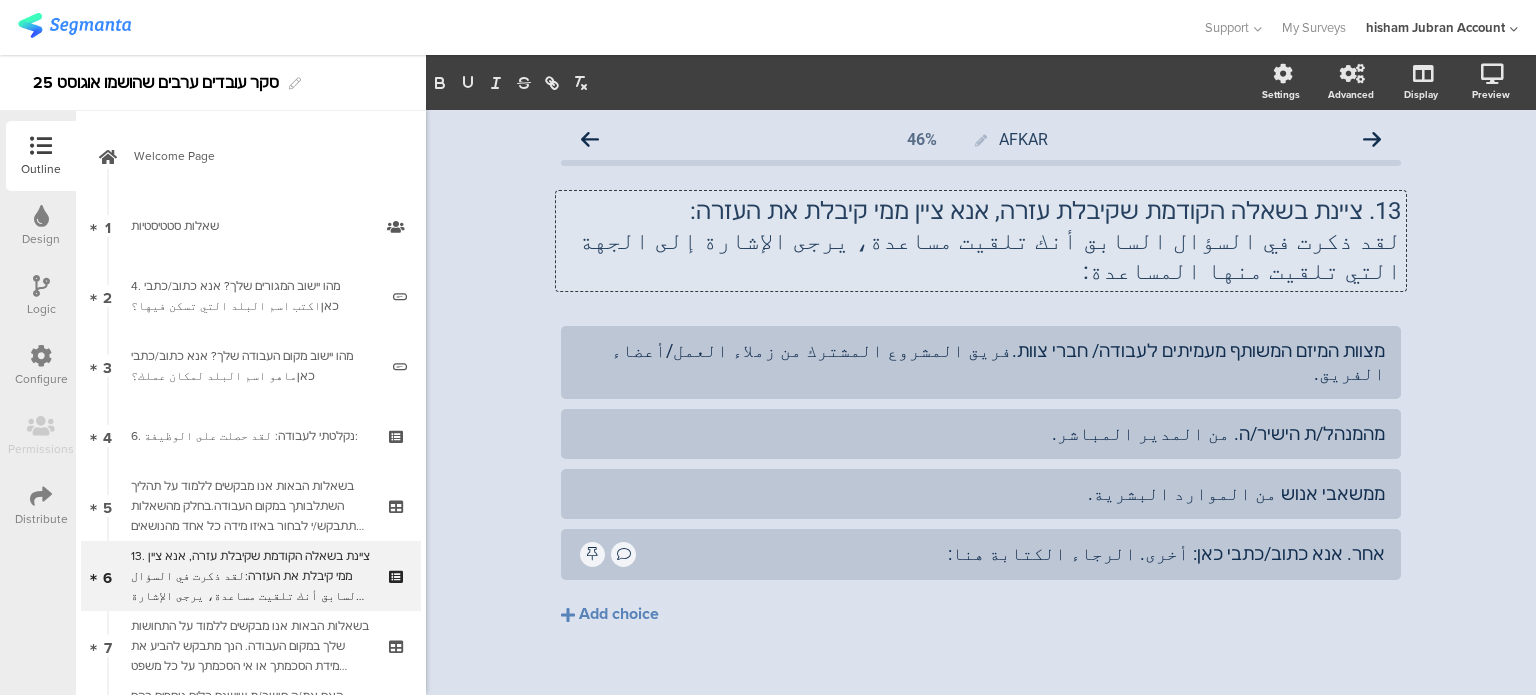 type 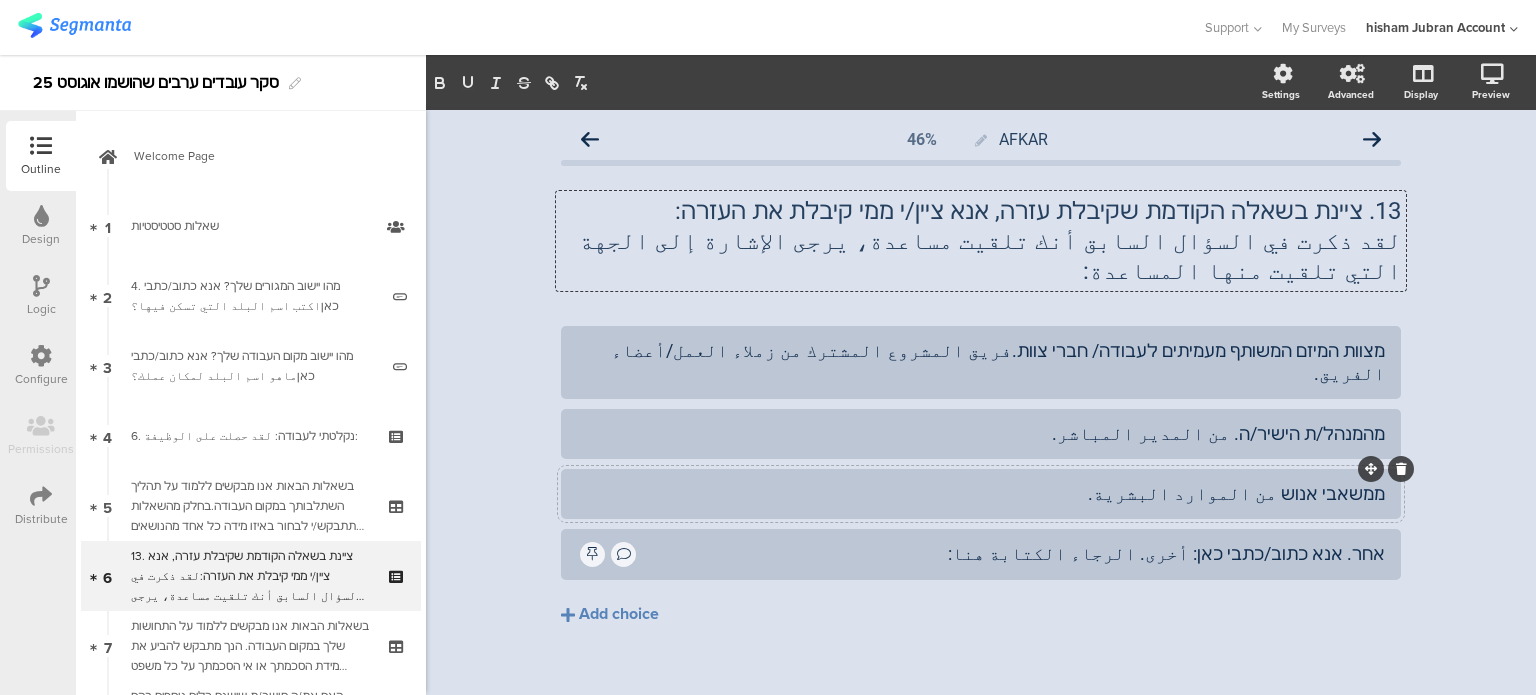 click on "ממשאבי אנוש من الموارد البشرية." 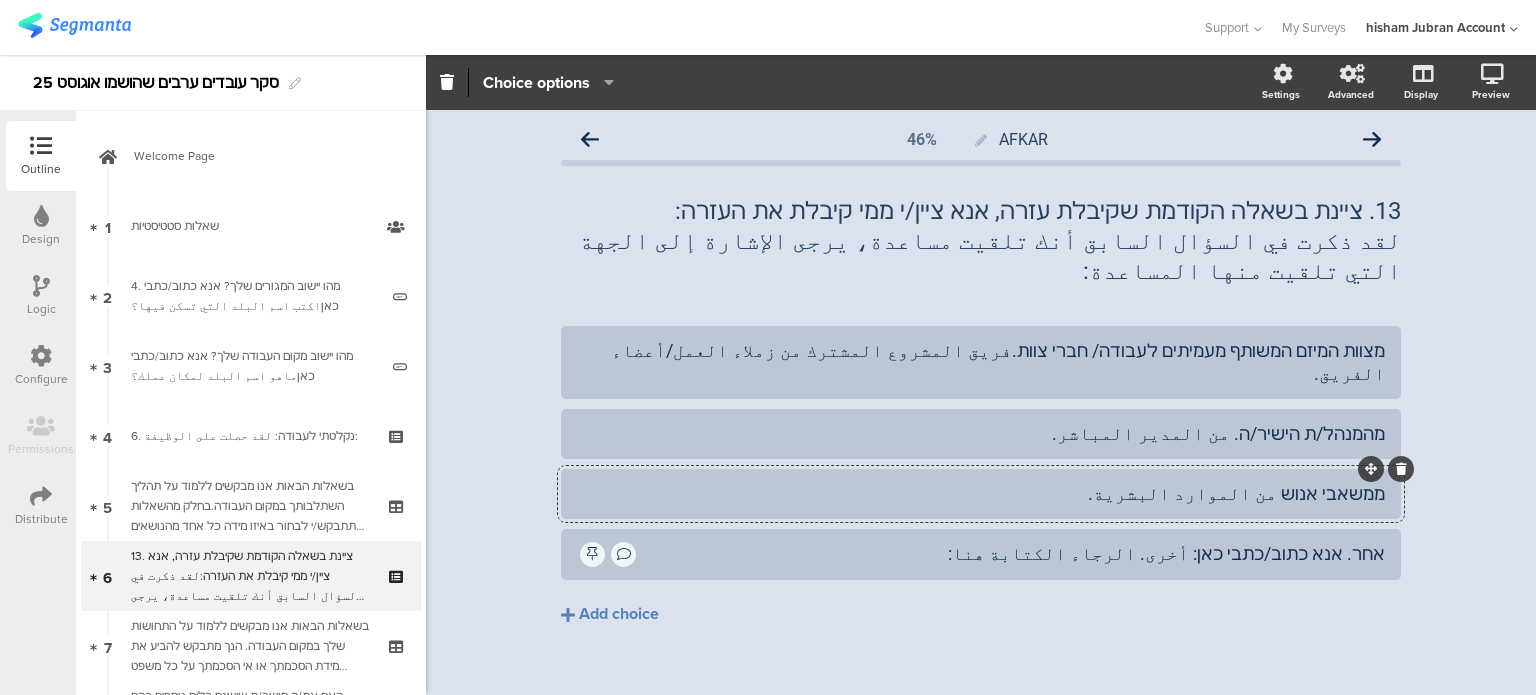 type 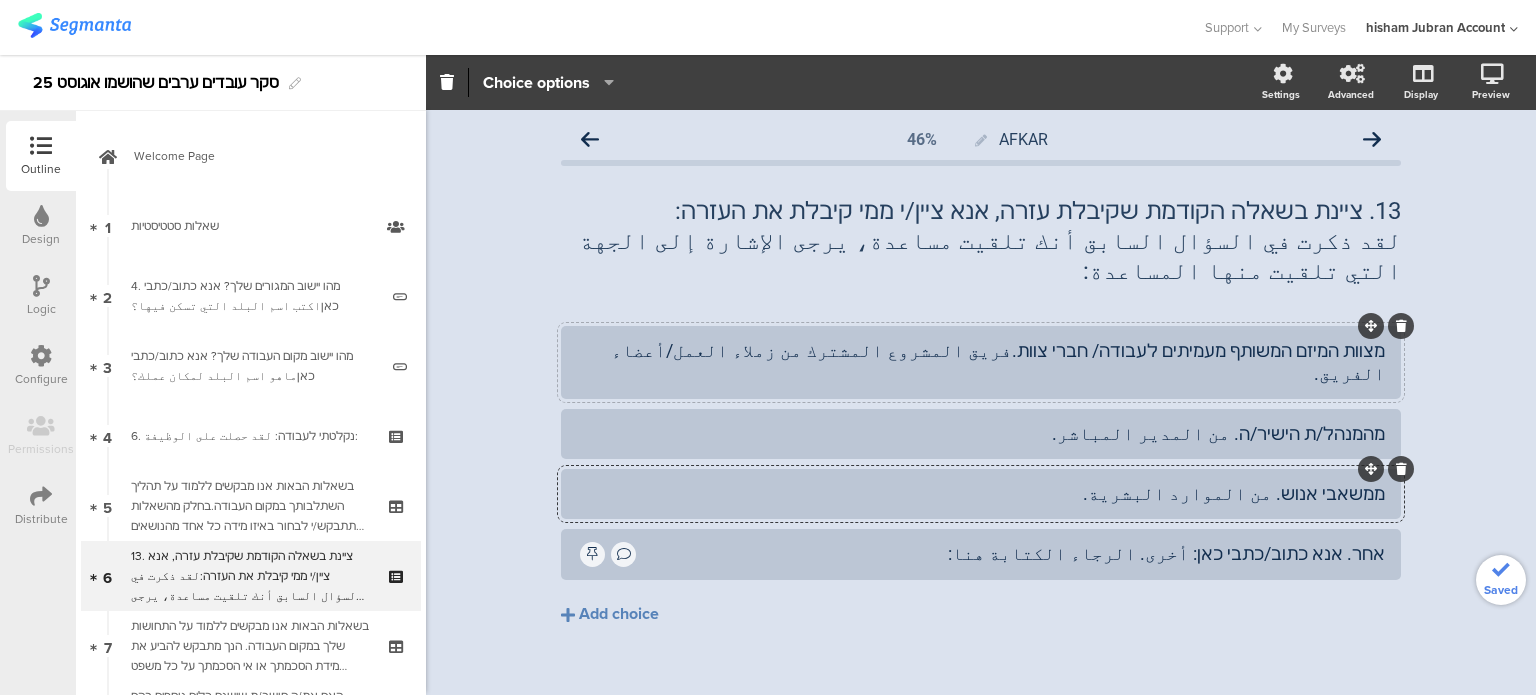 click on "מצוות המיזם המשותף מעמיתים לעבודה/ חברי צוות.فريق المشروع المشترك من زملاء العمل/أعضاء الفريق." 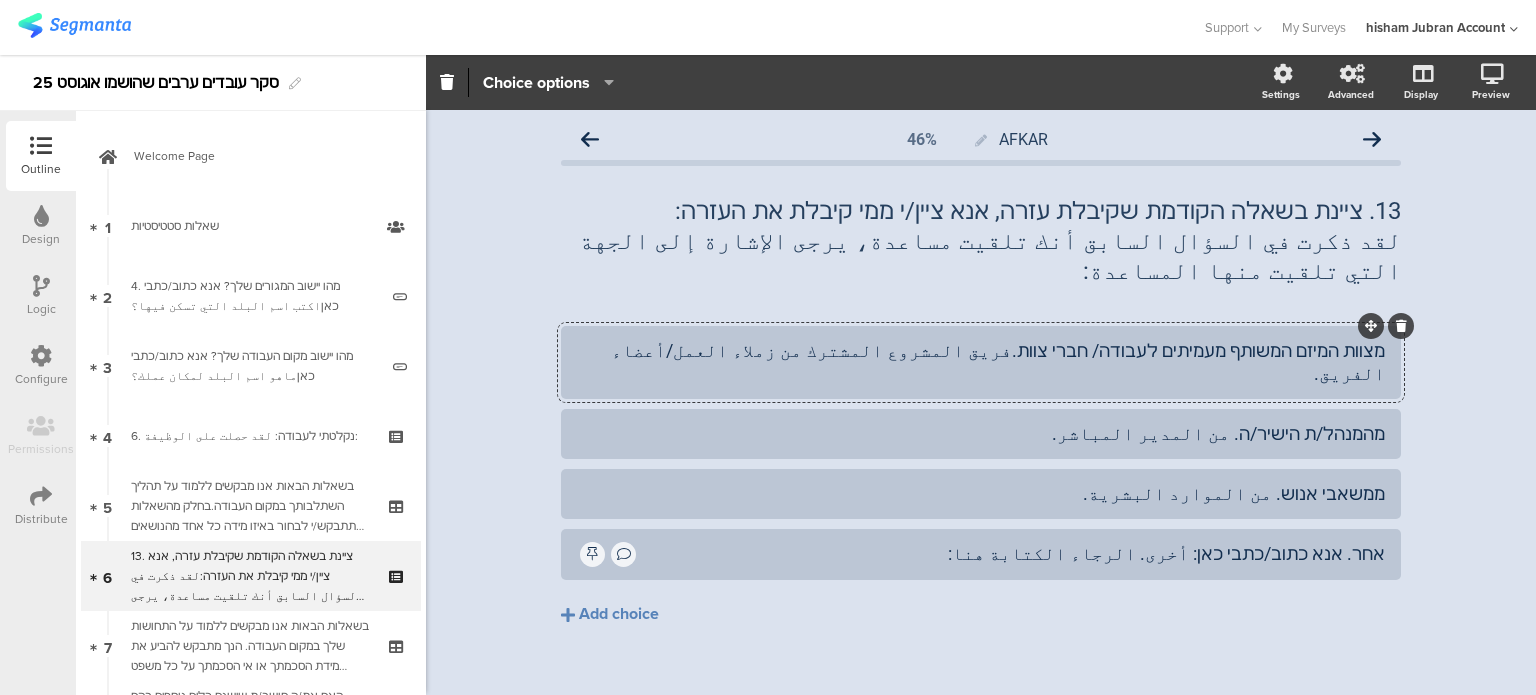 type 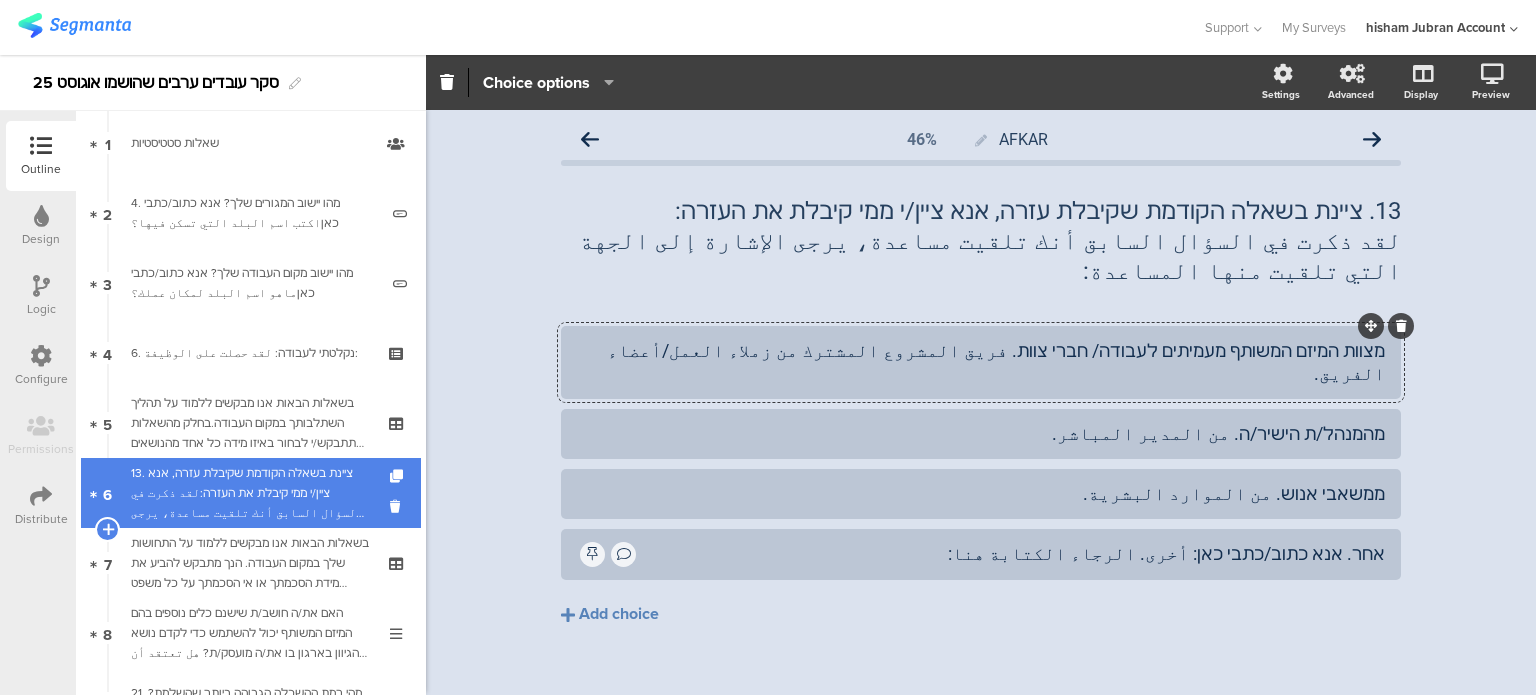 scroll, scrollTop: 200, scrollLeft: 0, axis: vertical 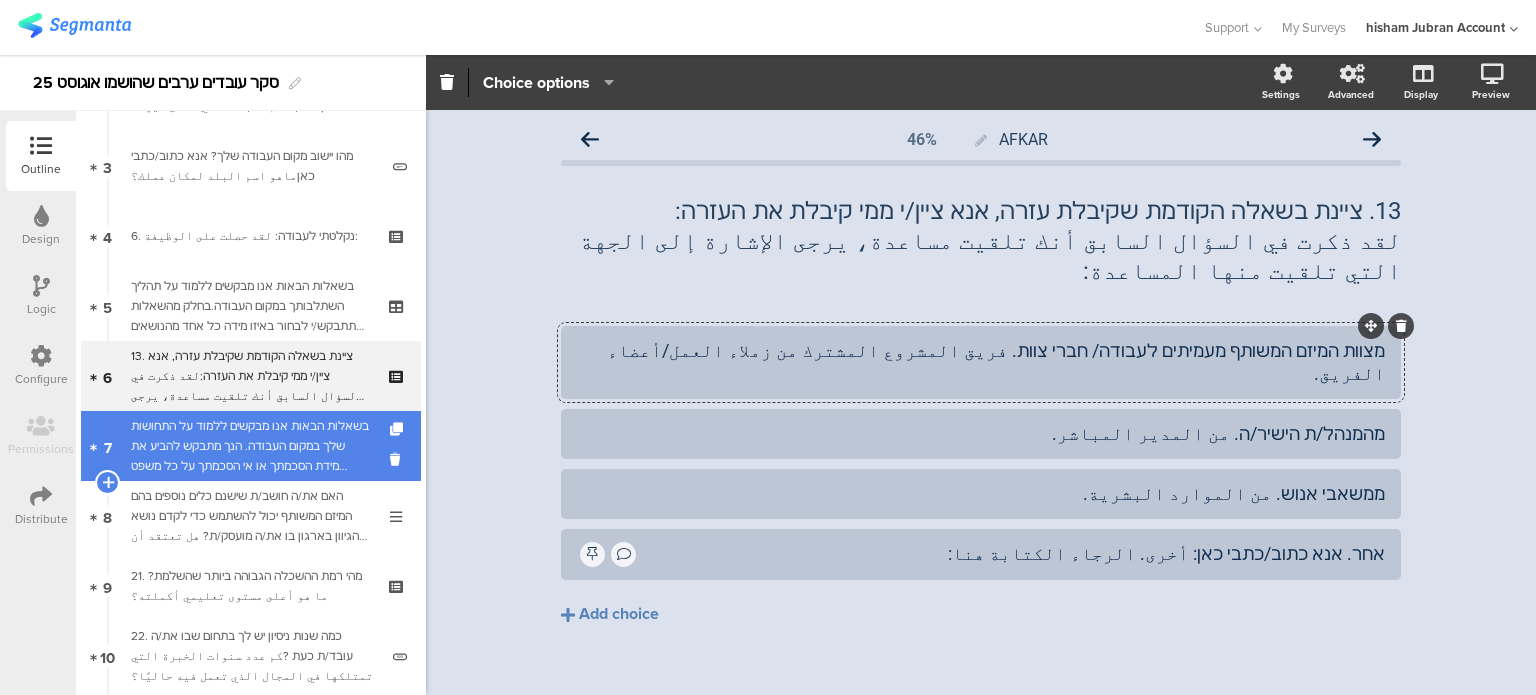 click on "בשאלות הבאות אנו מבקשים ללמוד על התחושות שלך במקום העבודה. הנך מתבקש להביע את מידת הסכמתך או אי הסכמתך על כל משפט ומשפט.אנא דרג/י את התשובה שלך על סולם מ-1 עד 5, כאשר:الأسئلة التالية تسأل عن مشاعرك تجاه بيئة العمل. يُرجى تحديد مدى موافقتك أو معارضتك لكل عبارة.يرجى تقييم إجابتك على مقياس من ١ إلى ٥، بحيث:" at bounding box center (250, 446) 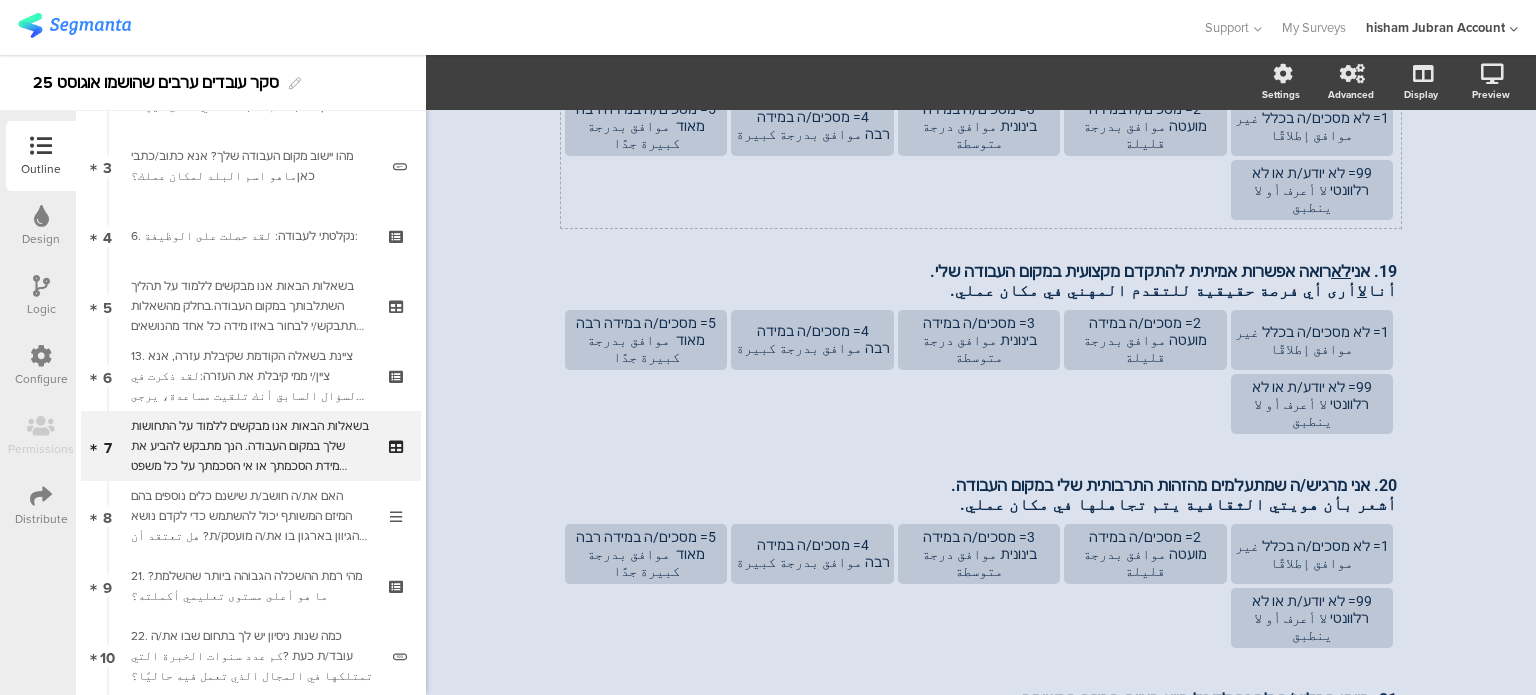 scroll, scrollTop: 1500, scrollLeft: 0, axis: vertical 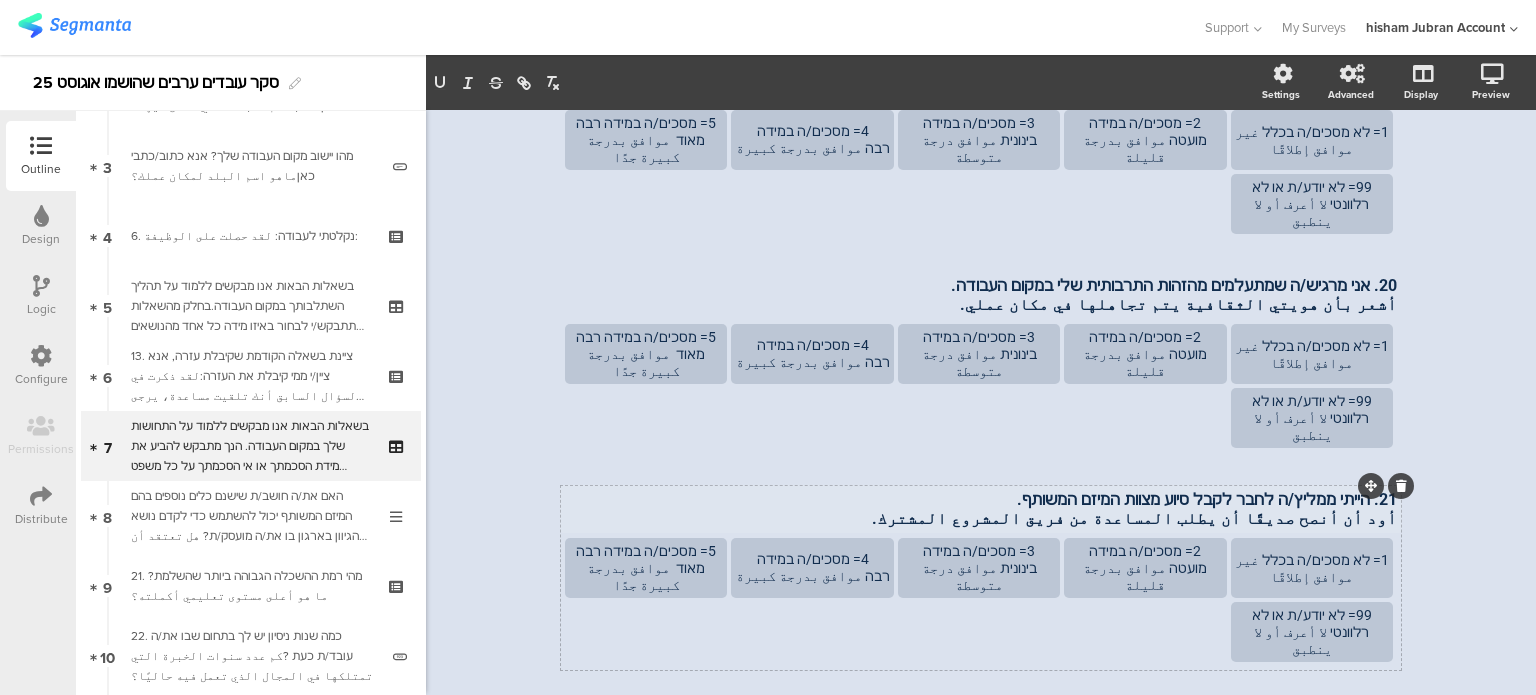 click on "14. אני מרגיש/ה שצוות המיזם המשותף הכין אותי לקיים שיח פתוח ומכבד בנושאי הגיוון. أشعر أن فريق المشروع المشترك قد هيّأني لإجراء حوار منفتح ومحترم حول قضايا التنوّع.
14. אני מרגיש/ה שצוות המיזם המשותף הכין אותי לקיים שיח פתוח ומכבד בנושאי הגיוון. أشعر أن فريق المشروع المشترك قد هيّأني لإجراء حوار منفتح ومحترم حول قضايا التنوّع.
1= לא מסכים/ה בכלל غير موافق إطلاقًا
2= מסכים/ה במידה מועטה موافق بدرجة قليلة" 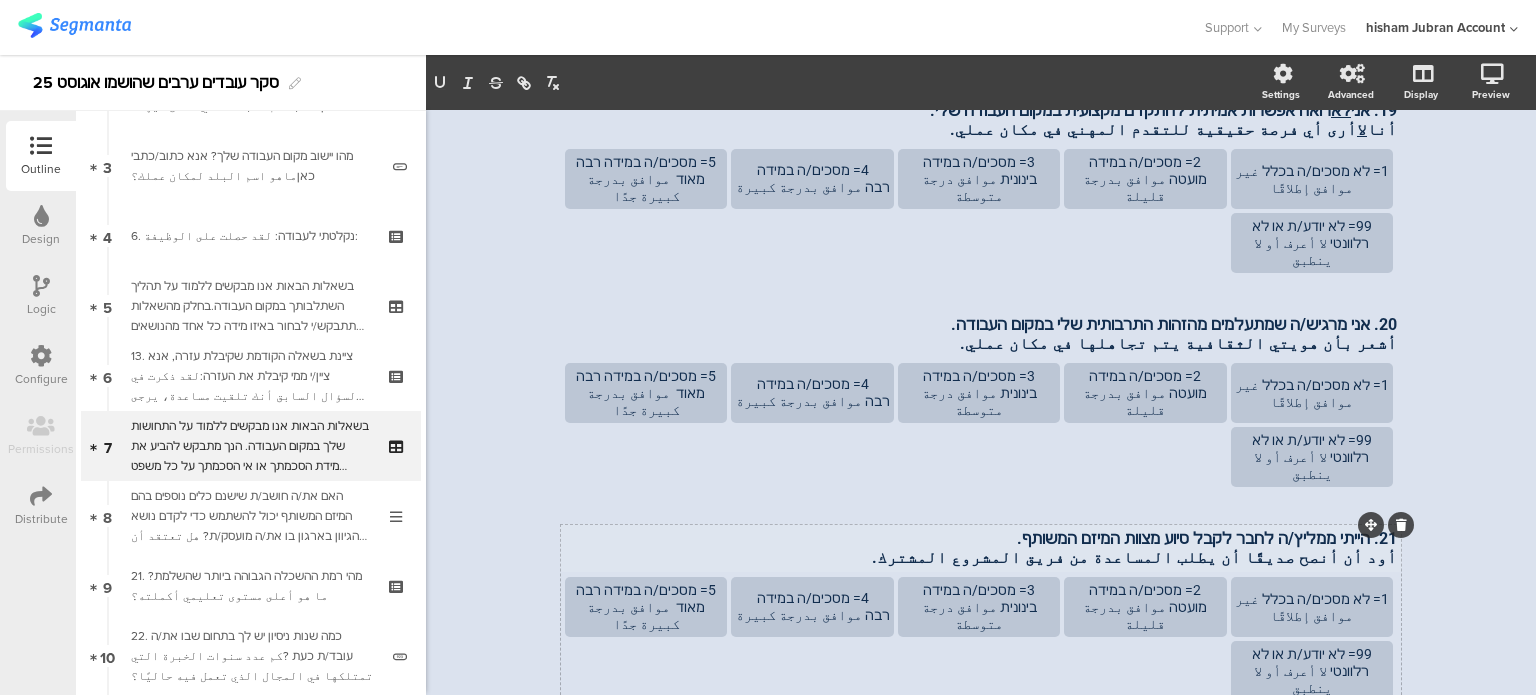 type 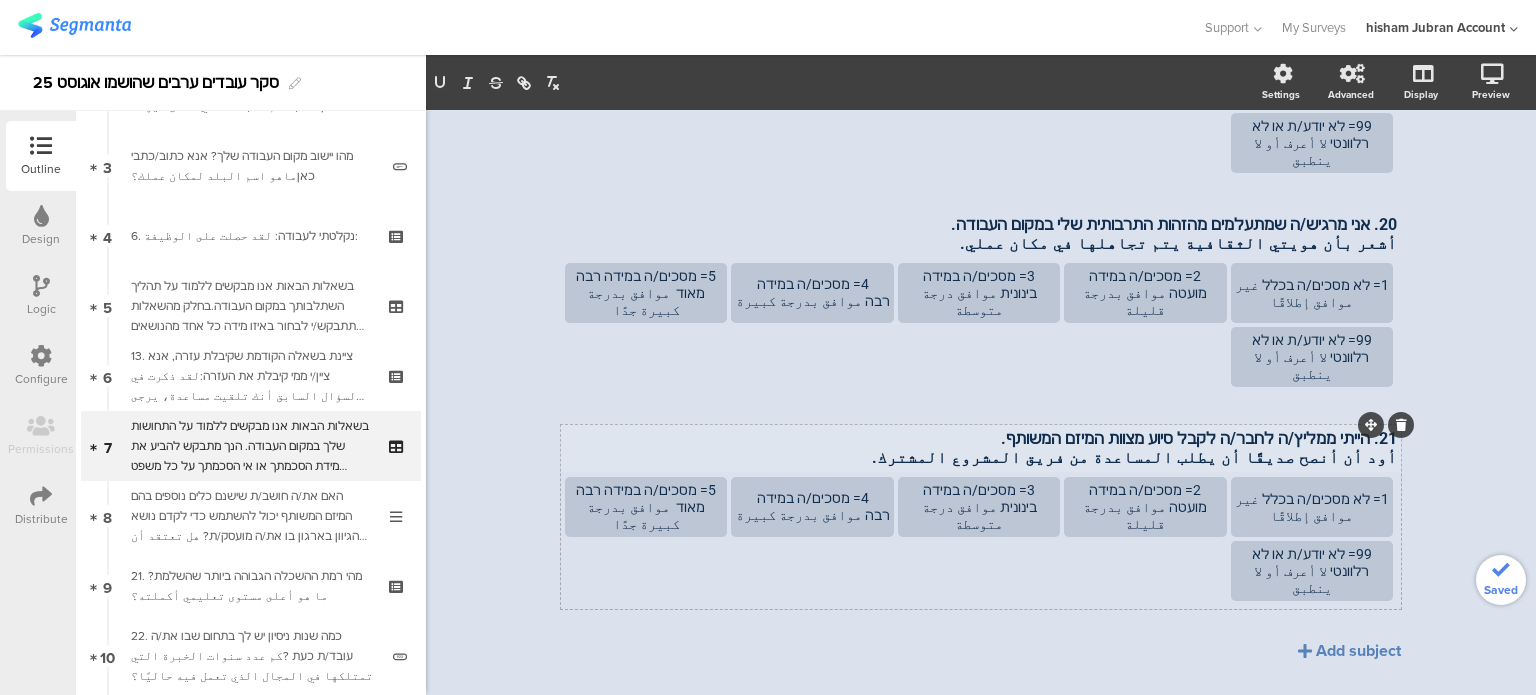 scroll, scrollTop: 1562, scrollLeft: 0, axis: vertical 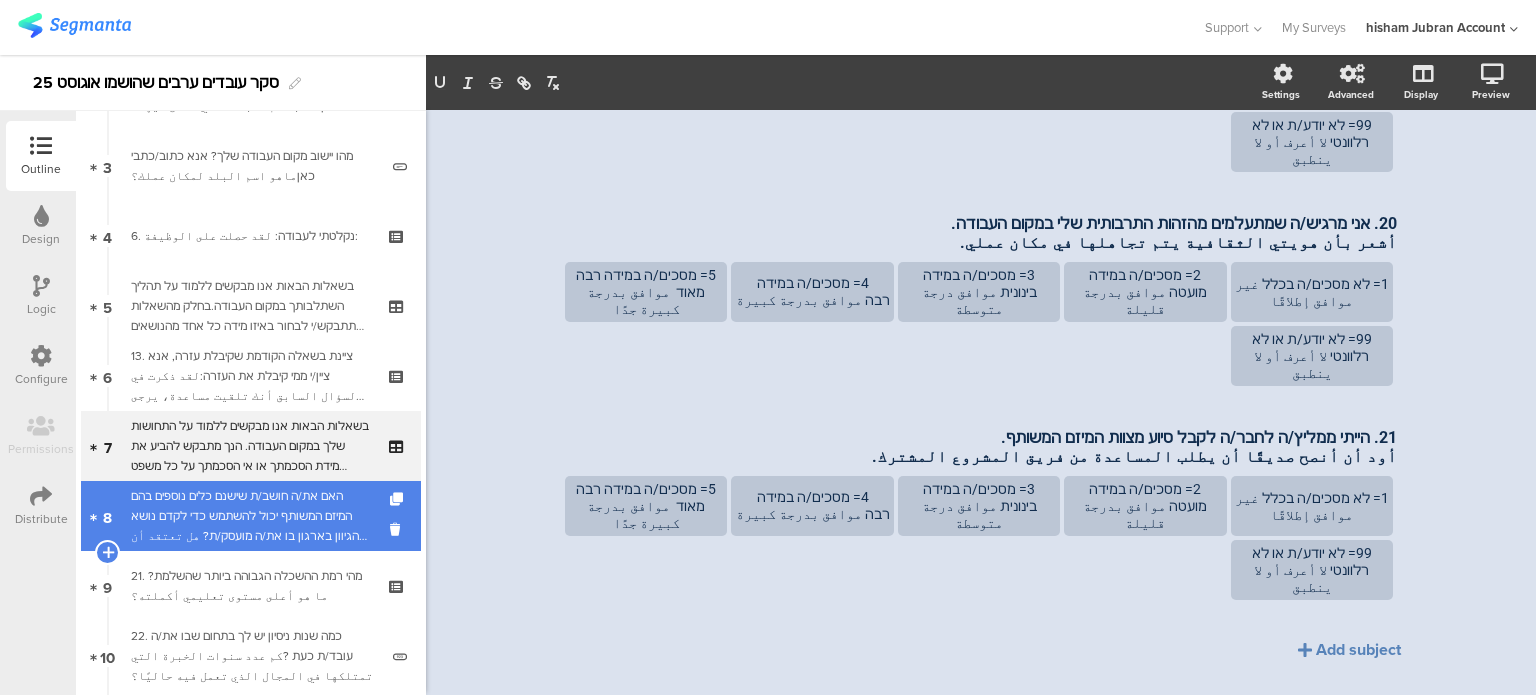 click on "האם את/ה חושב/ת שישנם כלים נוספים בהם המיזם המשותף יכול להשתמש כדי לקדם נושא הגיוון בארגון בו את/ה מועסק/ת? هل تعتقد أن هناك أدوات إضافية يمكن للمشروع المشترك استخدامها لتعزيز قضية التنوع في المؤسسة التي تعمل بها؟" at bounding box center (250, 516) 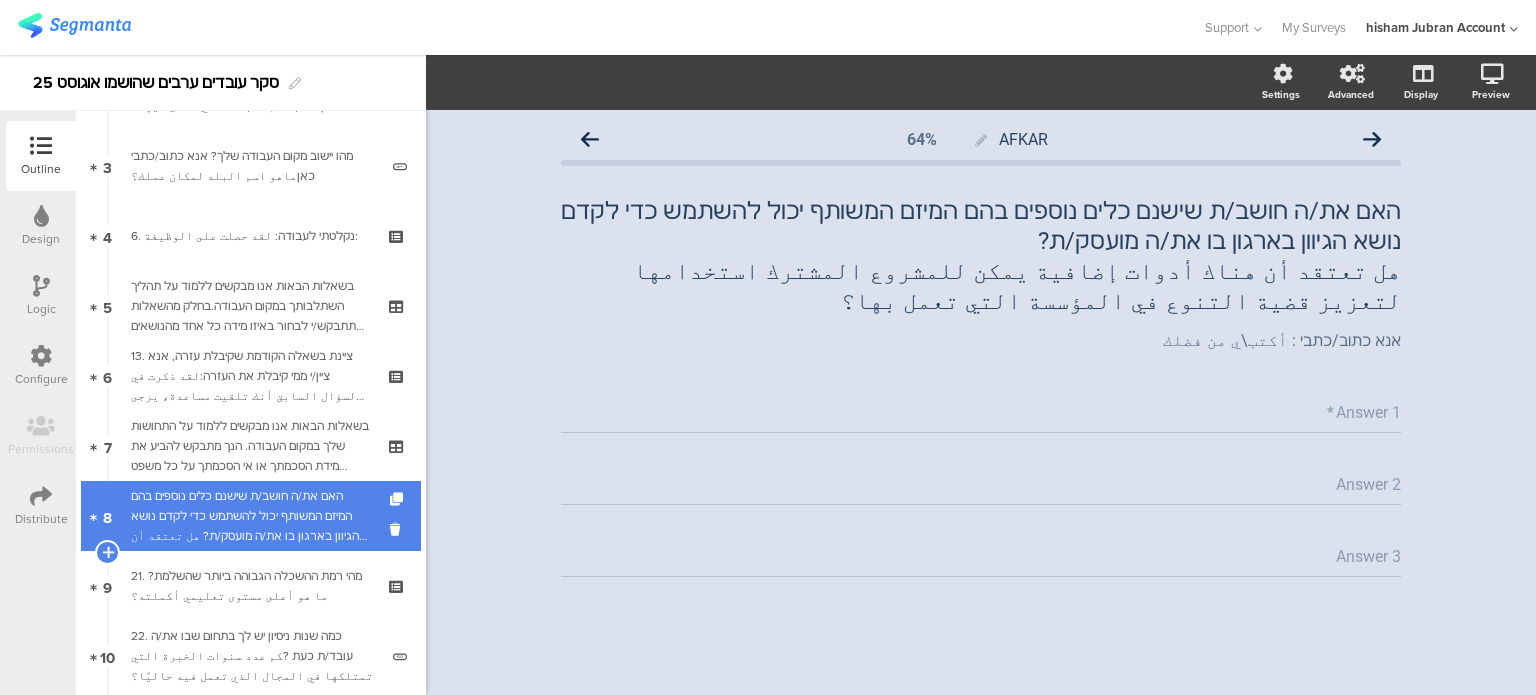 scroll, scrollTop: 0, scrollLeft: 0, axis: both 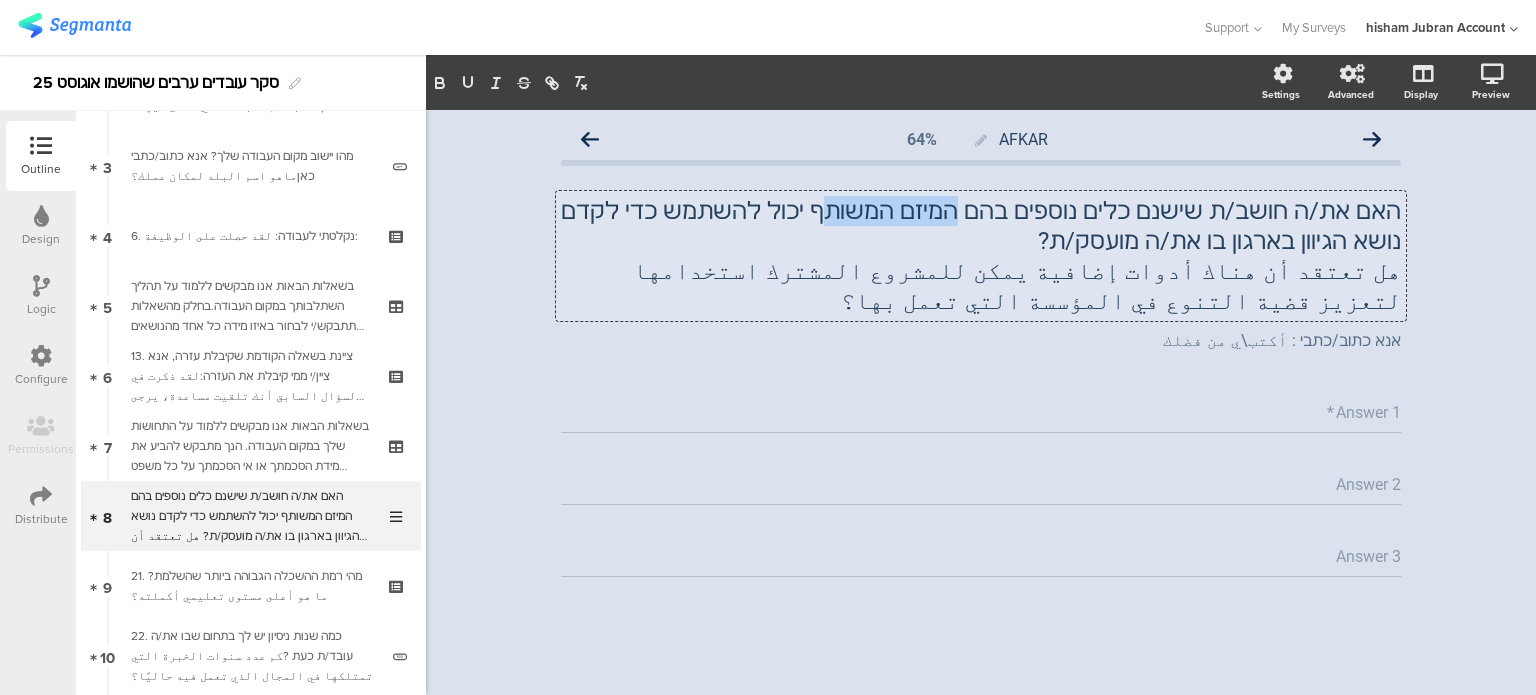 drag, startPoint x: 910, startPoint y: 213, endPoint x: 1025, endPoint y: 219, distance: 115.15642 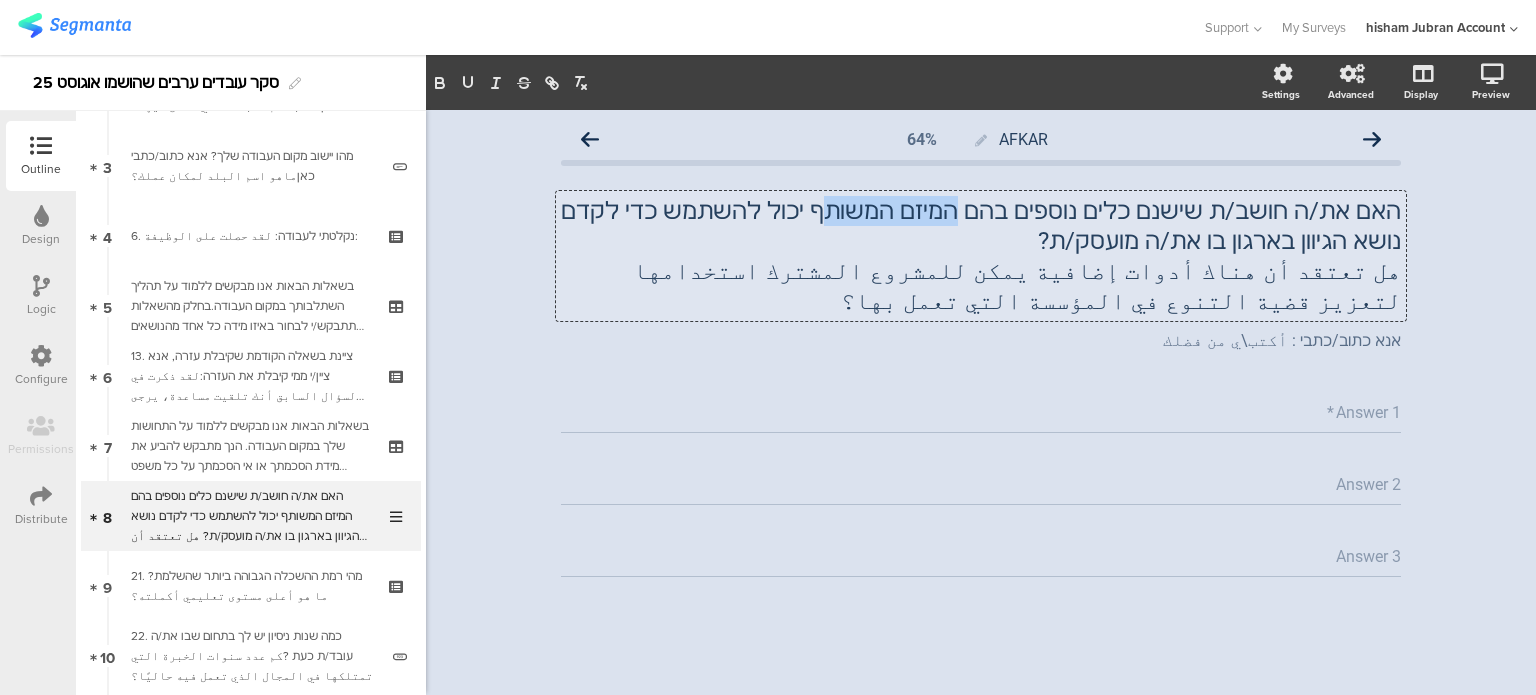 click on "האם את/ה חושב/ת שישנם כלים נוספים בהם המיזם המשותף יכול להשתמש כדי לקדם נושא הגיוון בארגון בו את/ה מועסק/ת?  هل تعتقد أن هناك أدوات إضافية يمكن للمشروع المشترك استخدامها لتعزيز قضية التنوع في المؤسسة التي تعمل بها؟
האם את/ה חושב/ת שישנם כלים נוספים בהם המיזם המשותף יכול להשתמש כדי לקדם נושא הגיוון בארגון בו את/ה מועסק/ת?  هل تعتقد أن هناك أدوات إضافية يمكن للمشروع المشترك استخدامها لتعزيز قضية التنوع في المؤسسة التي تعمل بها؟
האם את/ה חושב/ת שישנם כלים נוספים בהם המיזם המשותף יכול להשתמש כדי לקדם נושא הגיוון בארגון בו את/ה מועסק/ת?" 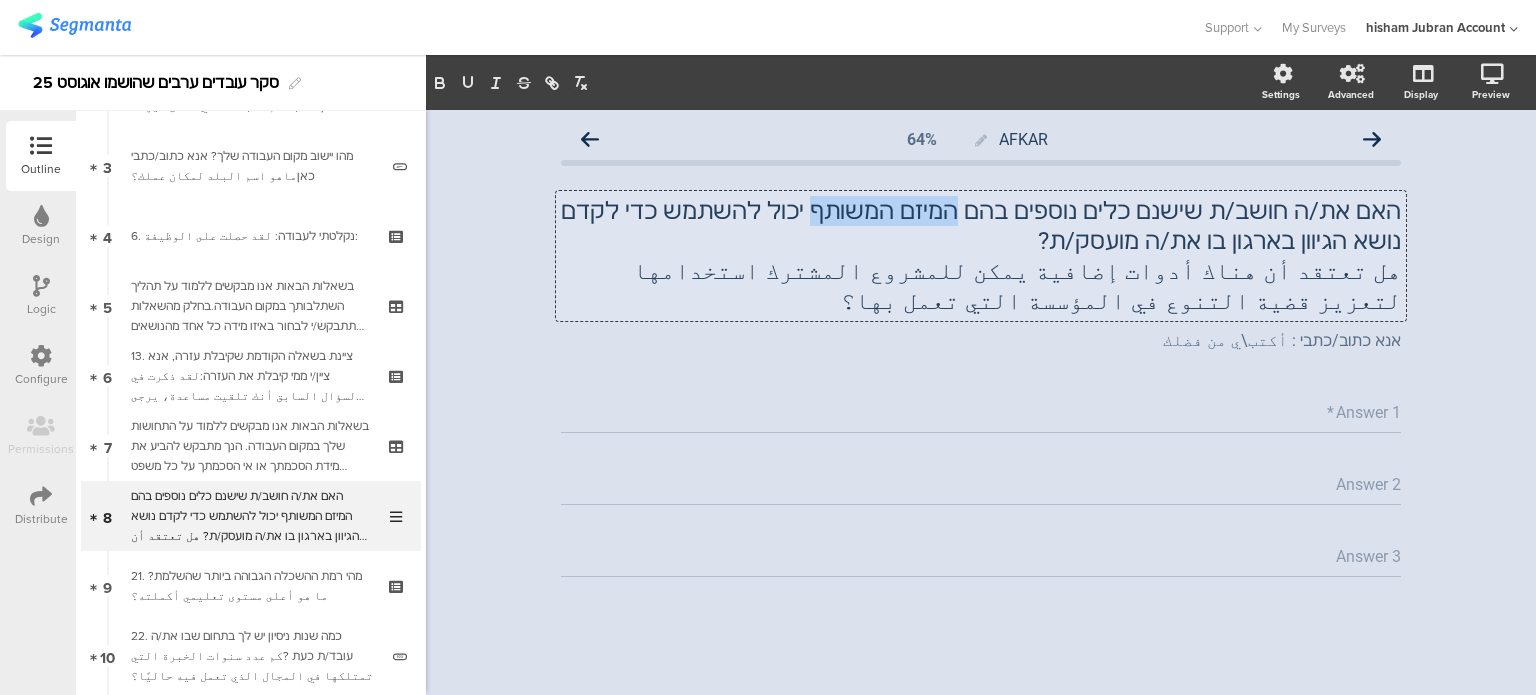 drag, startPoint x: 1024, startPoint y: 219, endPoint x: 916, endPoint y: 215, distance: 108.07405 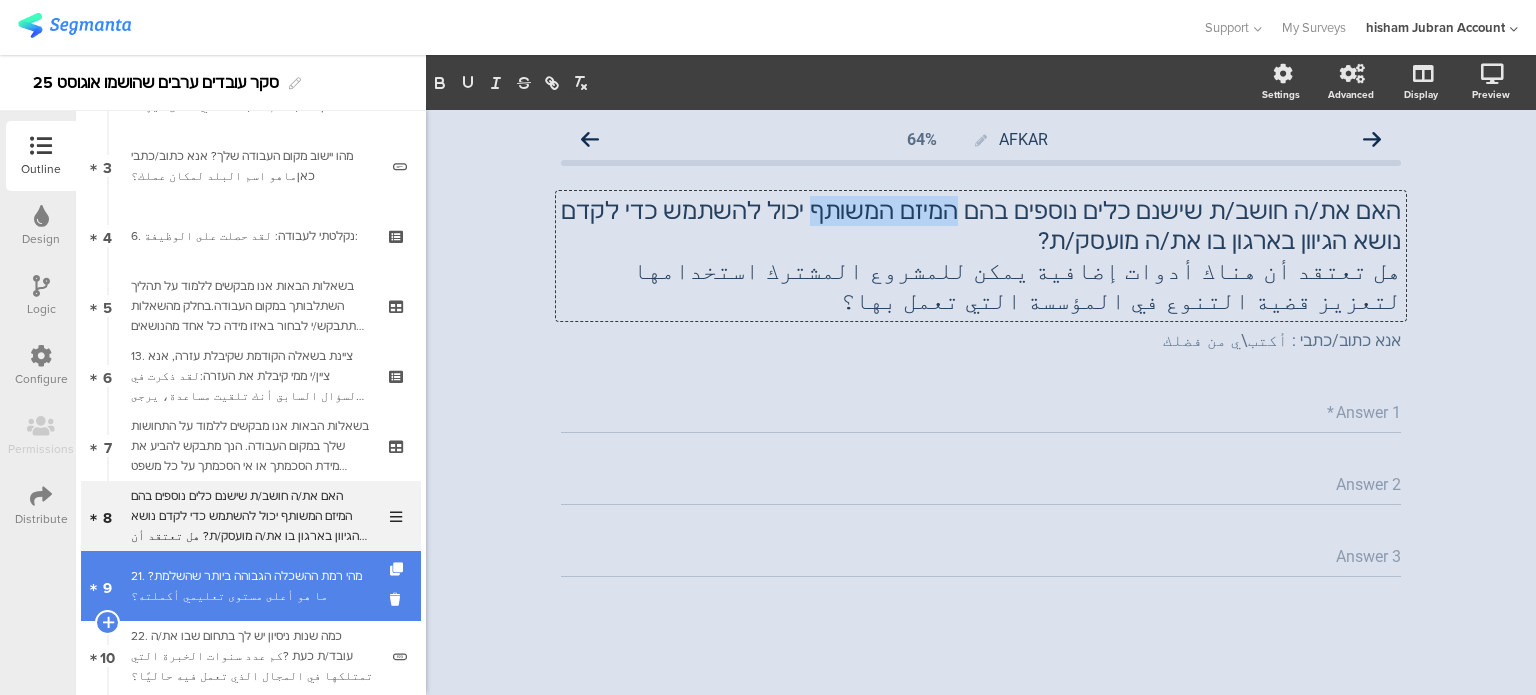 click on "9
21.	מהי רמת ההשכלה הגבוהה ביותר שהשלמת?ما هو أعلى مستوى تعليمي أكملته؟" at bounding box center [251, 586] 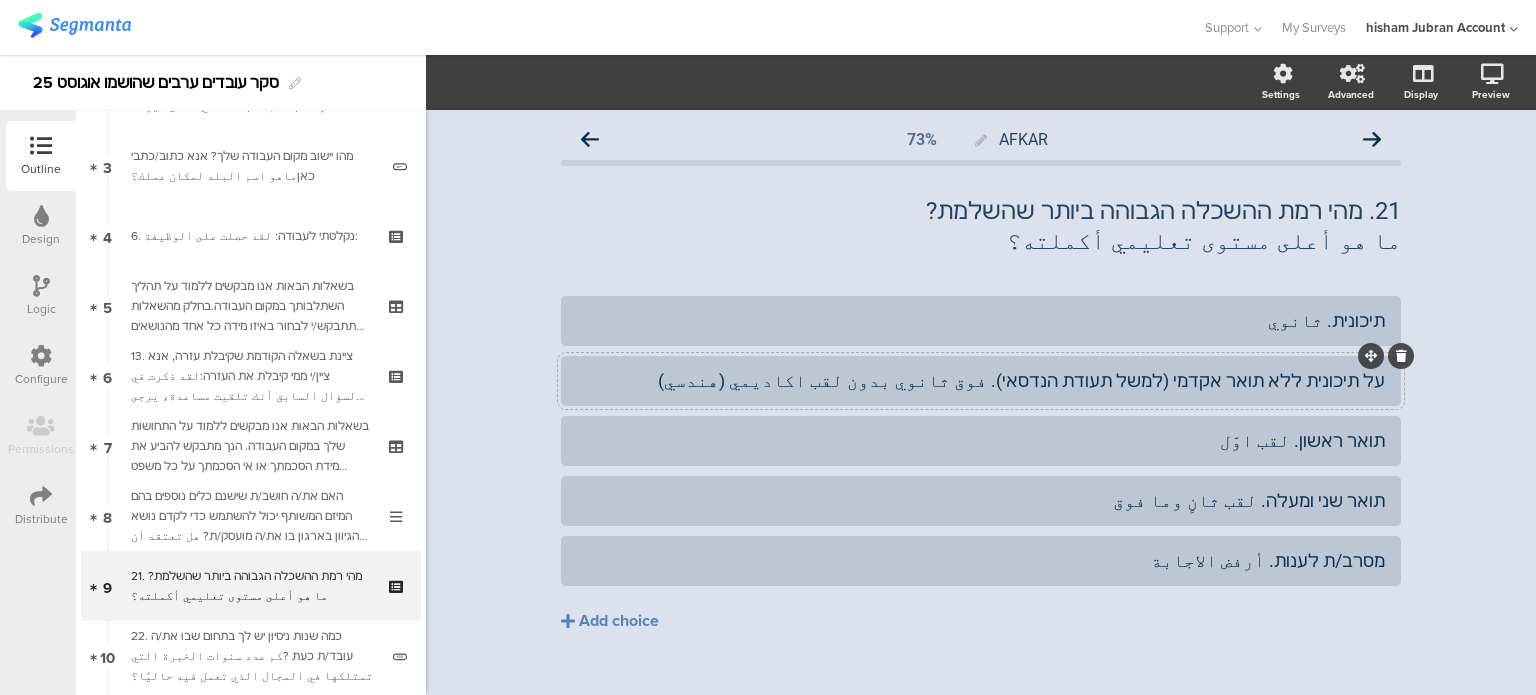 click on "על תיכונית ללא תואר אקדמי (למשל תעודת הנדסאי). فوق ثانوي بدون لقب اكاديمي (هندسي)" 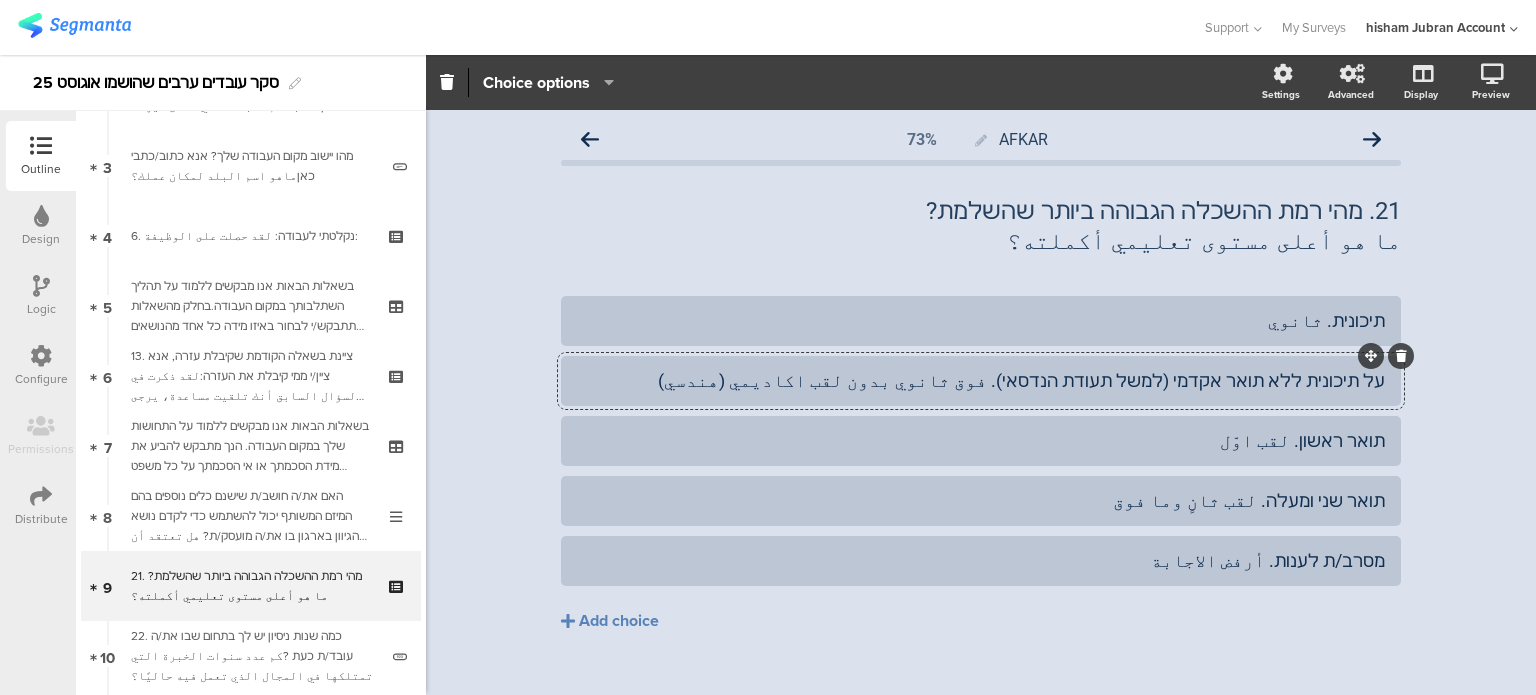 type 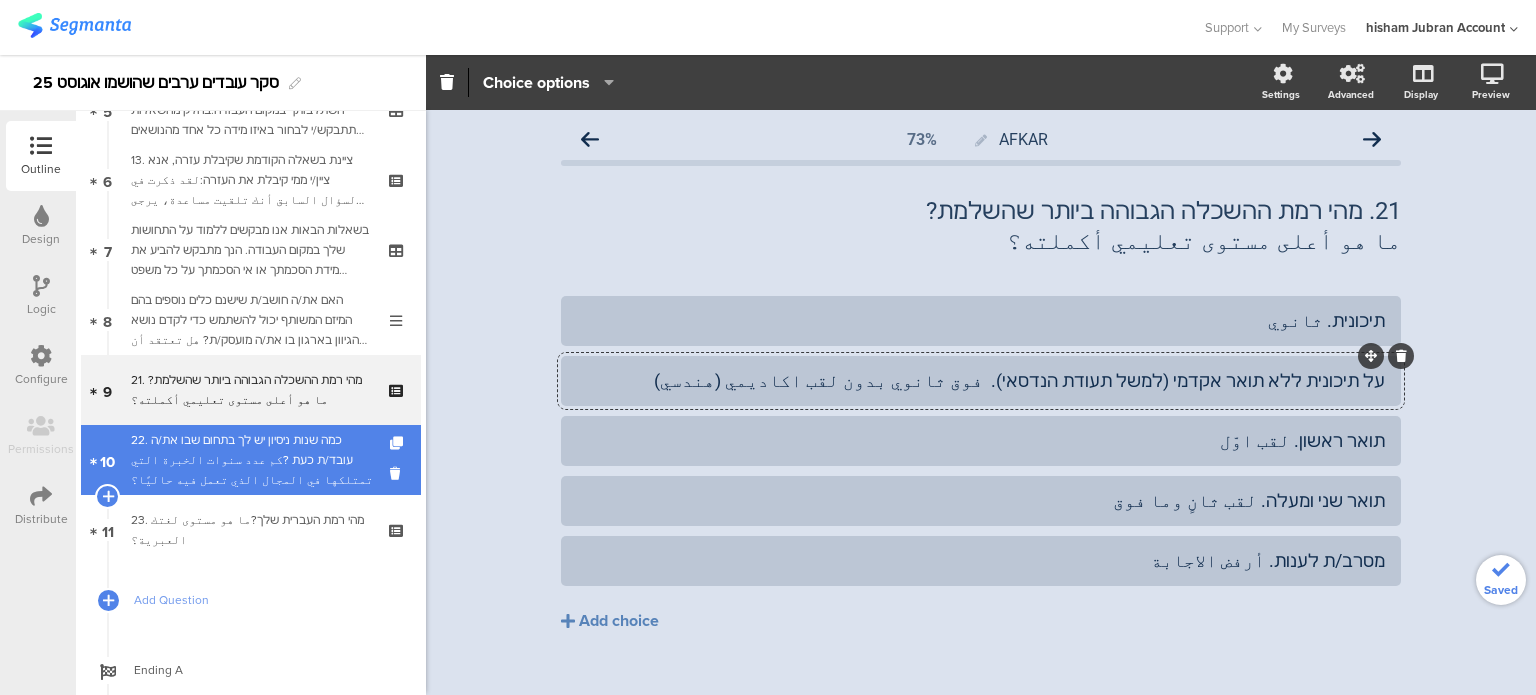 scroll, scrollTop: 400, scrollLeft: 0, axis: vertical 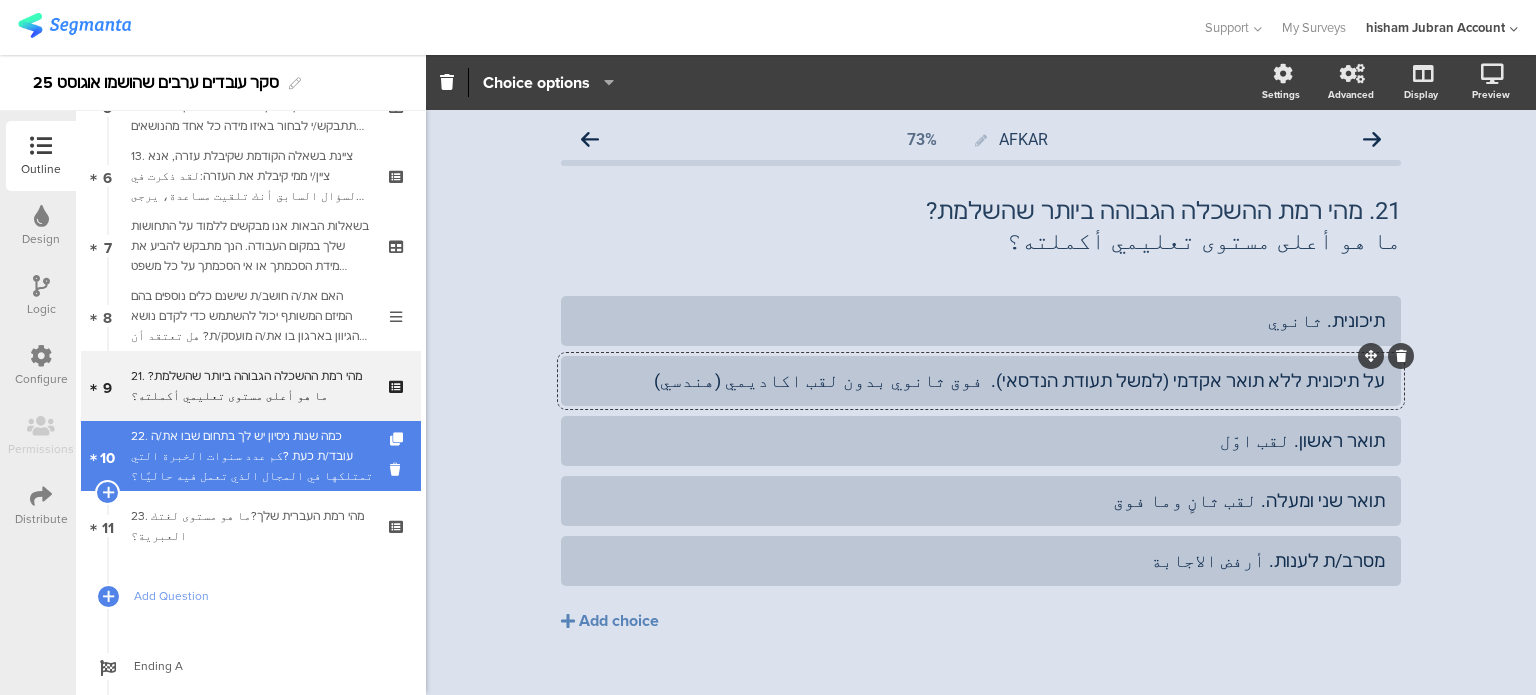 click on "22.	כמה שנות ניסיון יש לך בתחום שבו את/ה עובד/ת כעת ?كم عدد سنوات الخبرة التي تمتلكها في المجال الذي تعمل فيه حاليًا؟" at bounding box center [254, 456] 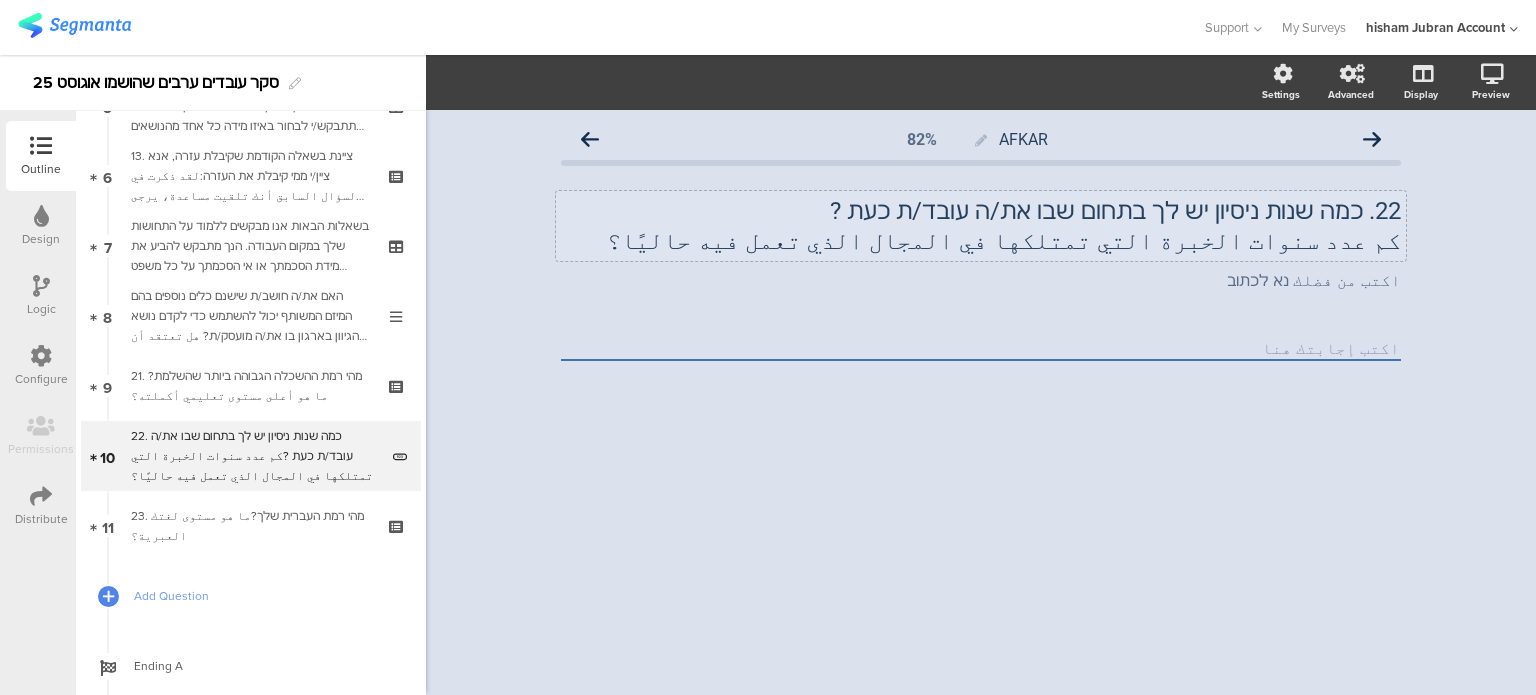 click on "22.	כמה שנות ניסיון יש לך בתחום שבו את/ה עובד/ת כעת ? كم عدد سنوات الخبرة التي تمتلكها في المجال الذي تعمل فيه حاليًا؟
22.	כמה שנות ניסיון יש לך בתחום שבו את/ה עובד/ת כעת ? كم عدد سنوات الخبرة التي تمتلكها في المجال الذي تعمل فيه حاليًا؟" 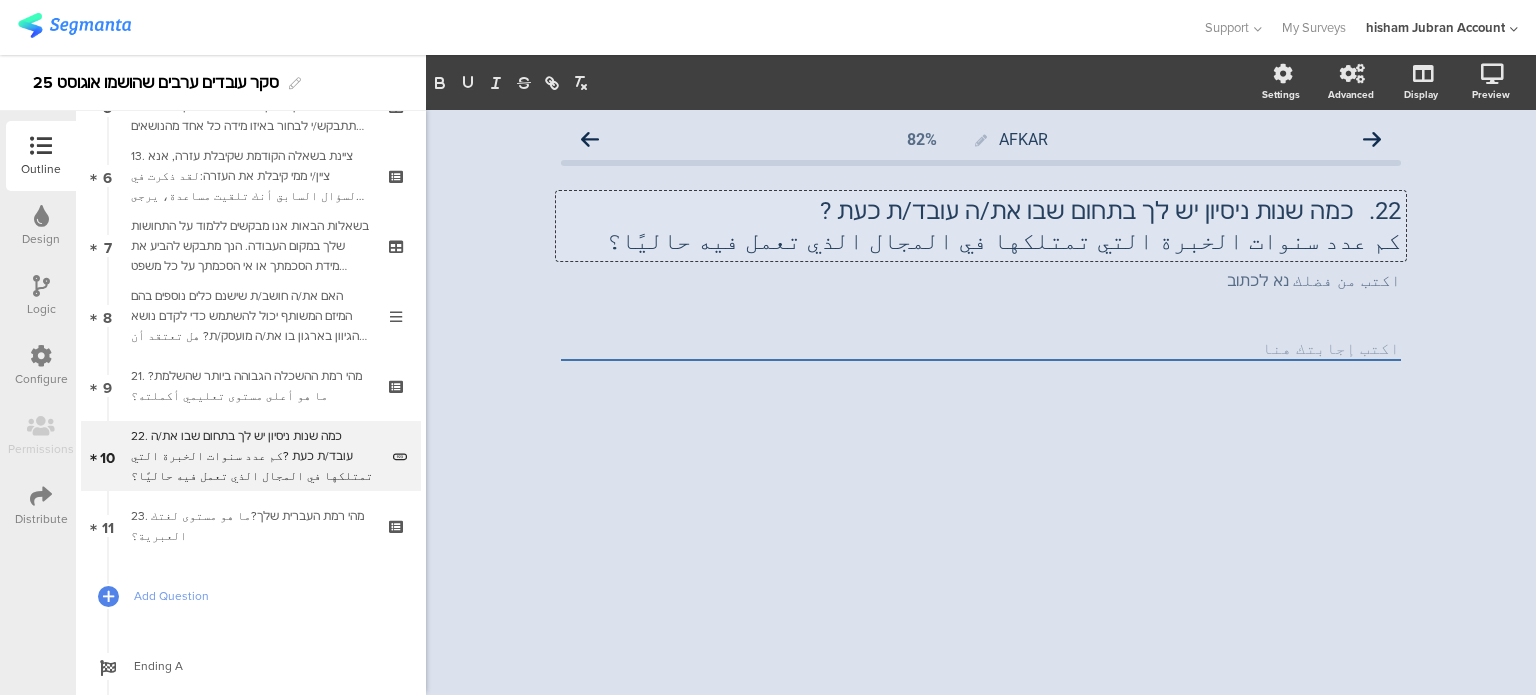 type 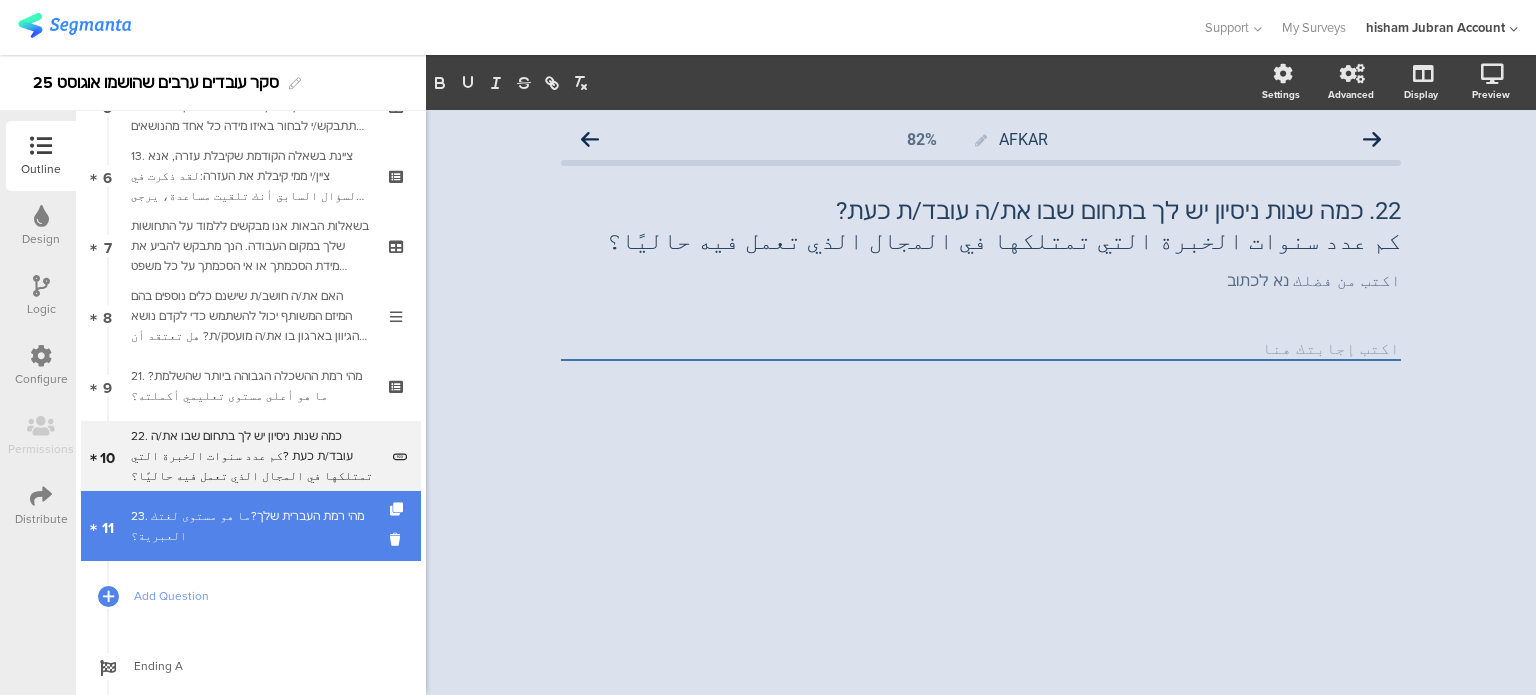 click on "11
23.	מהי רמת העברית שלך?ما هو مستوى لغتك العبرية؟" at bounding box center (251, 526) 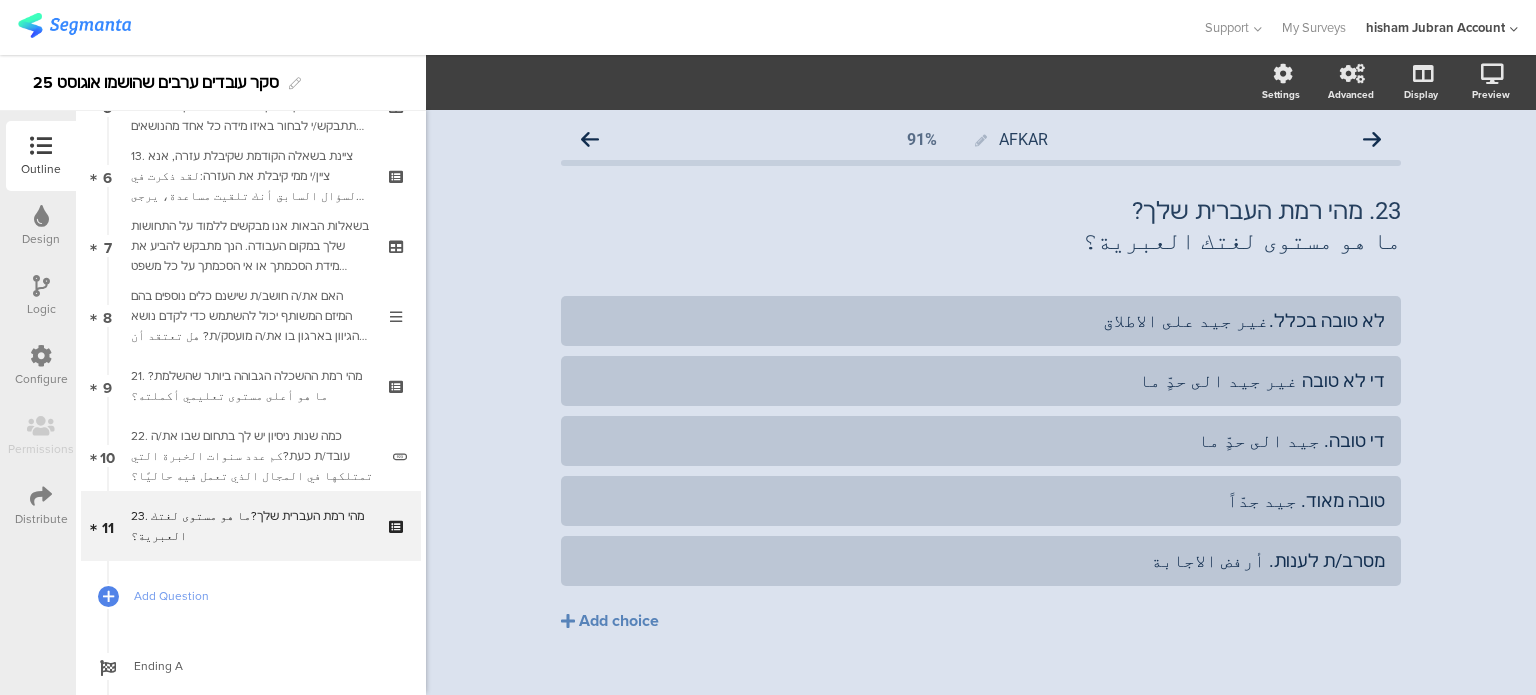 click at bounding box center [601, 27] 